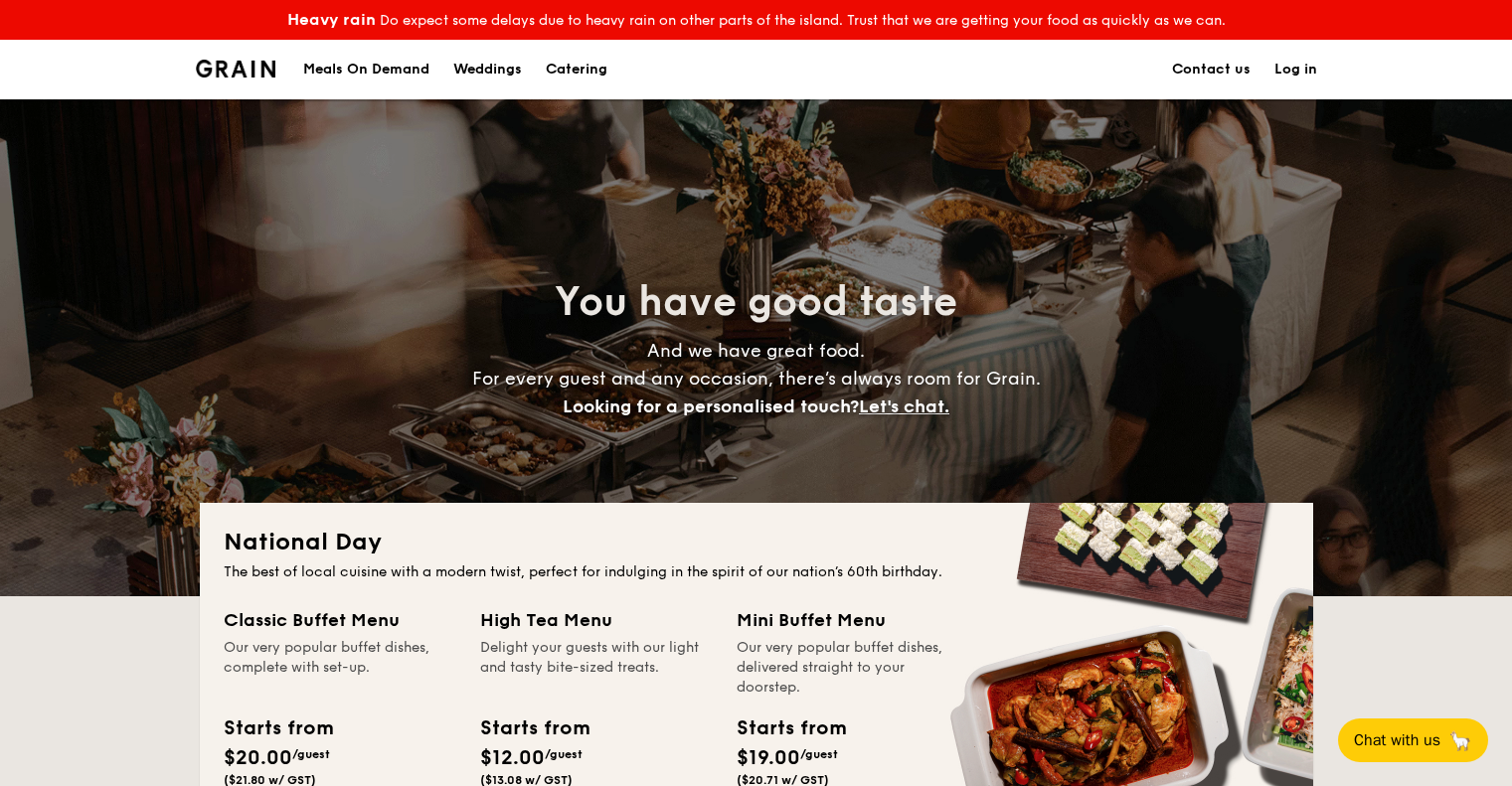 scroll, scrollTop: 194, scrollLeft: 0, axis: vertical 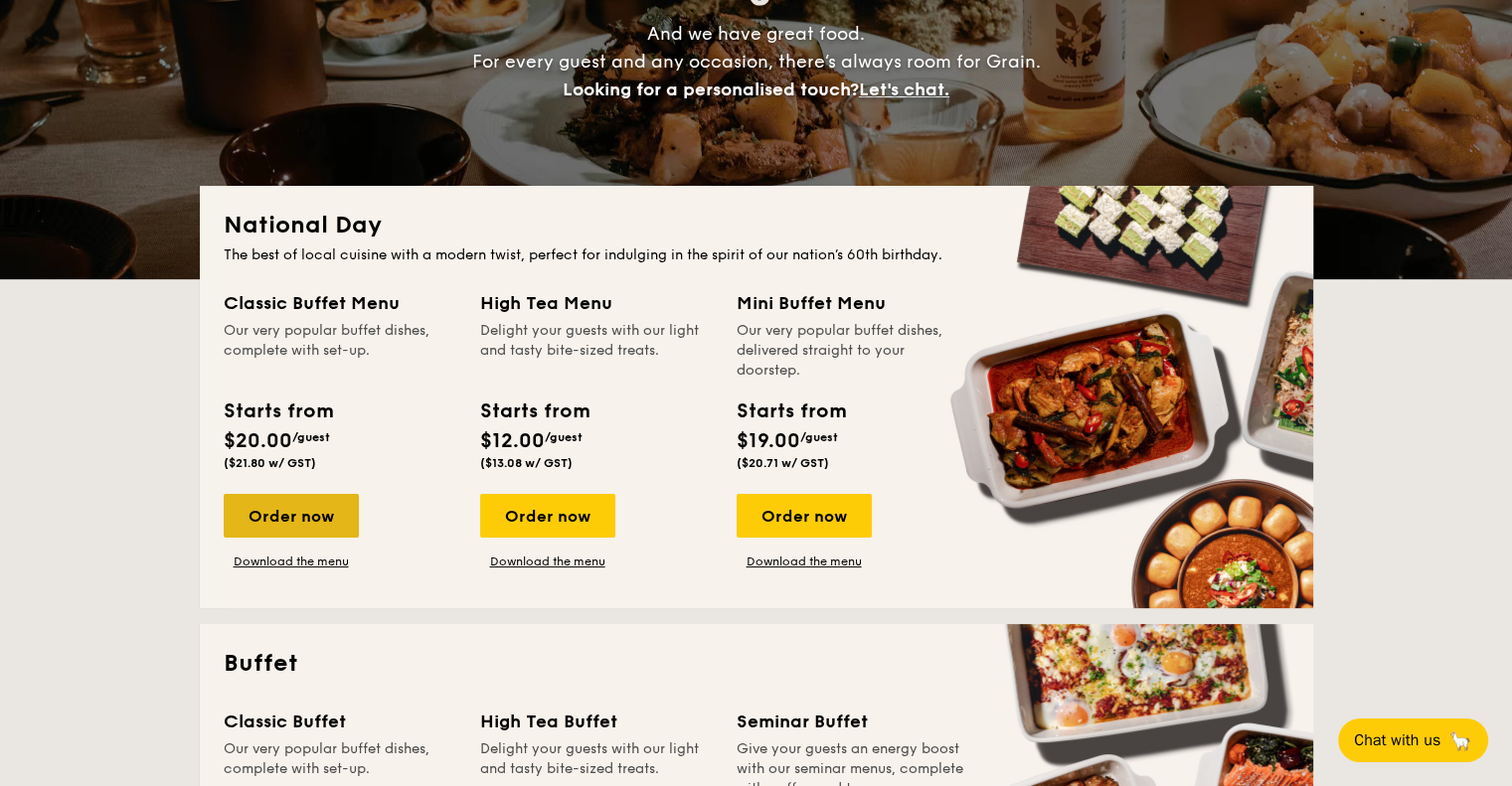click on "Order now" at bounding box center (291, 516) 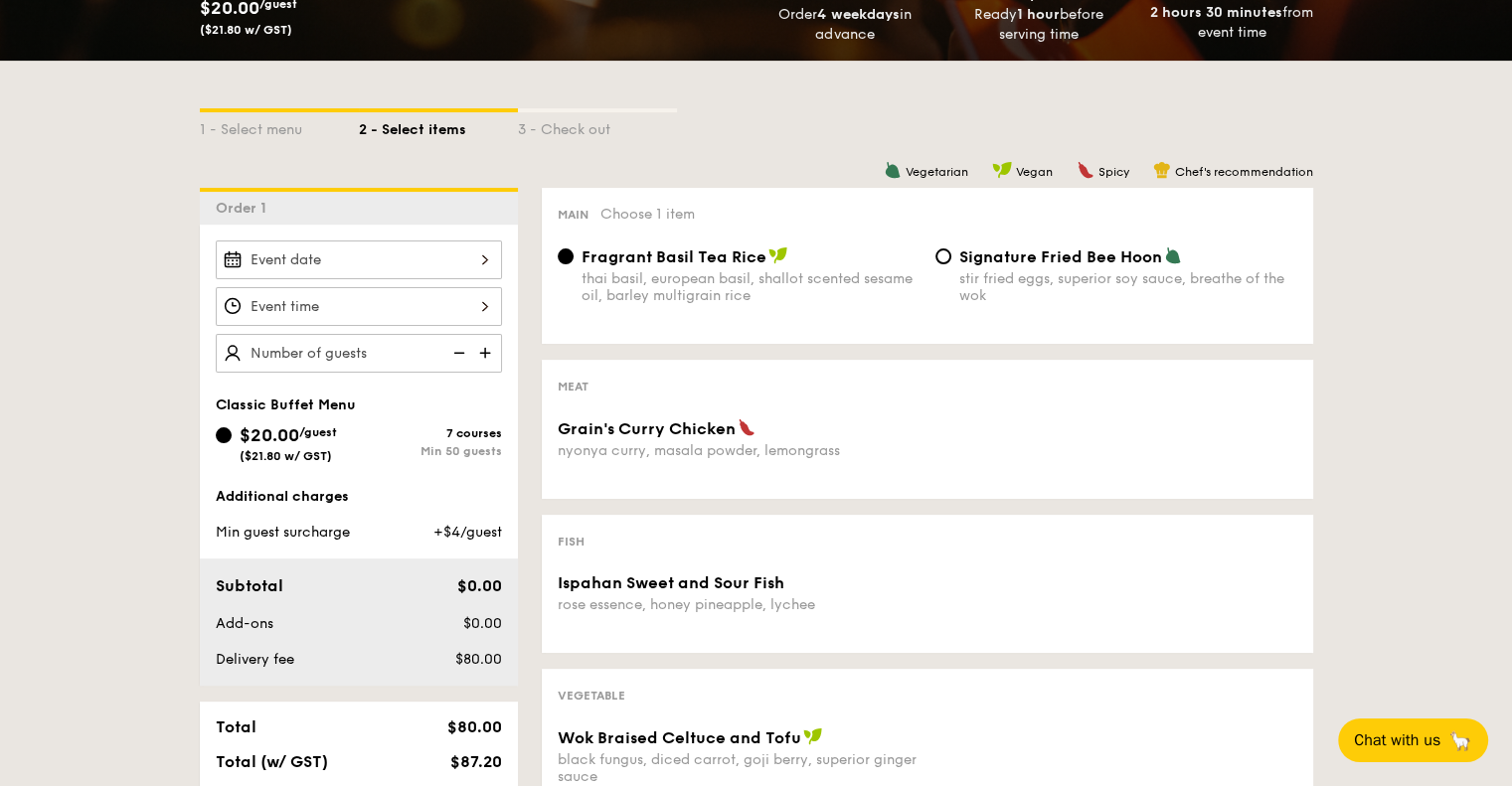 scroll, scrollTop: 411, scrollLeft: 0, axis: vertical 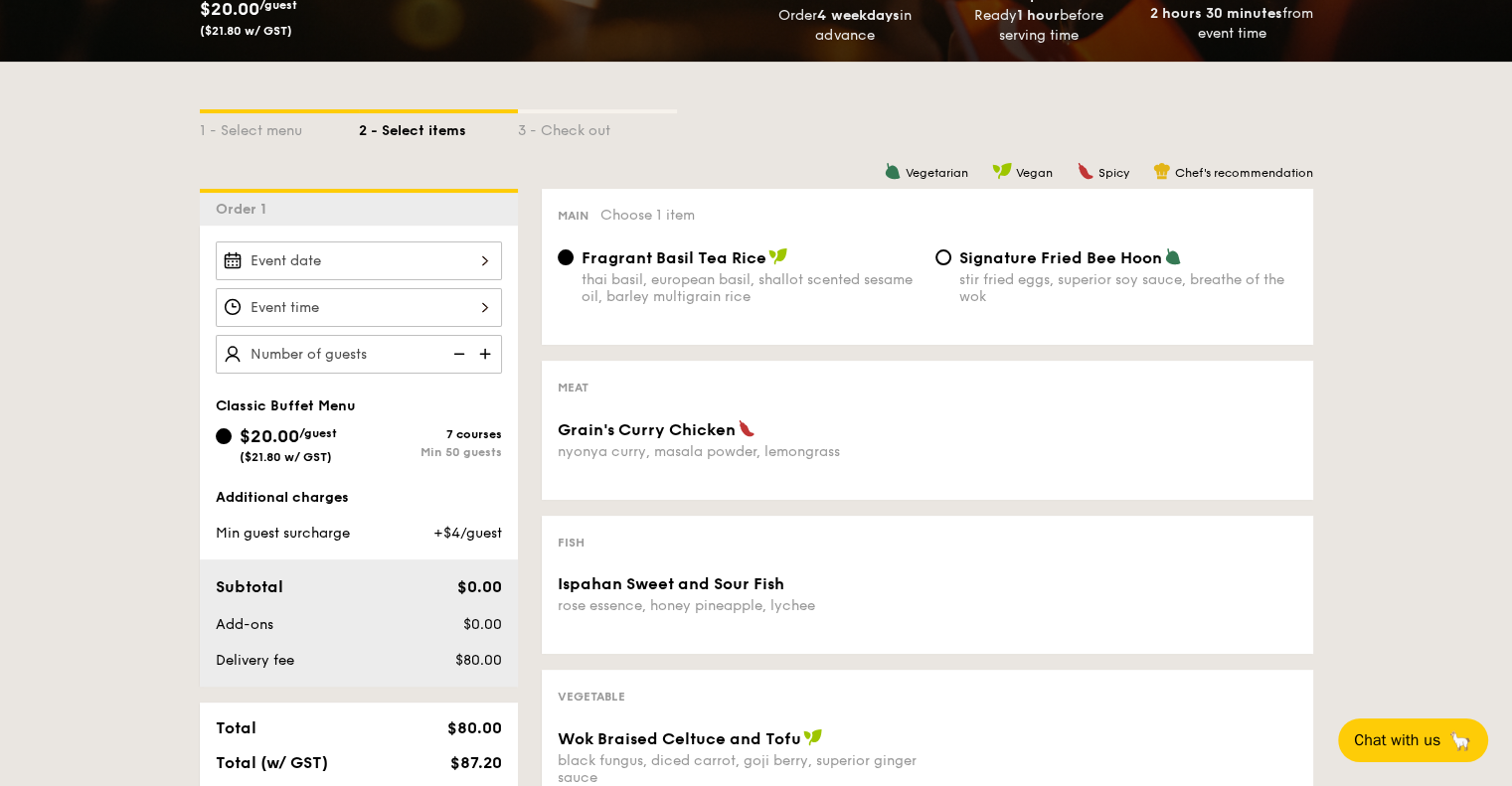 click on "Signature Fried Bee Hoon" at bounding box center [1061, 257] 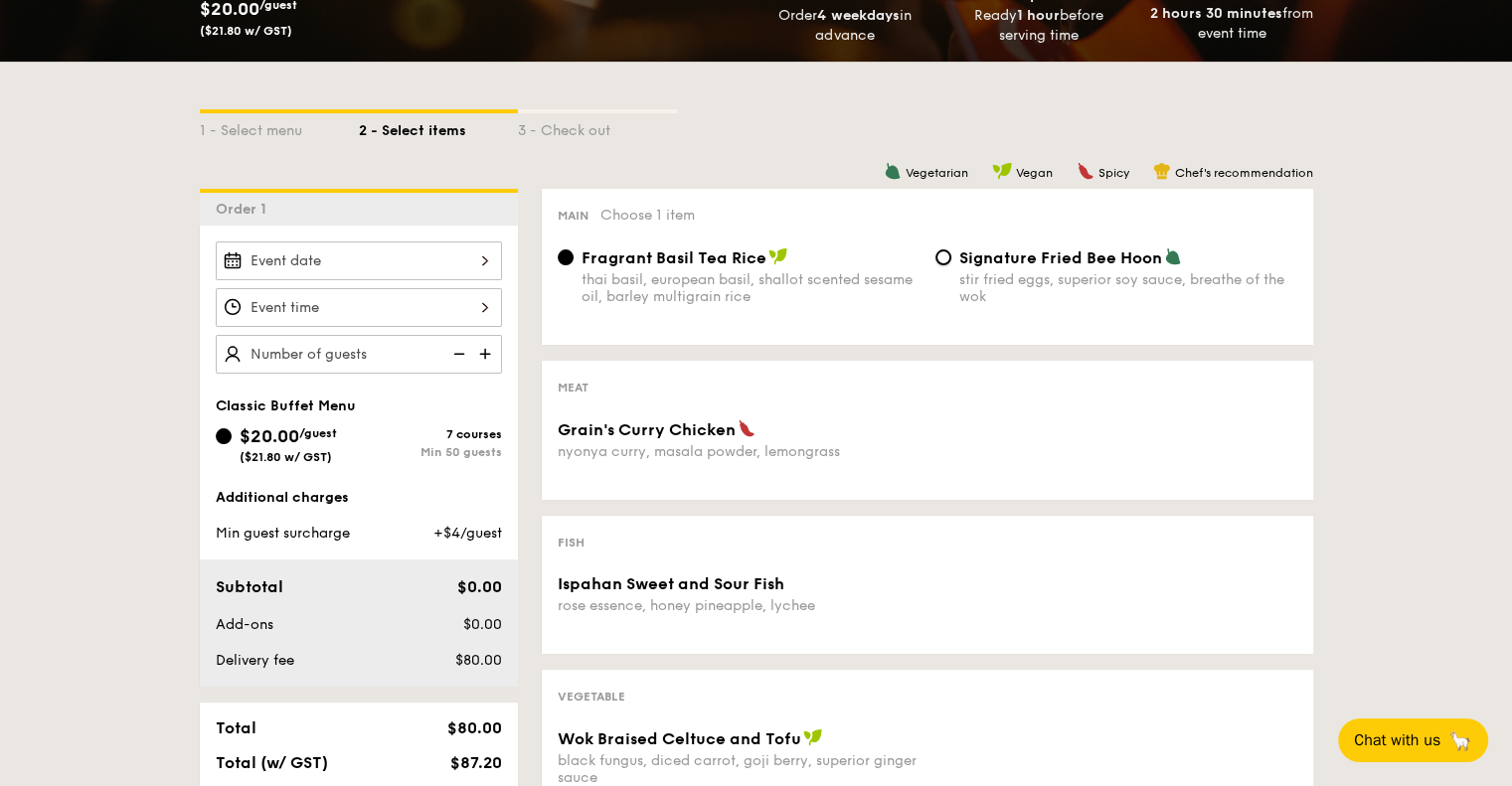 click on "Signature Fried Bee Hoon stir fried eggs, superior soy sauce, breathe of the wok" at bounding box center [943, 257] 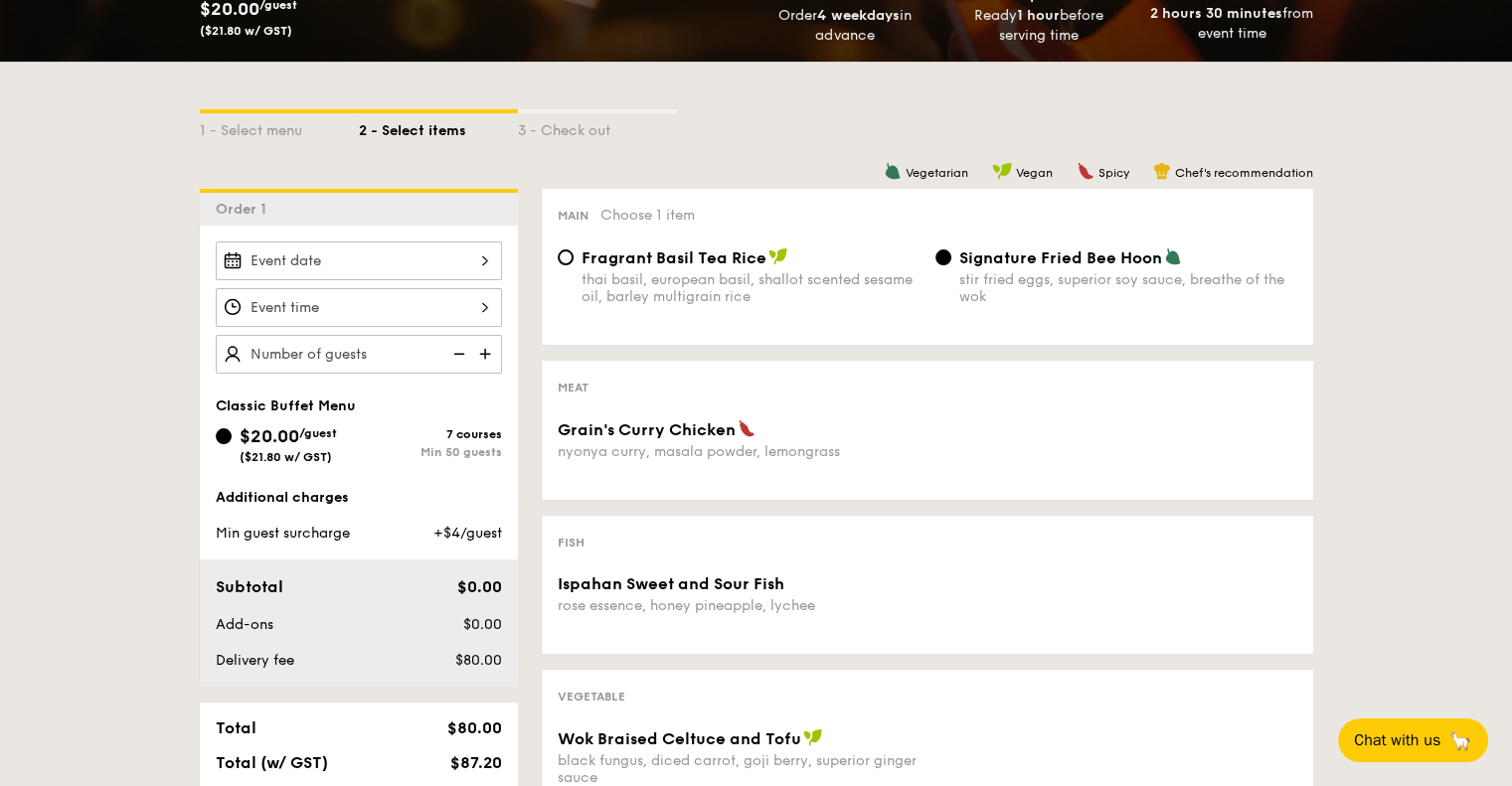 click on "Fragrant Basil Tea Rice" at bounding box center (674, 257) 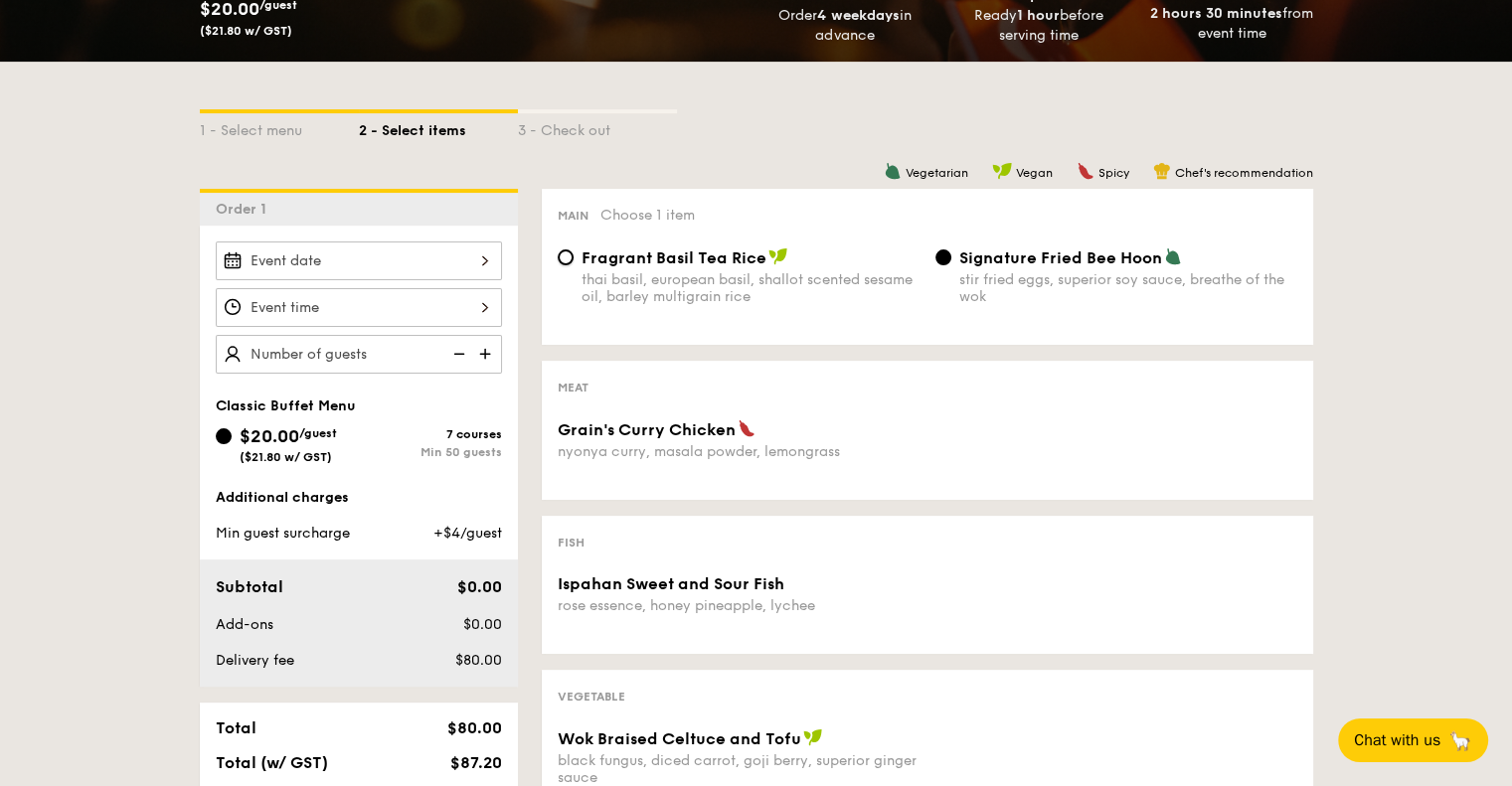 click on "Fragrant Basil Tea Rice thai basil, european basil, shallot scented sesame oil, barley multigrain rice" at bounding box center [566, 257] 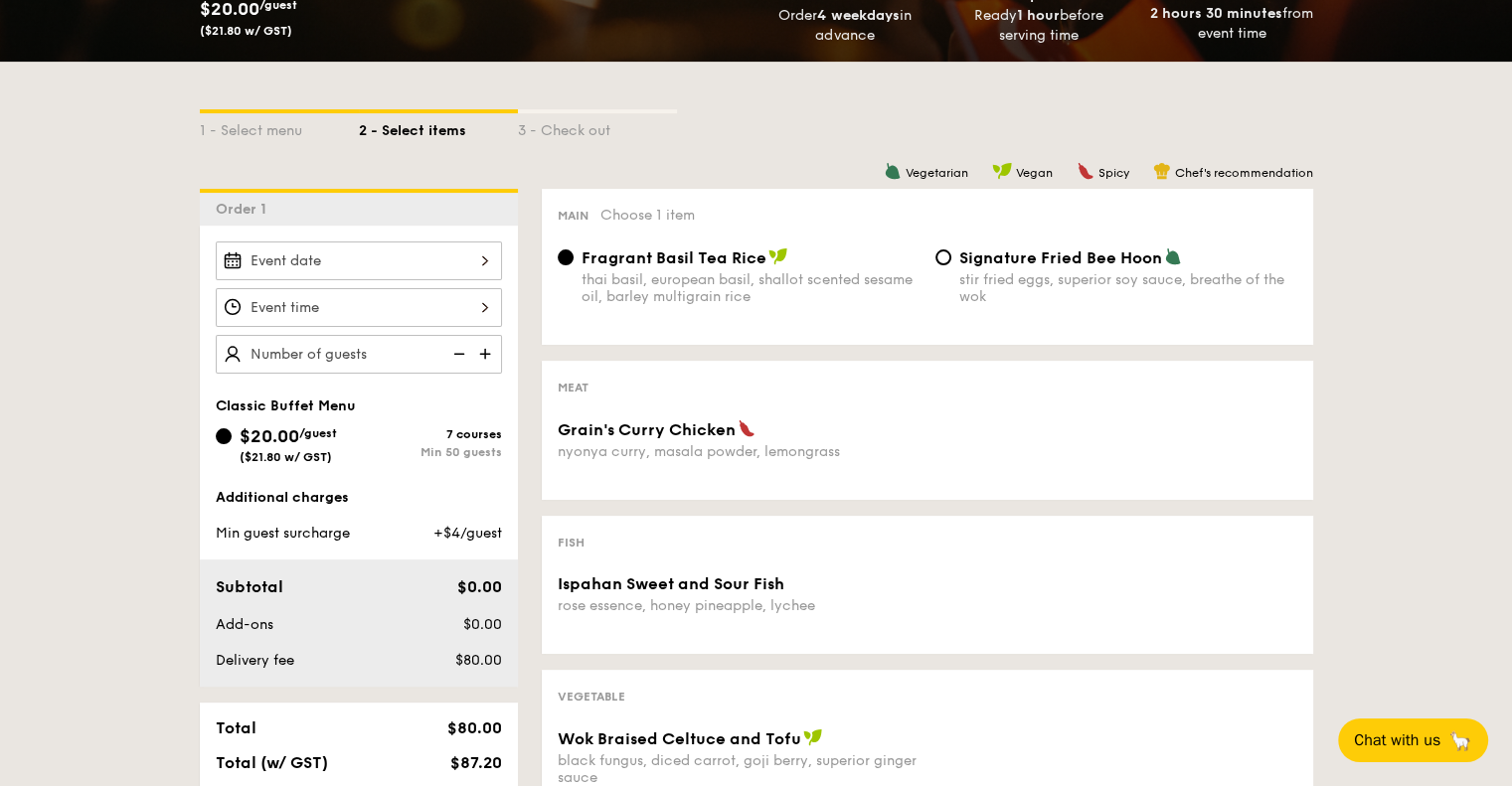 click on "Main
Choose 1 item
Fragrant Basil Tea Rice thai basil, european basil, shallot scented sesame oil, barley multigrain rice Signature Fried Bee Hoon stir fried eggs, superior soy sauce, breathe of the wok" at bounding box center [927, 266] 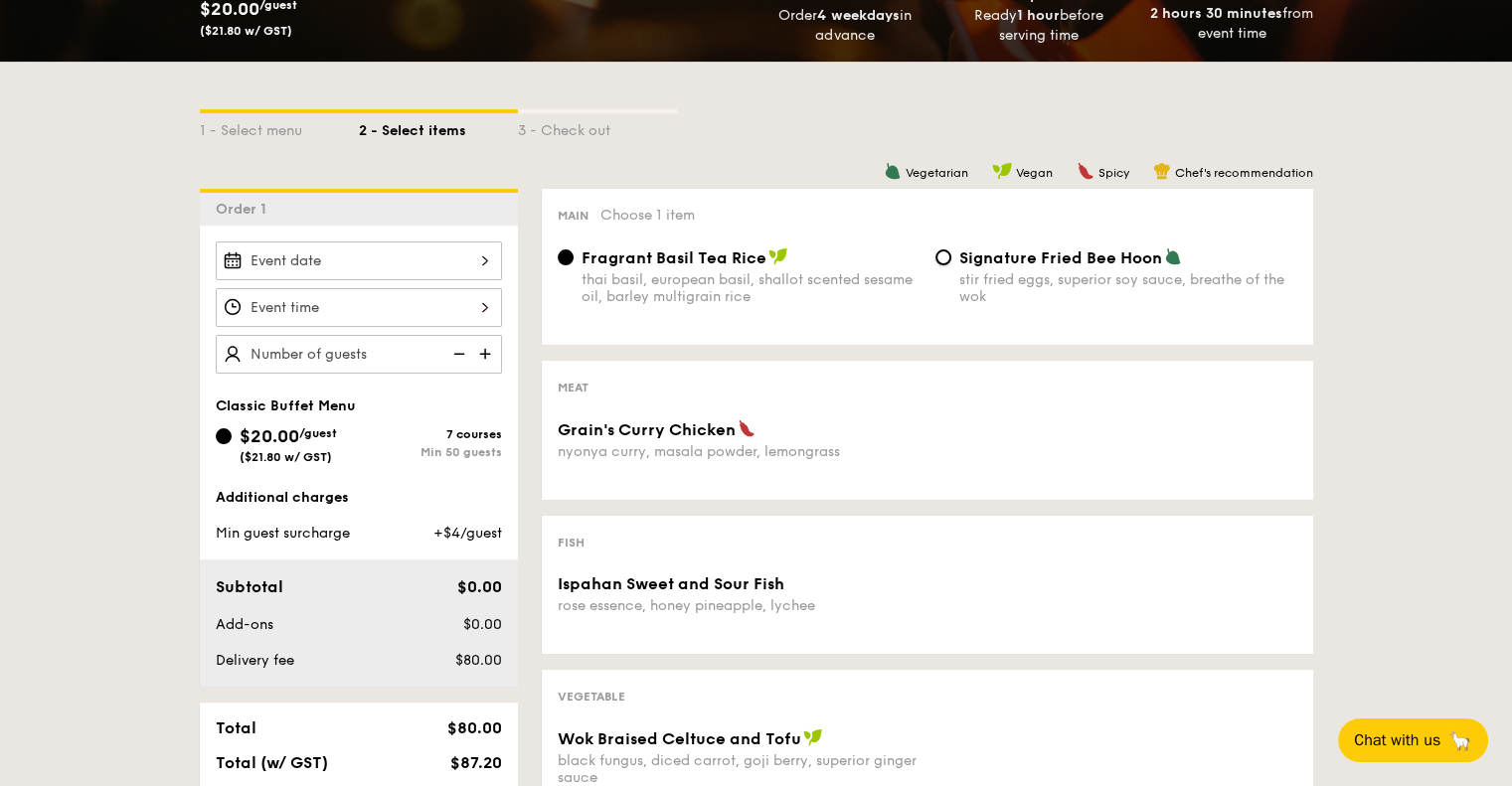 click on "Signature Fried Bee Hoon stir fried eggs, superior soy sauce, breathe of the wok" at bounding box center [943, 257] 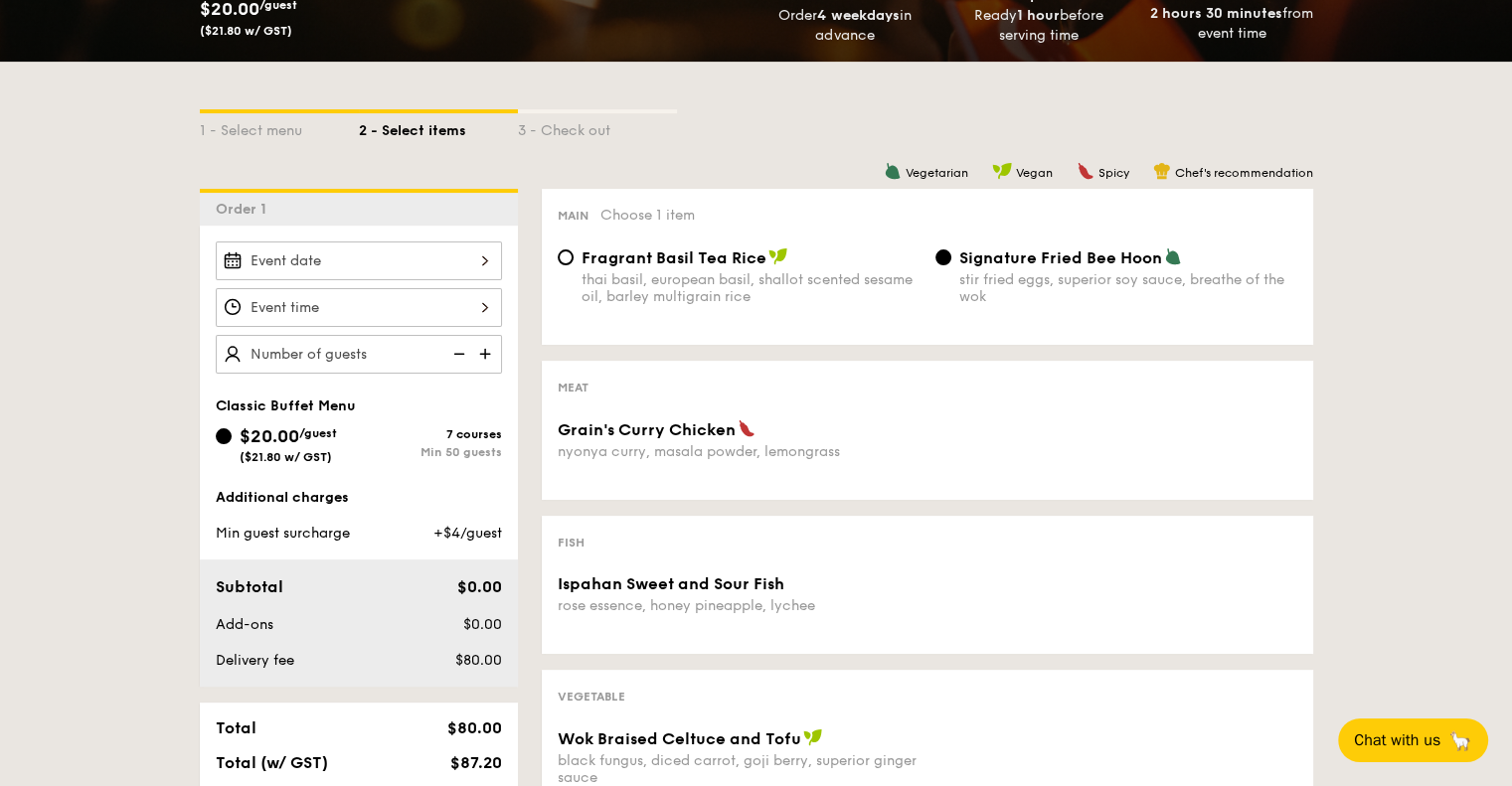 click on "Fragrant Basil Tea Rice" at bounding box center [674, 257] 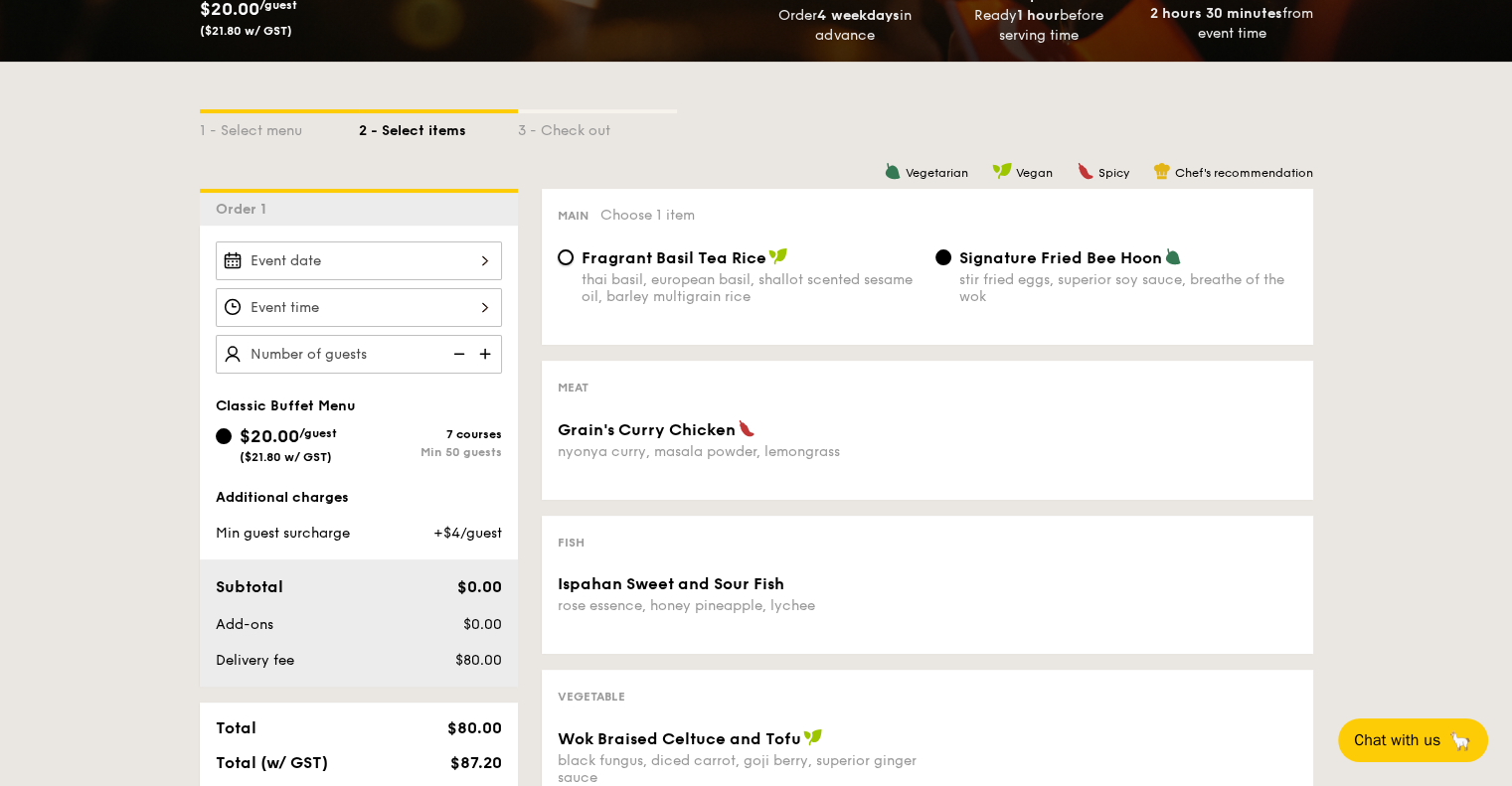 click on "Fragrant Basil Tea Rice thai basil, european basil, shallot scented sesame oil, barley multigrain rice" at bounding box center [566, 257] 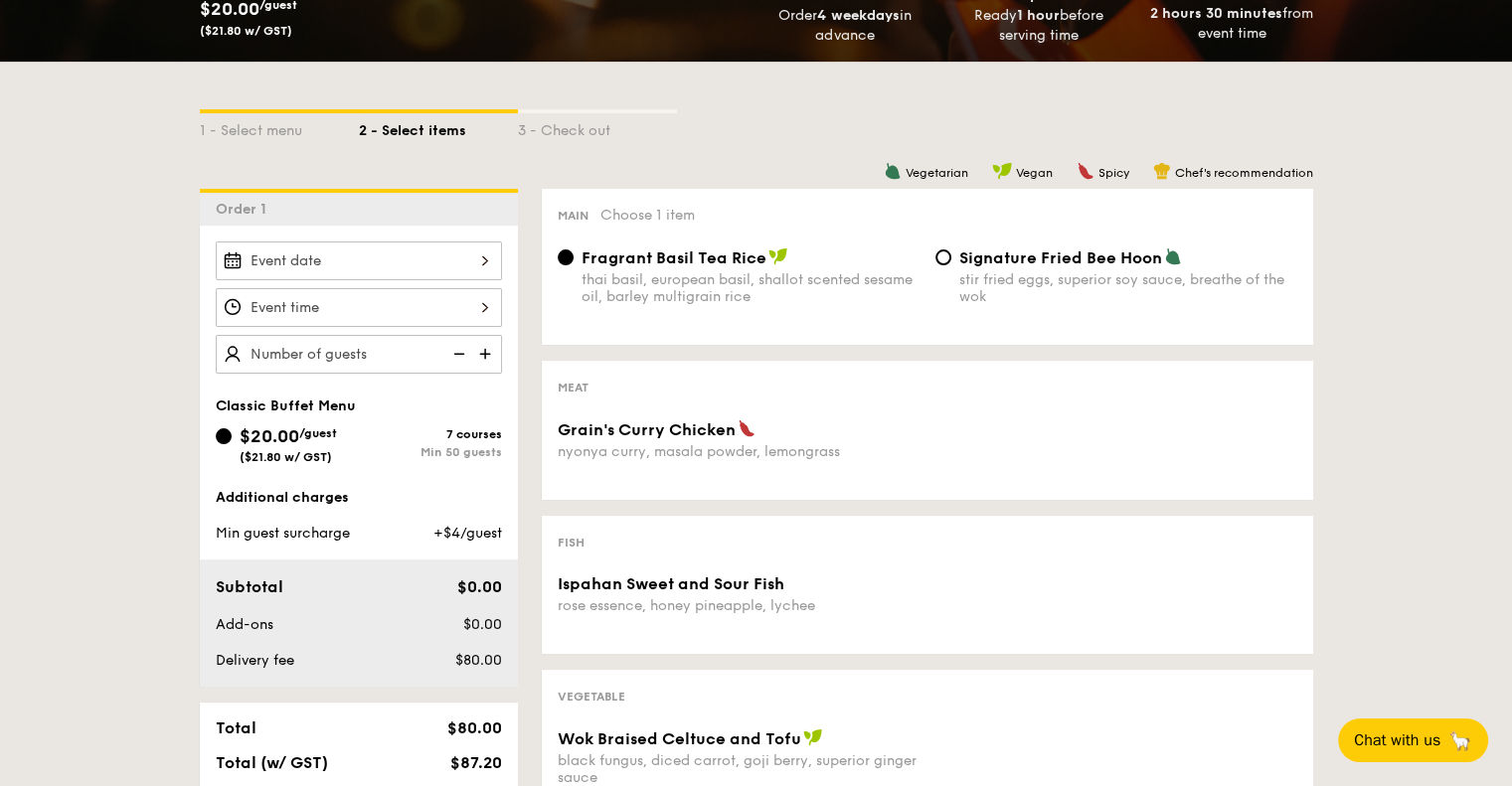 click on "Signature Fried Bee Hoon" at bounding box center (1061, 257) 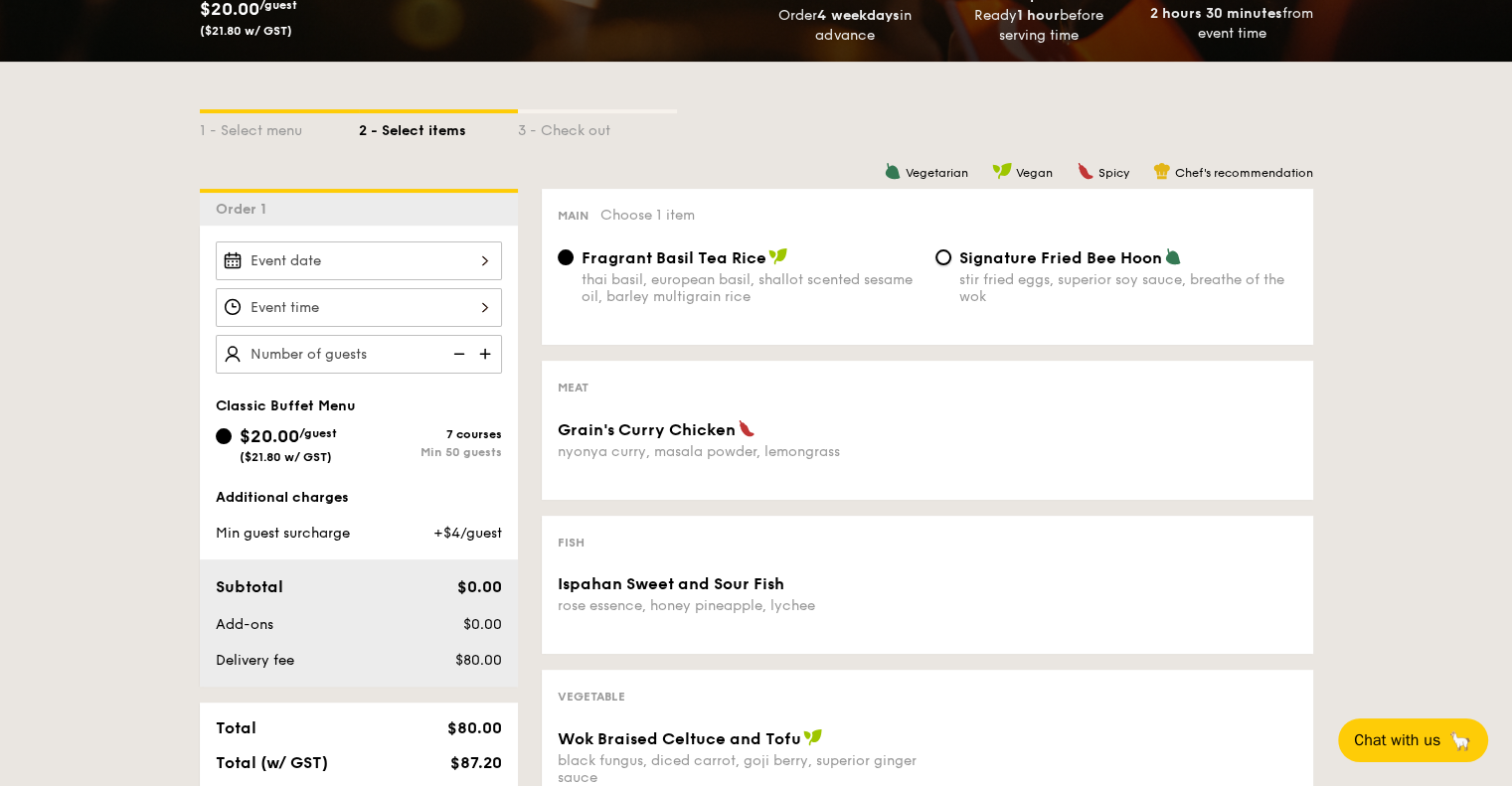 click on "Signature Fried Bee Hoon stir fried eggs, superior soy sauce, breathe of the wok" at bounding box center [943, 257] 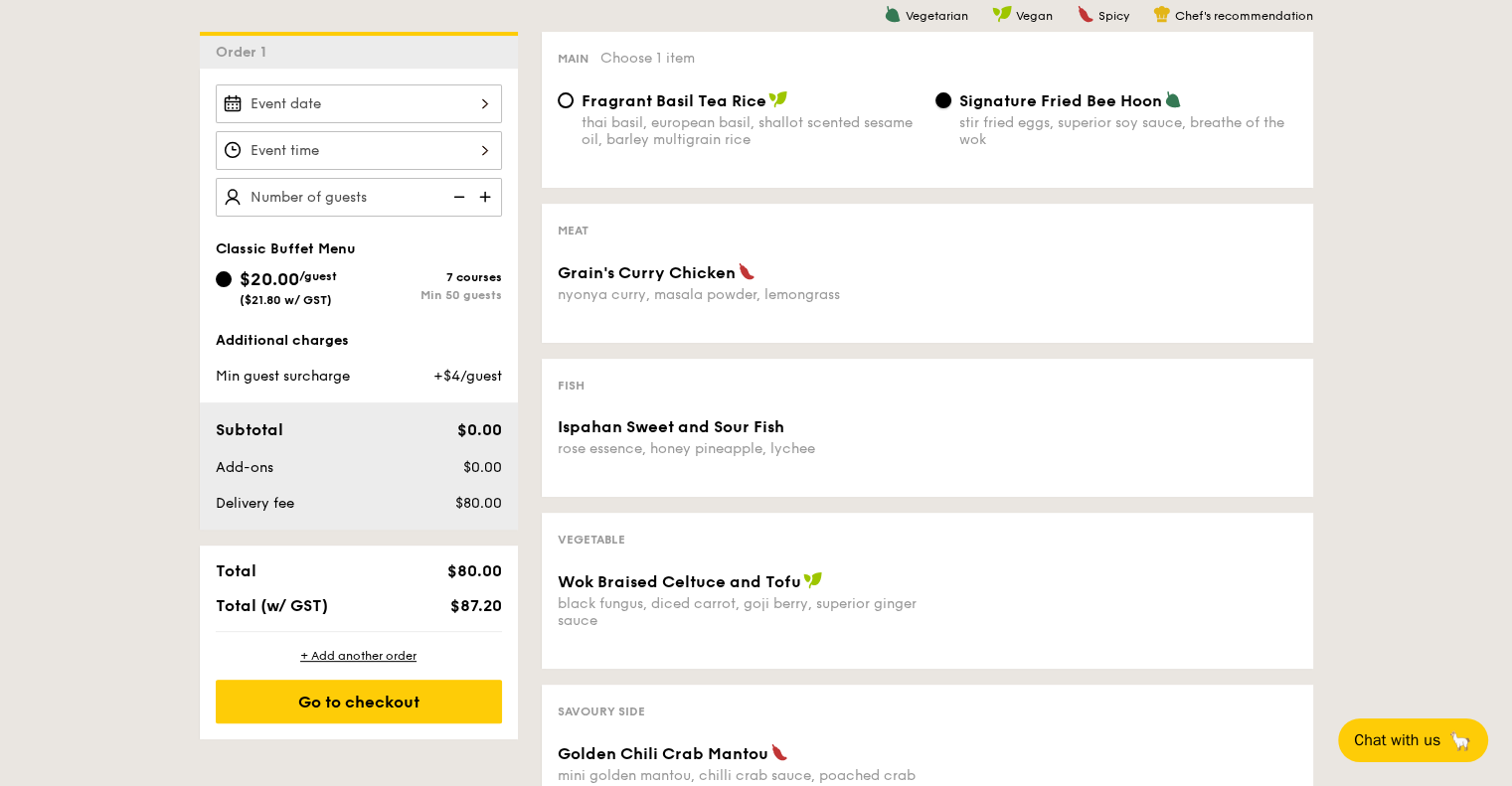 scroll, scrollTop: 505, scrollLeft: 0, axis: vertical 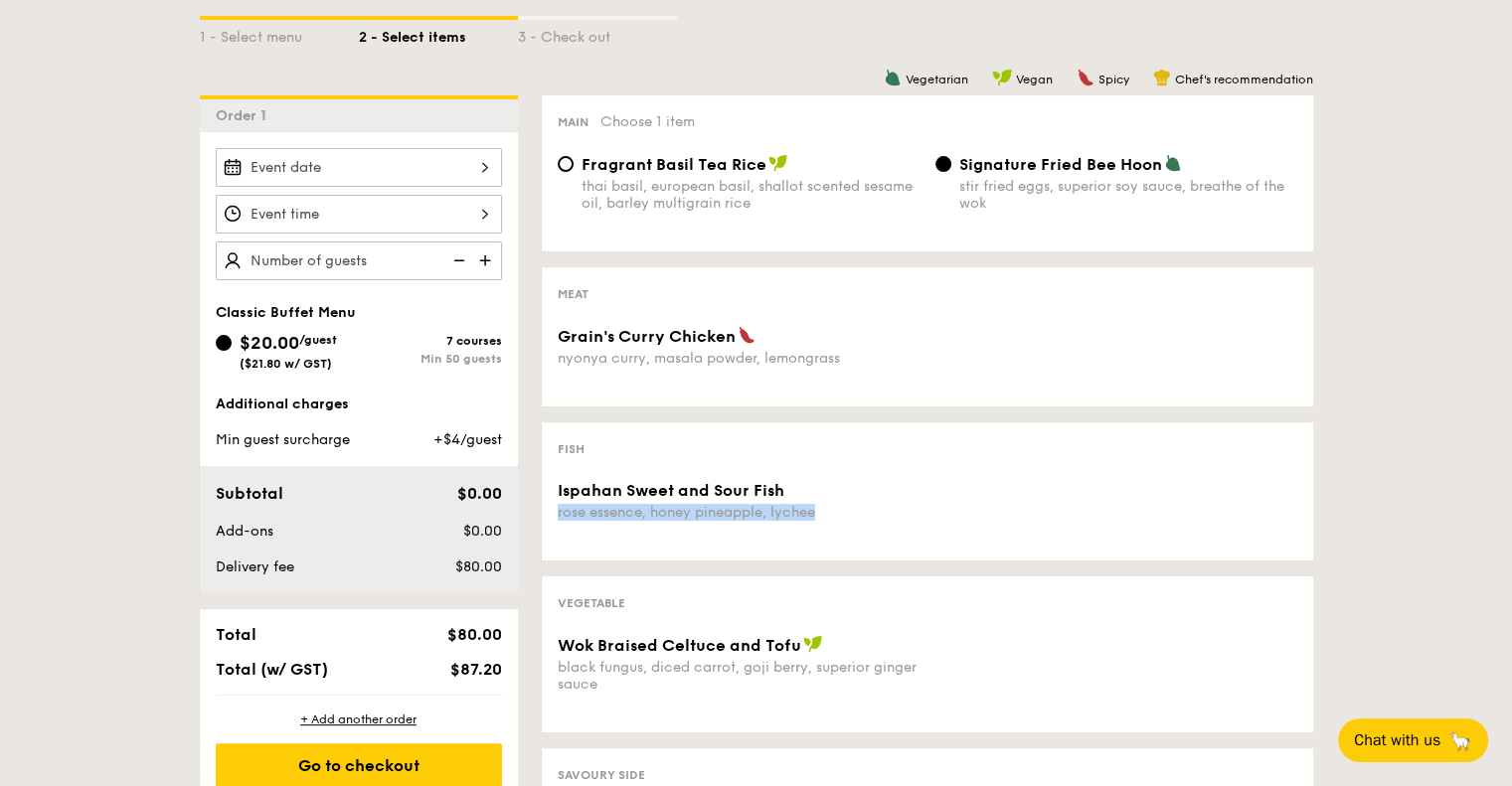 drag, startPoint x: 780, startPoint y: 494, endPoint x: 808, endPoint y: 558, distance: 69.857 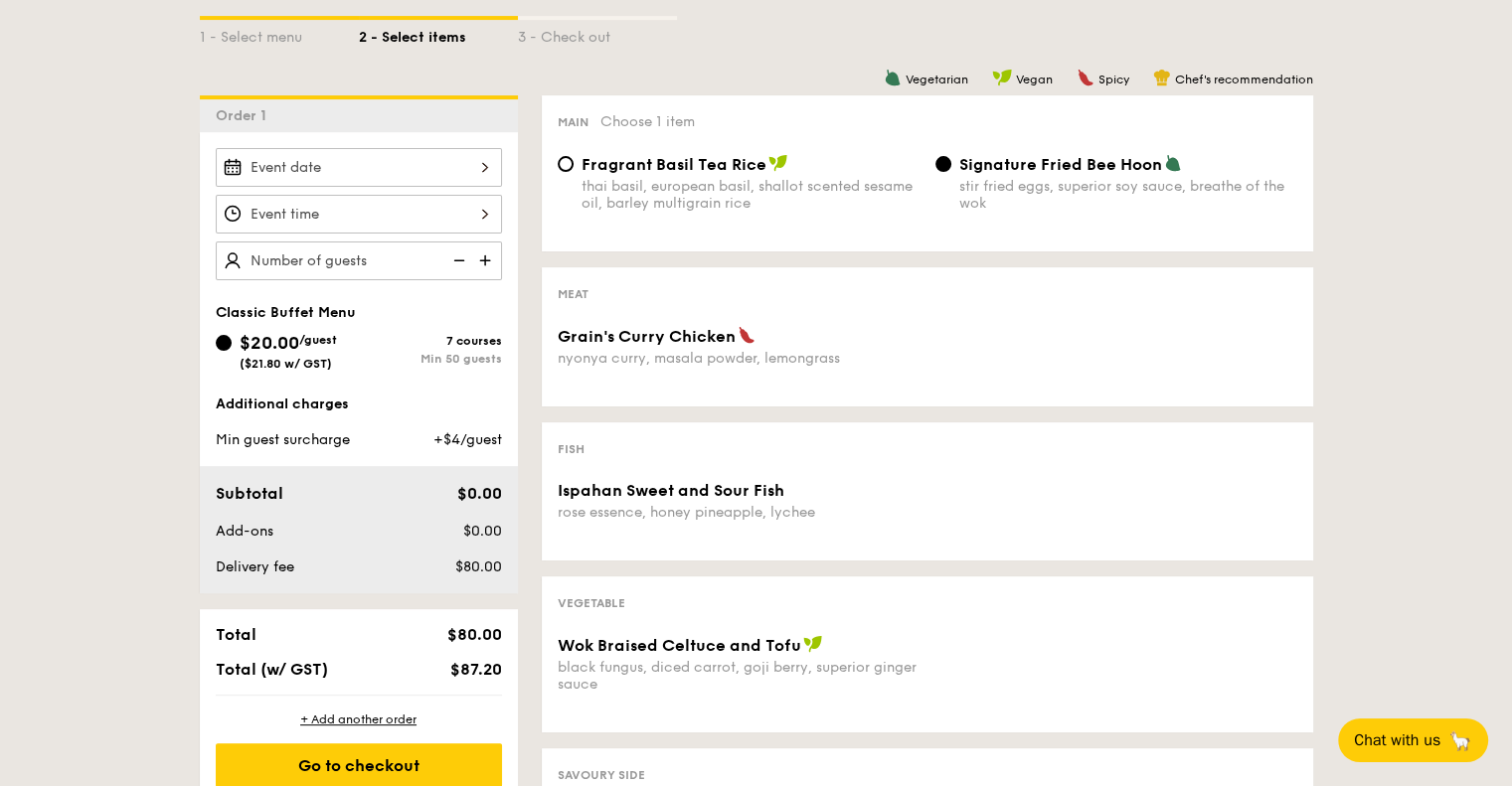 click on "Fish
Ispahan Sweet and Sour Fish rose essence, honey pineapple, lychee" at bounding box center (927, 491) 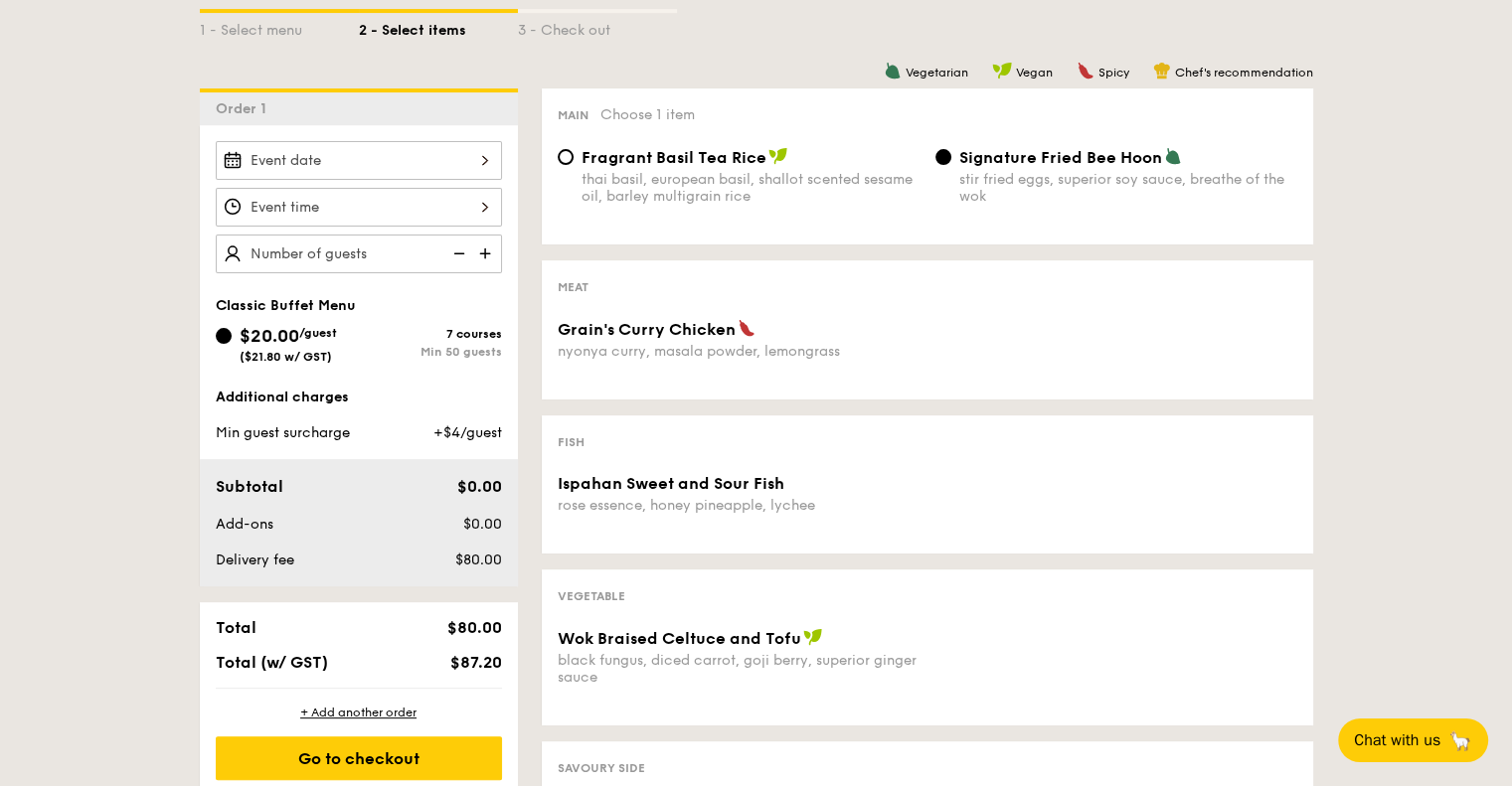 scroll, scrollTop: 537, scrollLeft: 0, axis: vertical 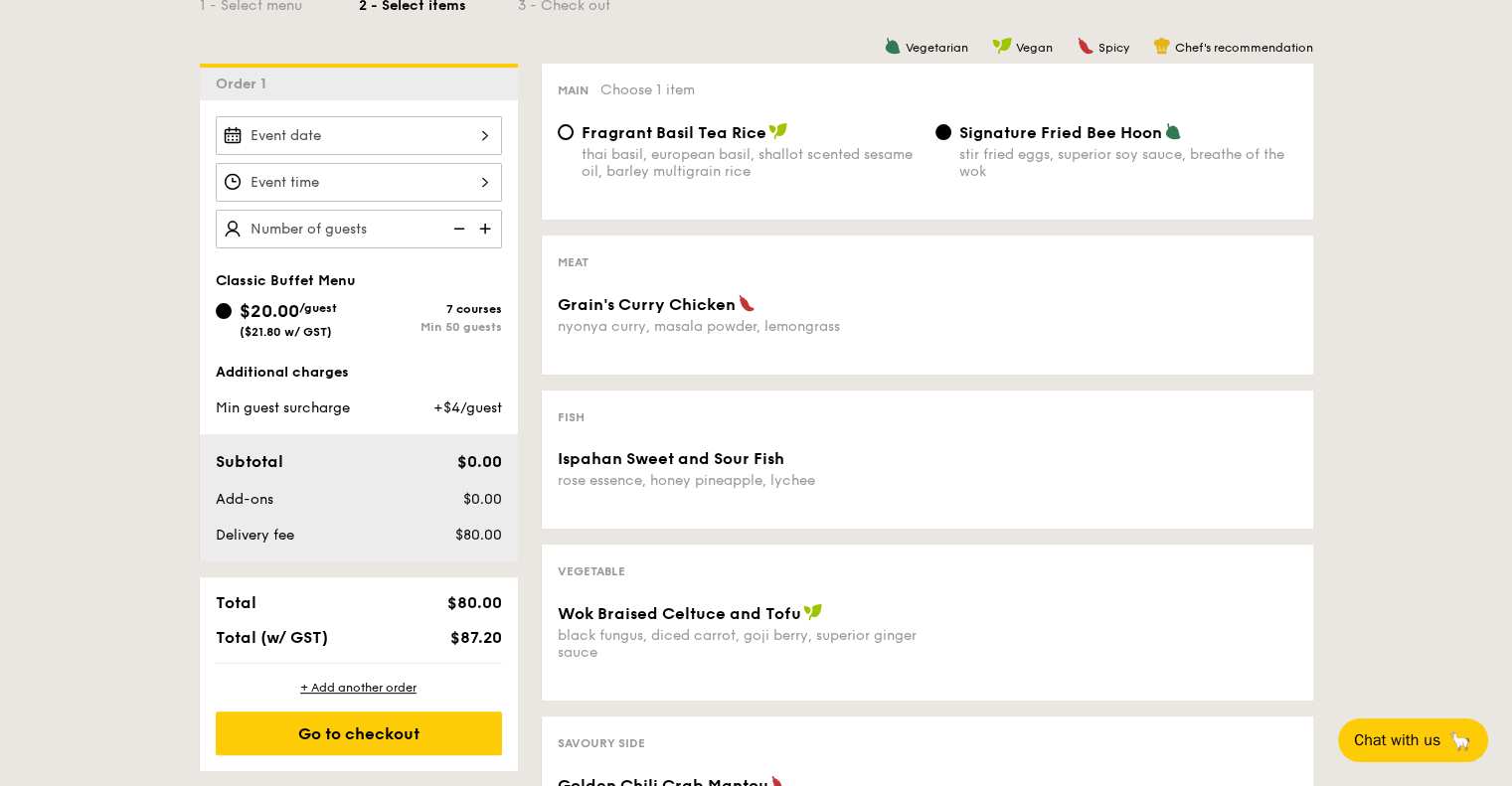 click on "Signature Fried Bee Hoon" at bounding box center (1061, 132) 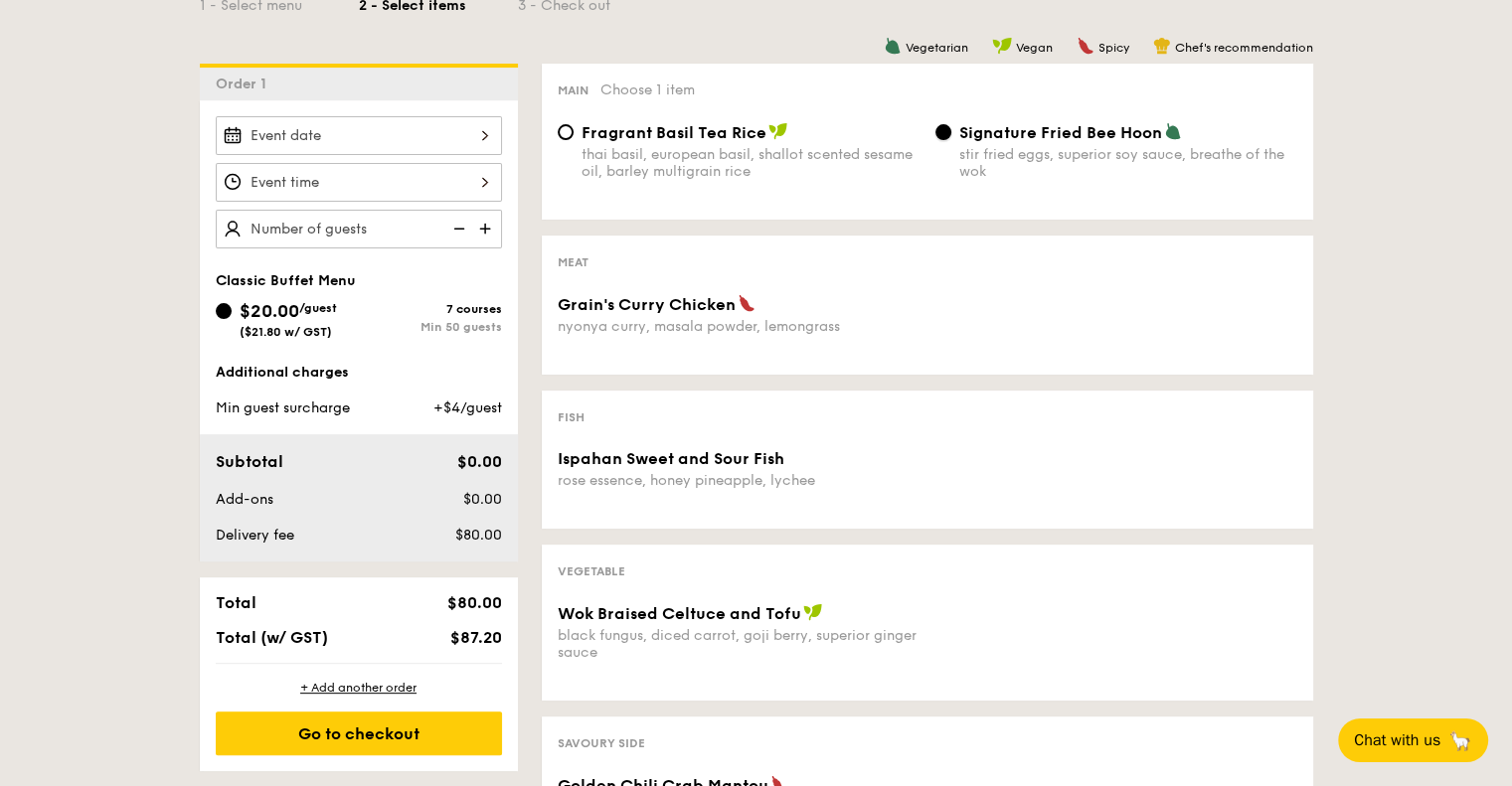 click on "Signature Fried Bee Hoon stir fried eggs, superior soy sauce, breathe of the wok" at bounding box center [943, 132] 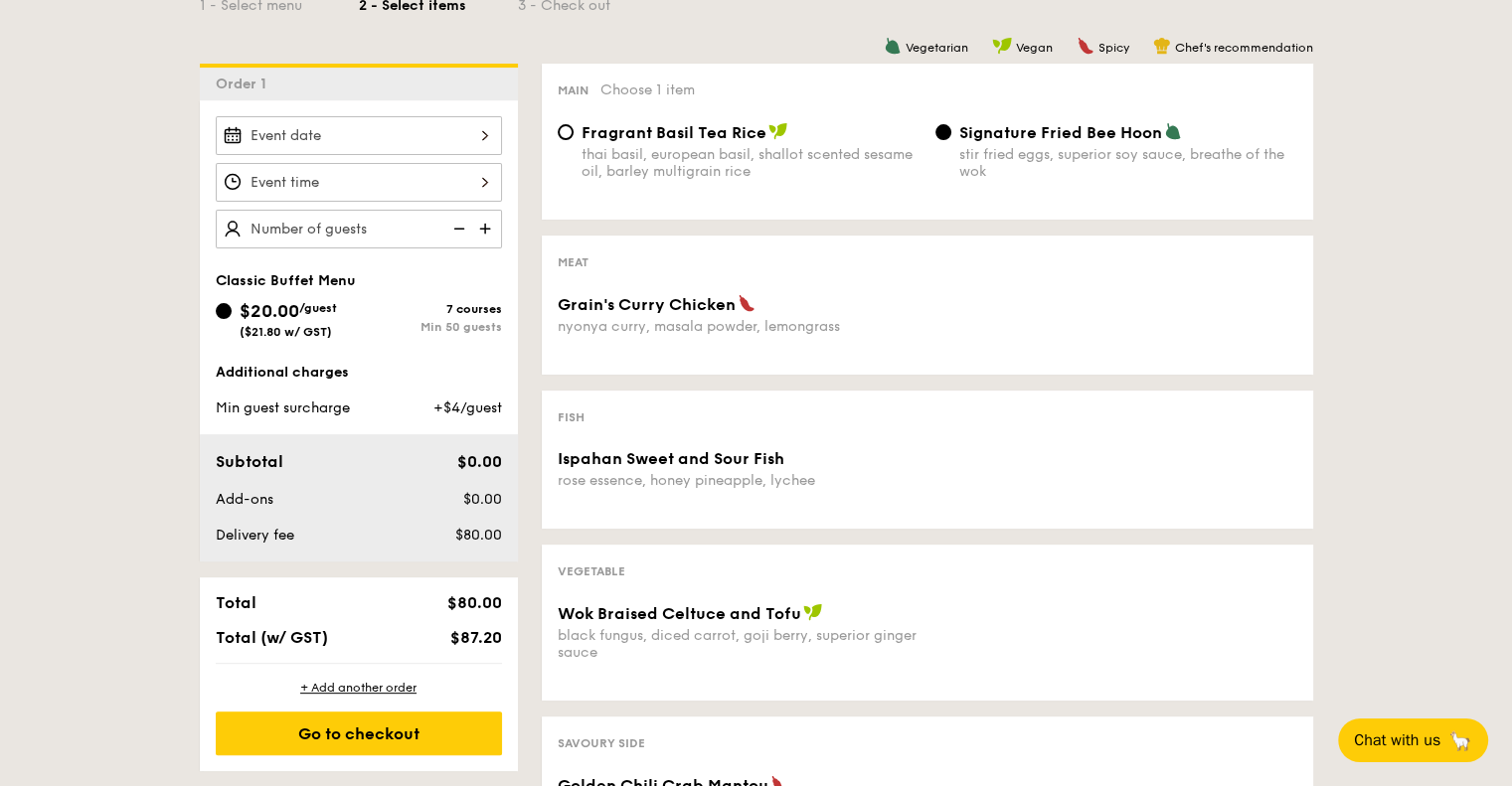 click on "Fragrant Basil Tea Rice thai basil, european basil, shallot scented sesame oil, barley multigrain rice" at bounding box center (751, 151) 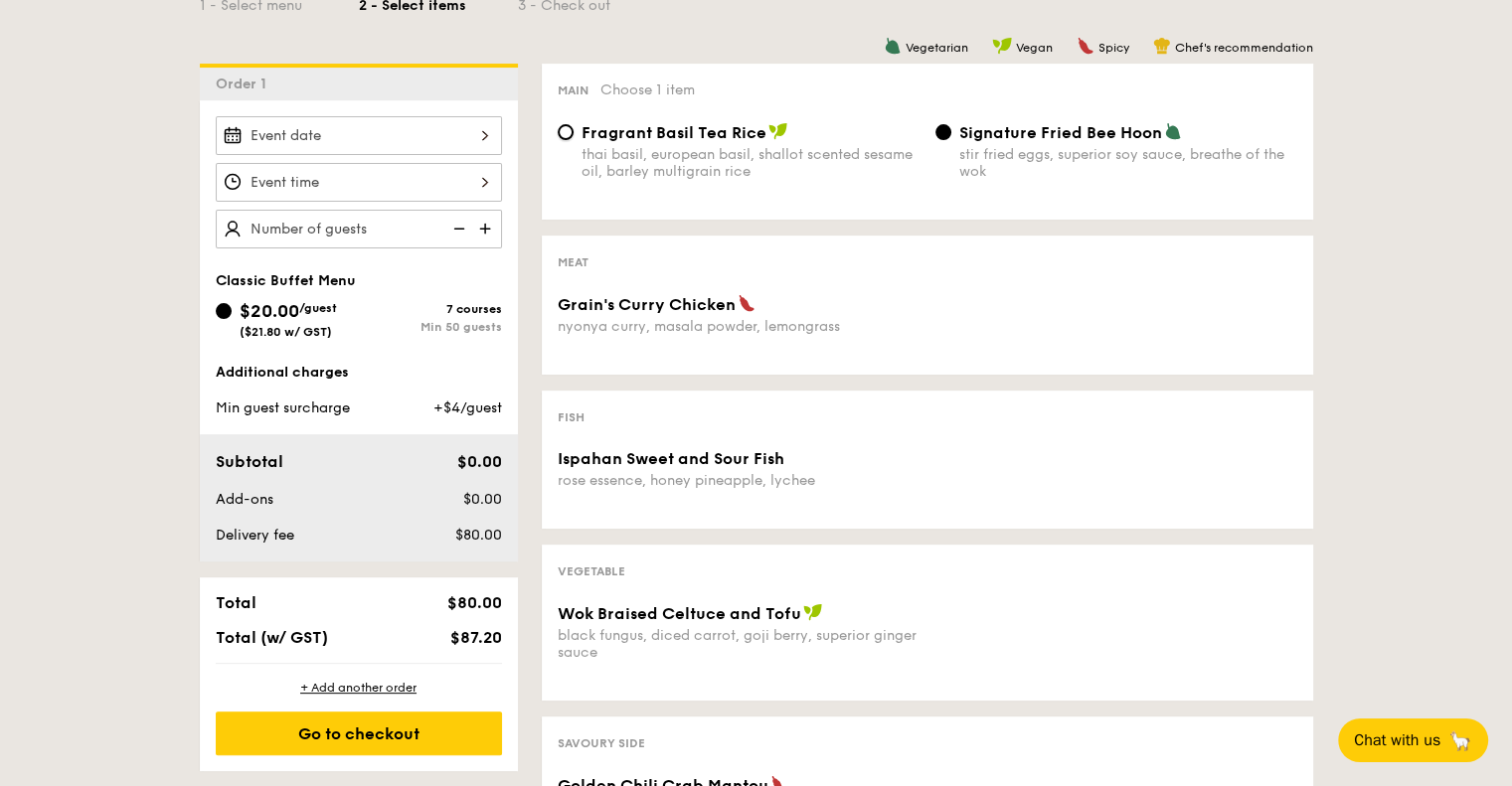 click on "Fragrant Basil Tea Rice thai basil, european basil, shallot scented sesame oil, barley multigrain rice" at bounding box center [566, 132] 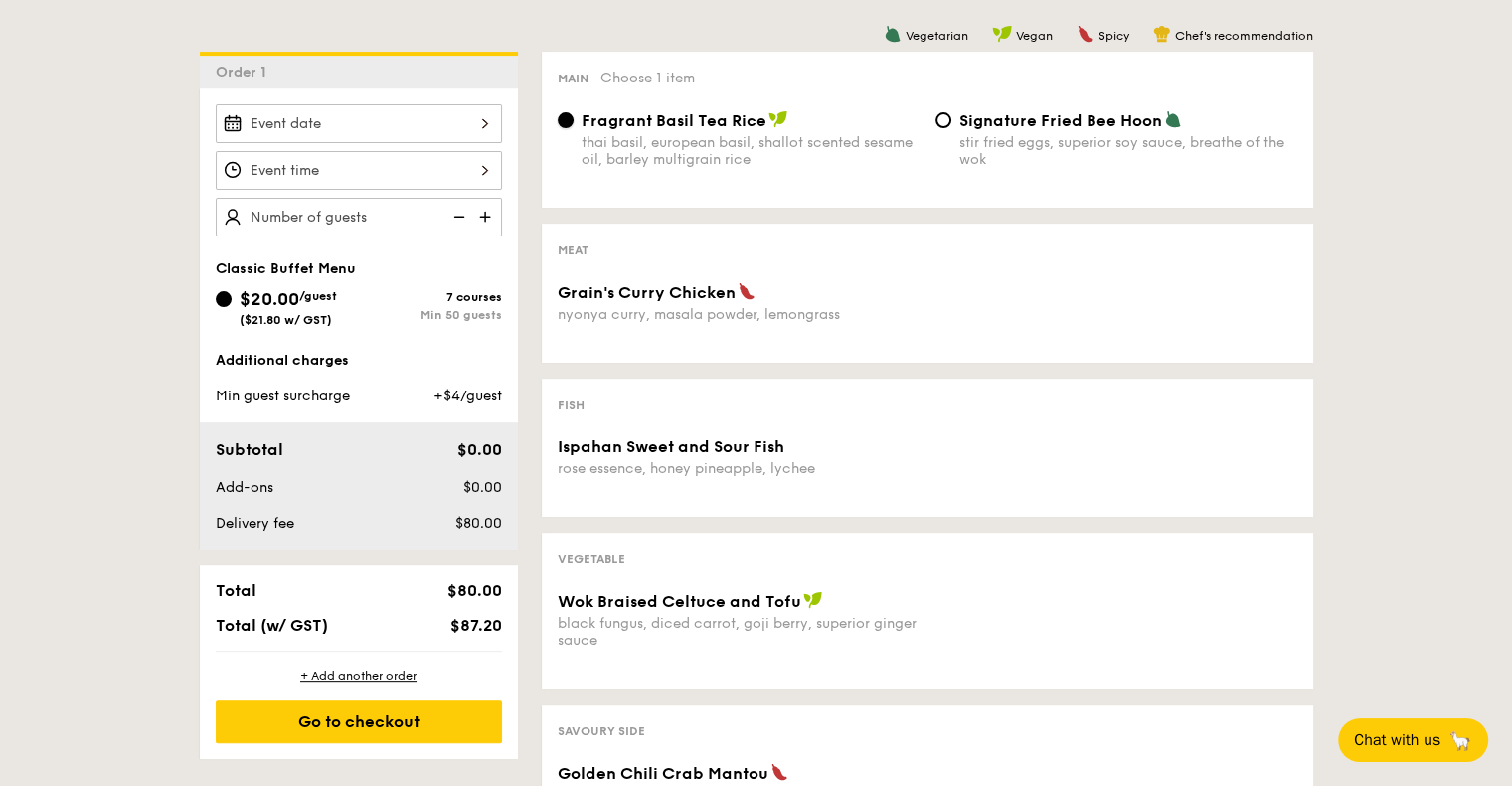 scroll, scrollTop: 549, scrollLeft: 0, axis: vertical 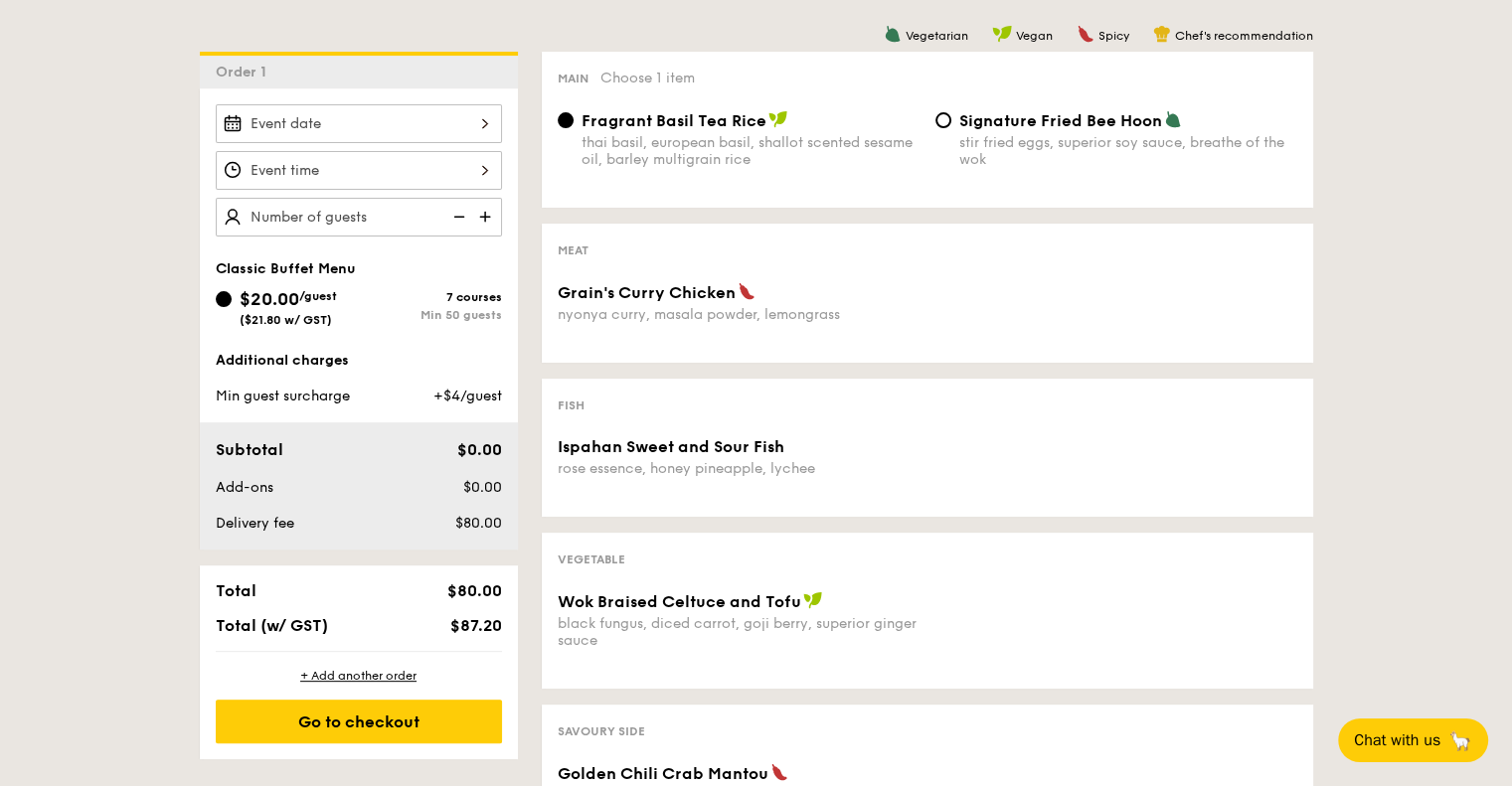 click at bounding box center [359, 123] 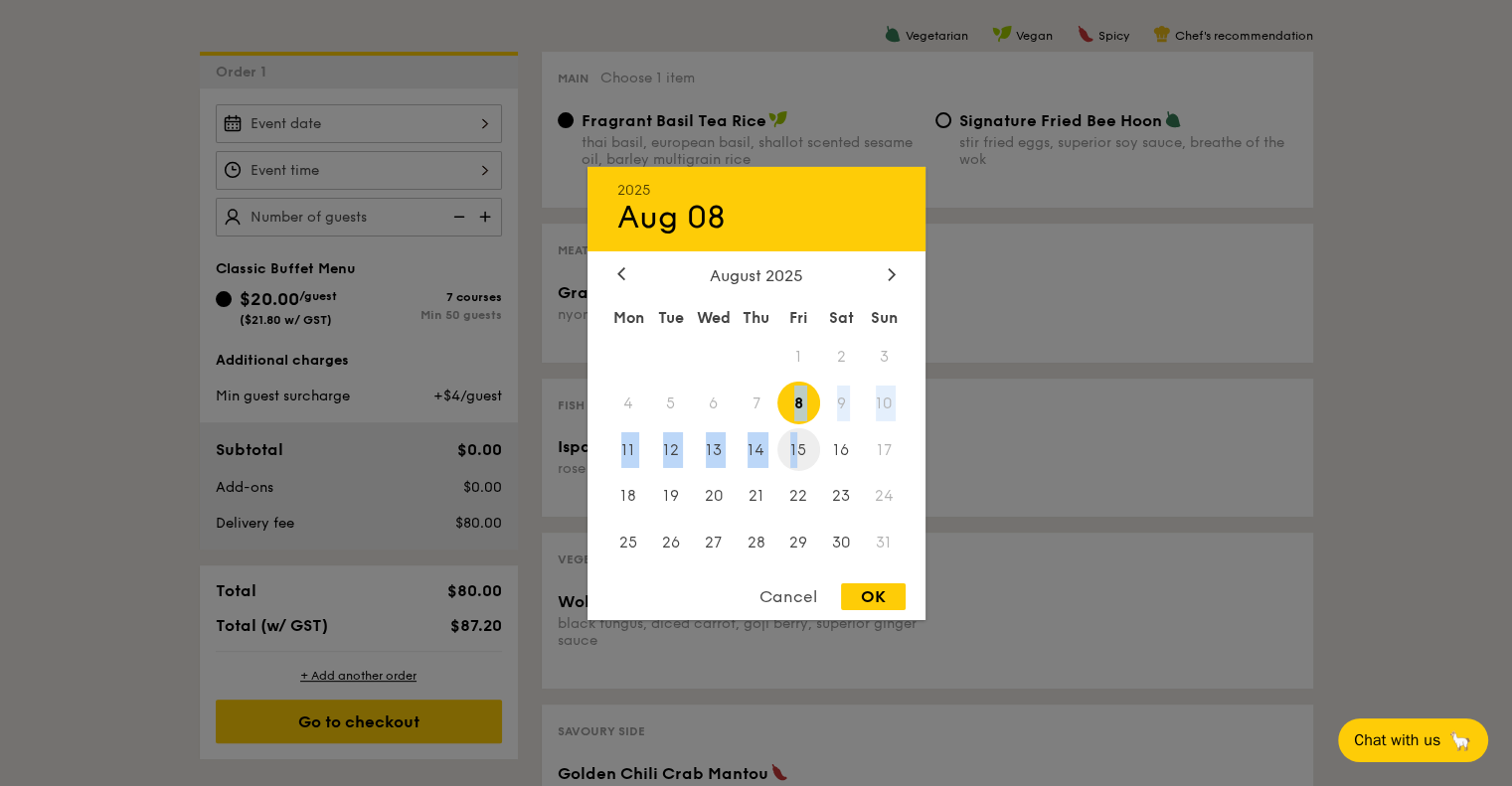 drag, startPoint x: 789, startPoint y: 409, endPoint x: 797, endPoint y: 428, distance: 20.615528 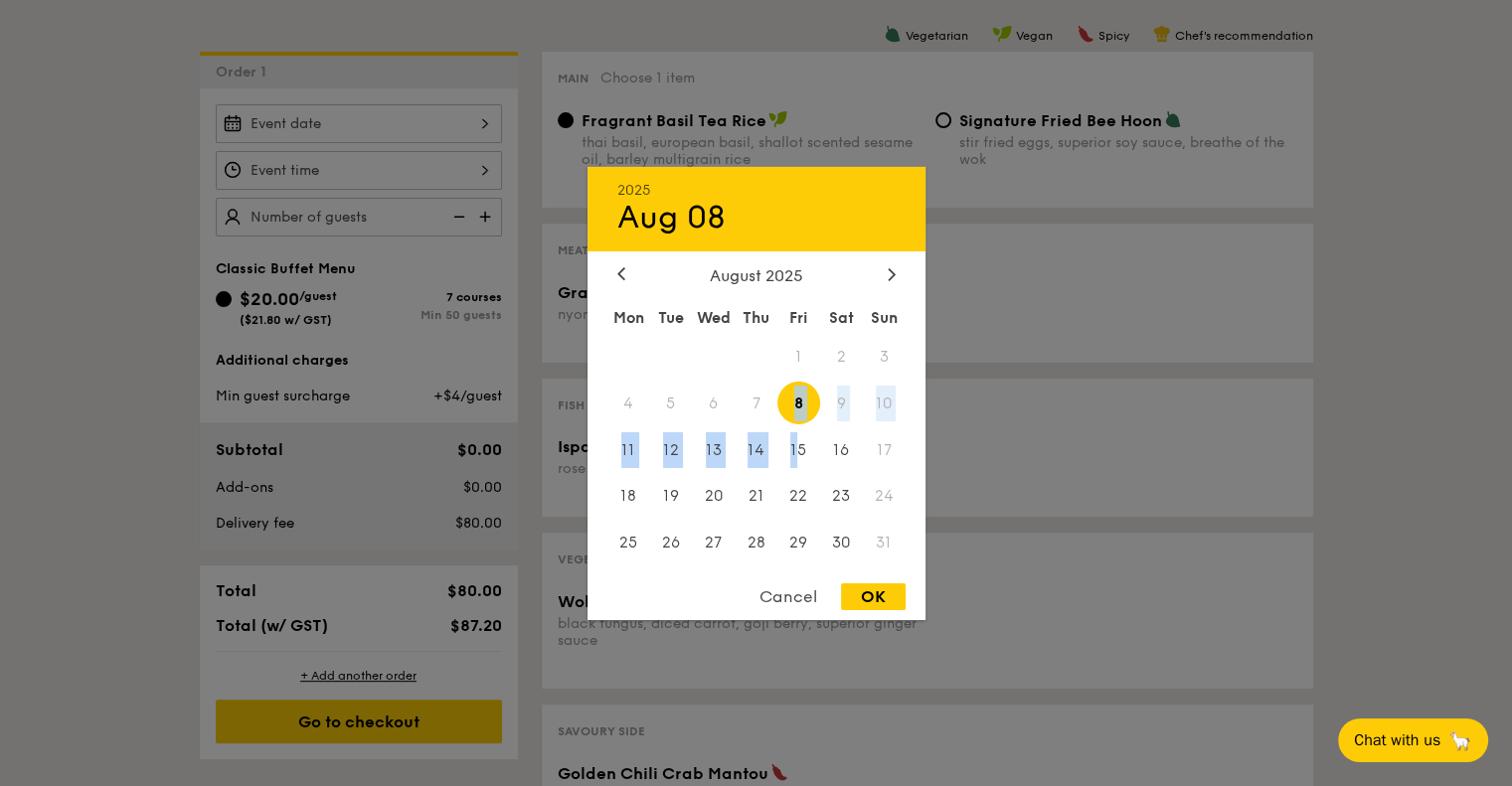 click on "8" at bounding box center [798, 402] 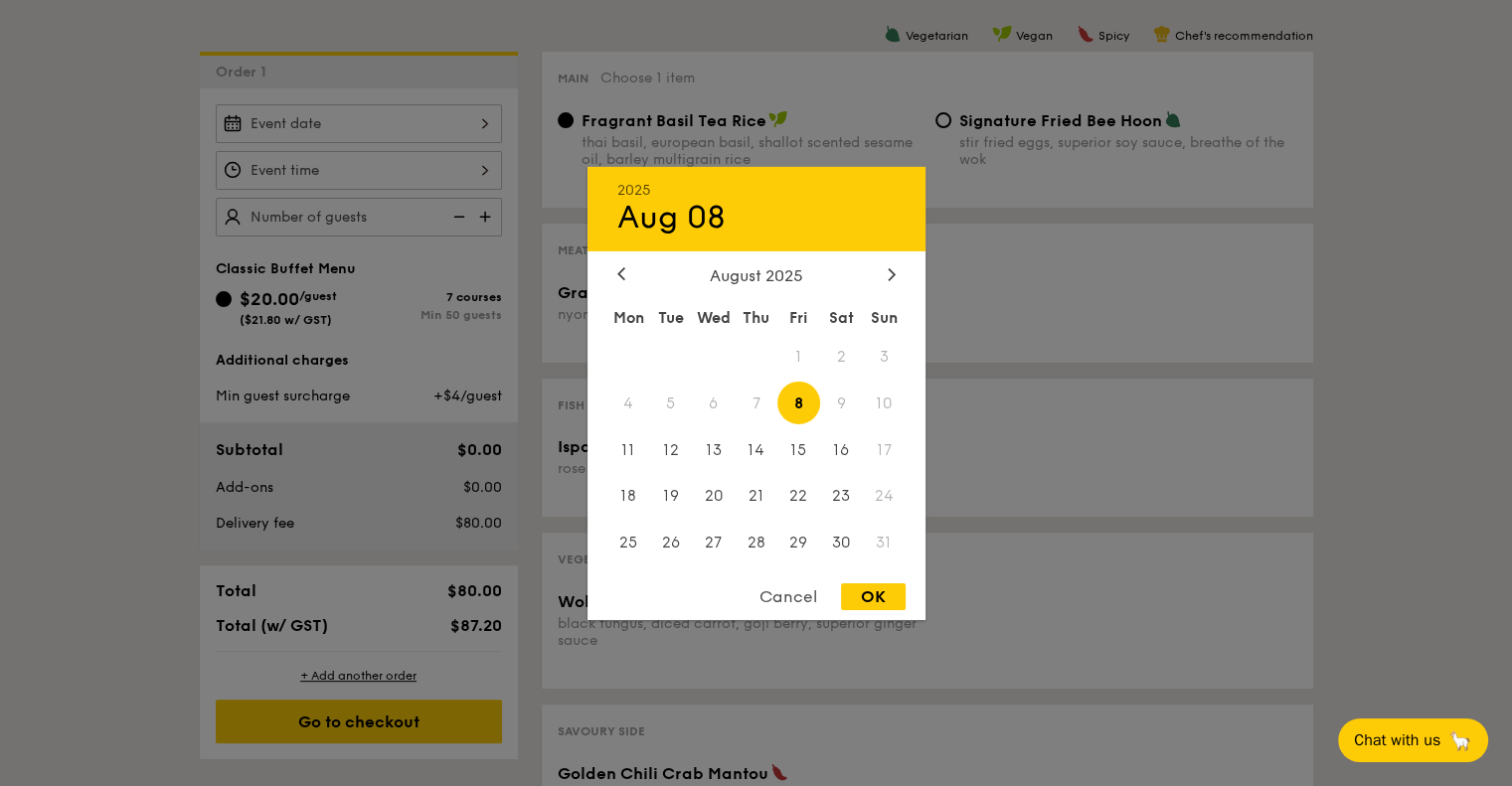 click on "OK" at bounding box center [873, 596] 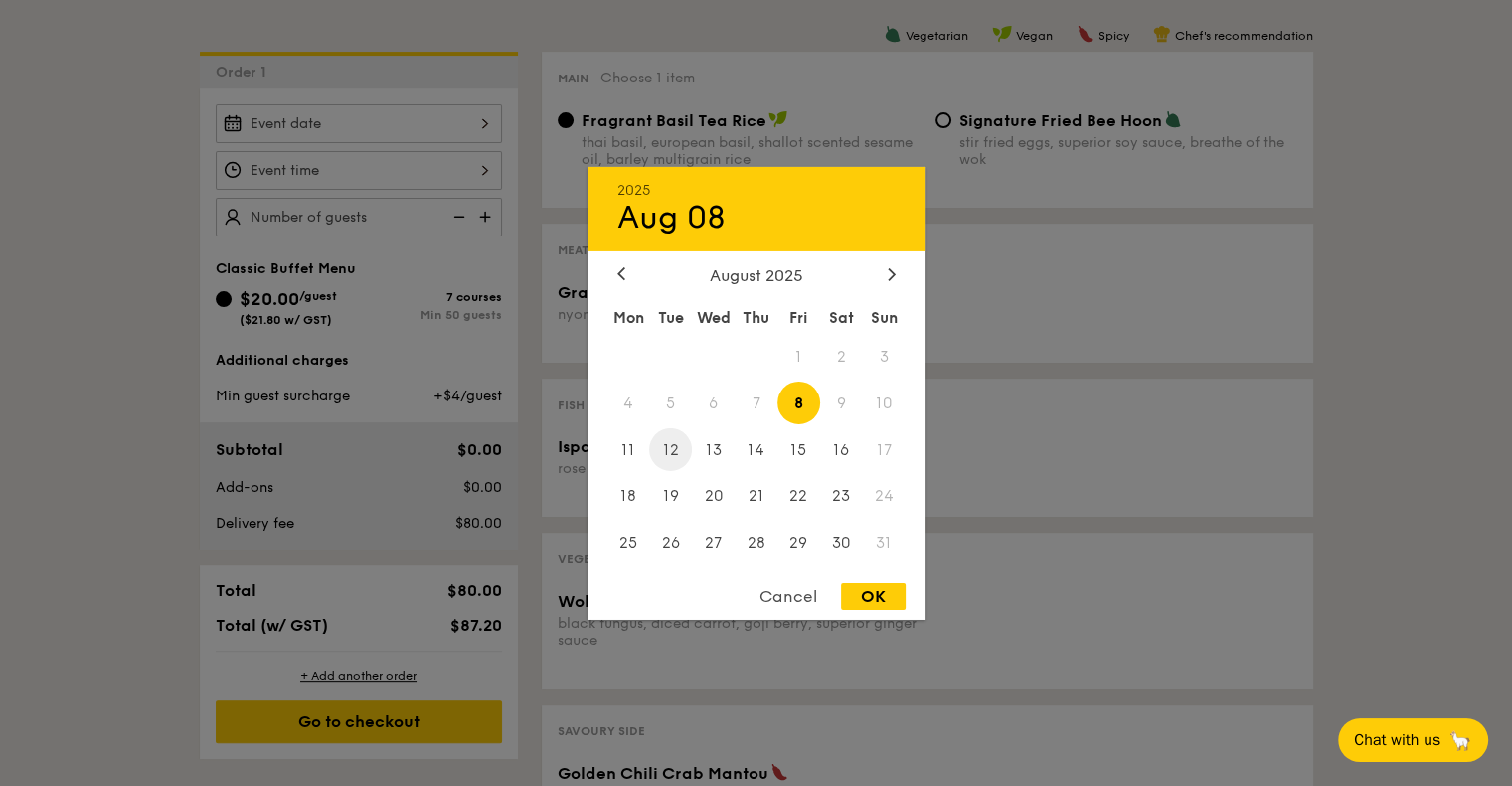 type on "[DATE]" 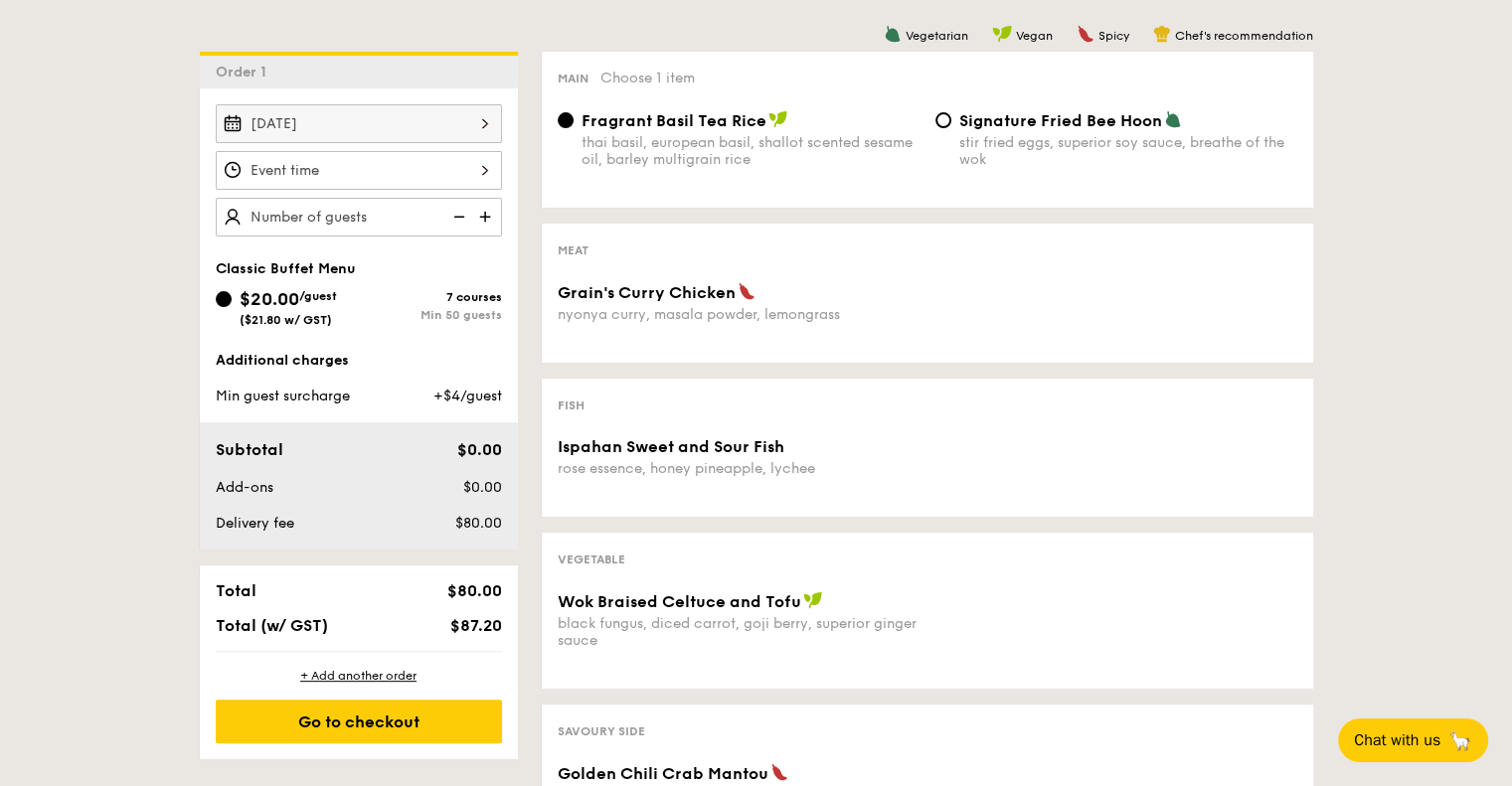click at bounding box center [359, 170] 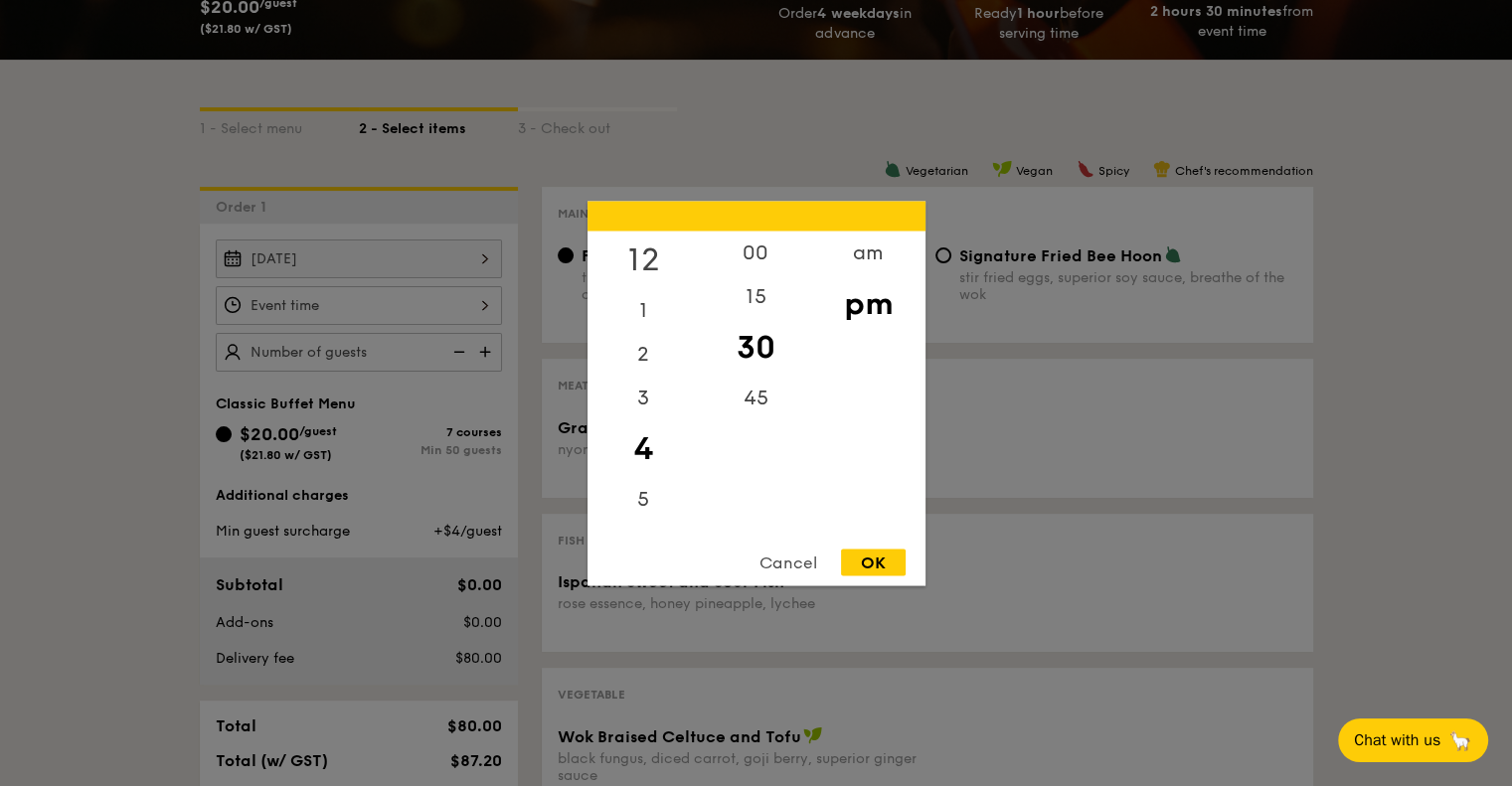 scroll, scrollTop: 413, scrollLeft: 0, axis: vertical 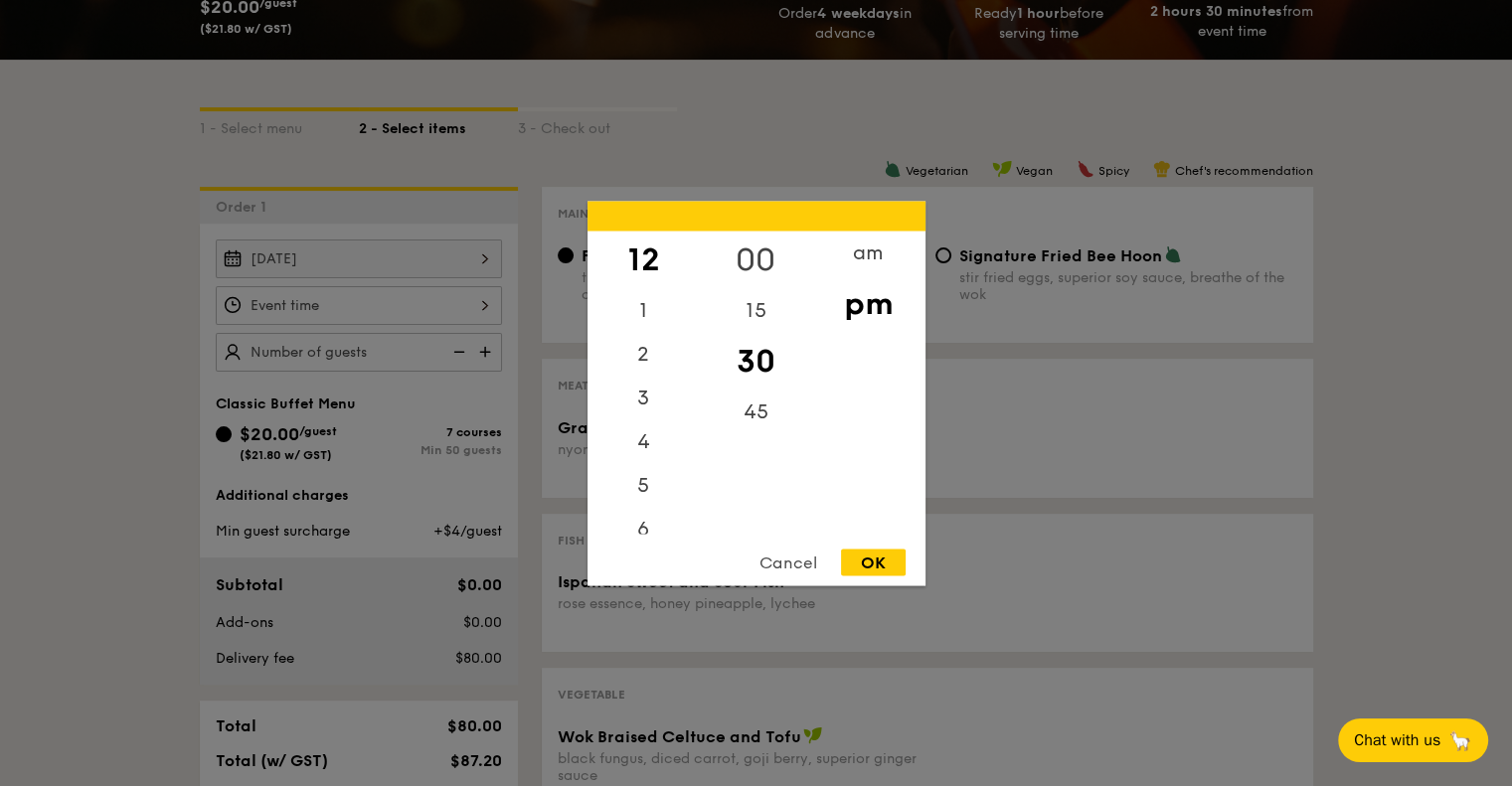 click on "00" at bounding box center [756, 259] 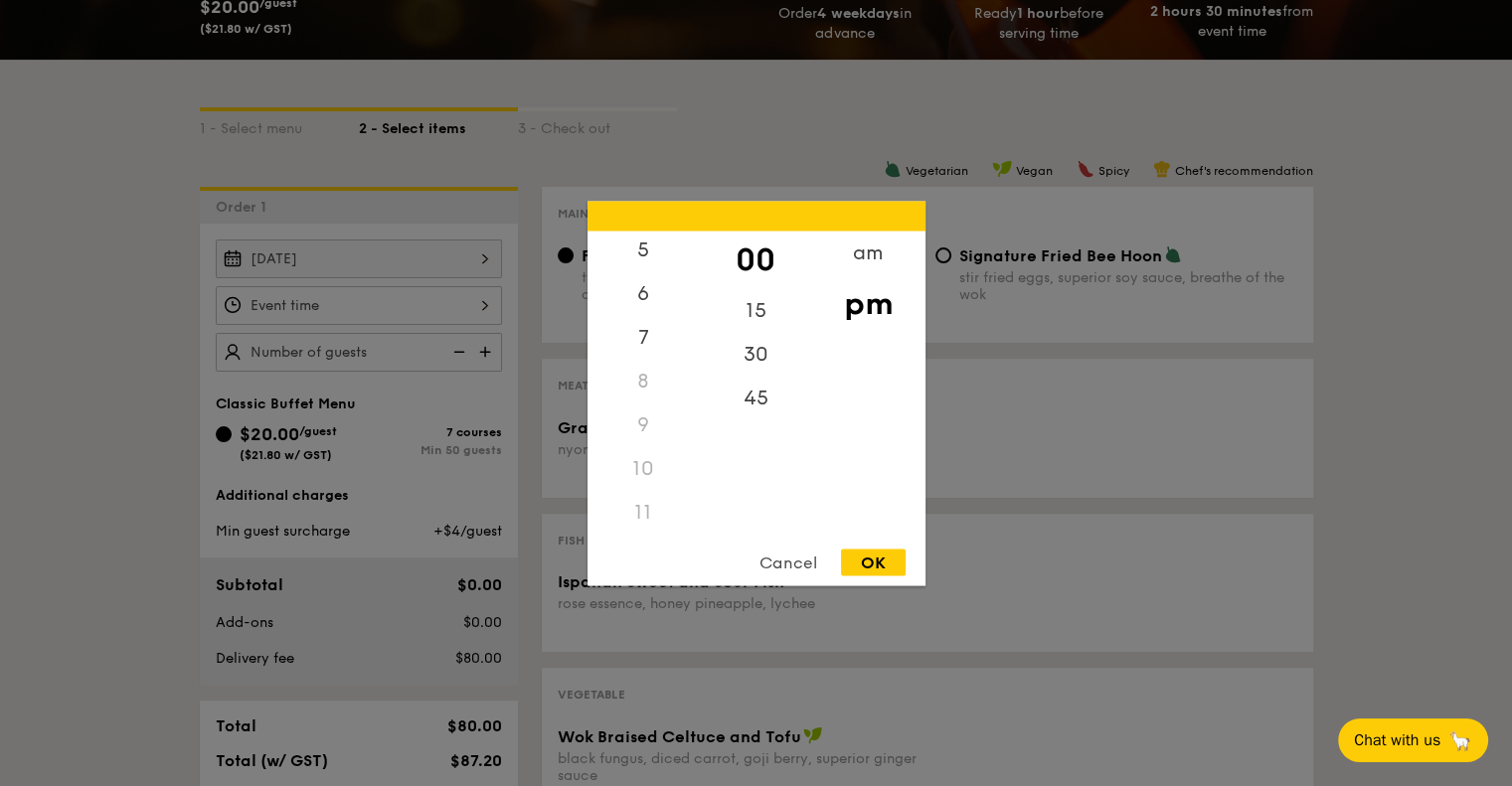 scroll, scrollTop: 236, scrollLeft: 0, axis: vertical 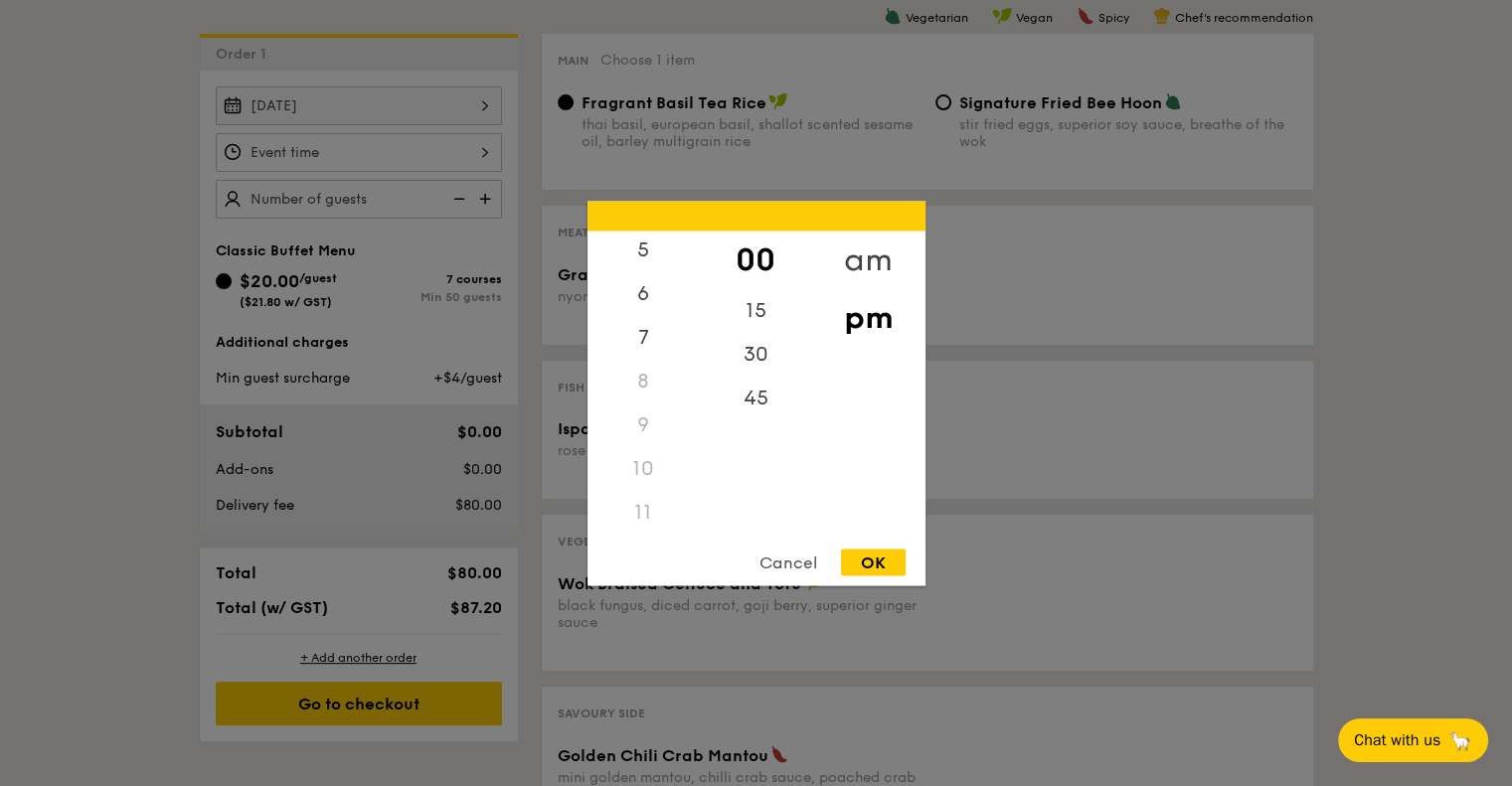 click on "am" at bounding box center (868, 259) 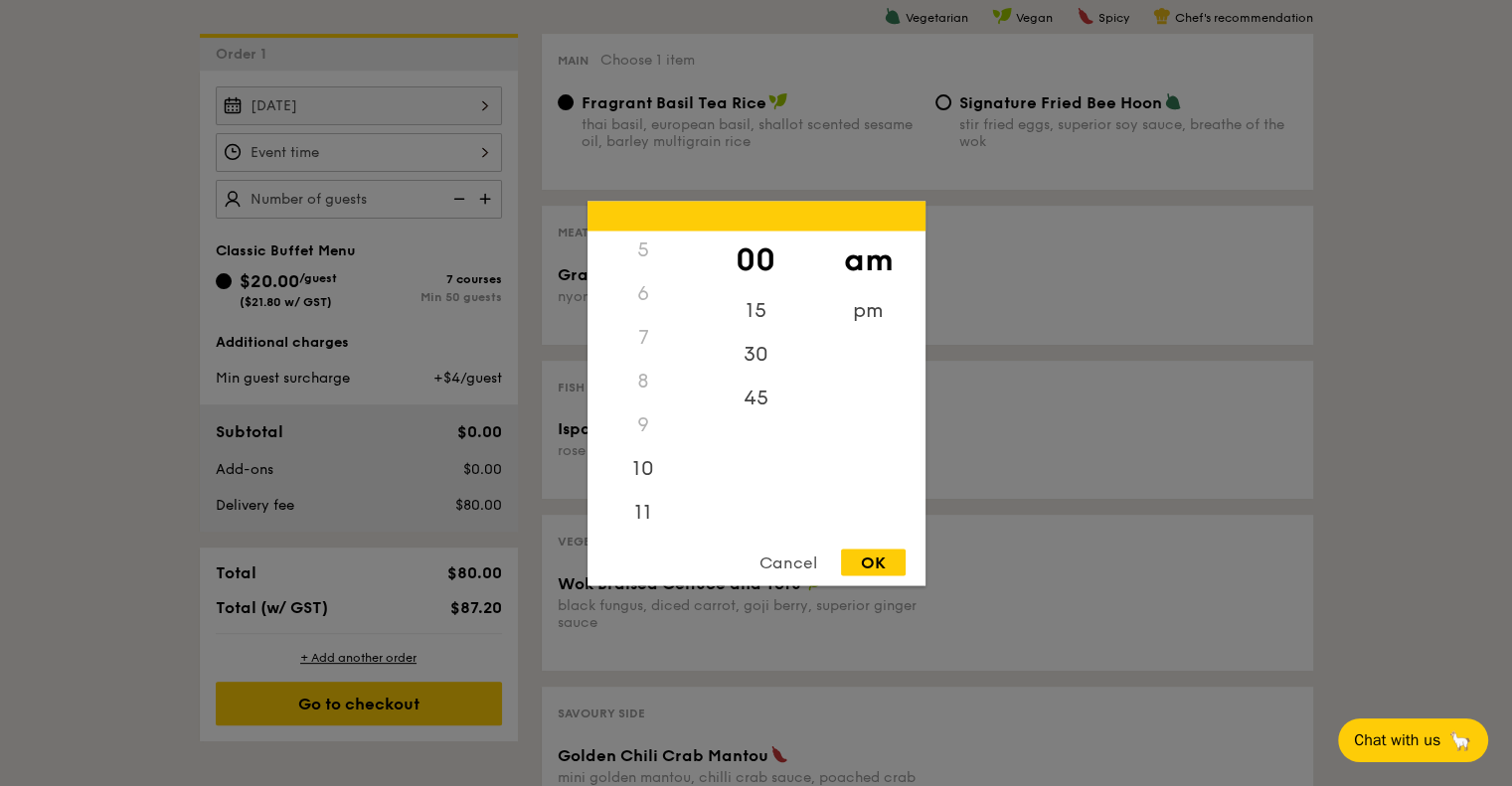 scroll, scrollTop: 222, scrollLeft: 0, axis: vertical 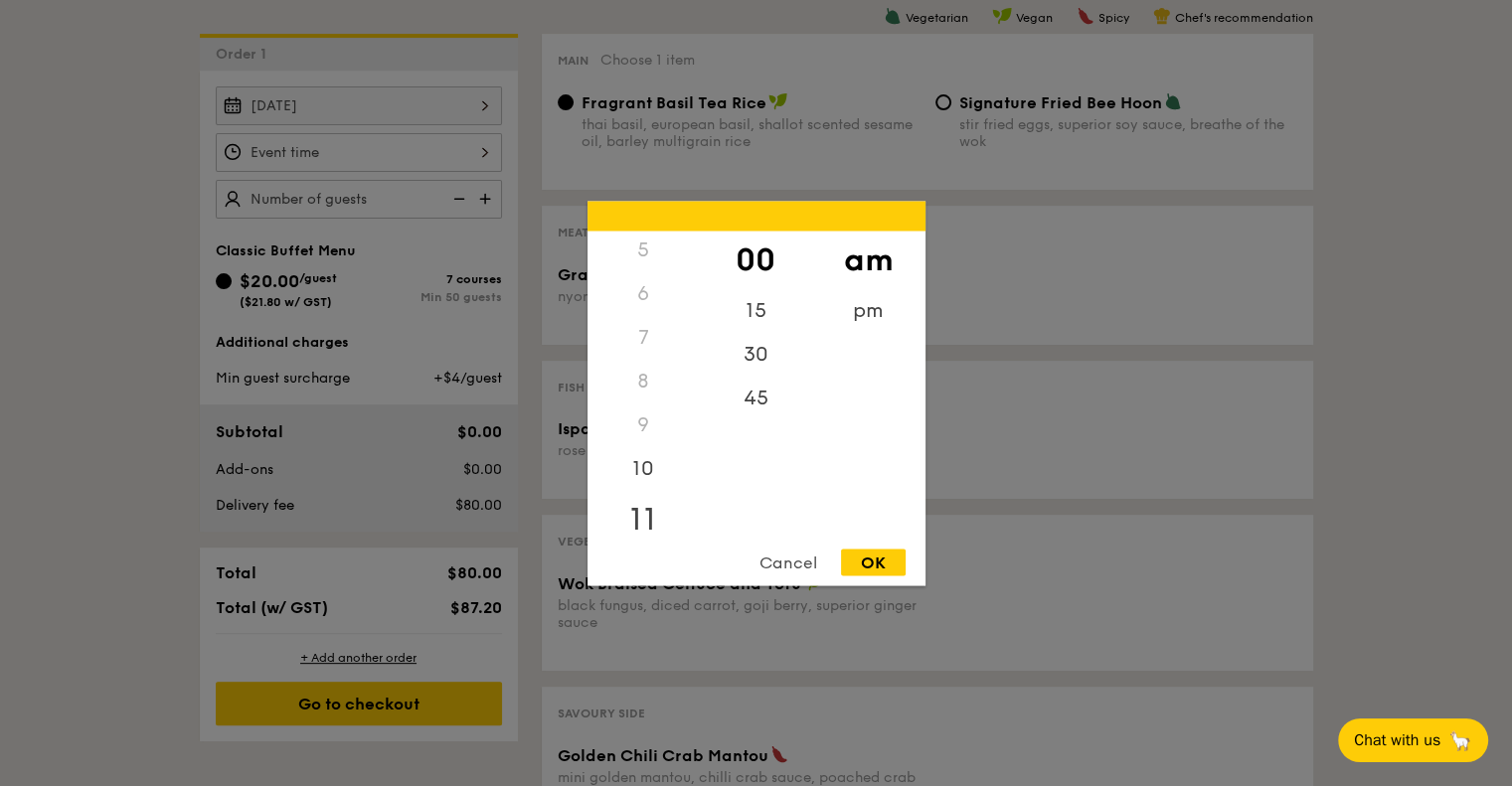 click on "11" at bounding box center [643, 519] 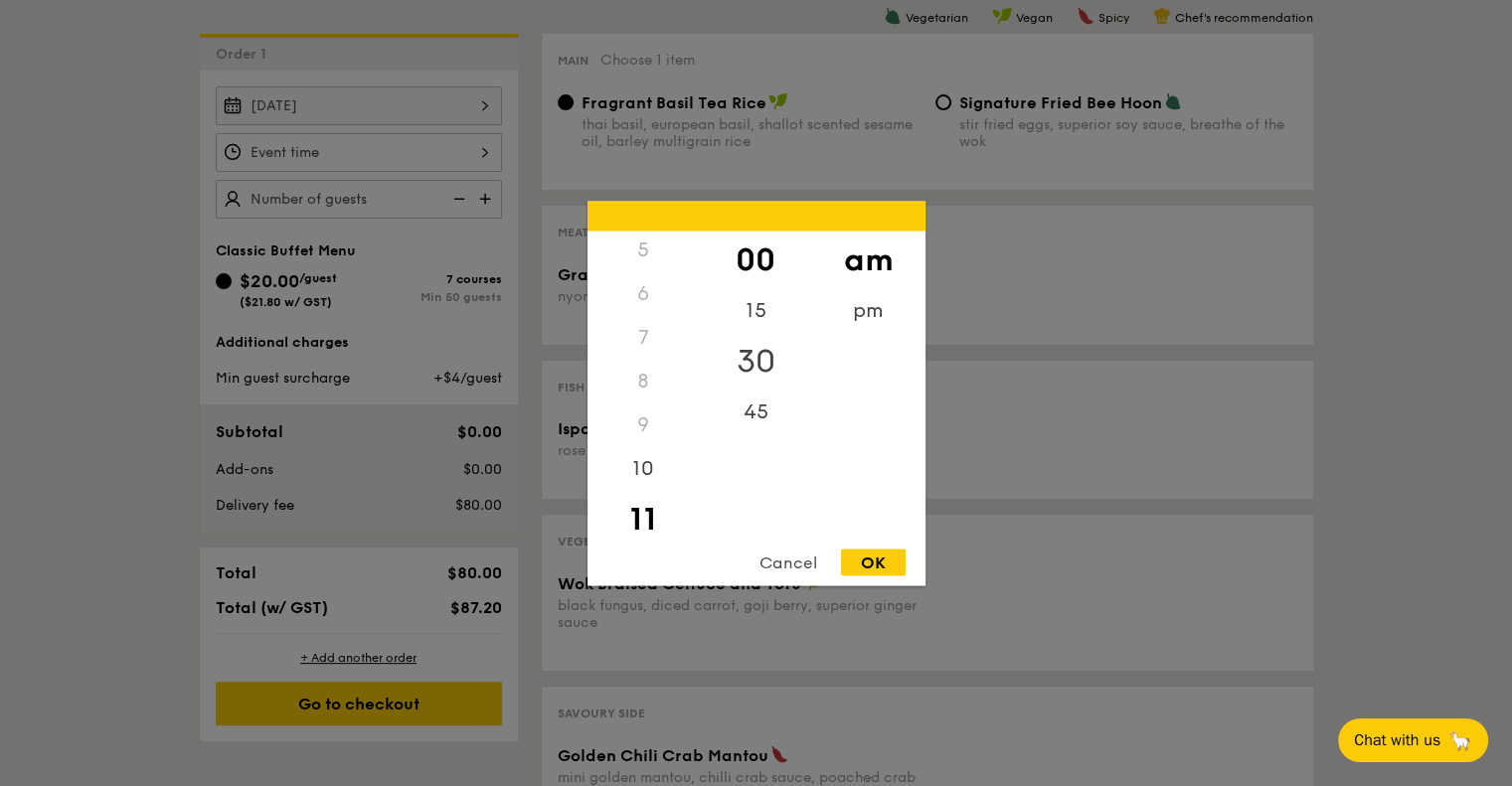 click on "30" at bounding box center [756, 361] 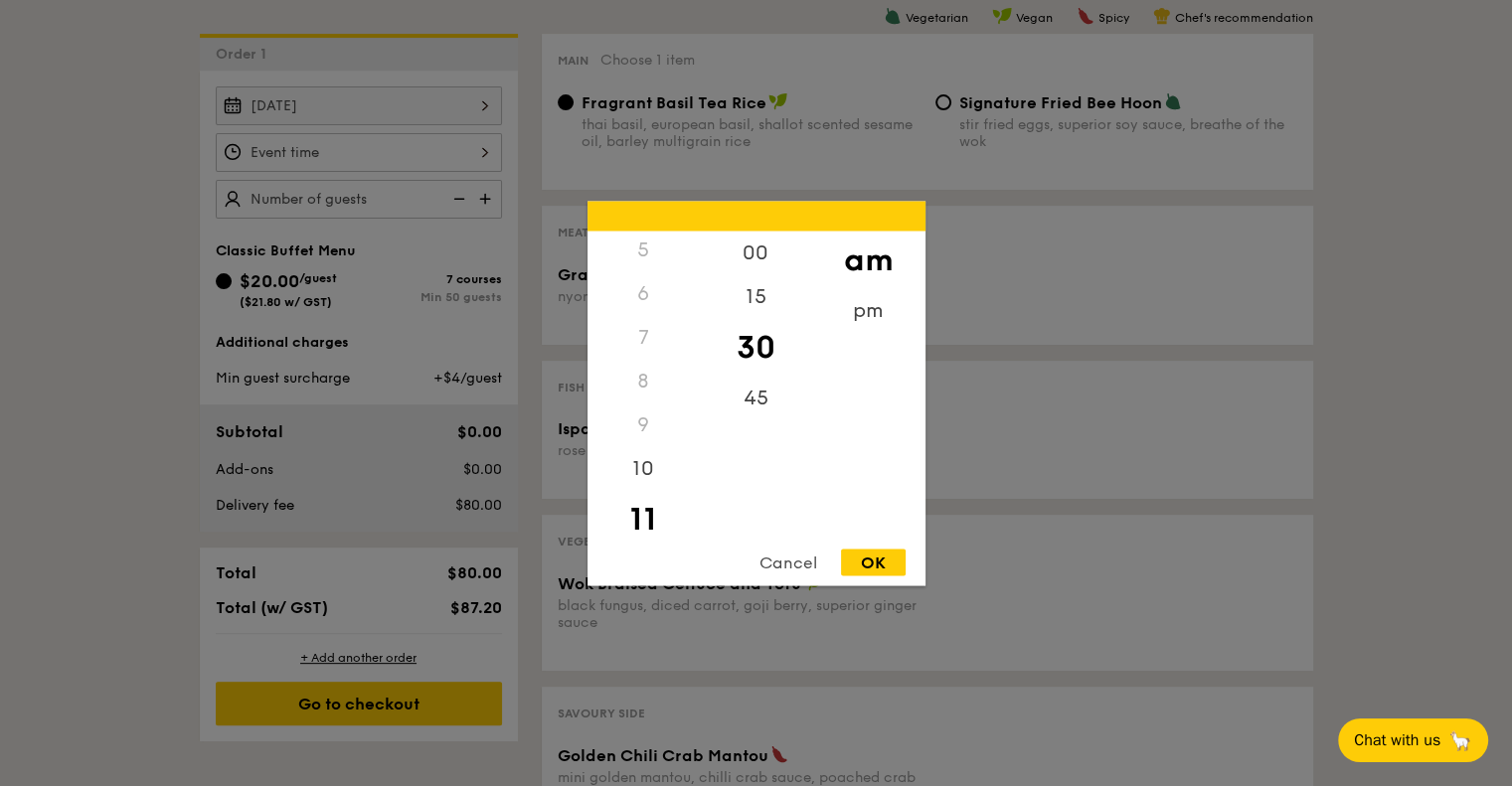 click on "OK" at bounding box center (873, 561) 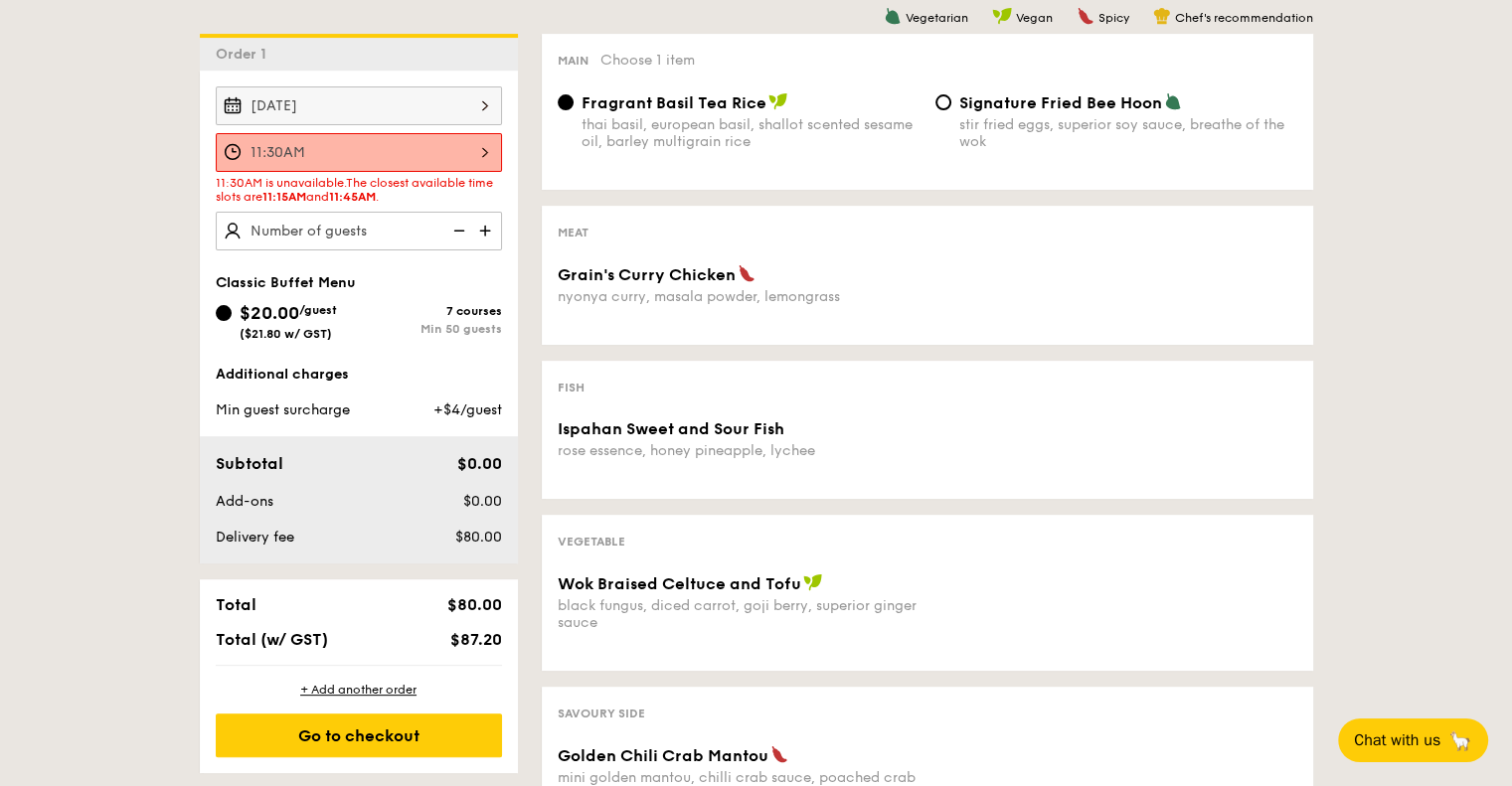 scroll, scrollTop: 236, scrollLeft: 0, axis: vertical 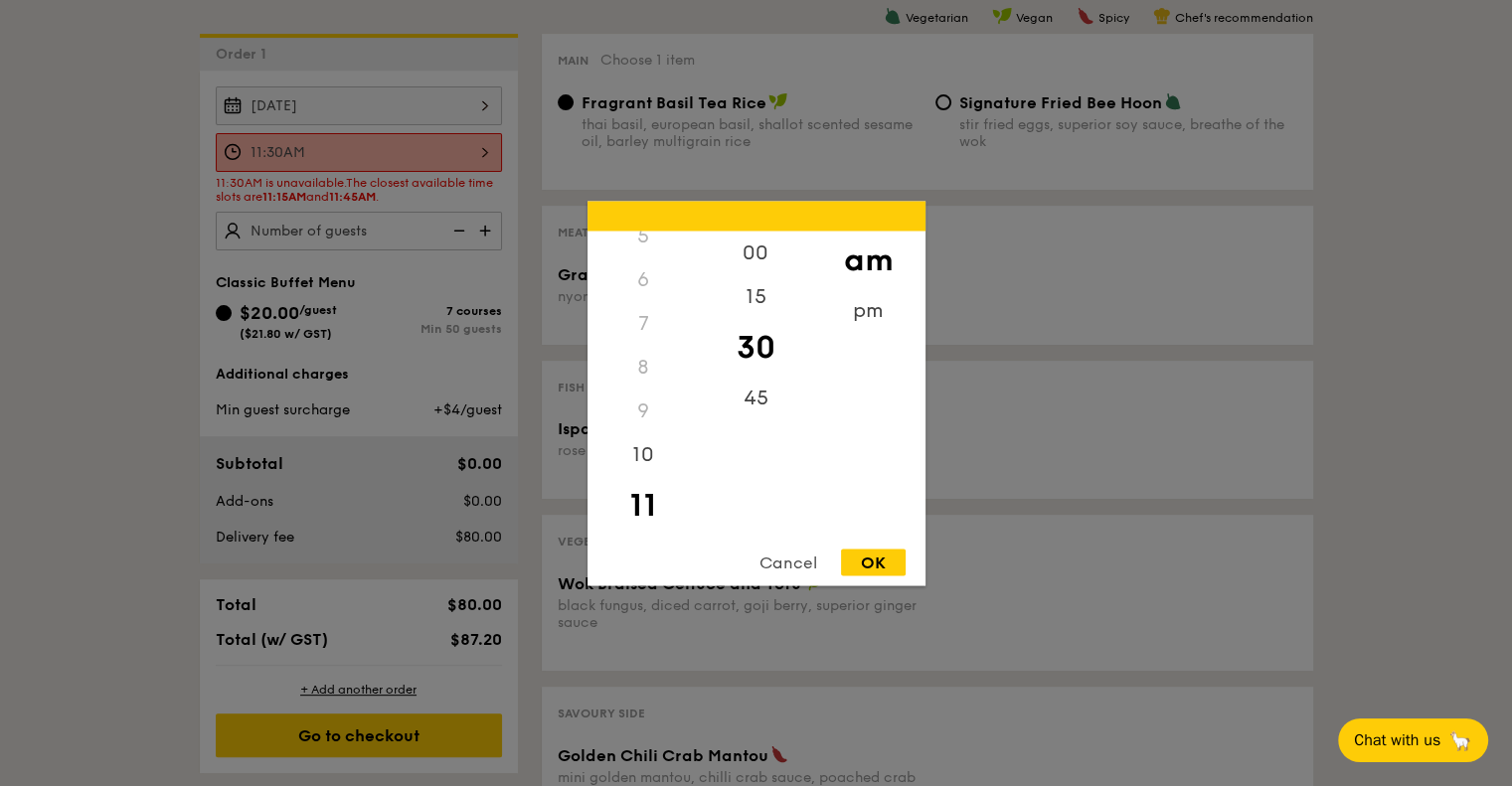 click on "11:30AM              12 1 2 3 4 5 6 7 8 9 10 11   00 15 30 45   am   pm   Cancel   OK" at bounding box center (359, 152) 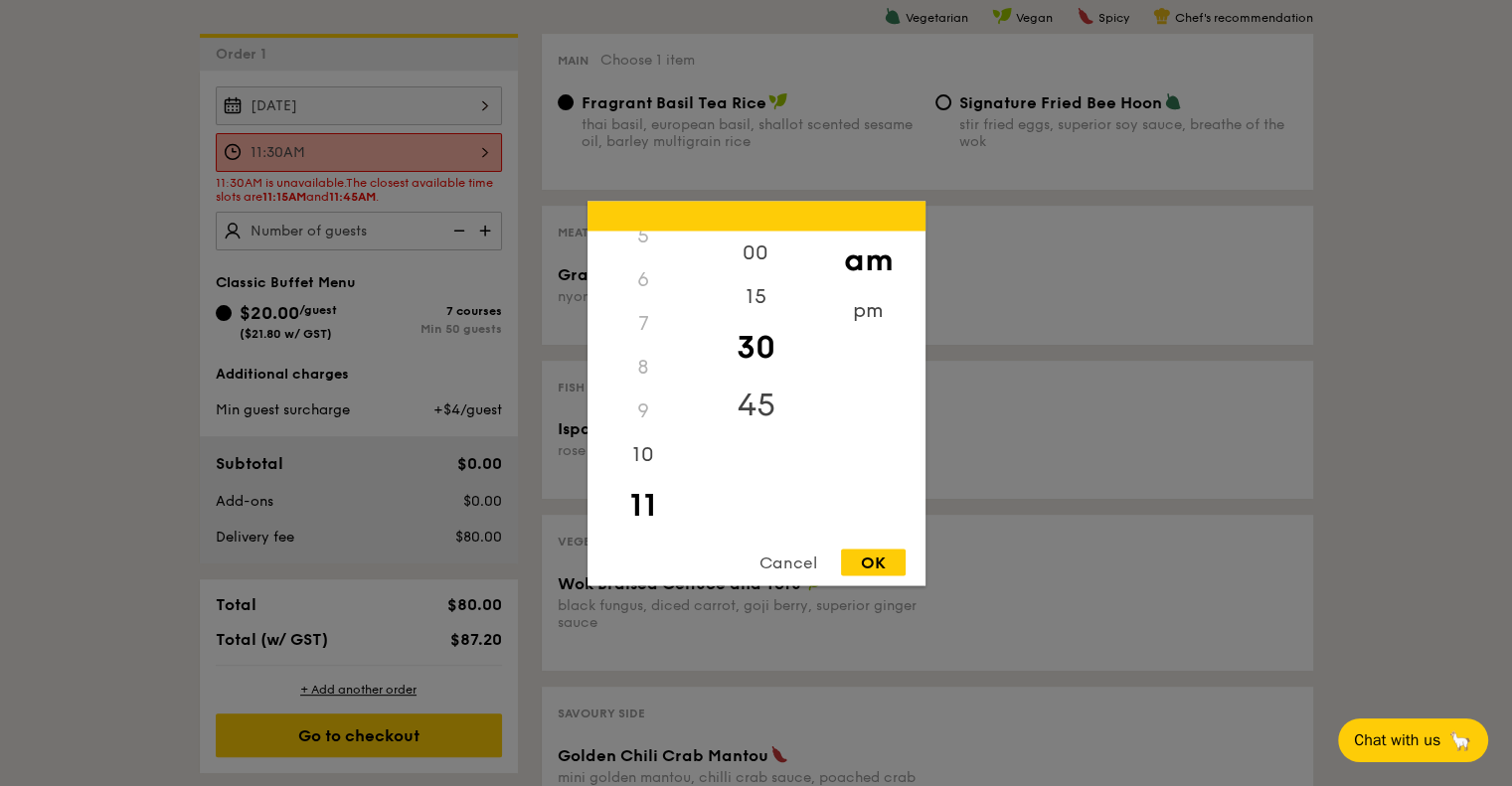 click on "45" at bounding box center [756, 404] 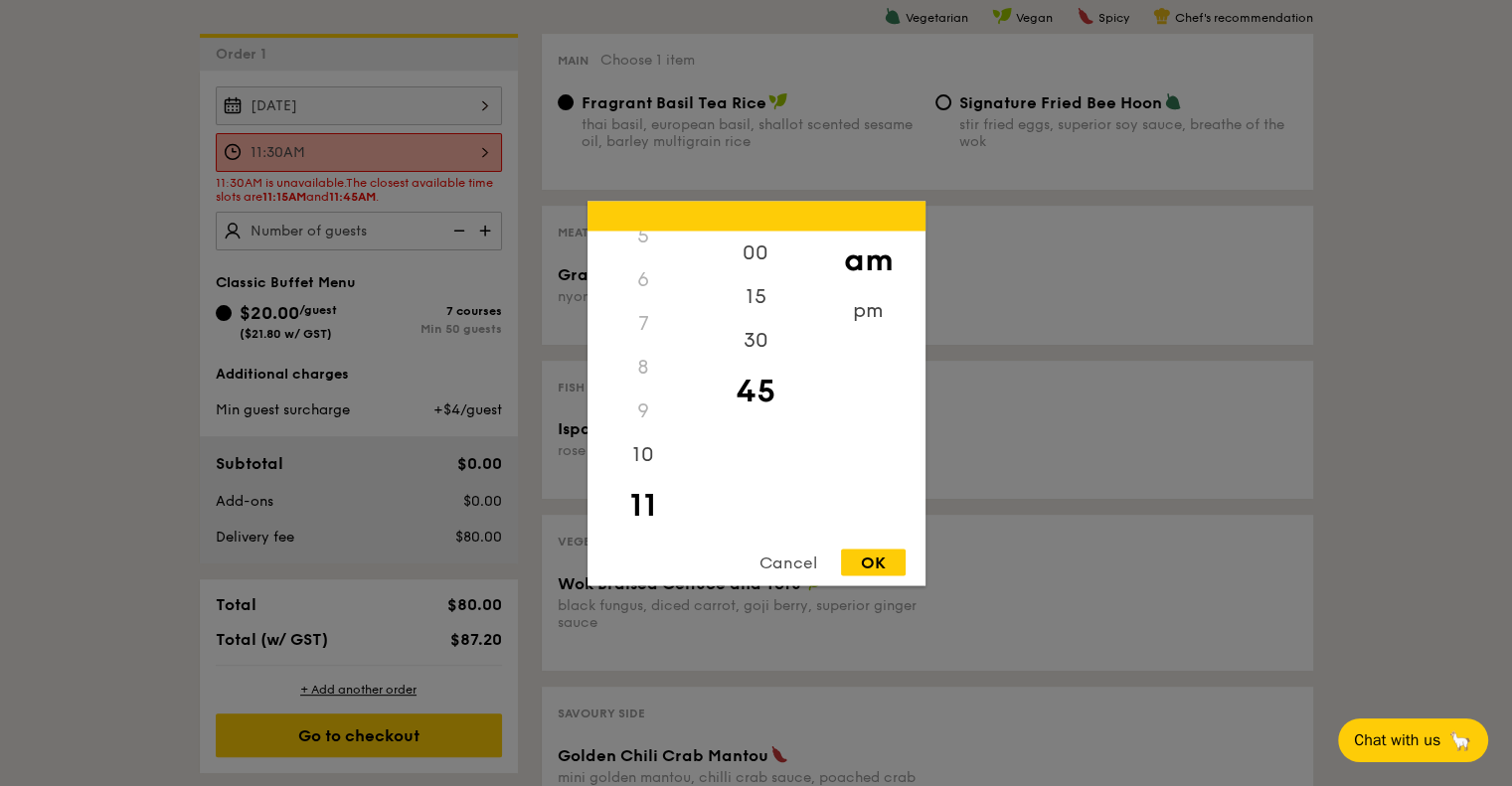 click on "OK" at bounding box center [873, 561] 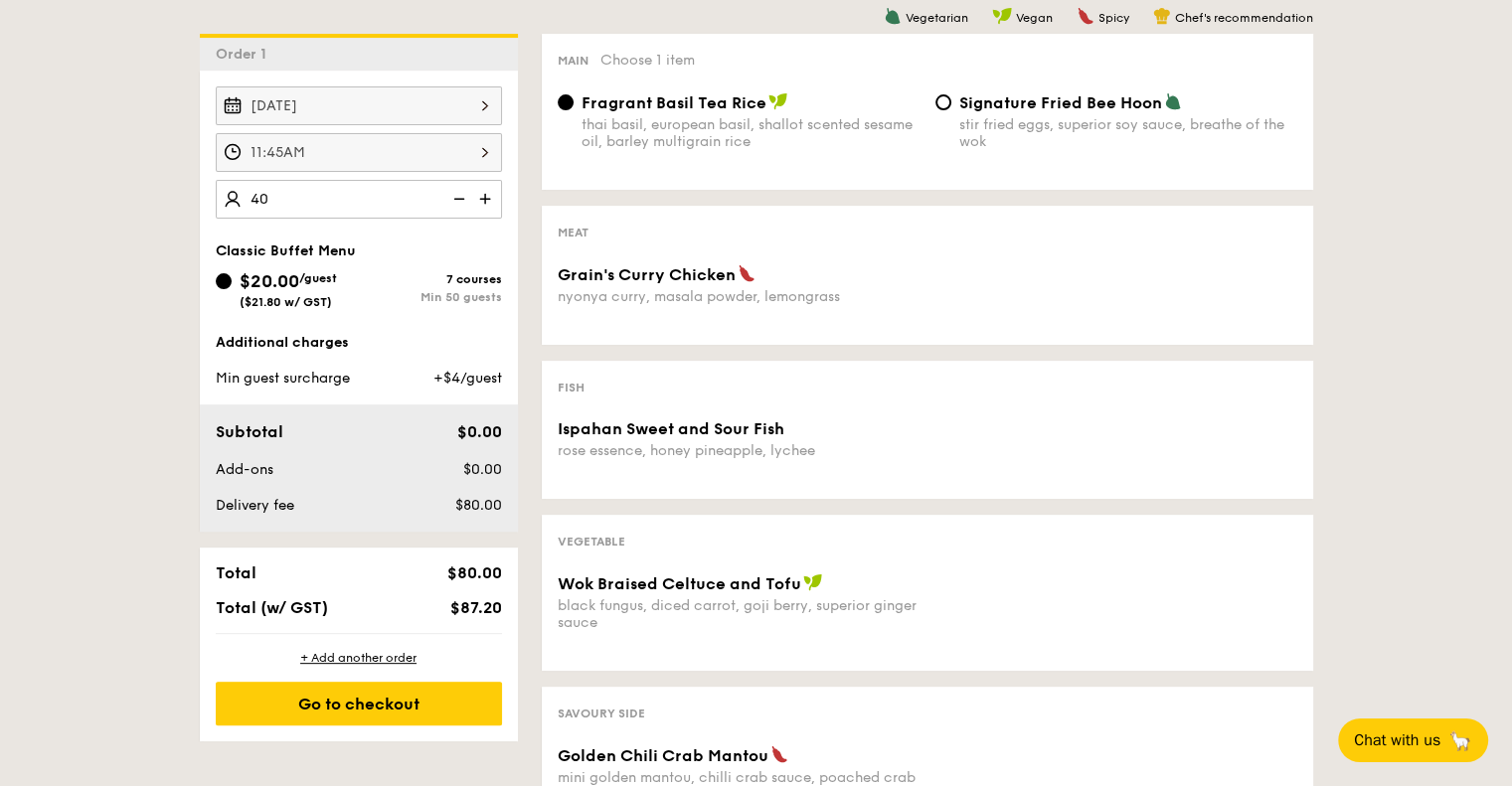 type on "40 guests" 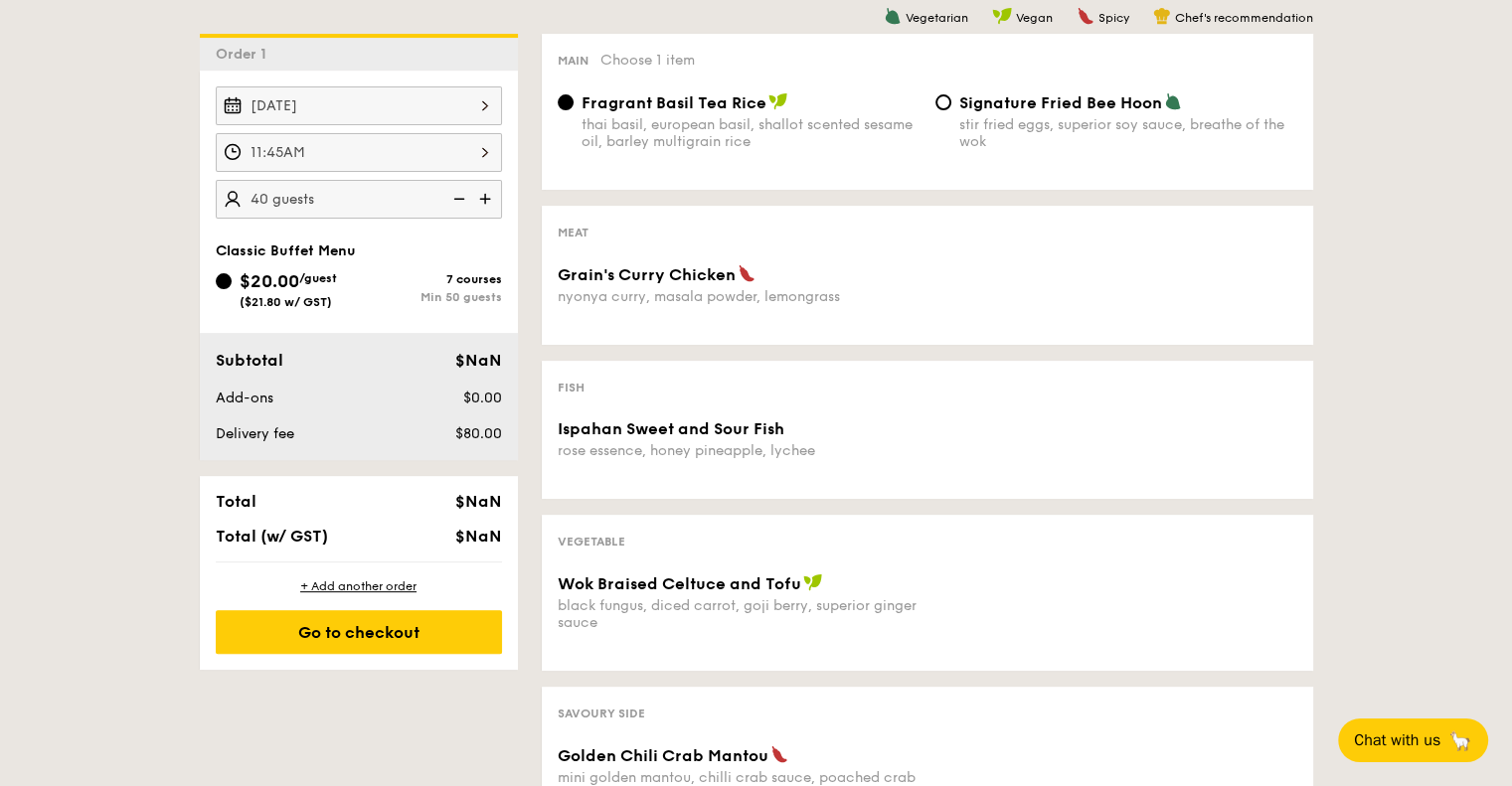 click on "+ Add another order" at bounding box center (359, 586) 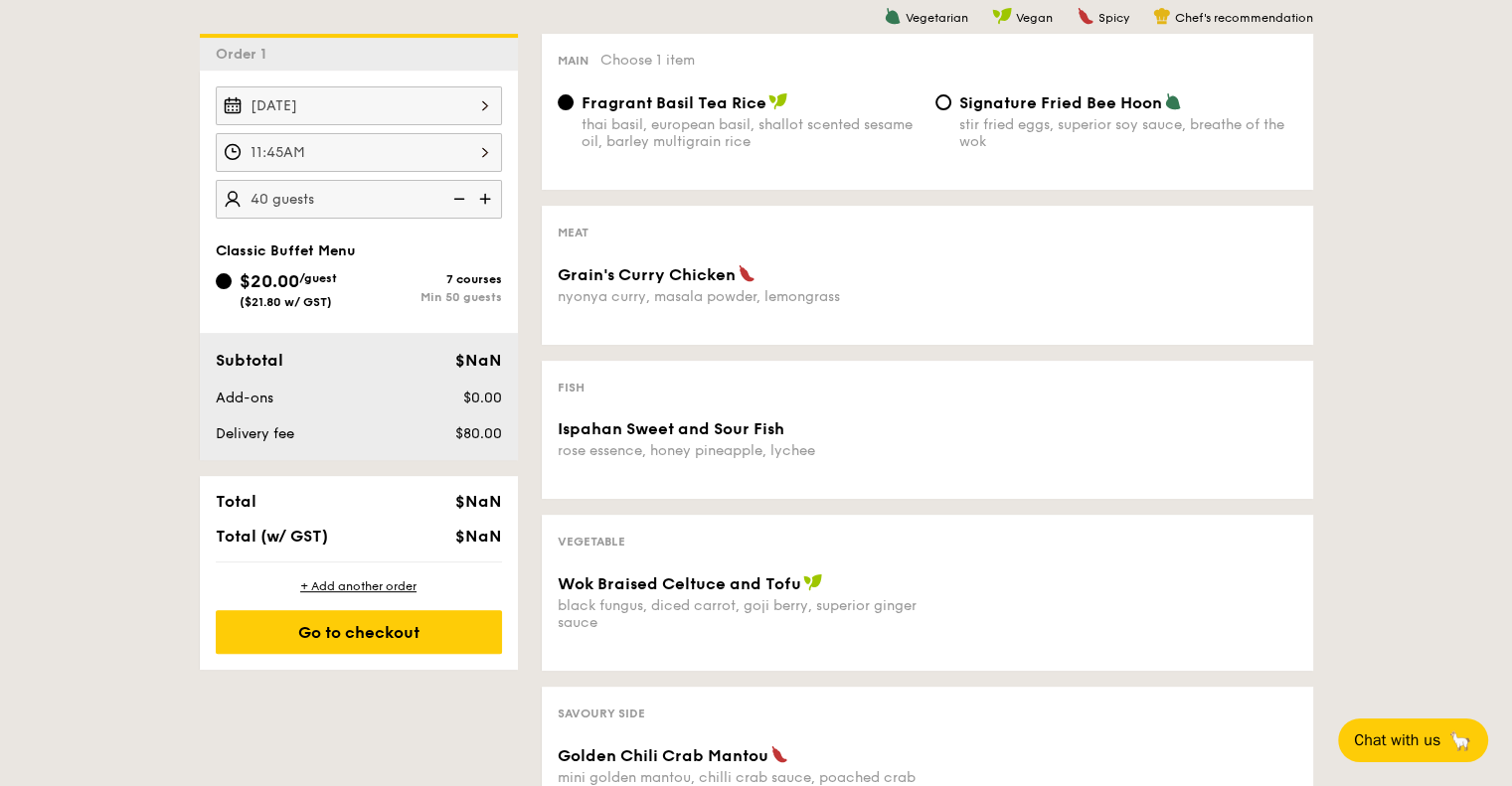 radio on "true" 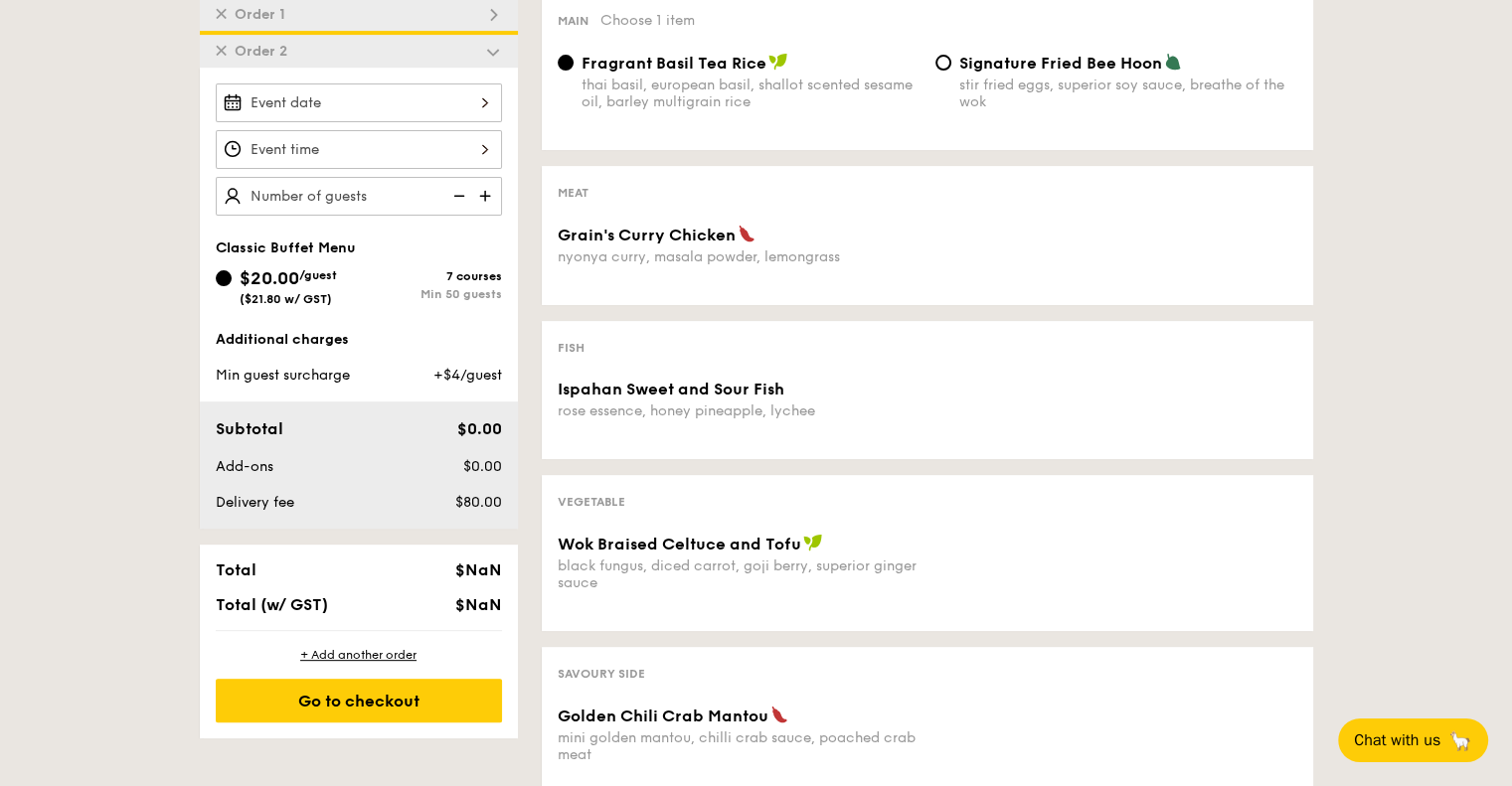 scroll, scrollTop: 607, scrollLeft: 0, axis: vertical 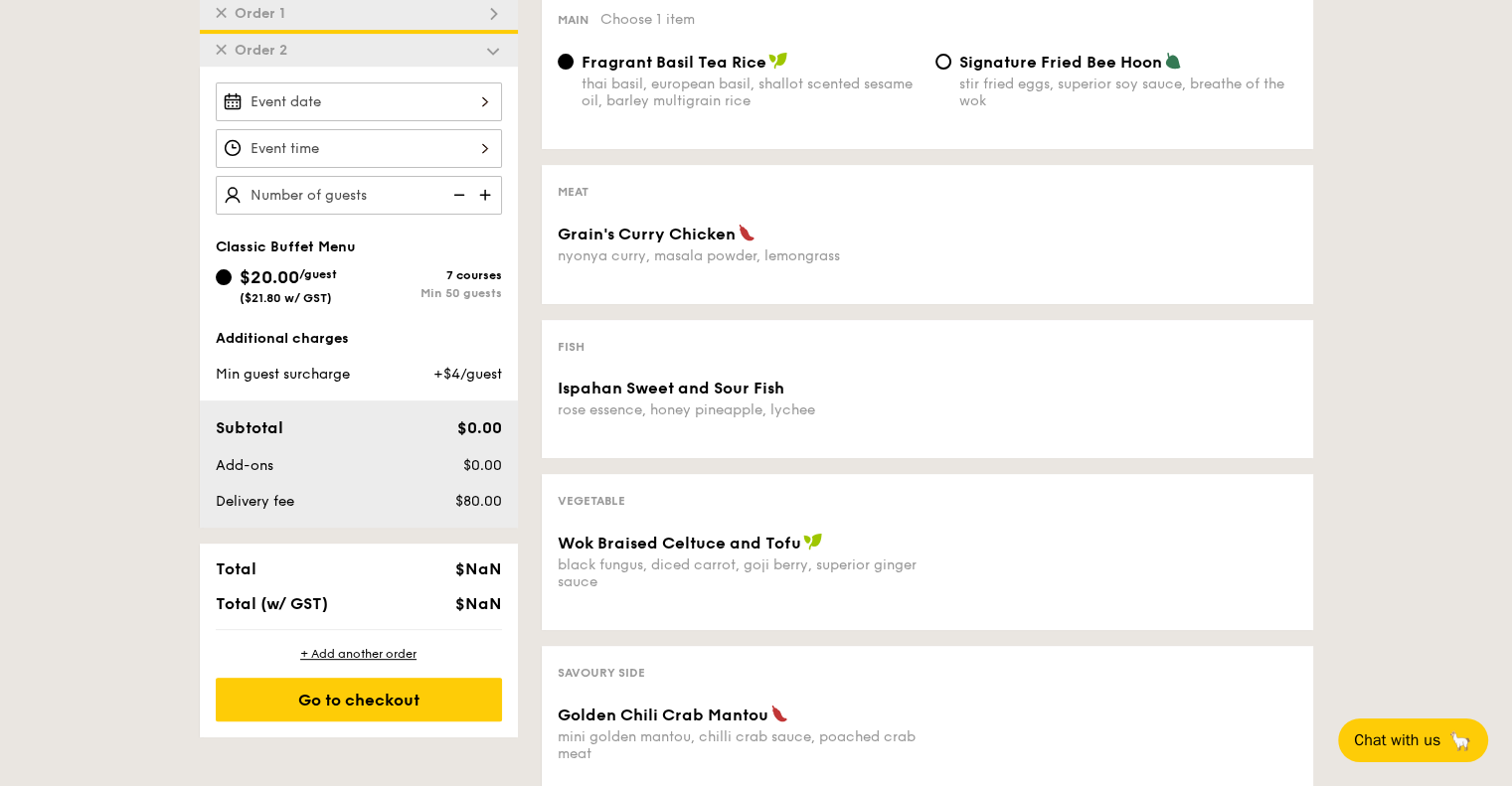 click at bounding box center (359, 101) 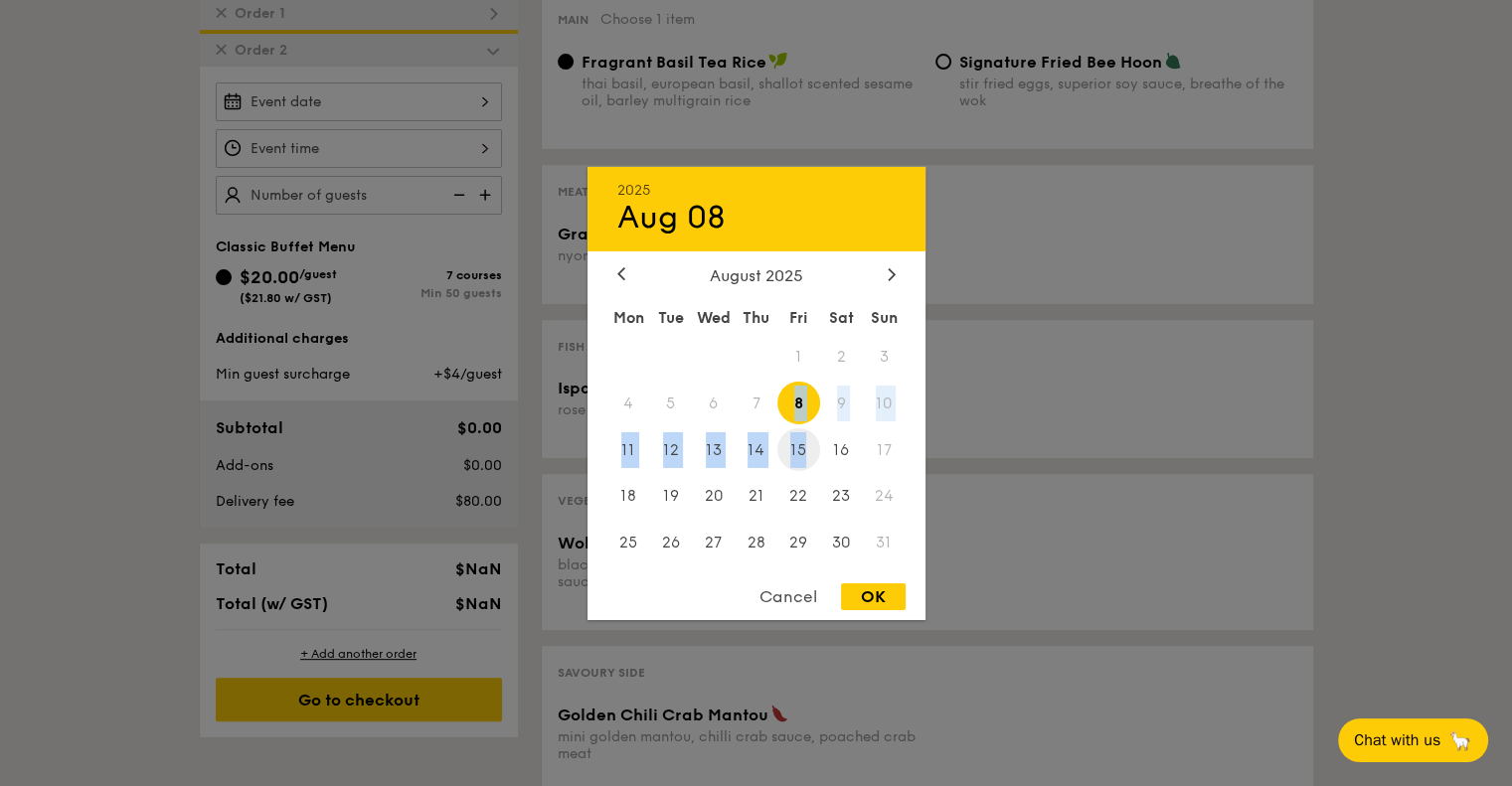 drag, startPoint x: 797, startPoint y: 402, endPoint x: 818, endPoint y: 442, distance: 45.17743 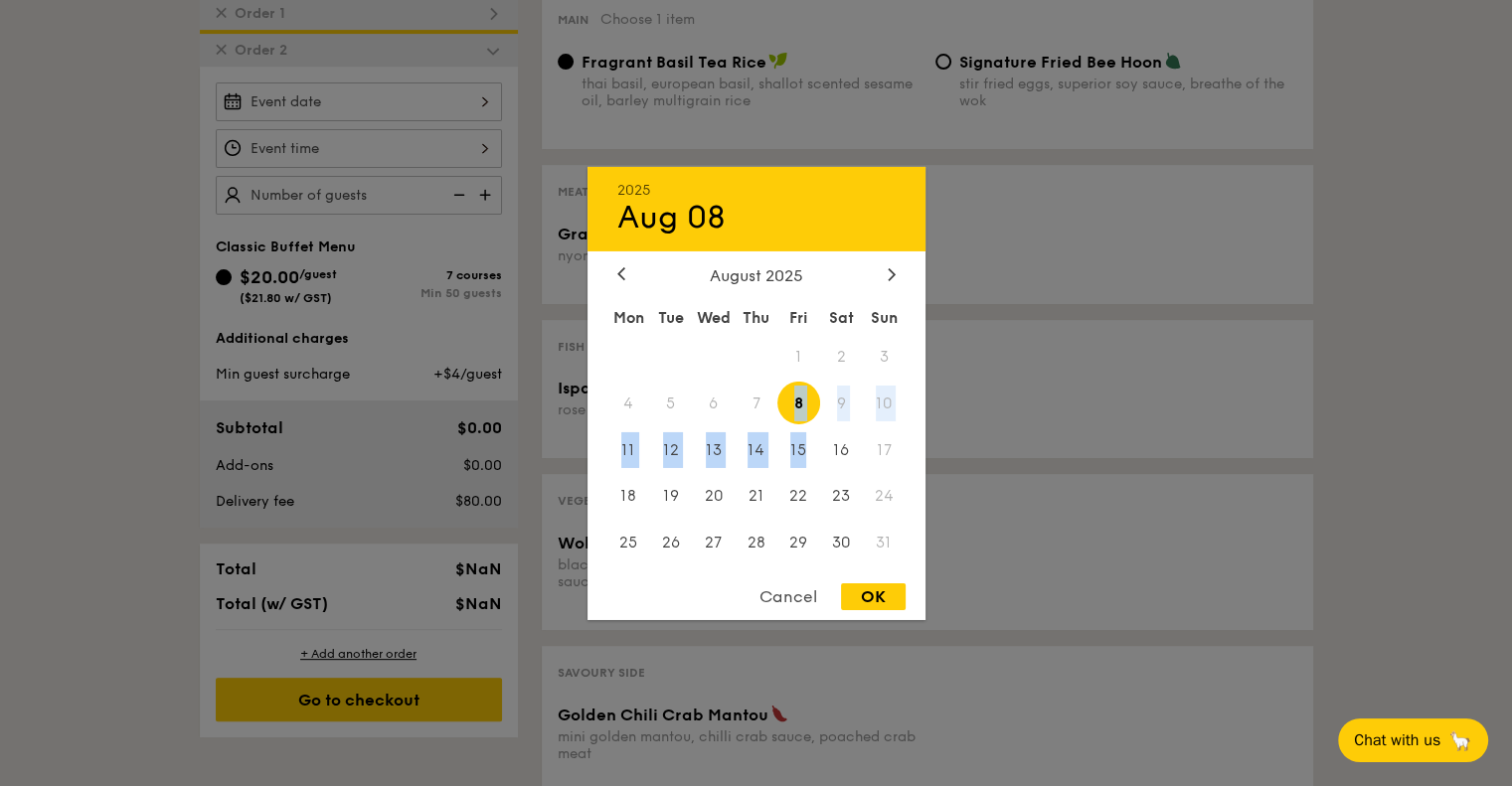 click on "8" at bounding box center [798, 402] 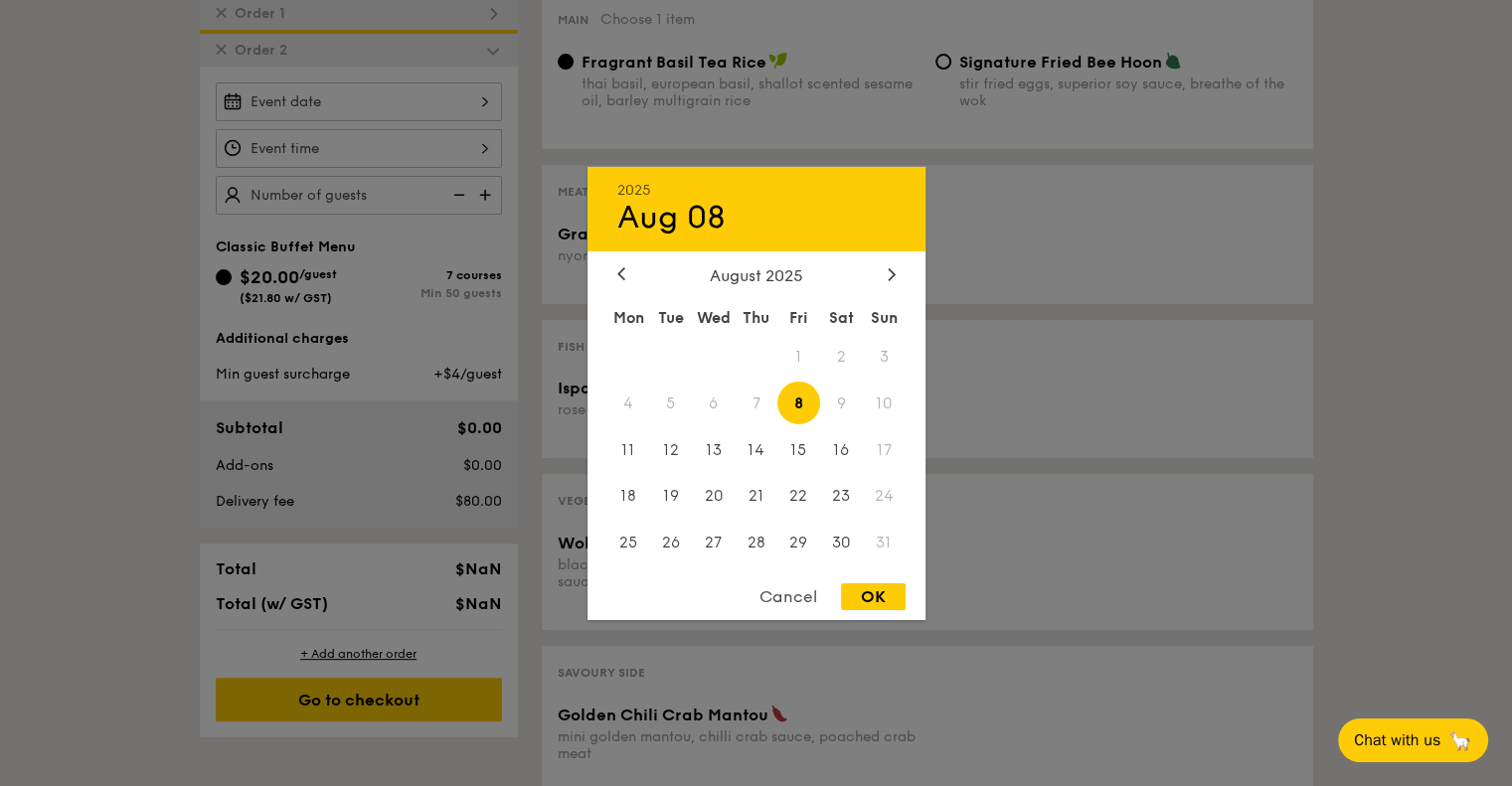 click on "OK" at bounding box center (873, 596) 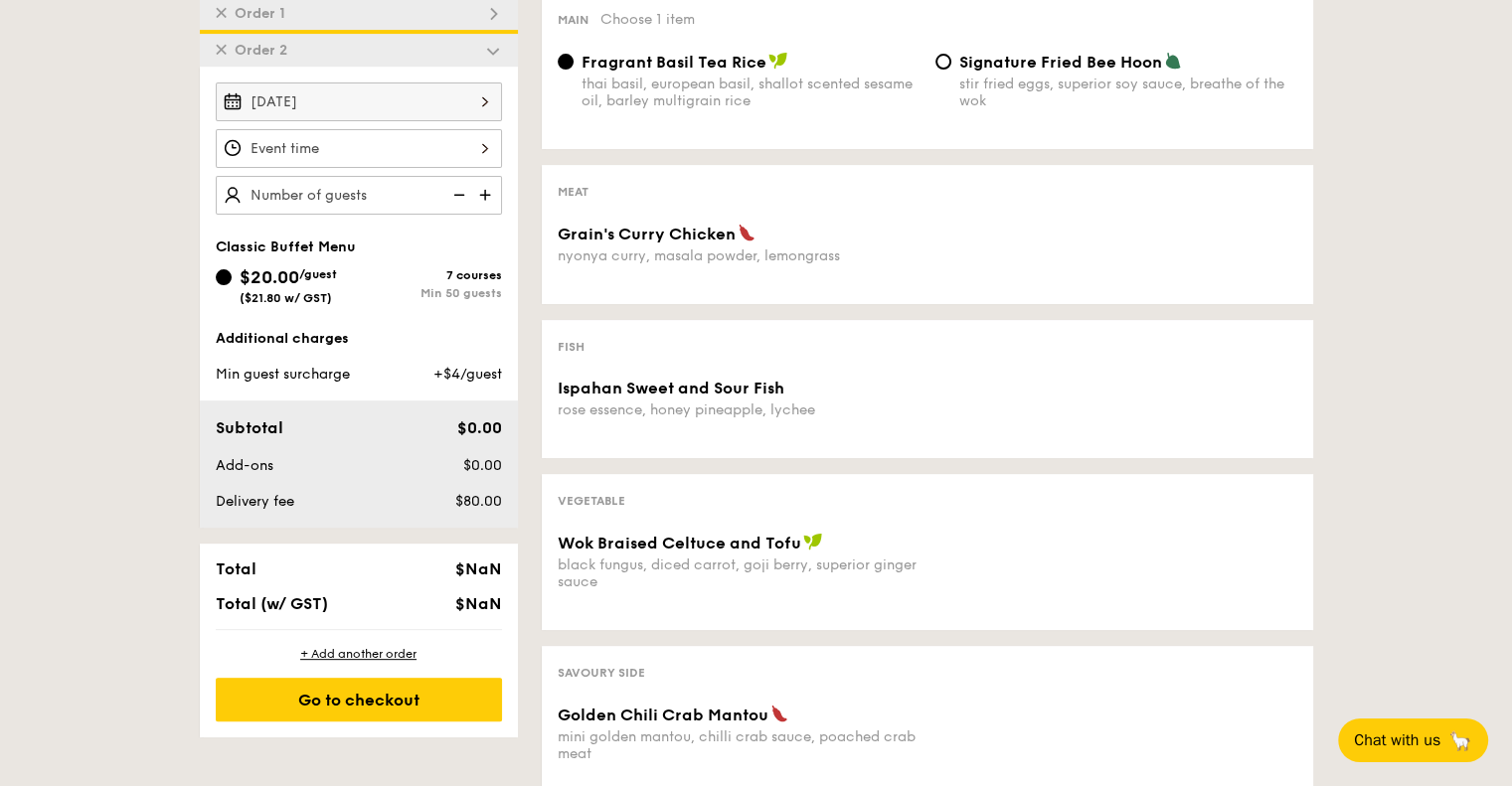 click at bounding box center (359, 148) 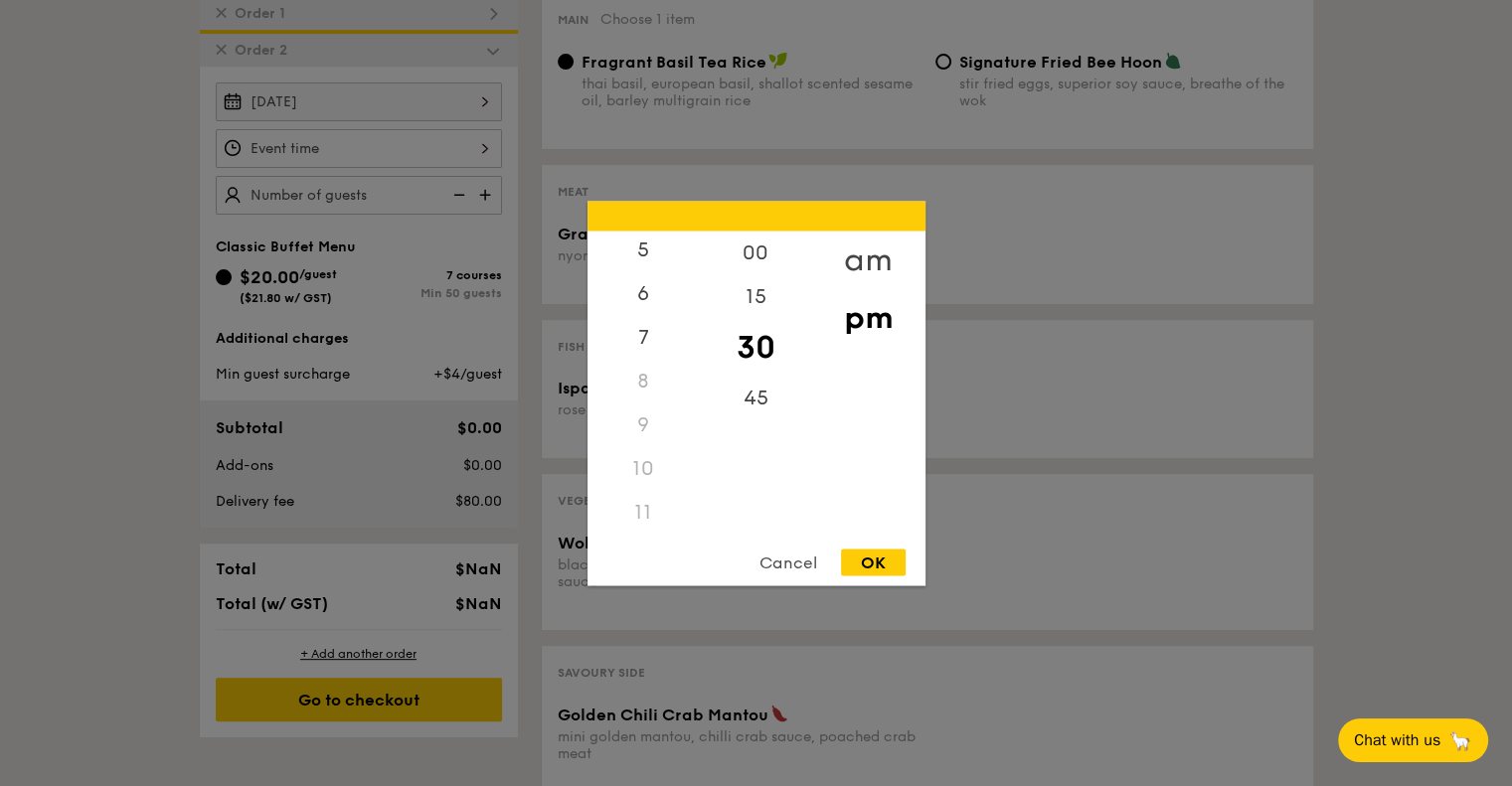 click on "am" at bounding box center [868, 259] 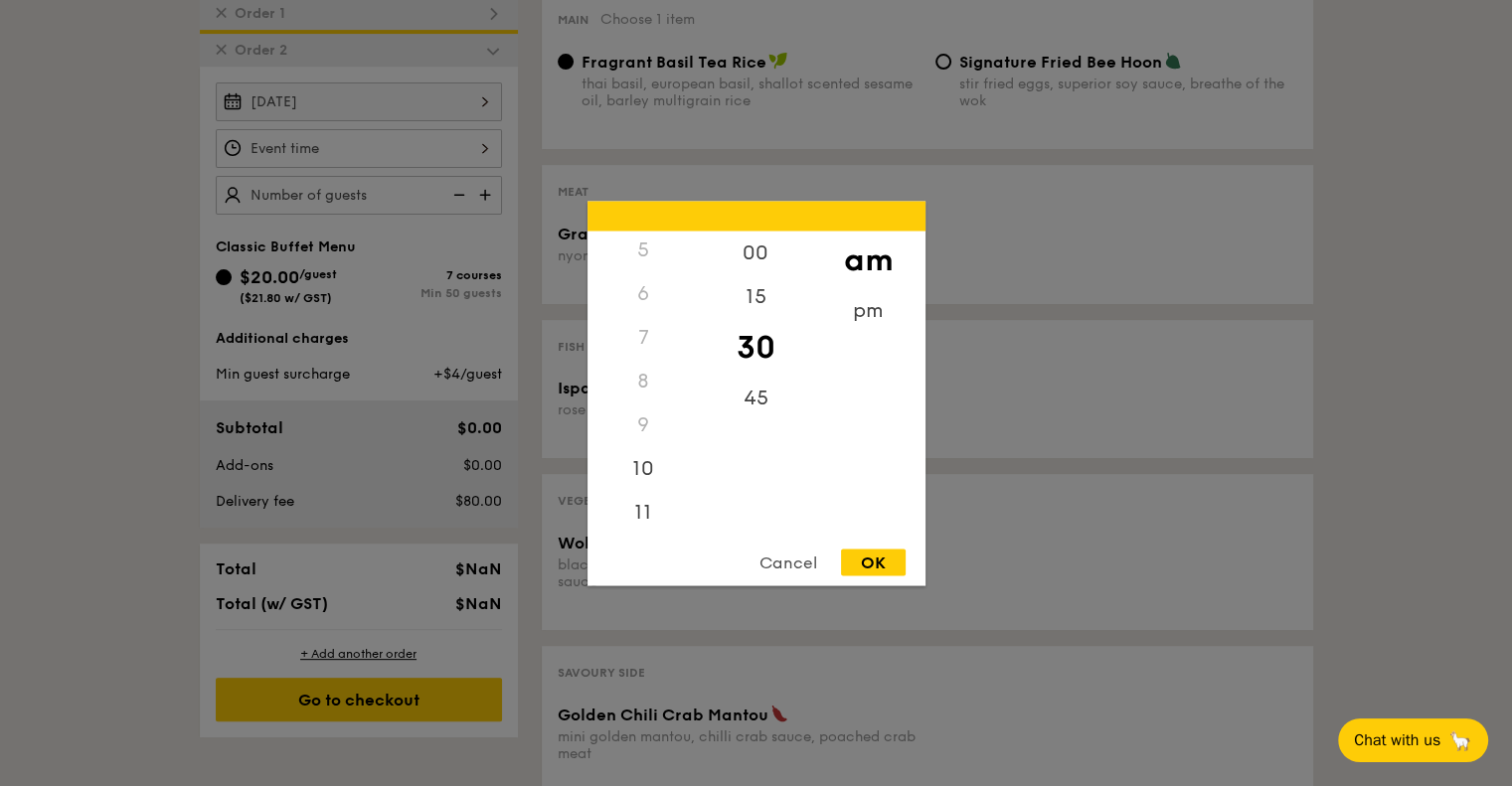 scroll, scrollTop: 222, scrollLeft: 0, axis: vertical 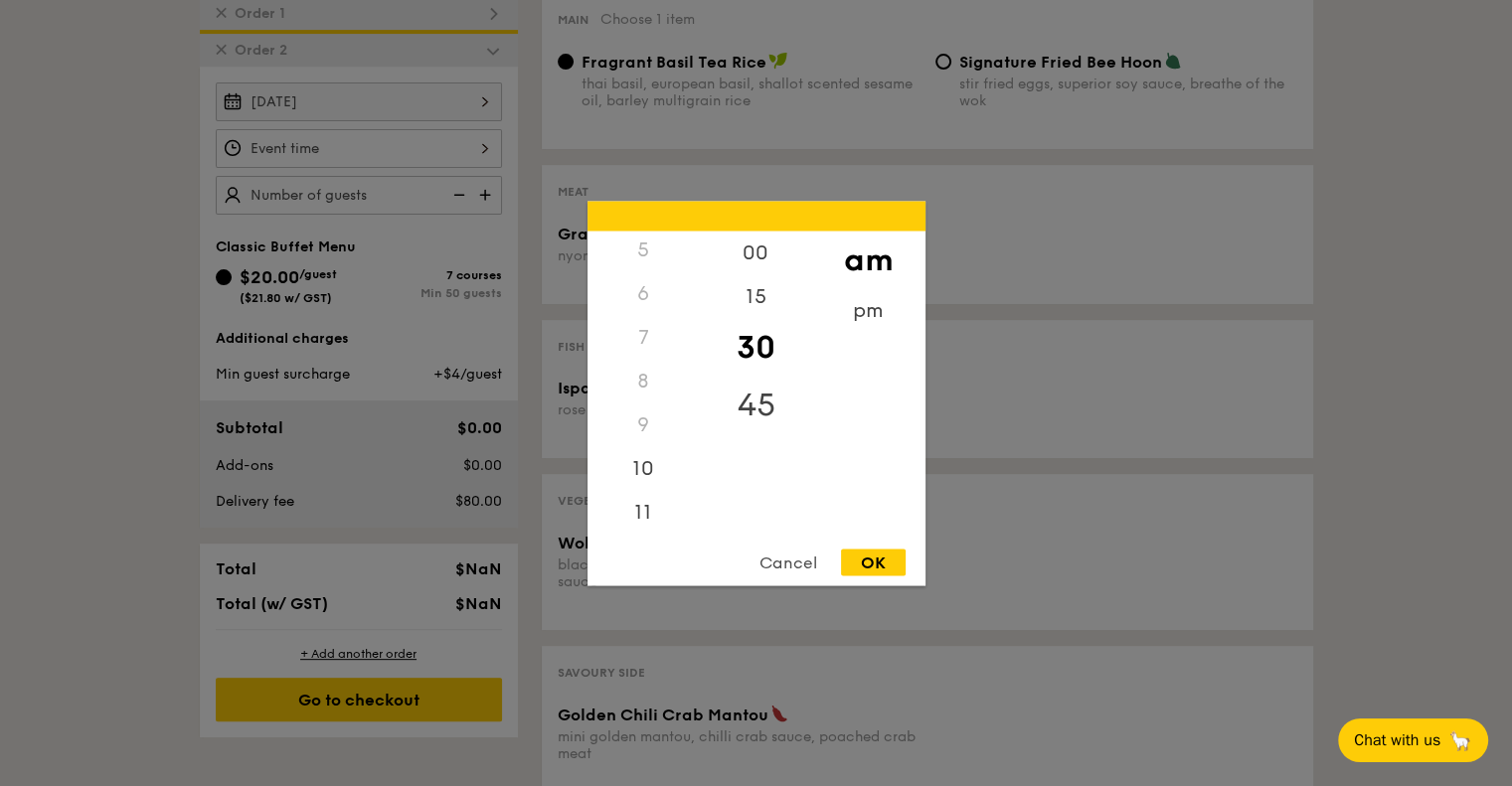 click on "45" at bounding box center (756, 404) 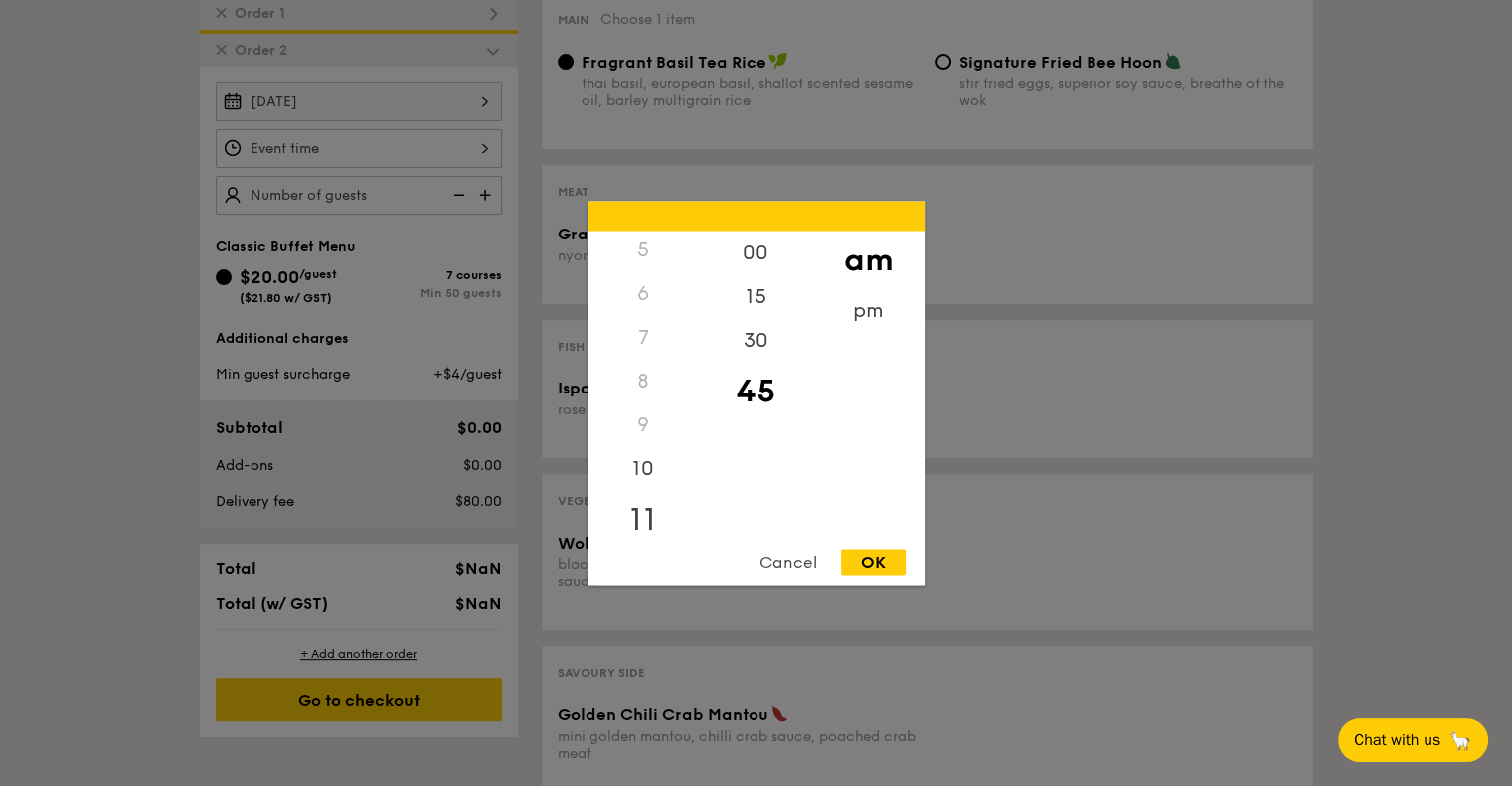 scroll, scrollTop: 232, scrollLeft: 0, axis: vertical 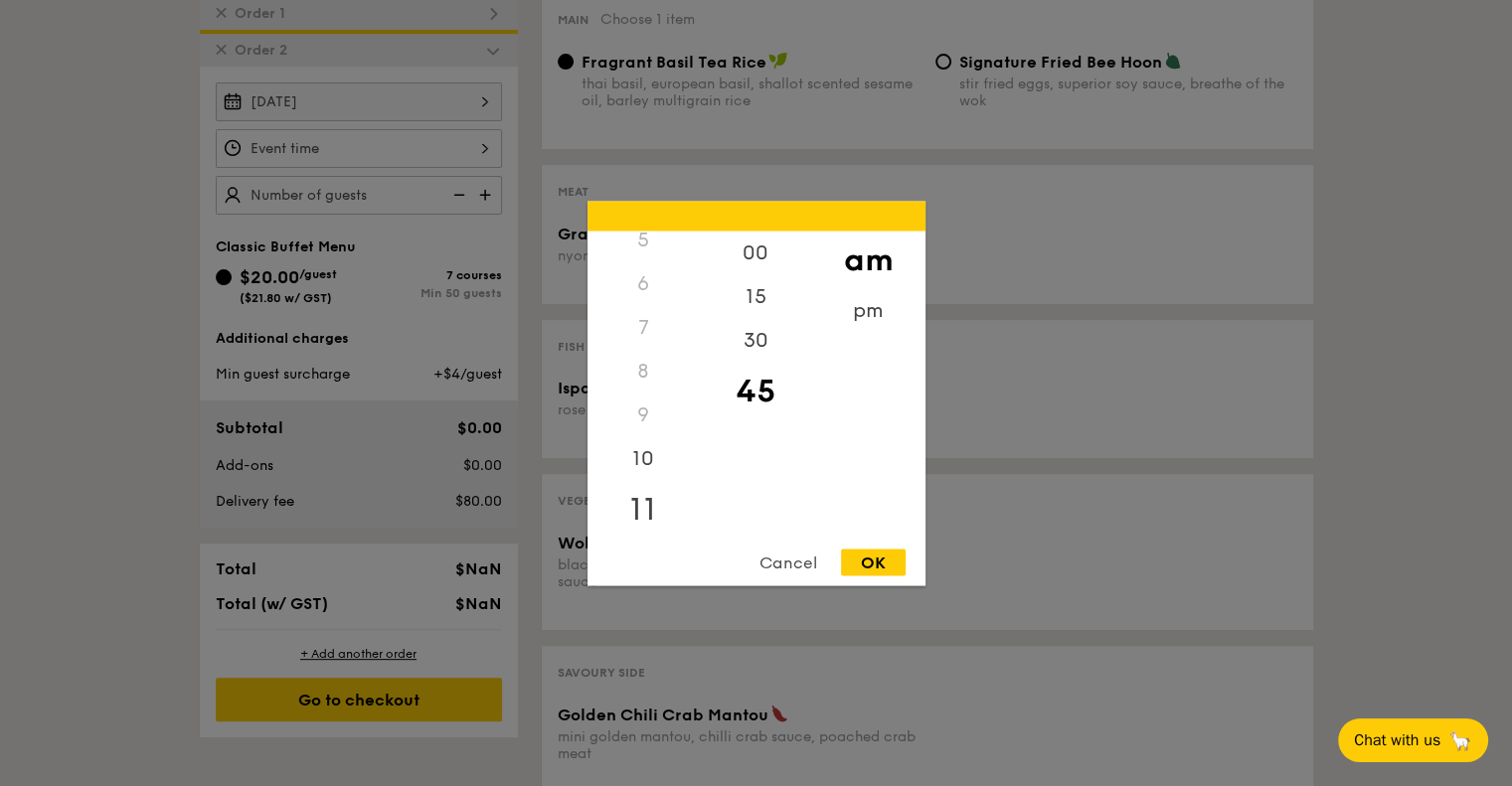 click on "11" at bounding box center (643, 509) 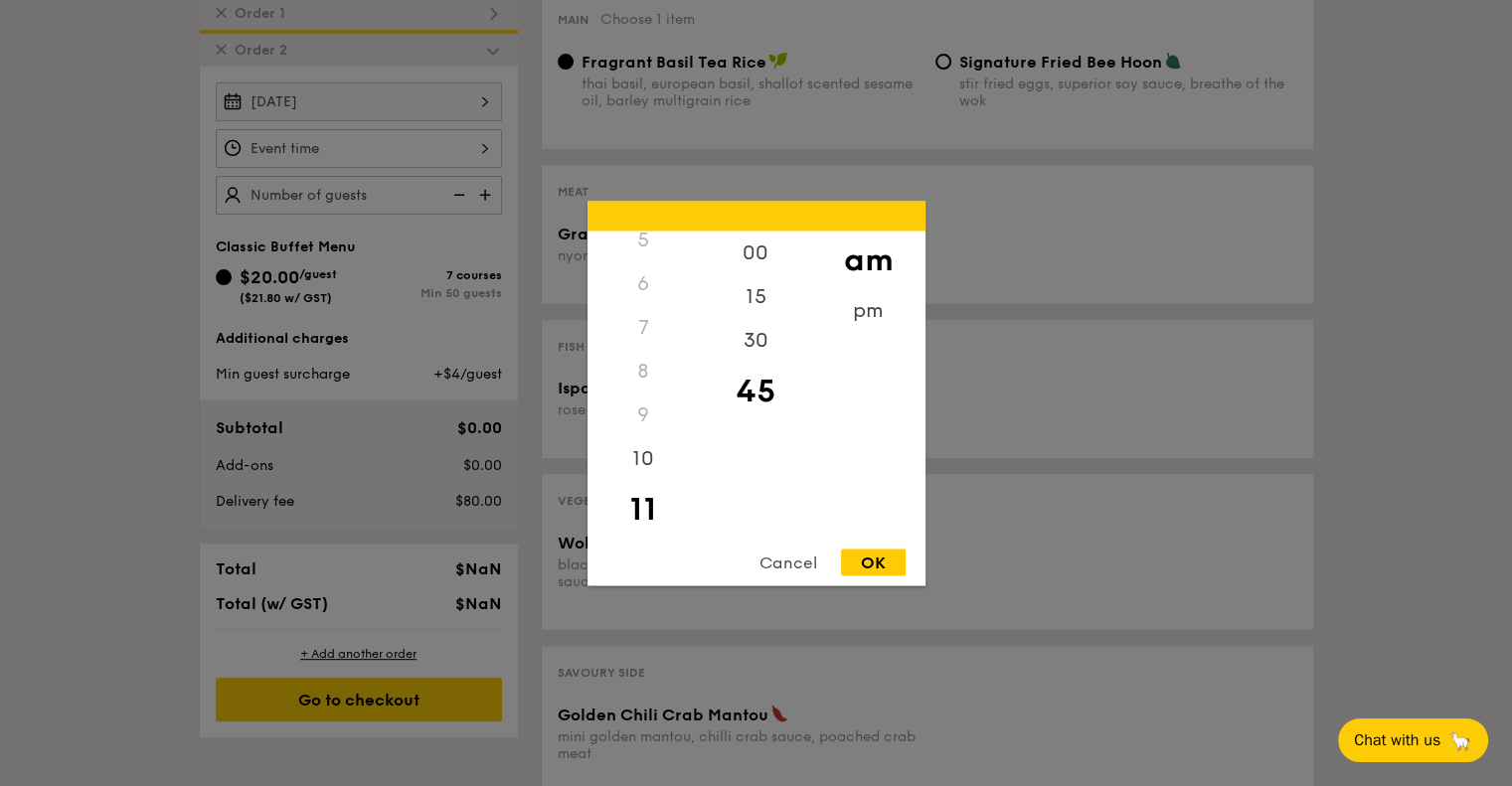 click on "OK" at bounding box center (873, 561) 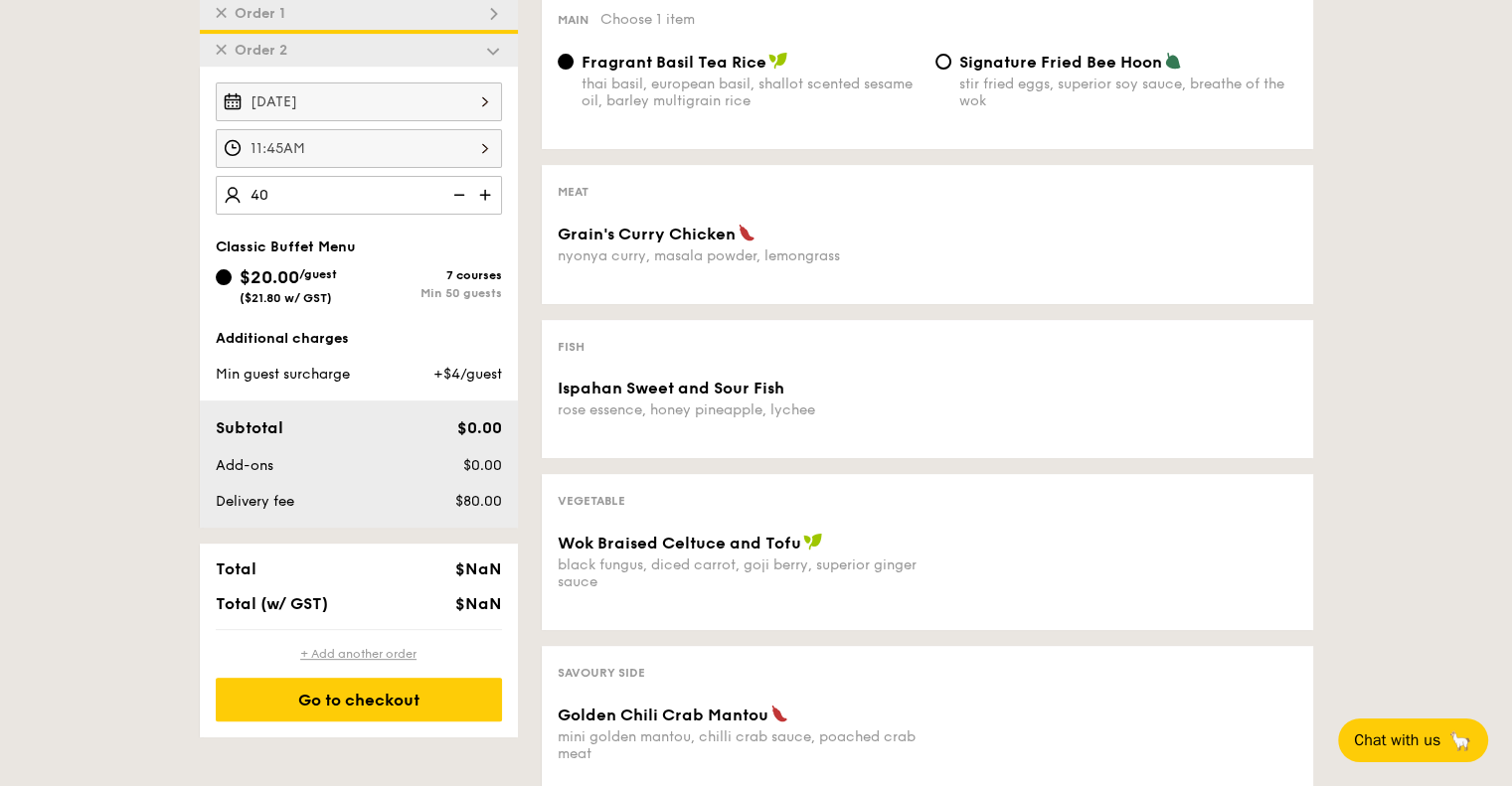 type on "40 guests" 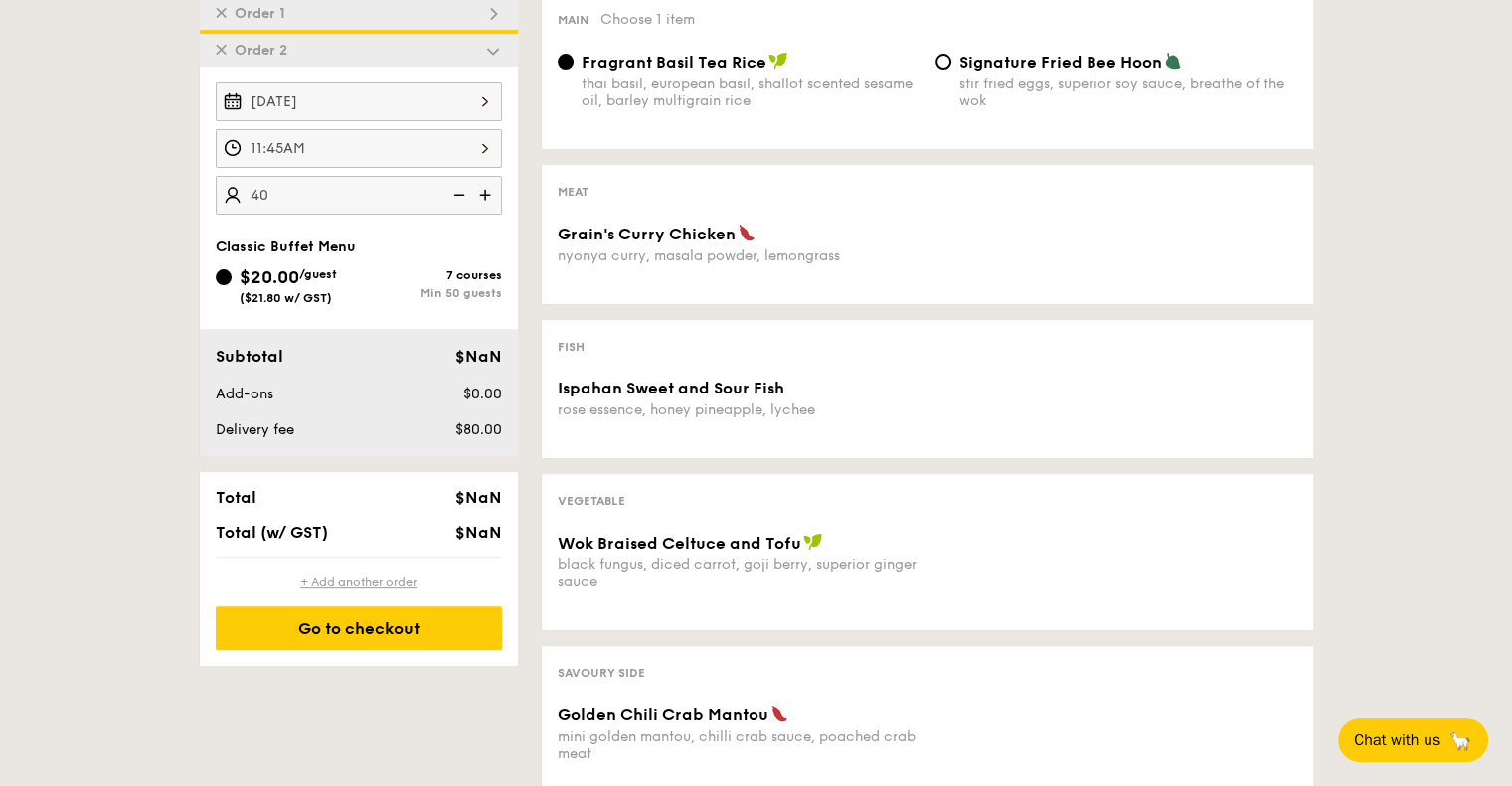 click on "+ Add another order
Go to checkout" at bounding box center [359, 612] 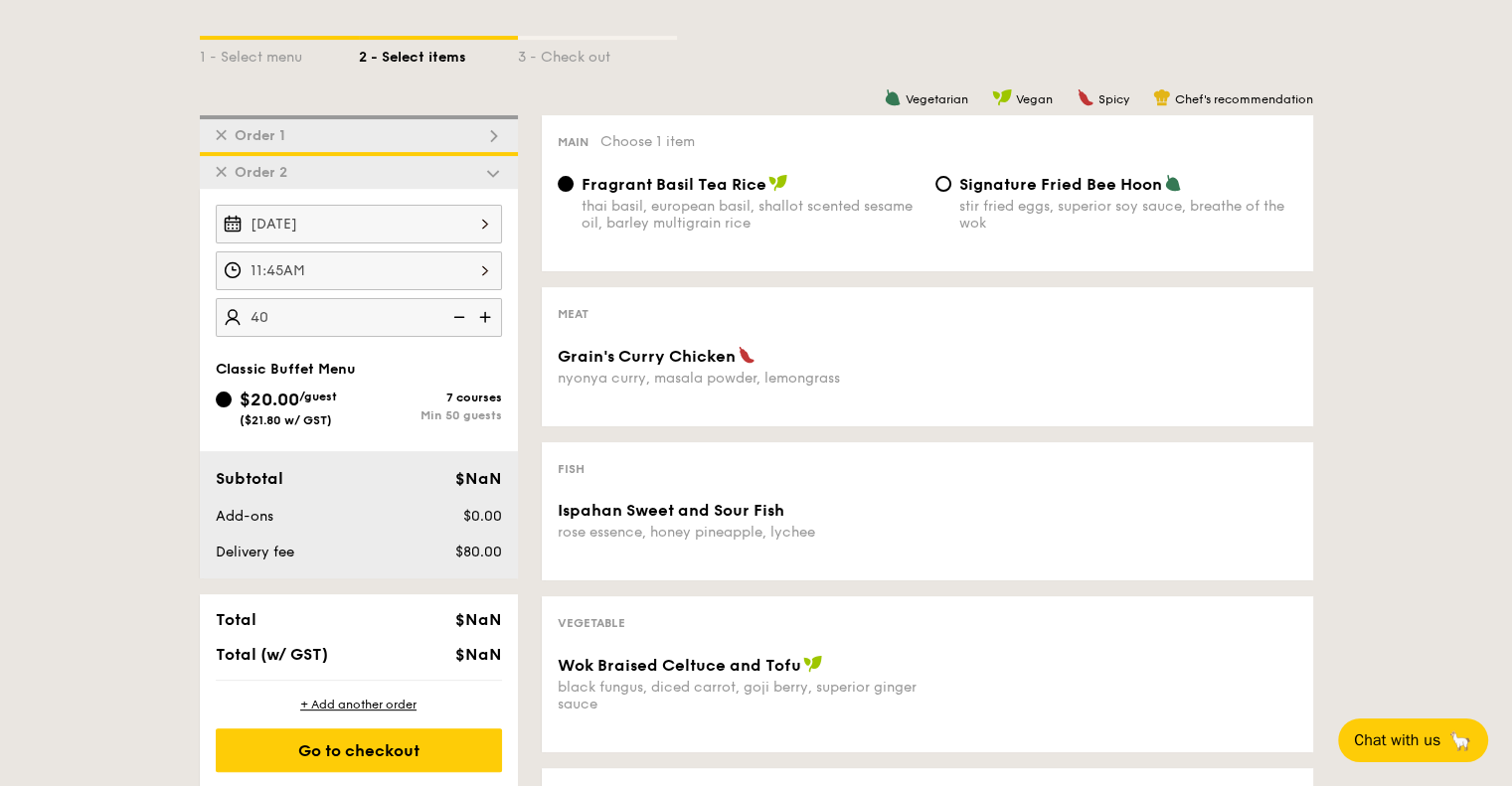 scroll, scrollTop: 485, scrollLeft: 0, axis: vertical 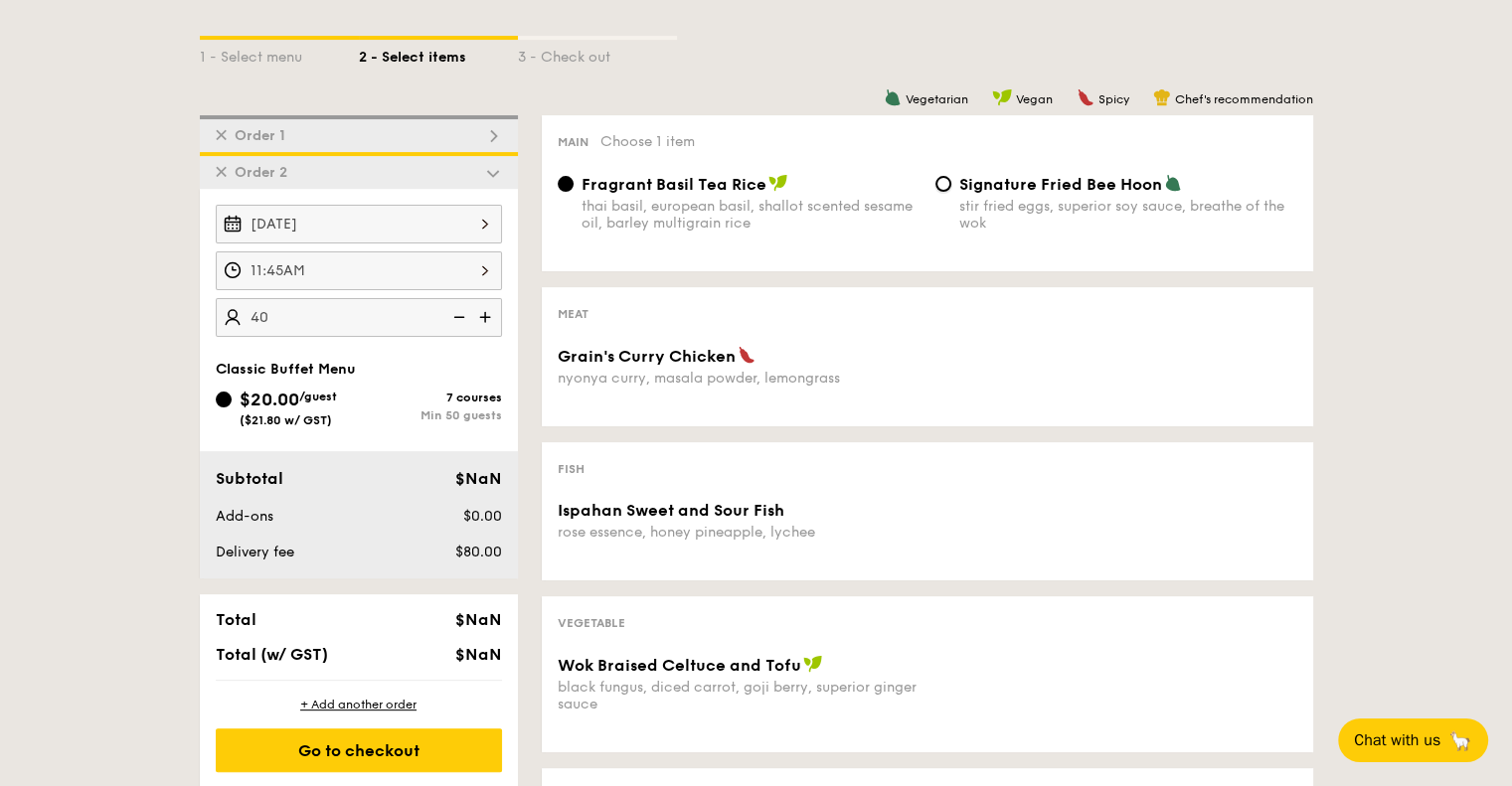 click on "Signature Fried Bee Hoon stir fried eggs, superior soy sauce, breathe of the wok" at bounding box center (943, 184) 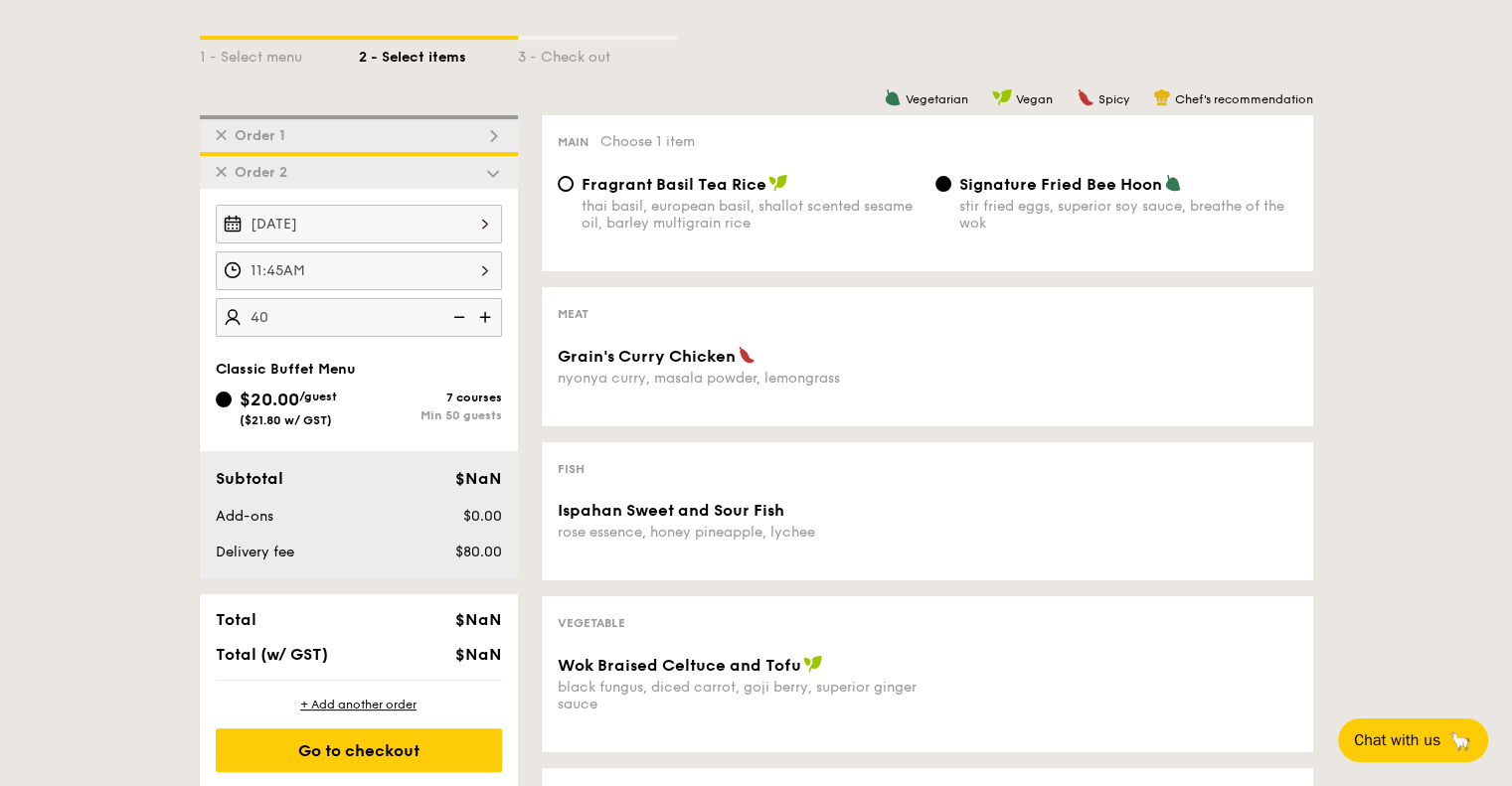 click on "+ Add another order" at bounding box center (359, 705) 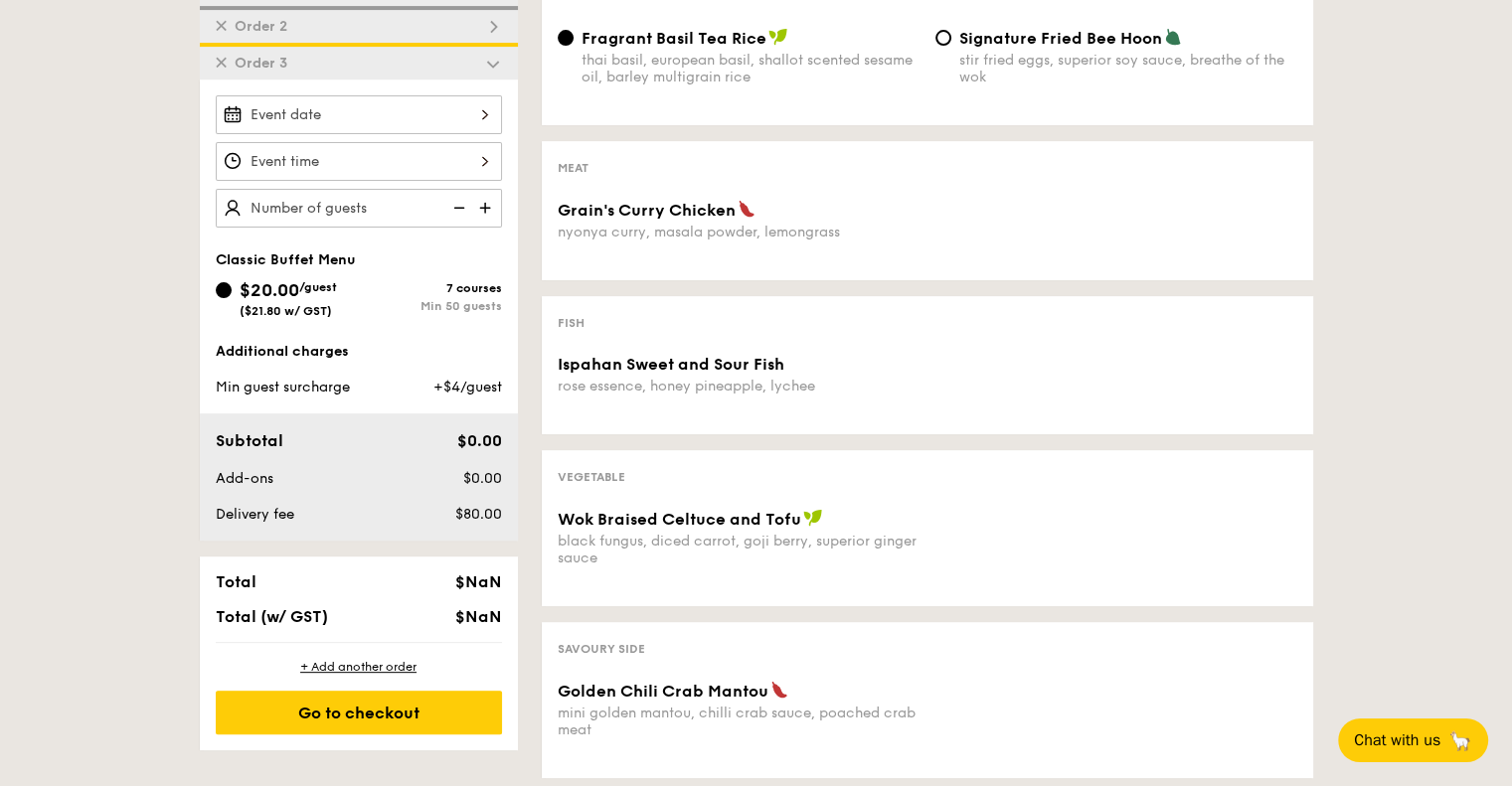 scroll, scrollTop: 644, scrollLeft: 0, axis: vertical 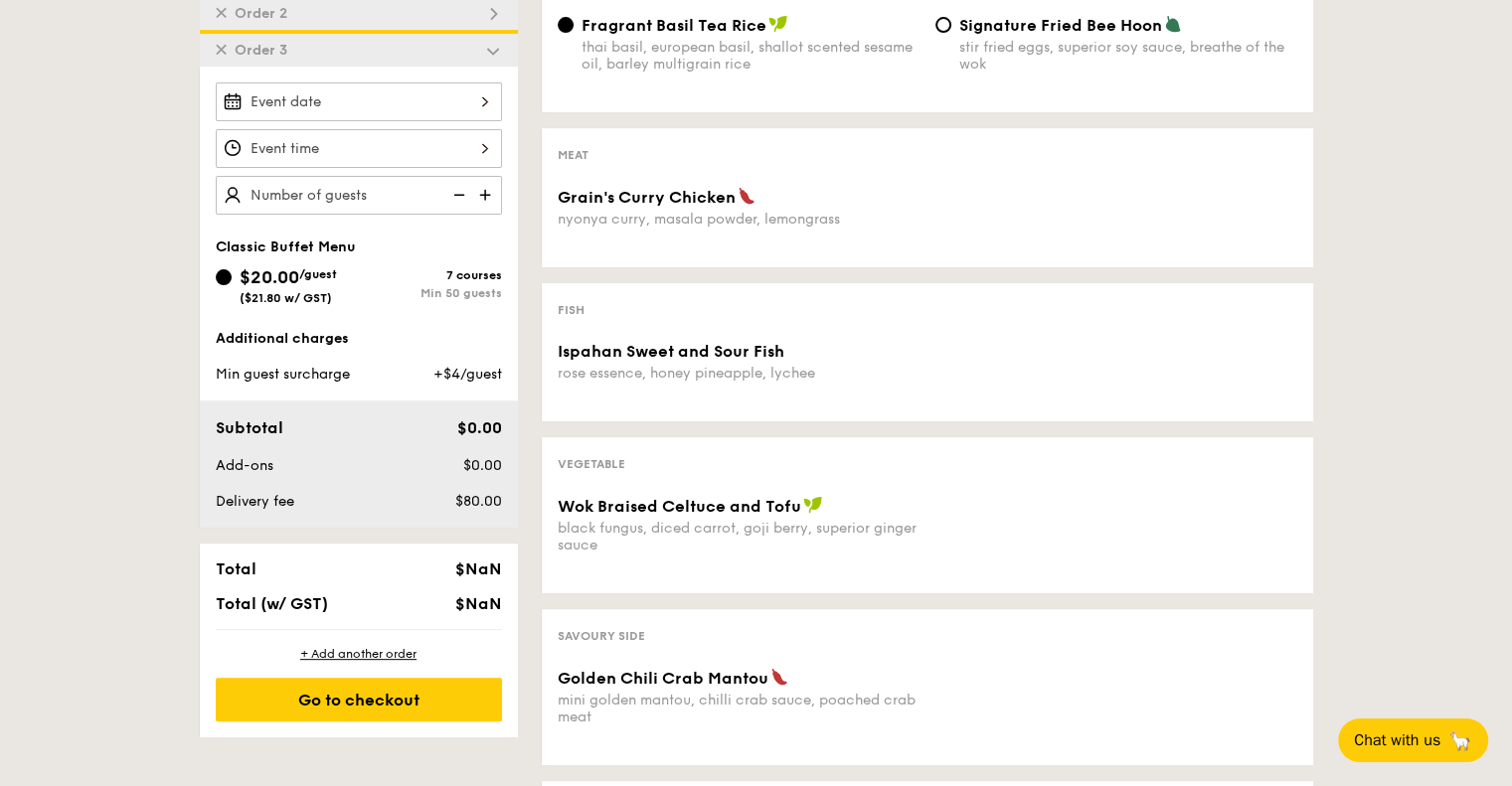 click on "✕" at bounding box center (221, 50) 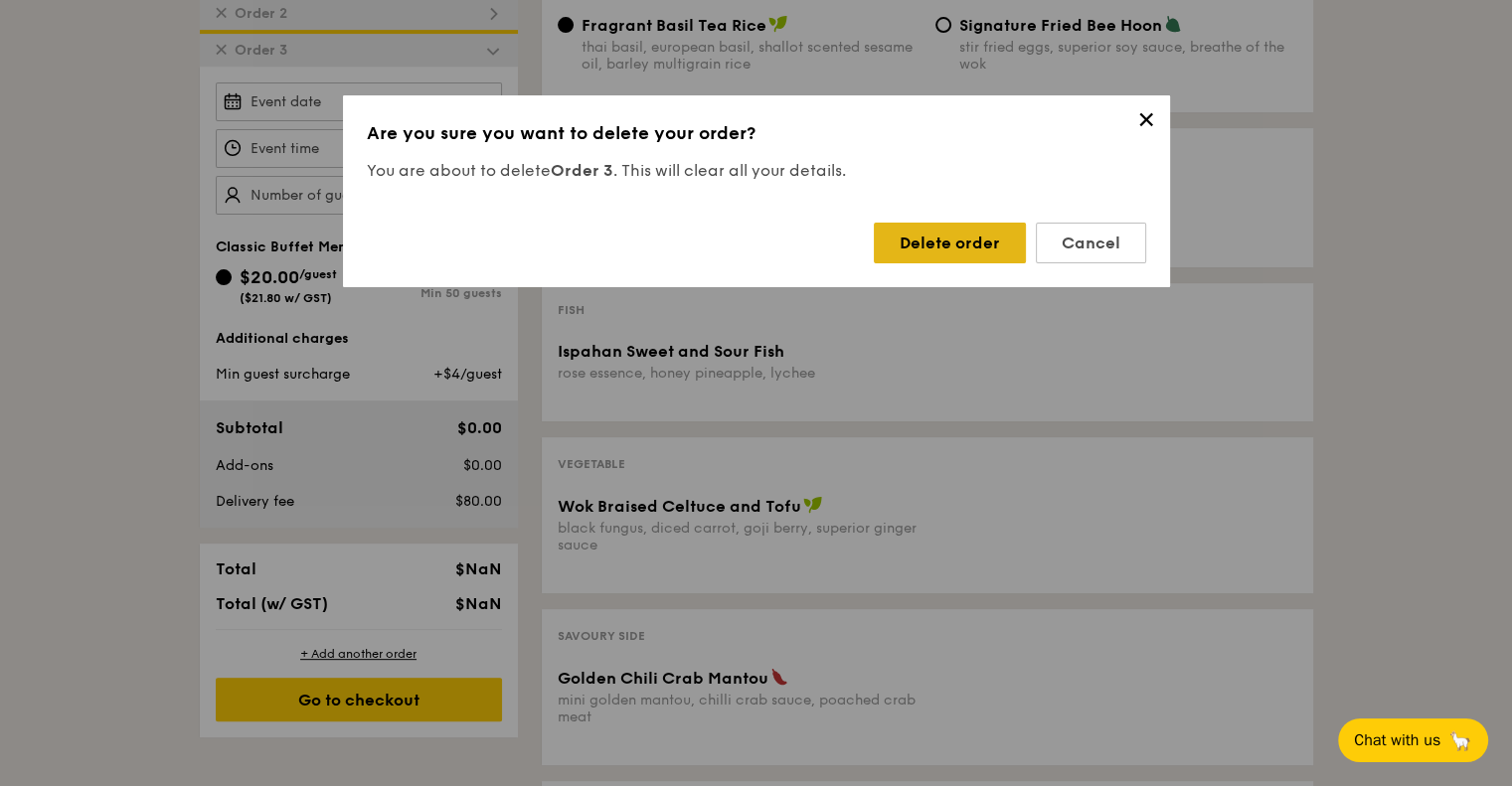 click on "Delete order" at bounding box center [949, 242] 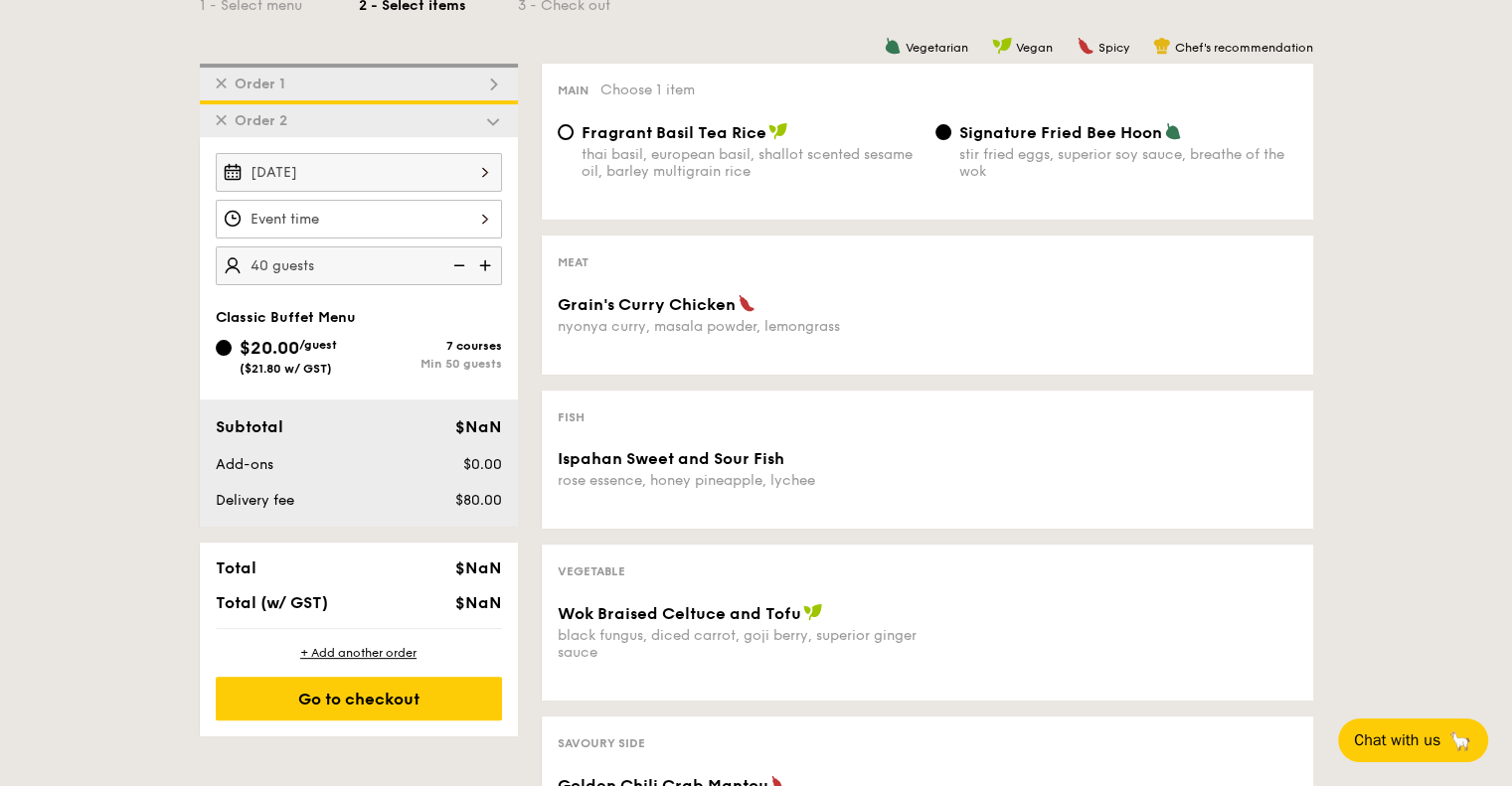 scroll, scrollTop: 528, scrollLeft: 0, axis: vertical 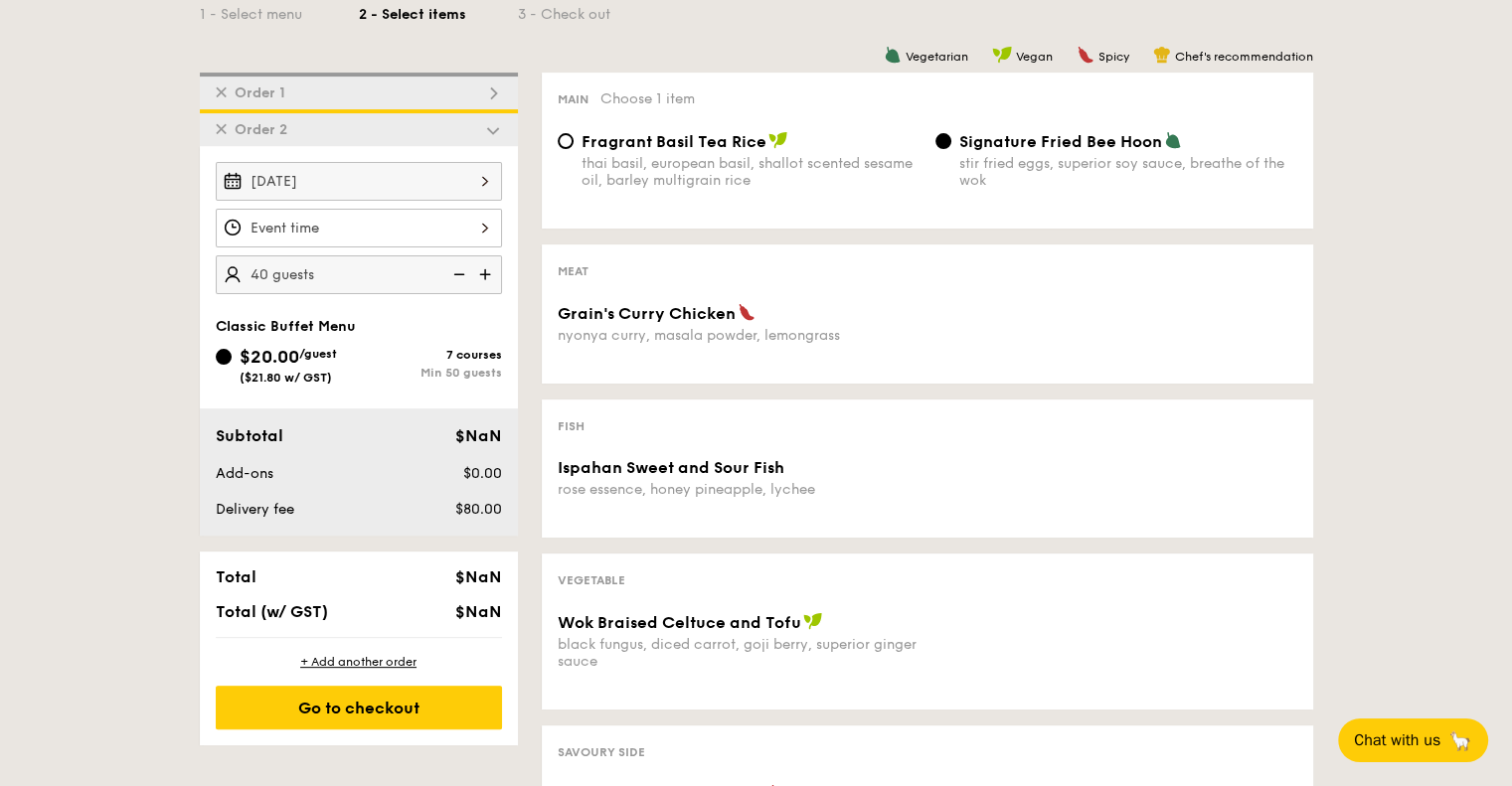 click on "✕
Order 1" at bounding box center [359, 90] 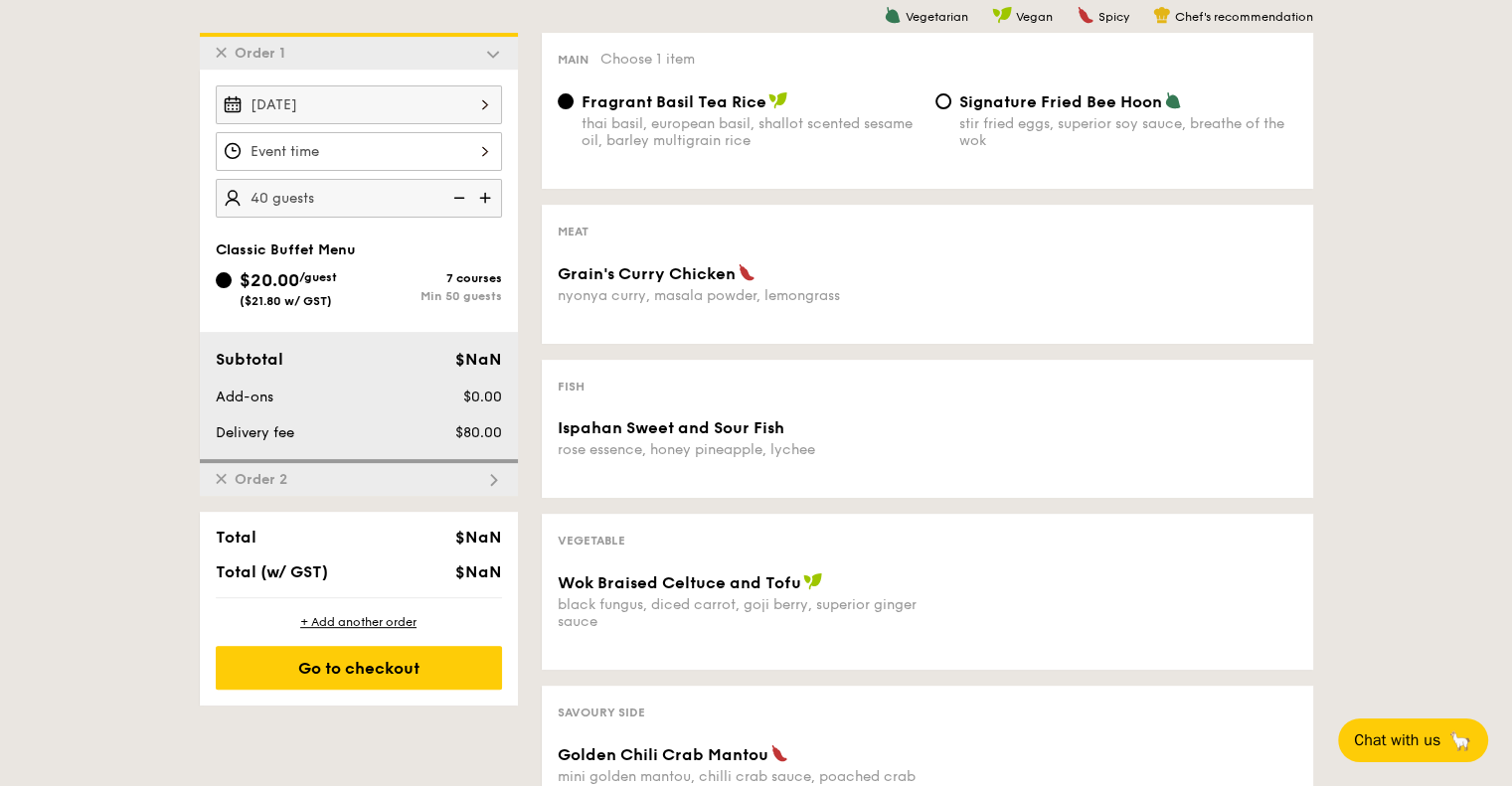 scroll, scrollTop: 568, scrollLeft: 0, axis: vertical 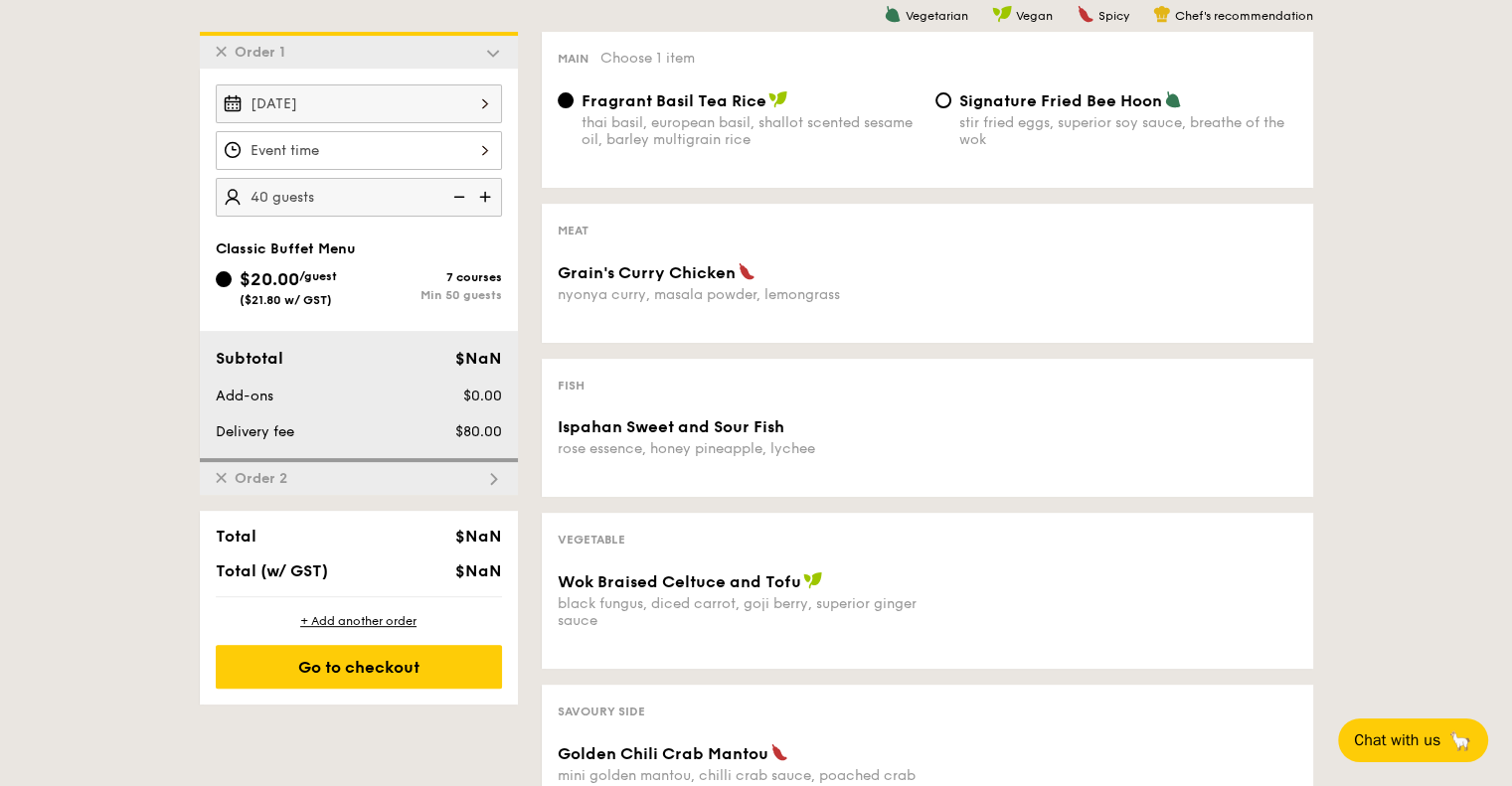 click at bounding box center (359, 150) 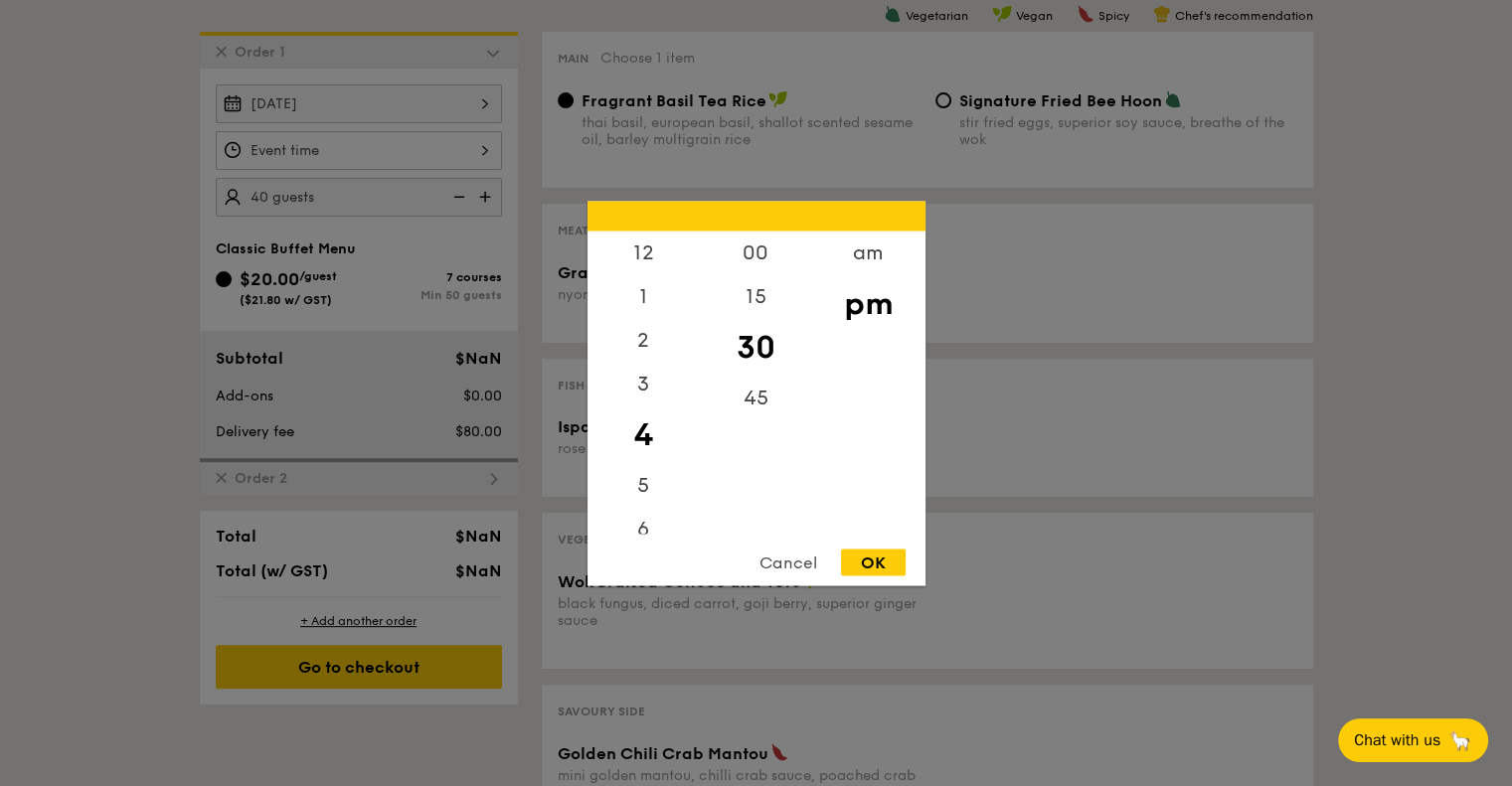 click at bounding box center [756, 393] 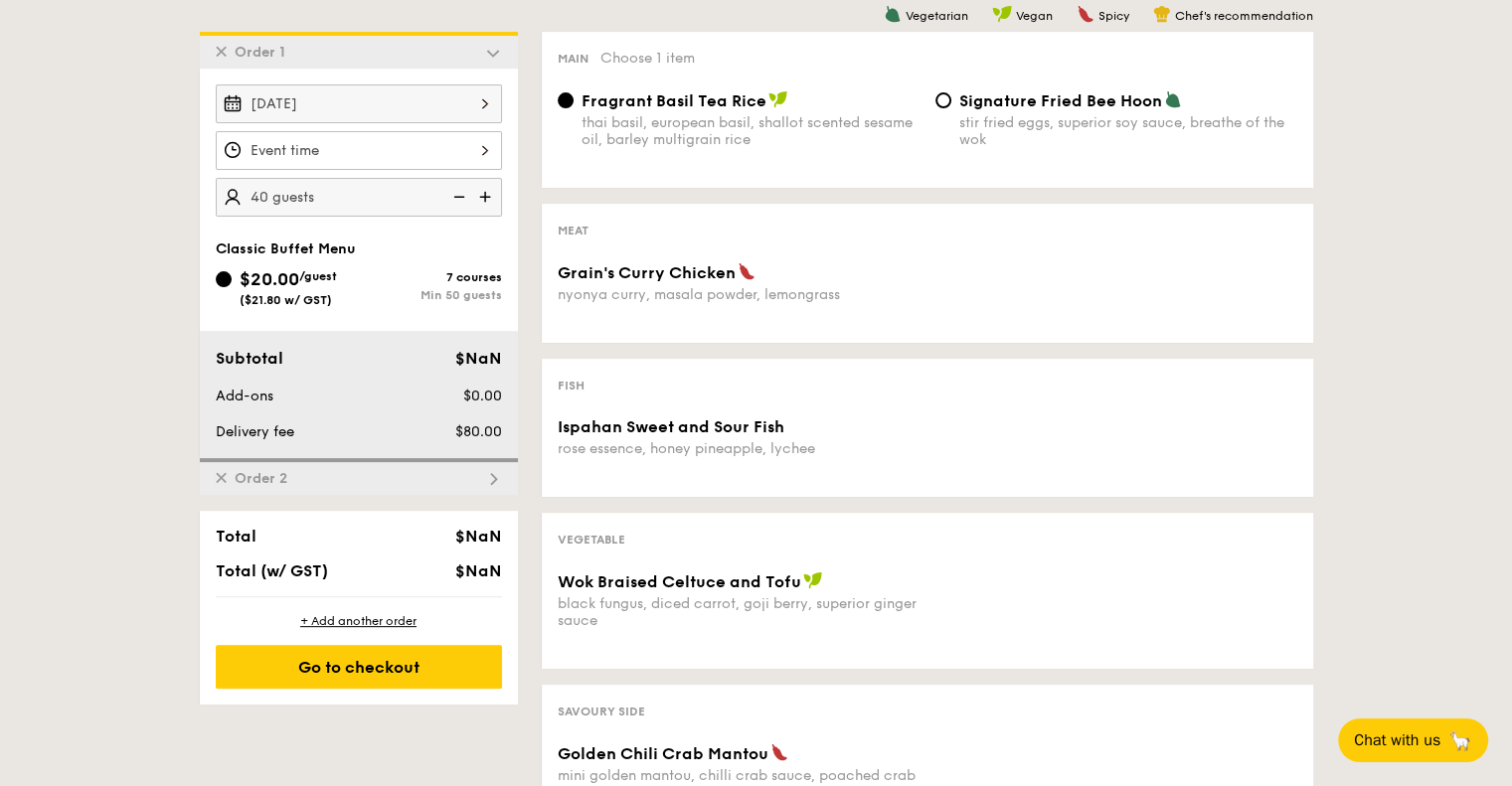 click on "✕
Order 2" at bounding box center [359, 476] 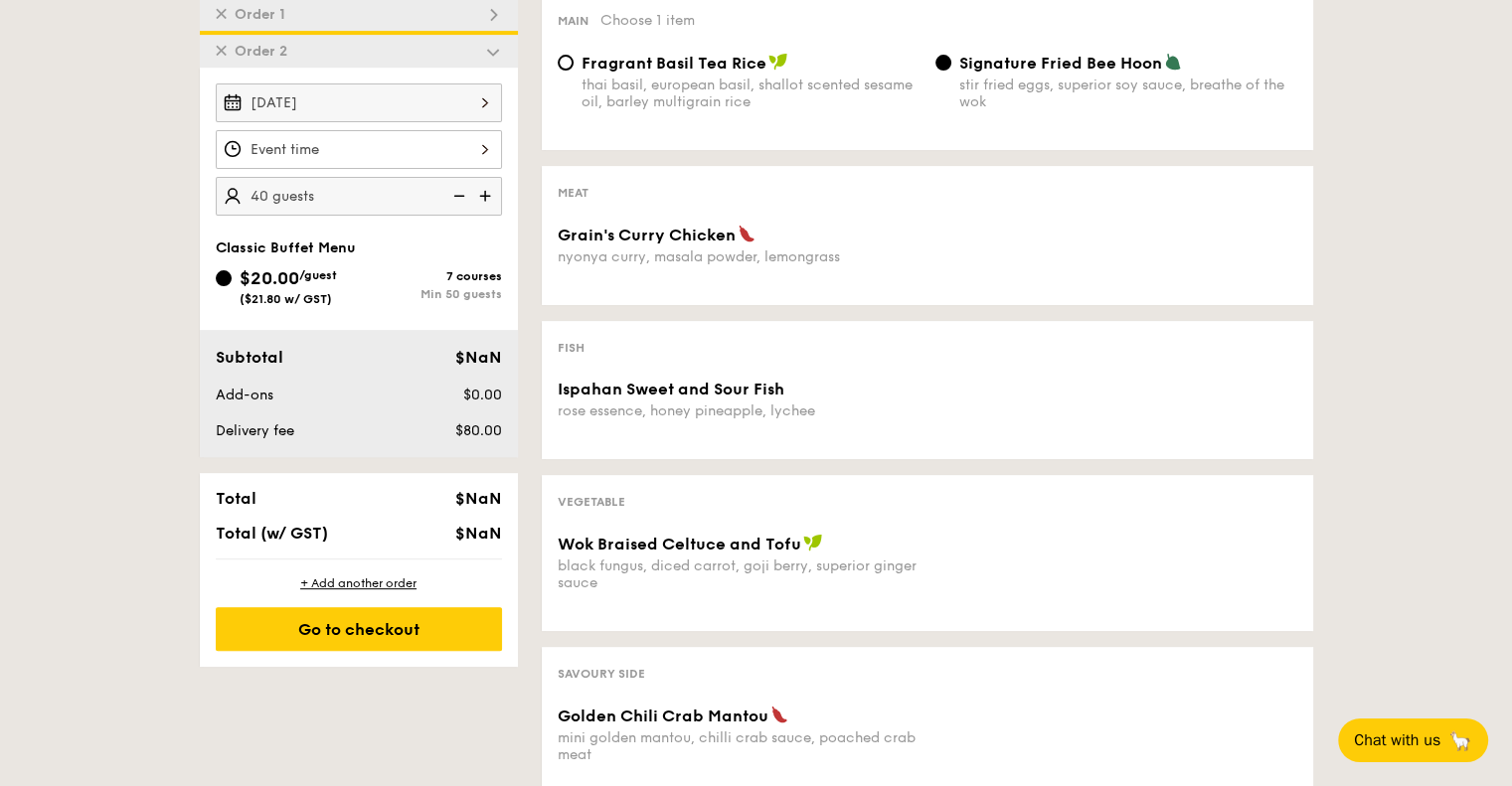 scroll, scrollTop: 607, scrollLeft: 0, axis: vertical 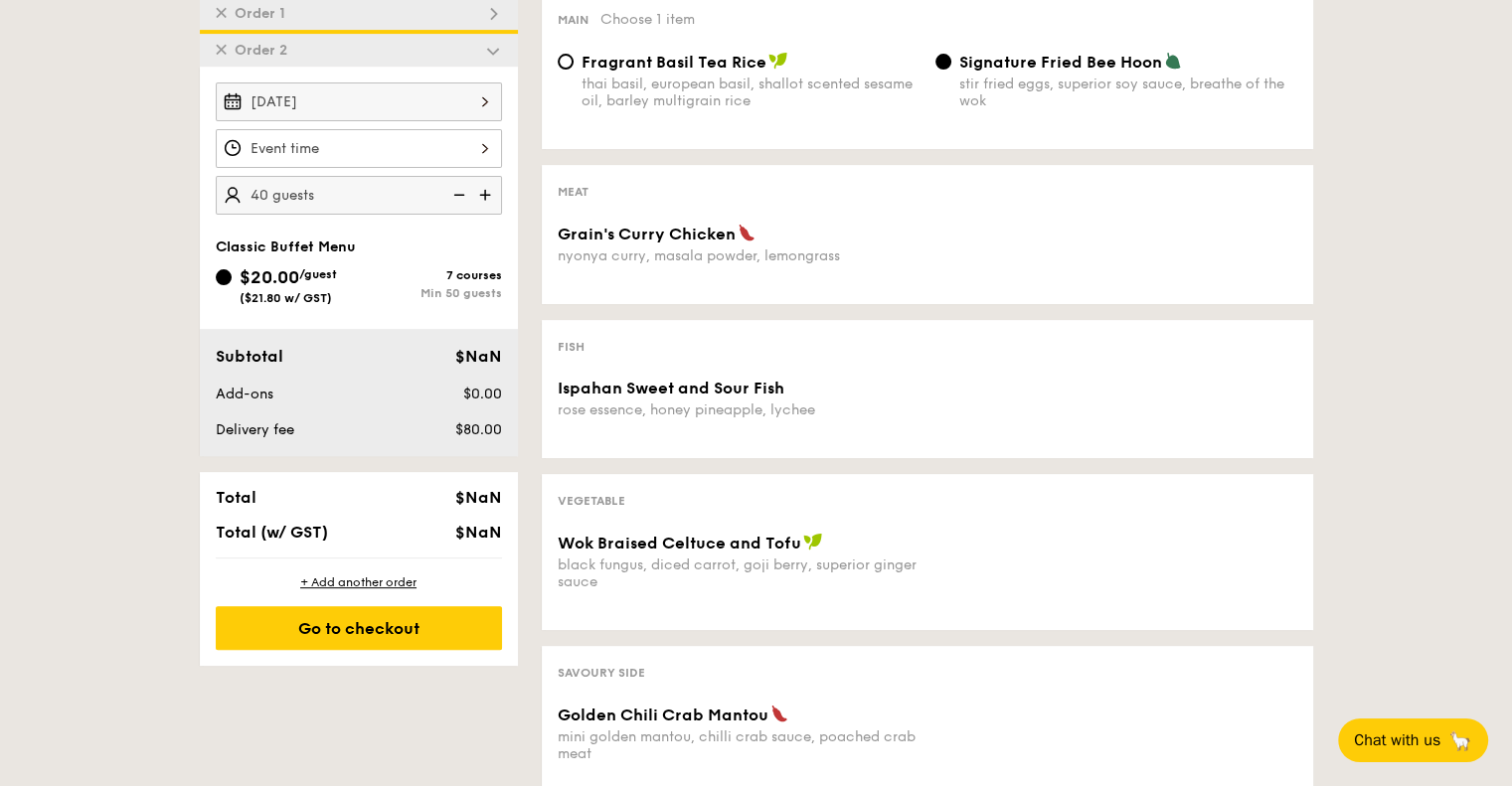 click at bounding box center [359, 148] 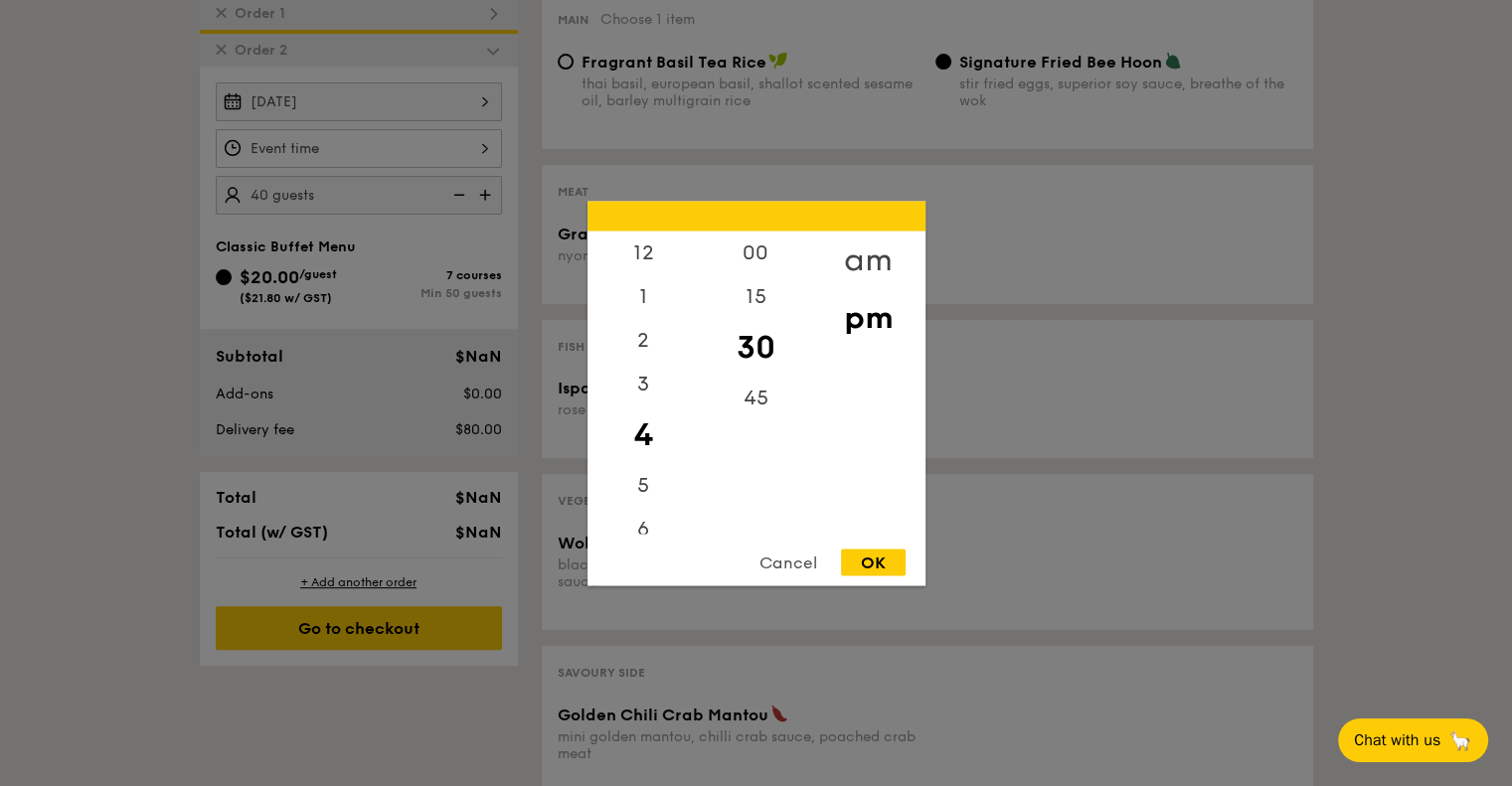 click on "am" at bounding box center [868, 259] 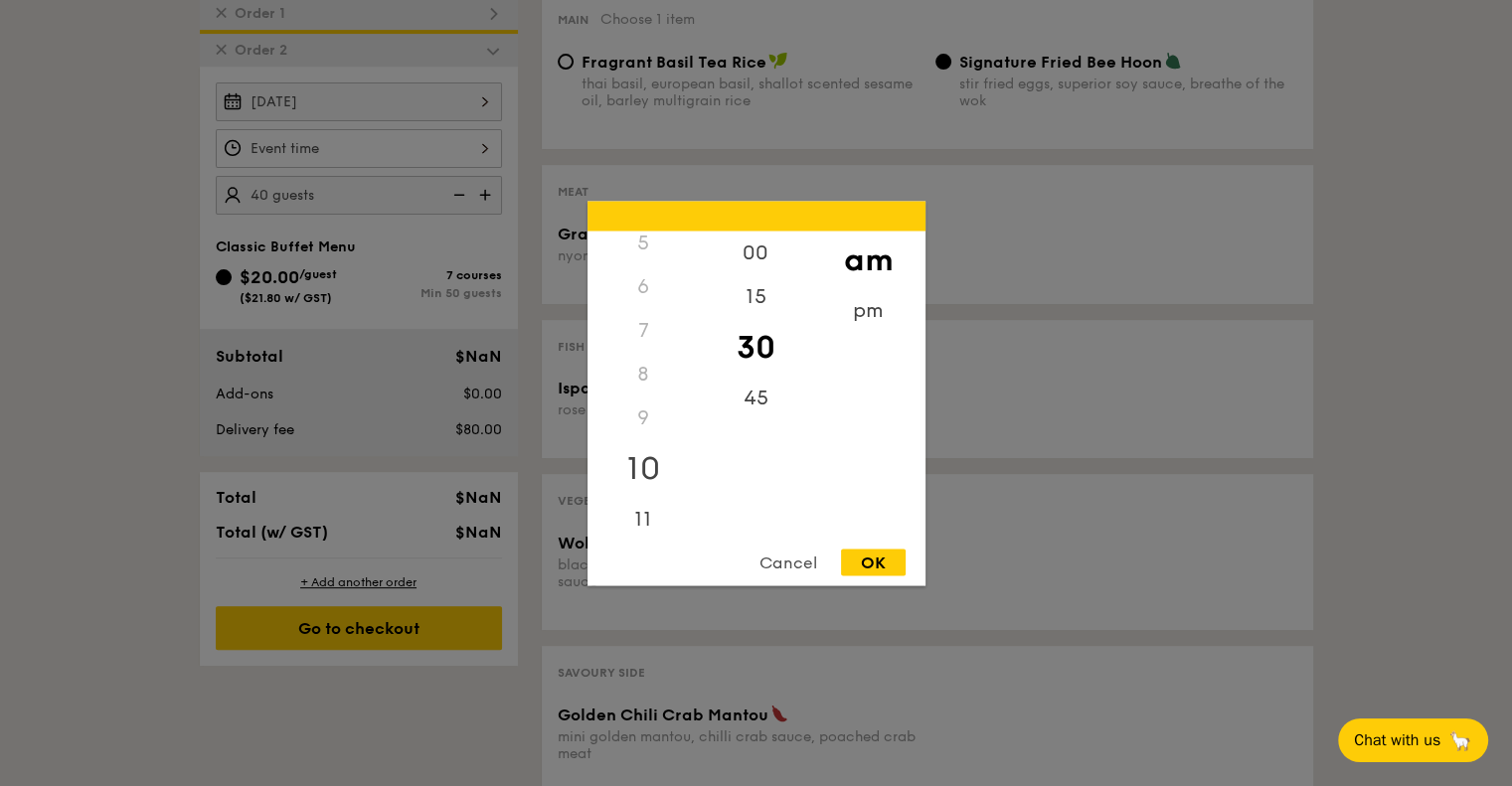 scroll, scrollTop: 231, scrollLeft: 0, axis: vertical 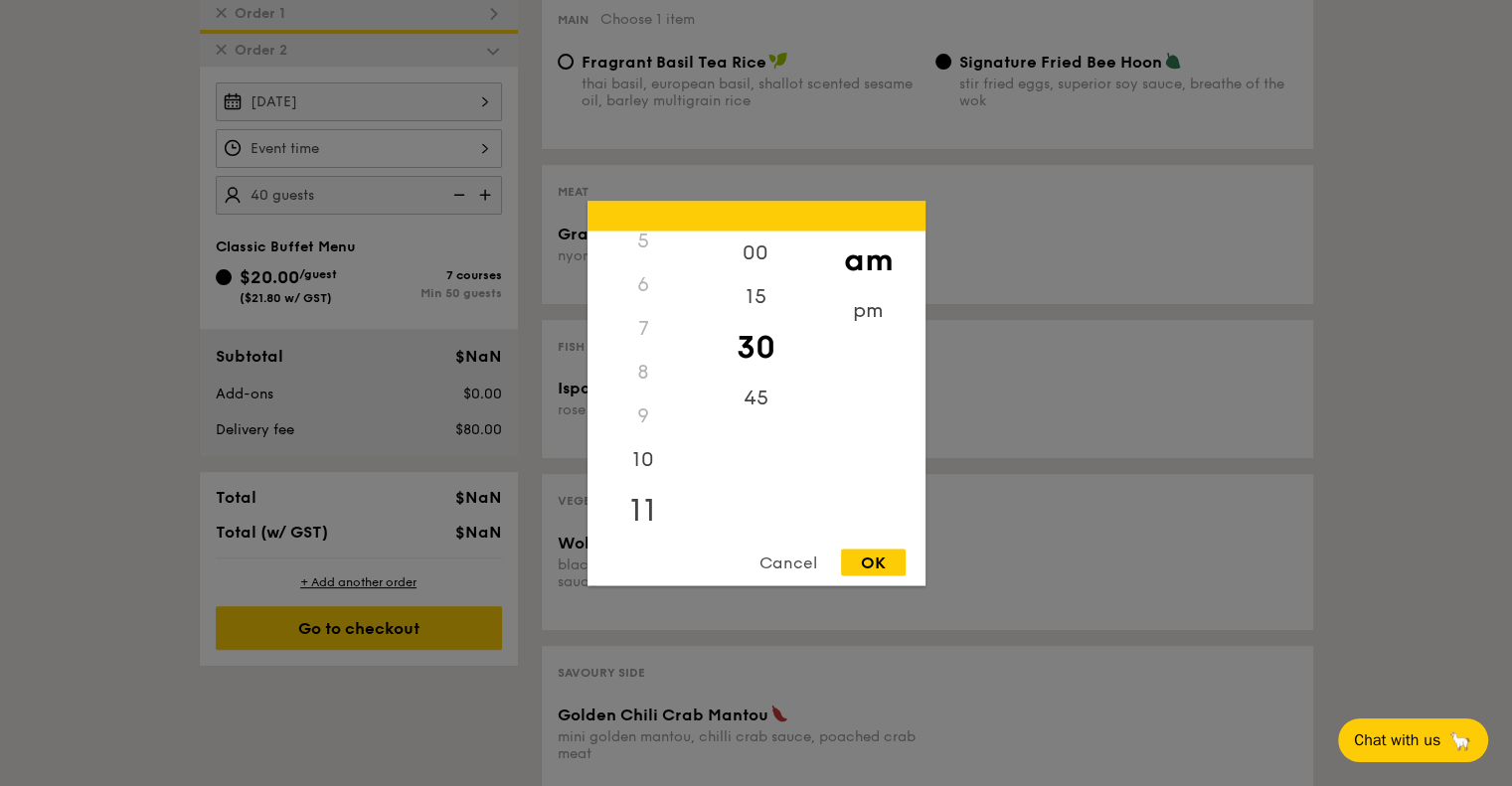 click on "11" at bounding box center (643, 510) 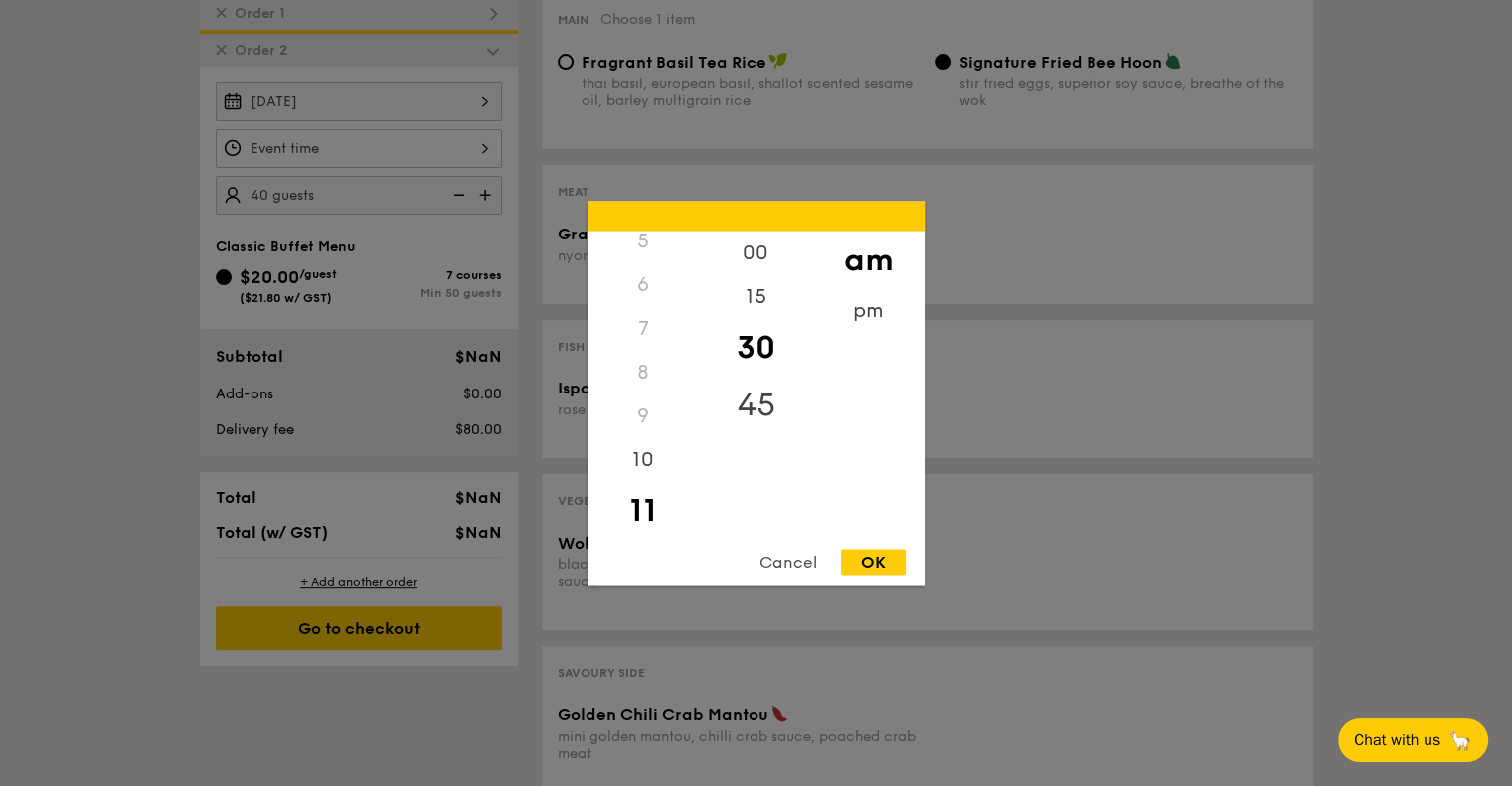 click on "45" at bounding box center [756, 404] 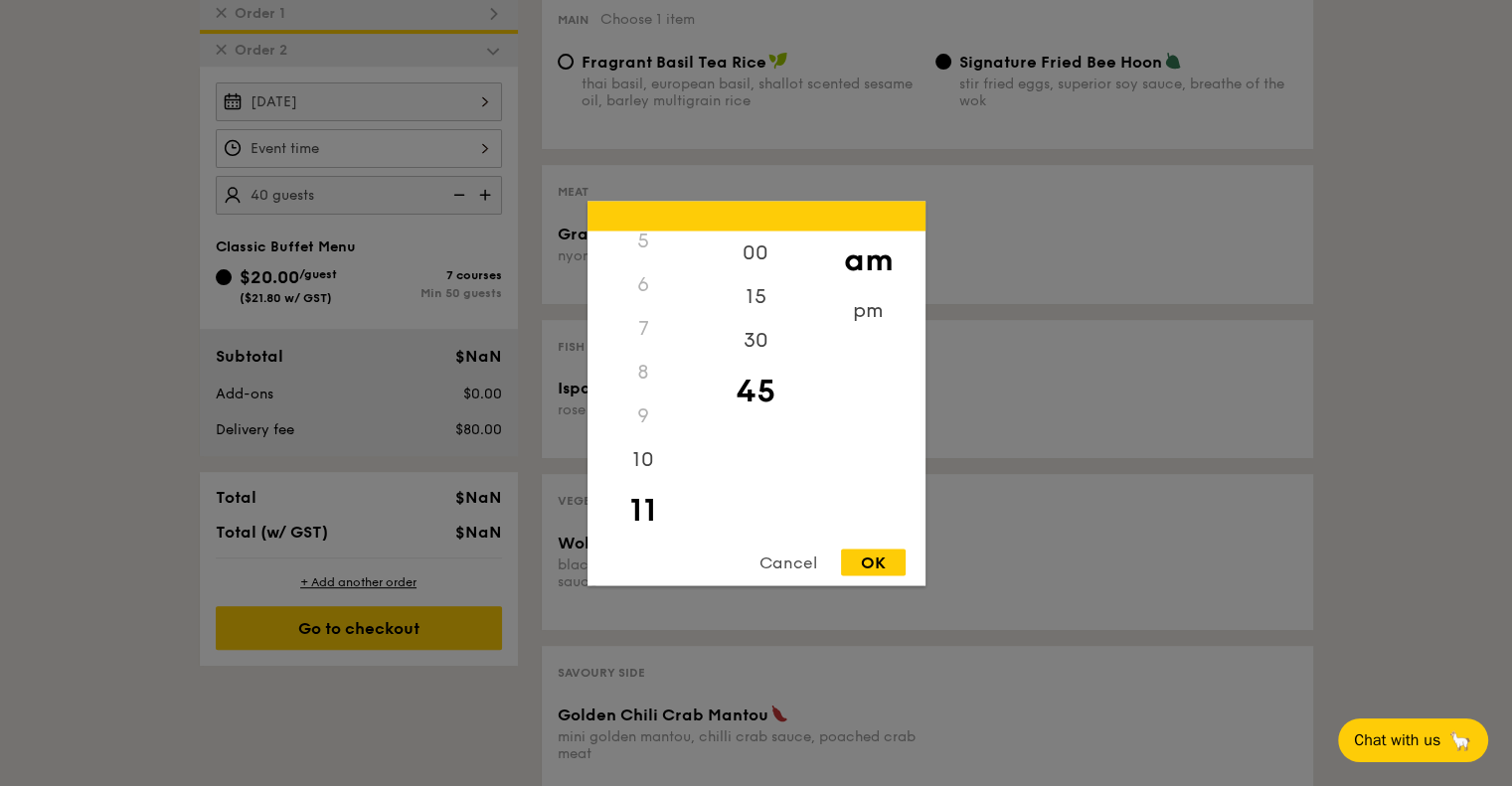 click on "OK" at bounding box center (873, 561) 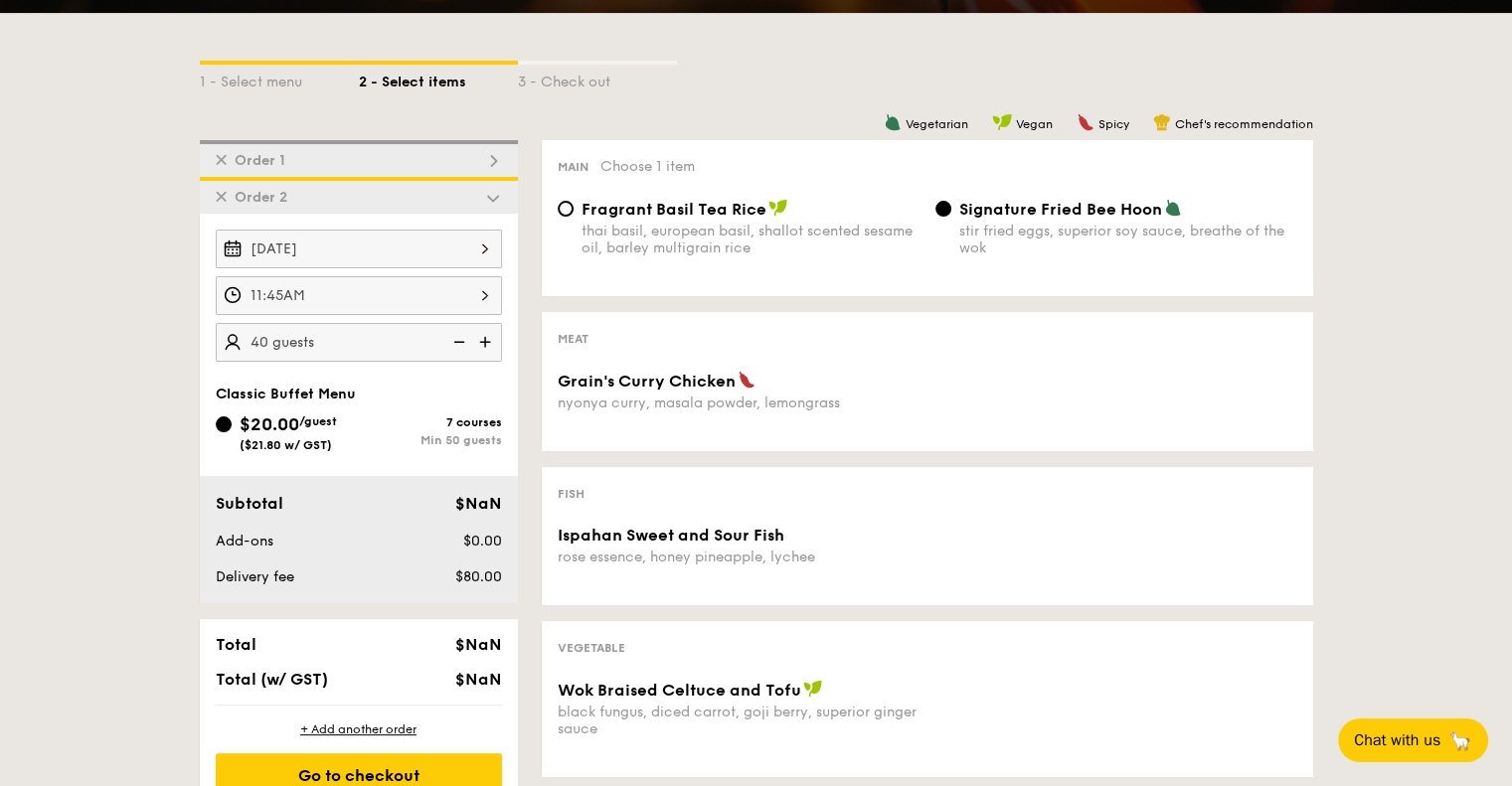 scroll, scrollTop: 430, scrollLeft: 0, axis: vertical 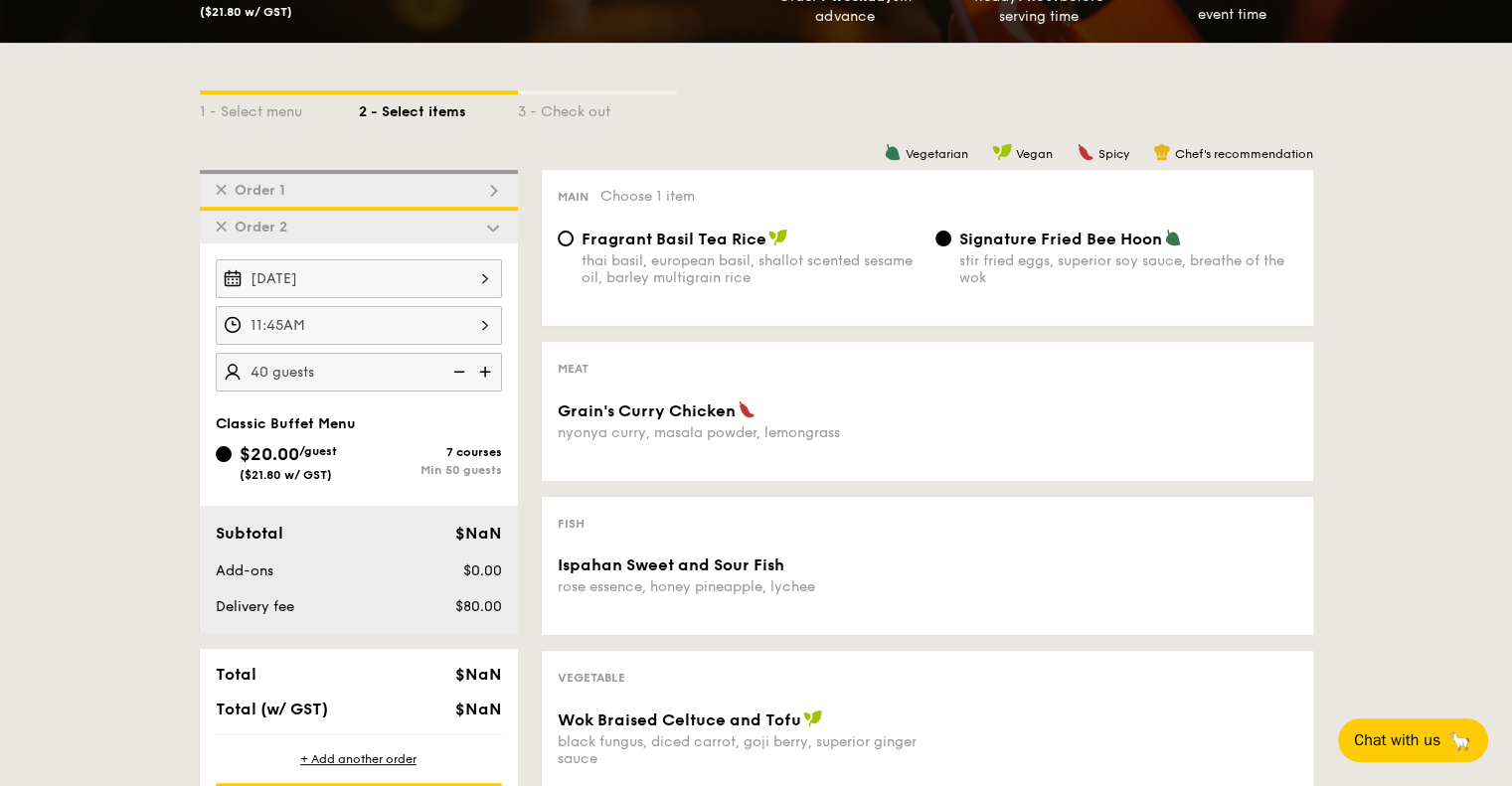 click on "✕
Order 1" at bounding box center [359, 188] 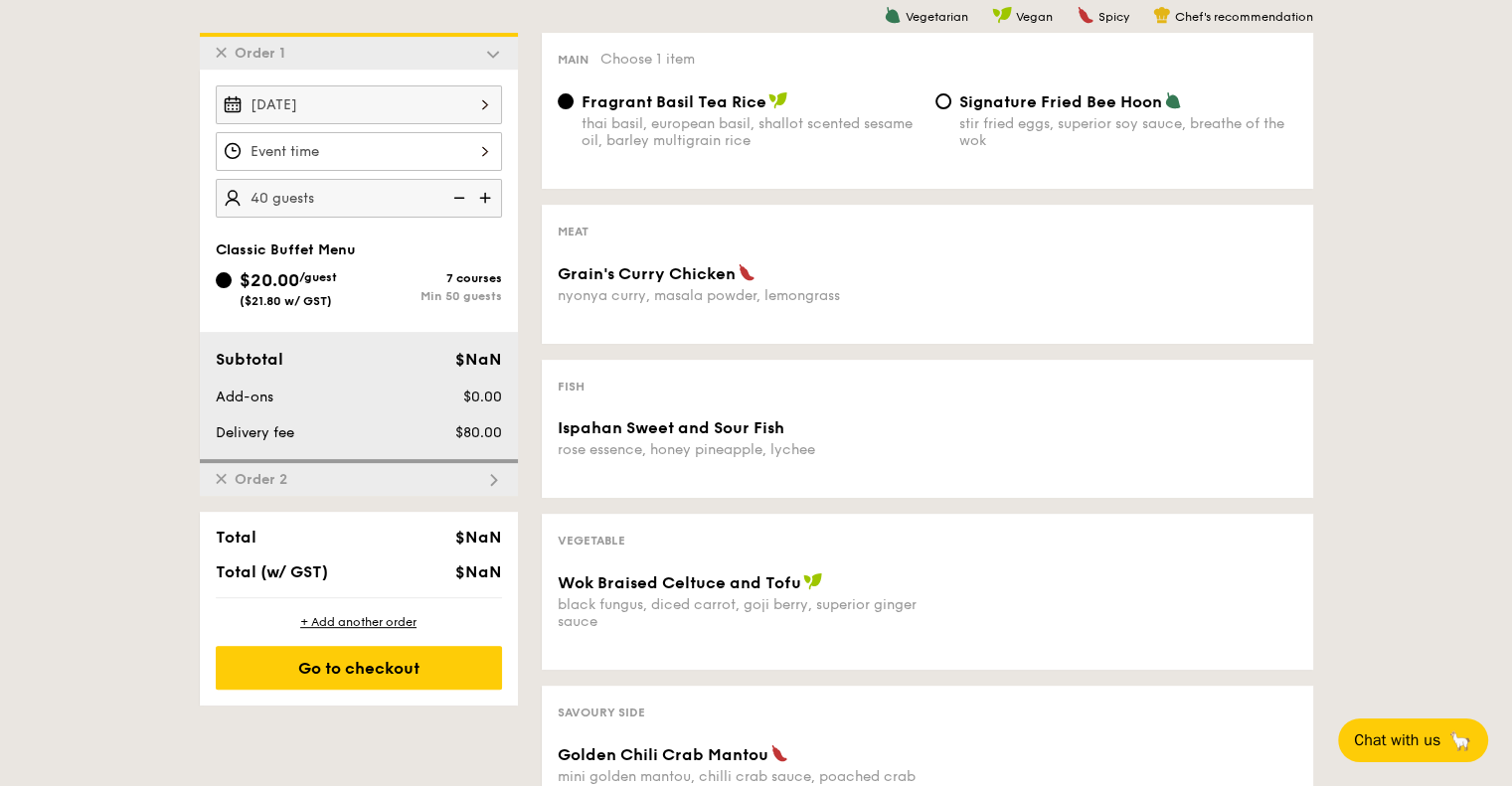 scroll, scrollTop: 570, scrollLeft: 0, axis: vertical 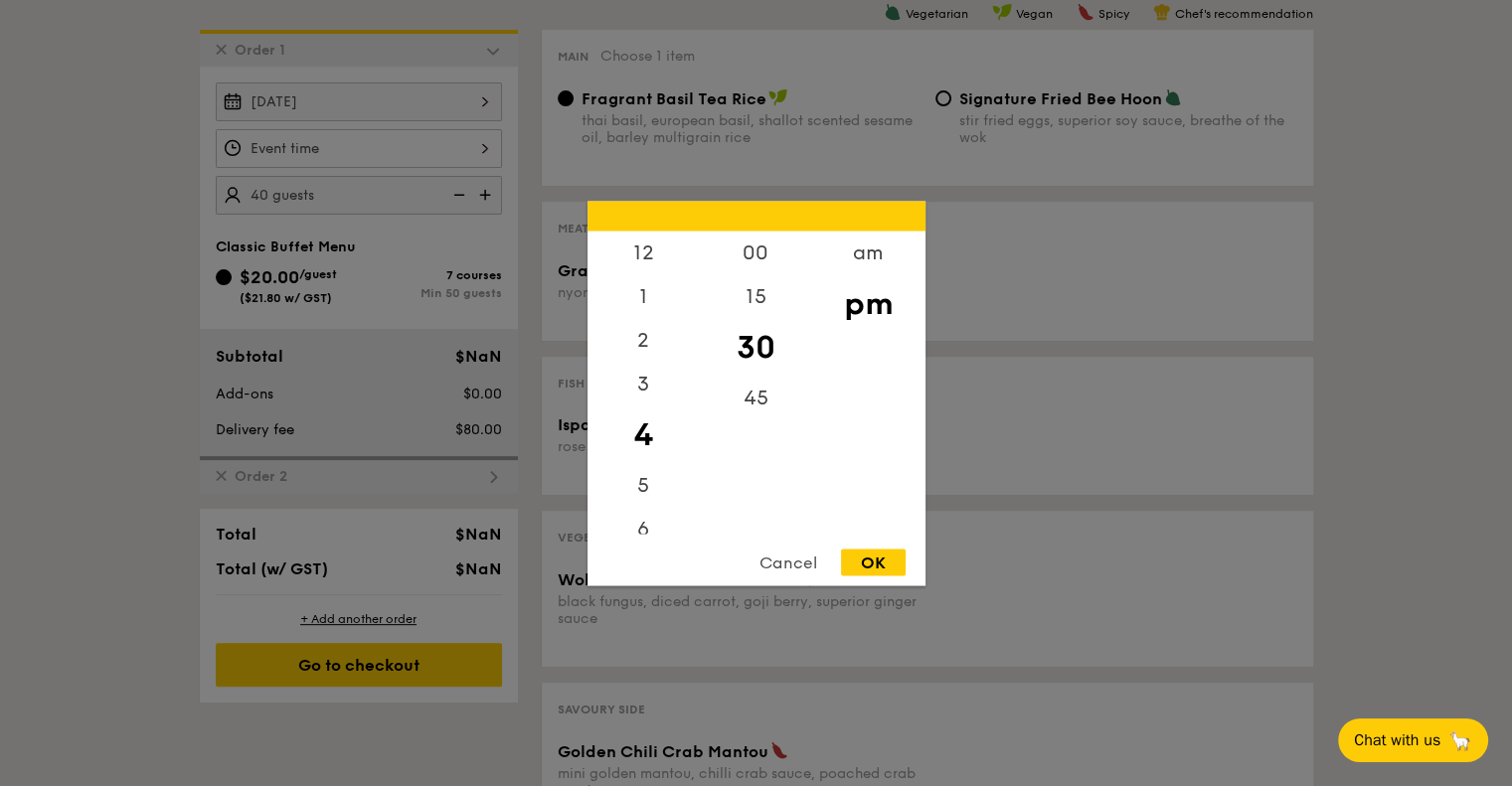 click on "12 1 2 3 4 5 6 7 8 9 10 11   00 15 30 45   am   pm   Cancel   OK" at bounding box center (359, 148) 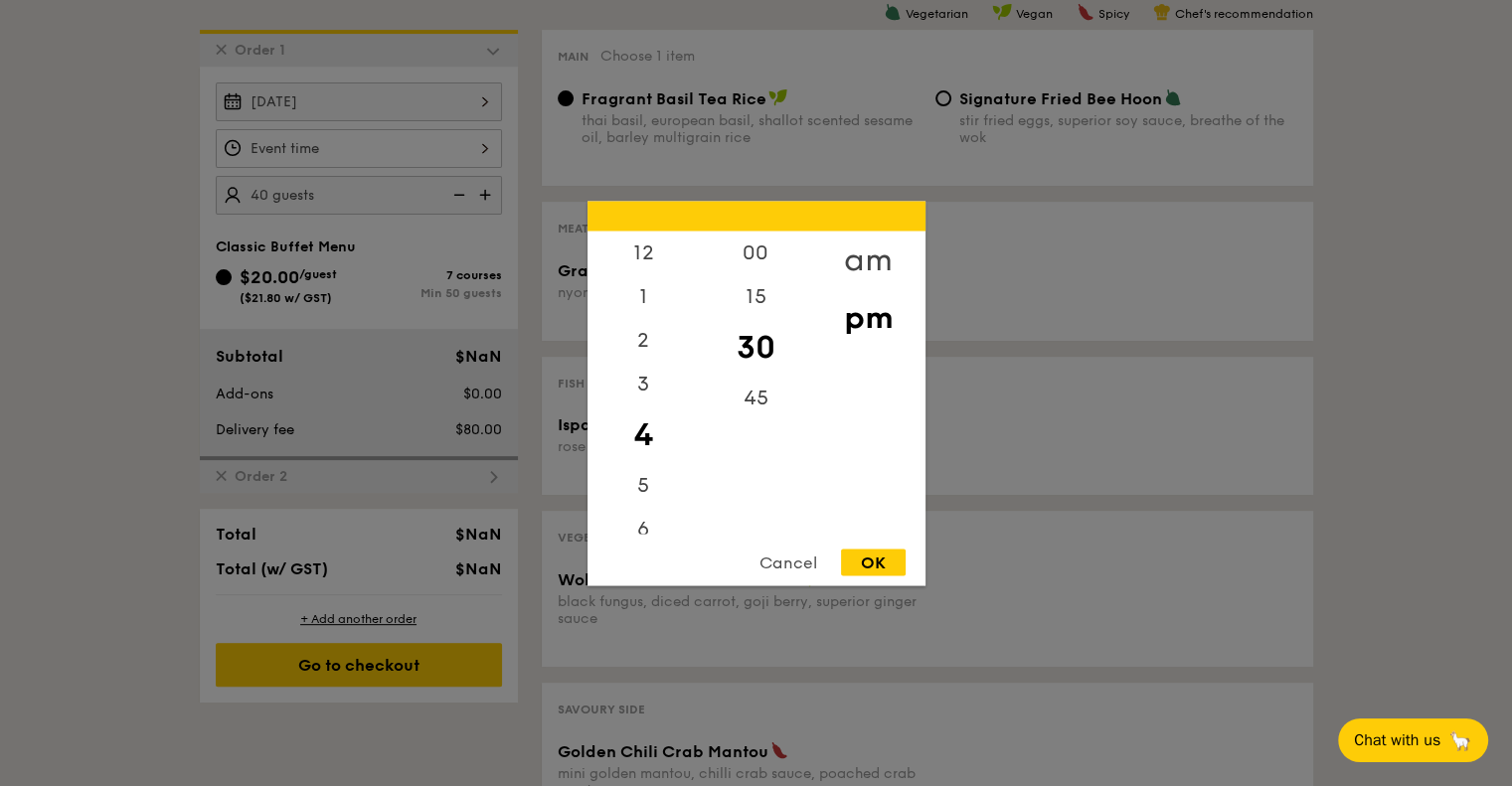 click on "am" at bounding box center (868, 259) 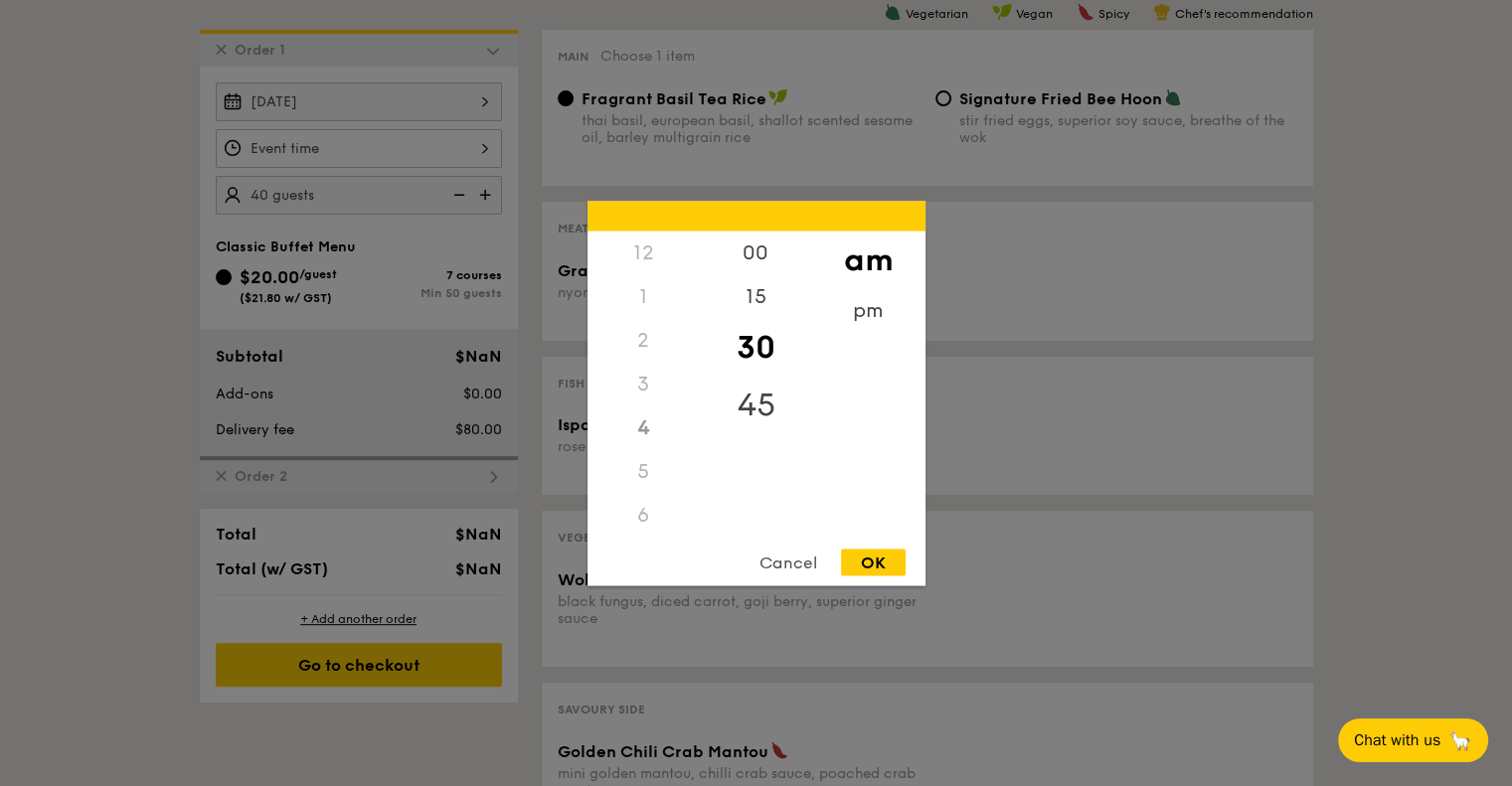 click on "45" at bounding box center (756, 404) 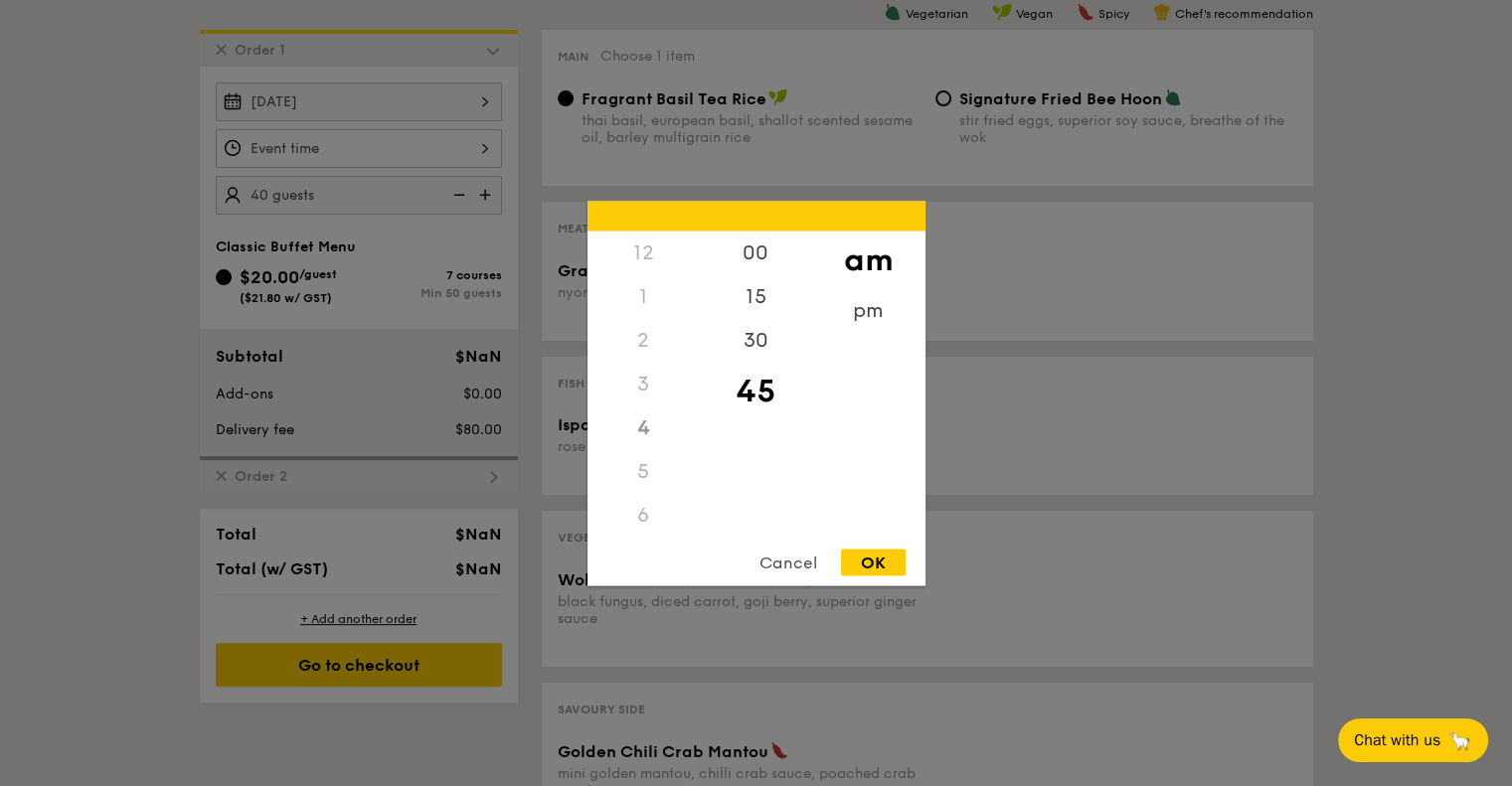 scroll, scrollTop: 222, scrollLeft: 0, axis: vertical 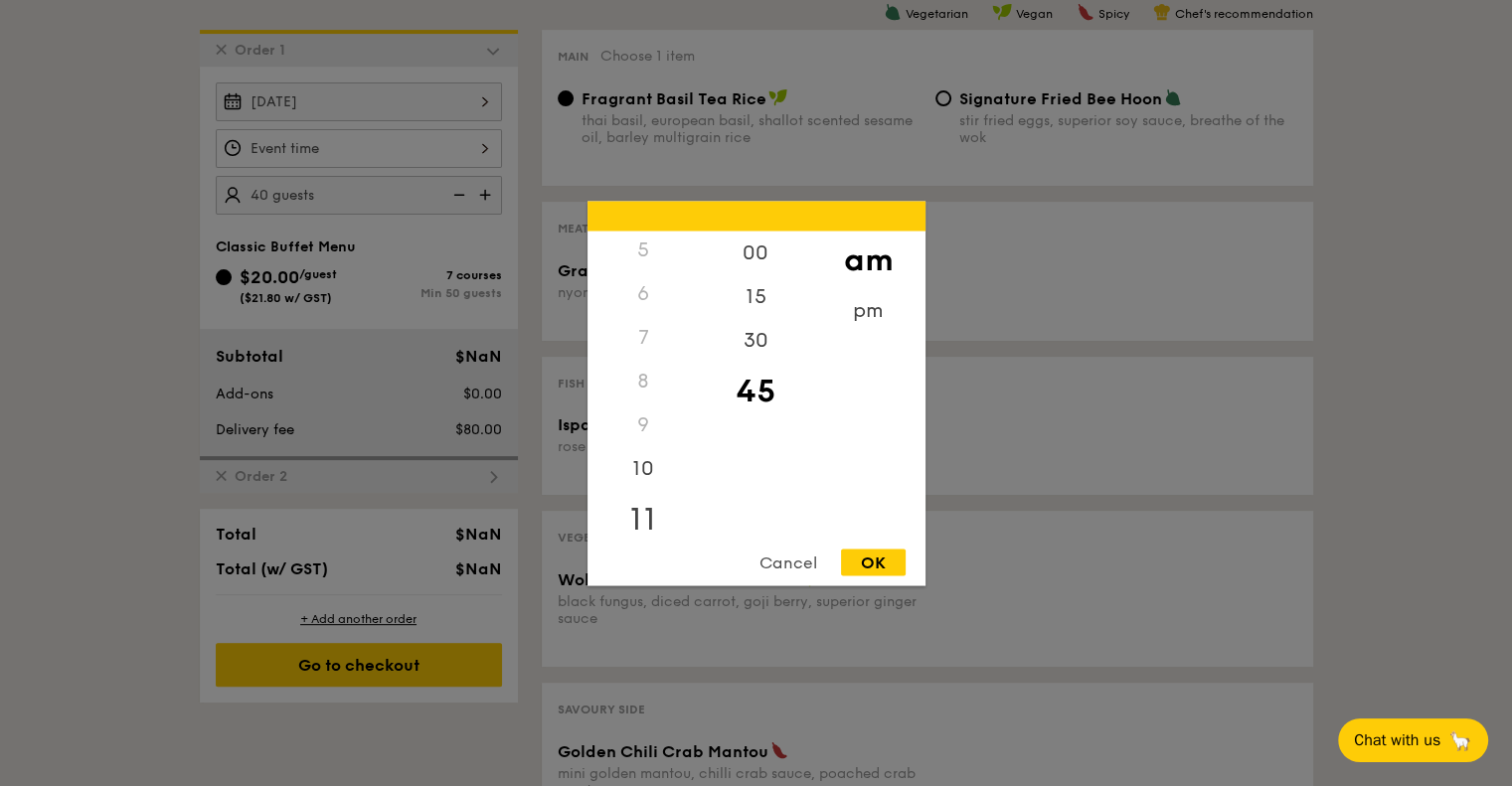 click on "11" at bounding box center [643, 519] 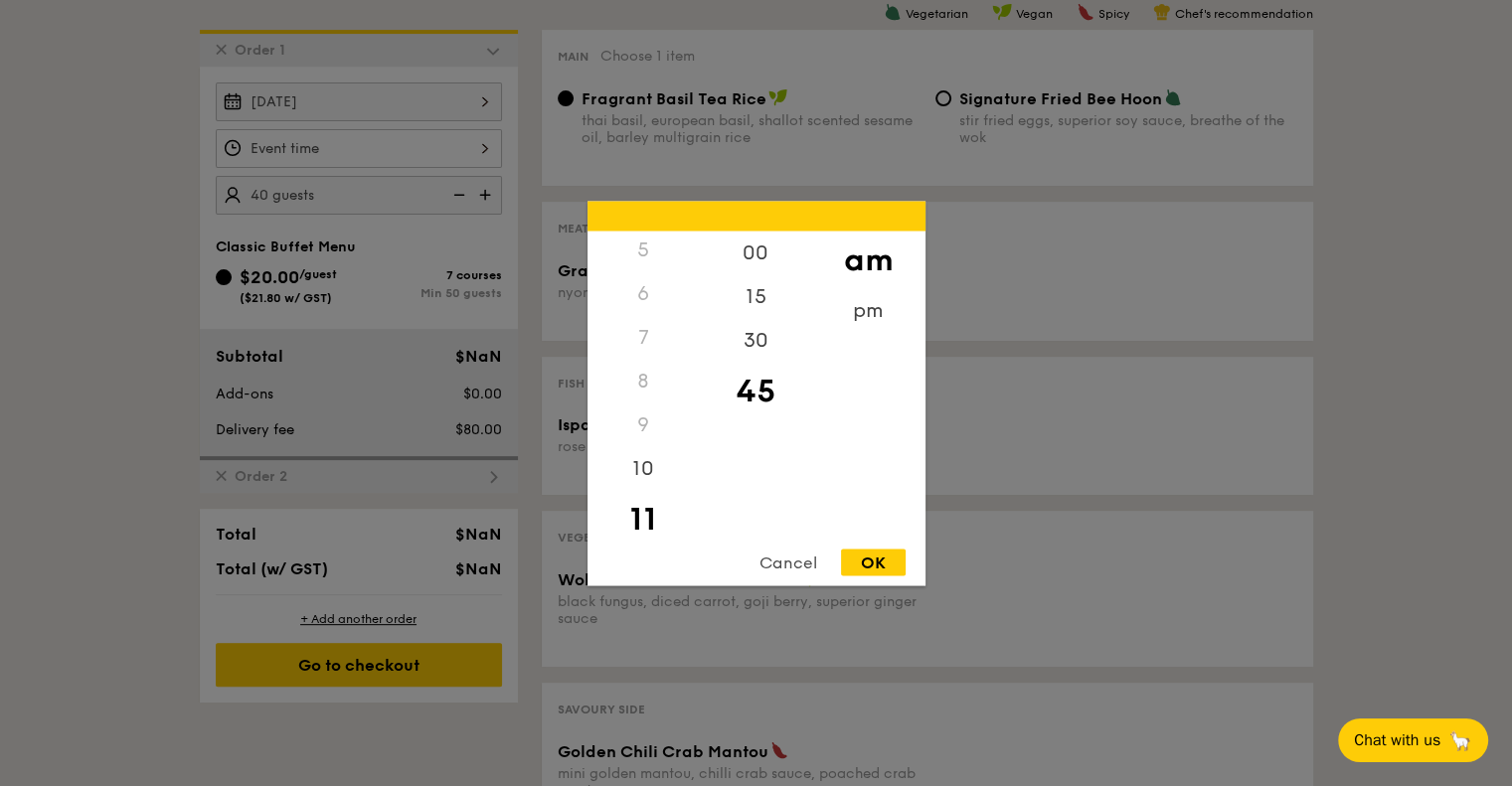 click on "12 1 2 3 4 5 6 7 8 9 10 11   00 15 30 45   am   pm   Cancel   OK" at bounding box center [756, 393] 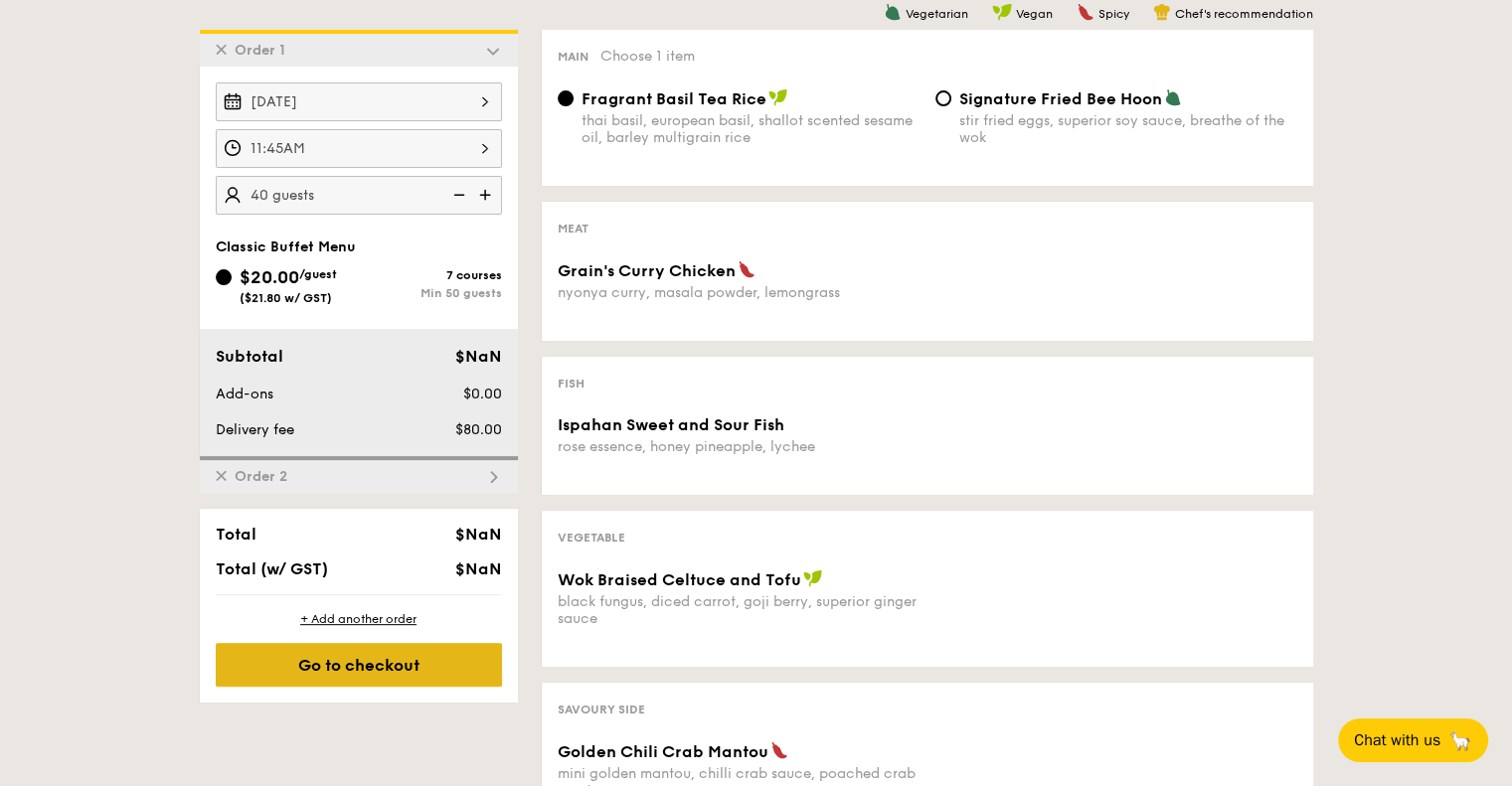 click on "Go to checkout" at bounding box center [359, 665] 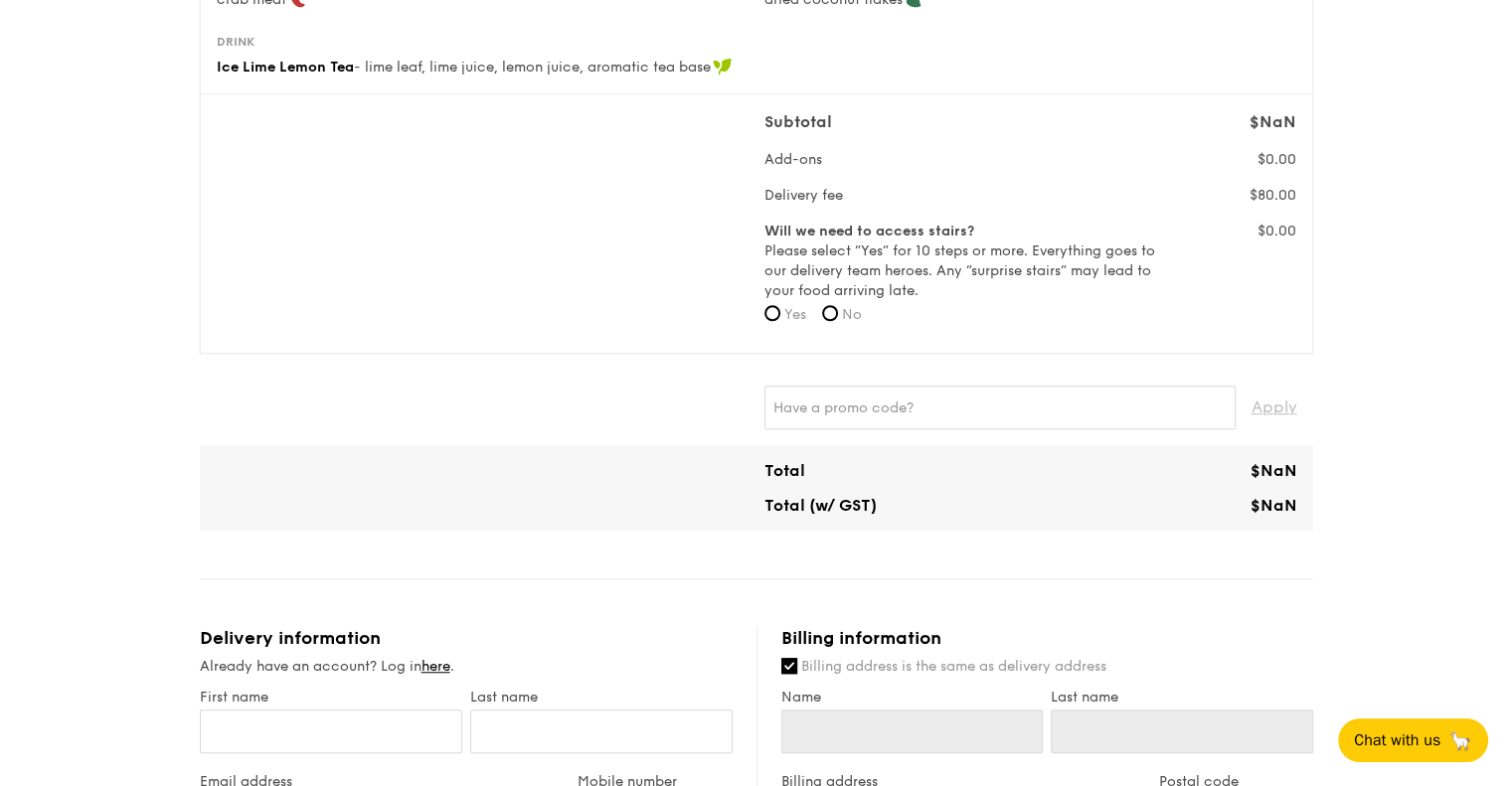 scroll, scrollTop: 1335, scrollLeft: 0, axis: vertical 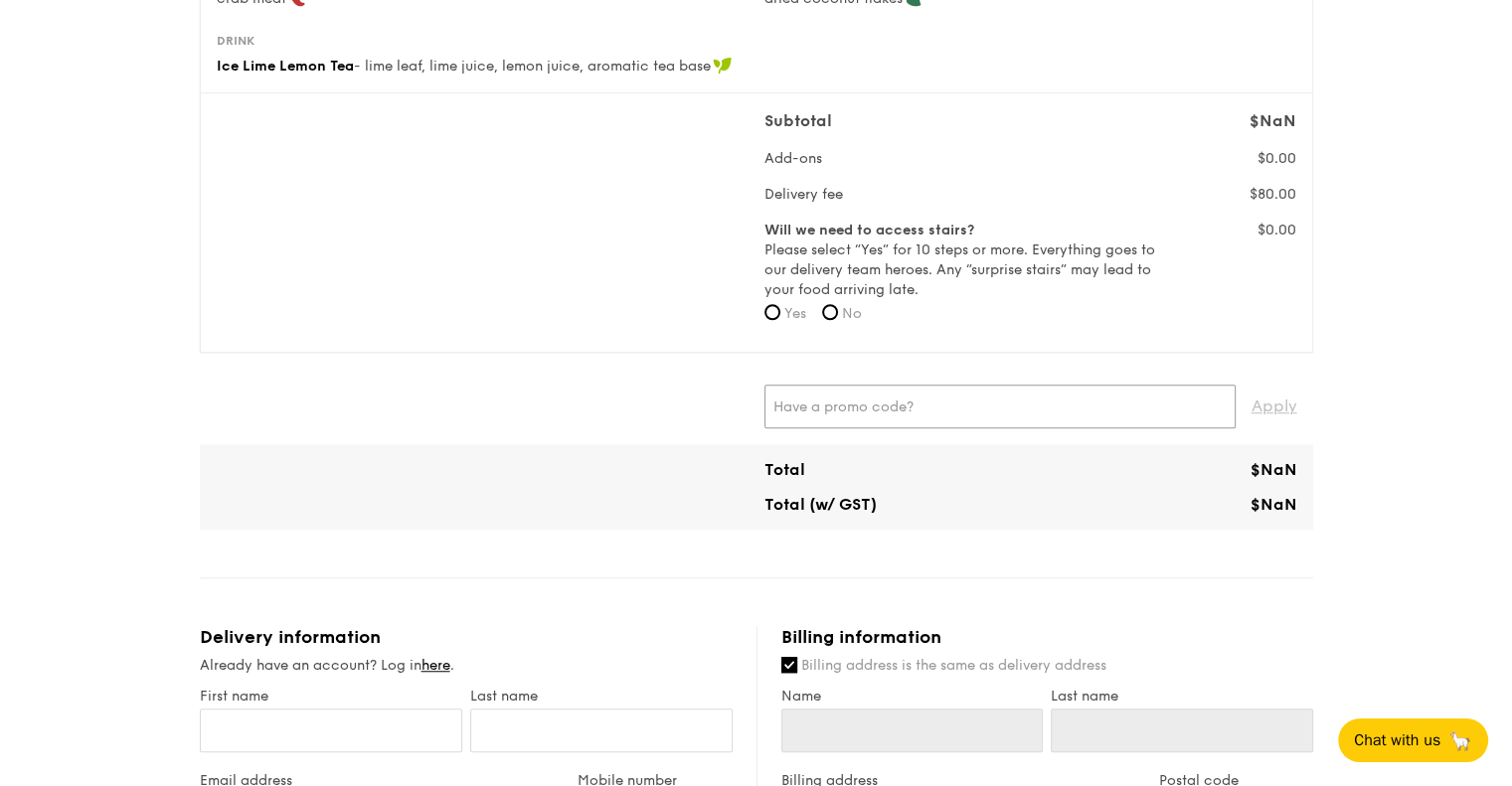 click at bounding box center [1000, 406] 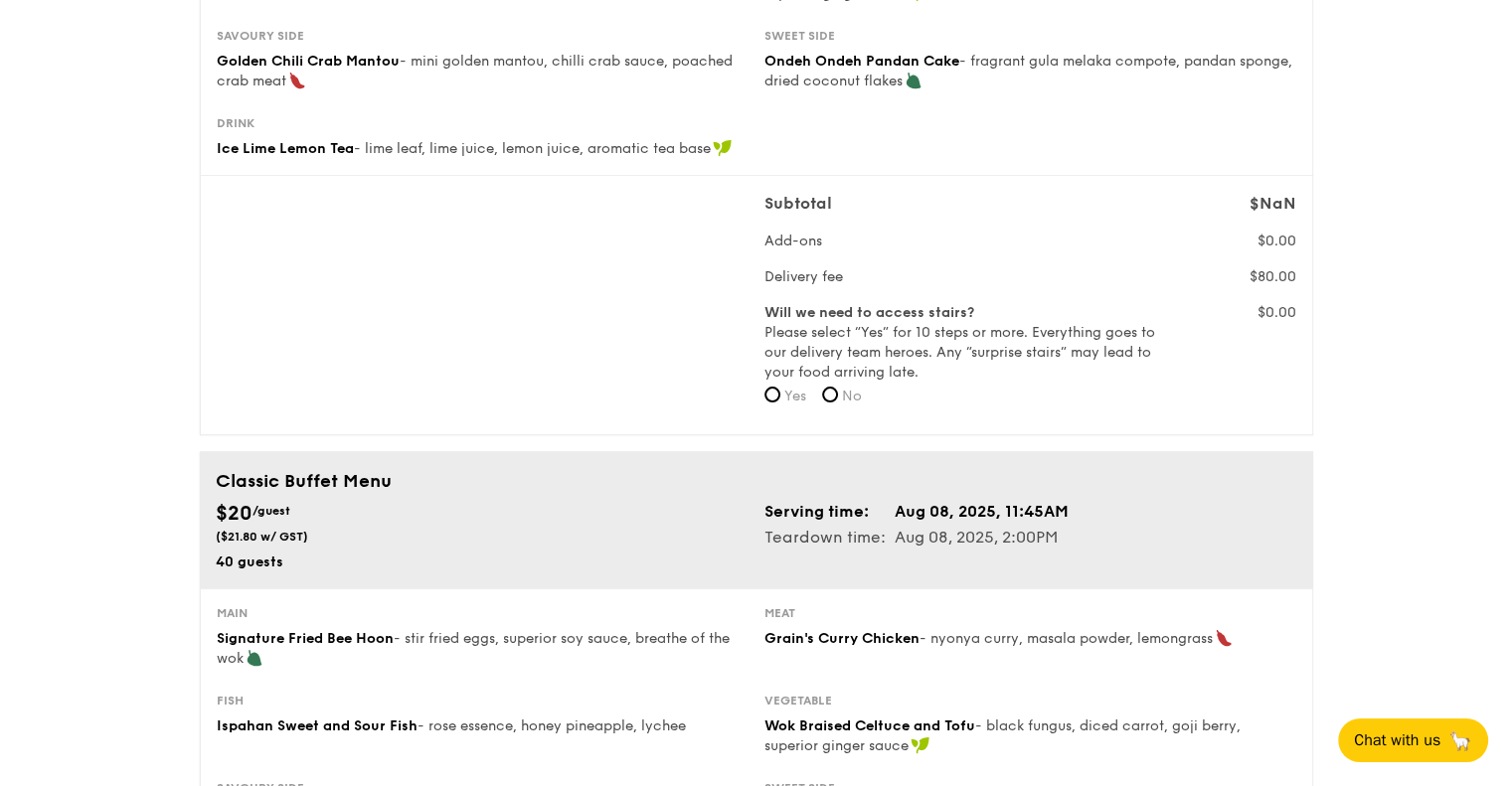 scroll, scrollTop: 496, scrollLeft: 0, axis: vertical 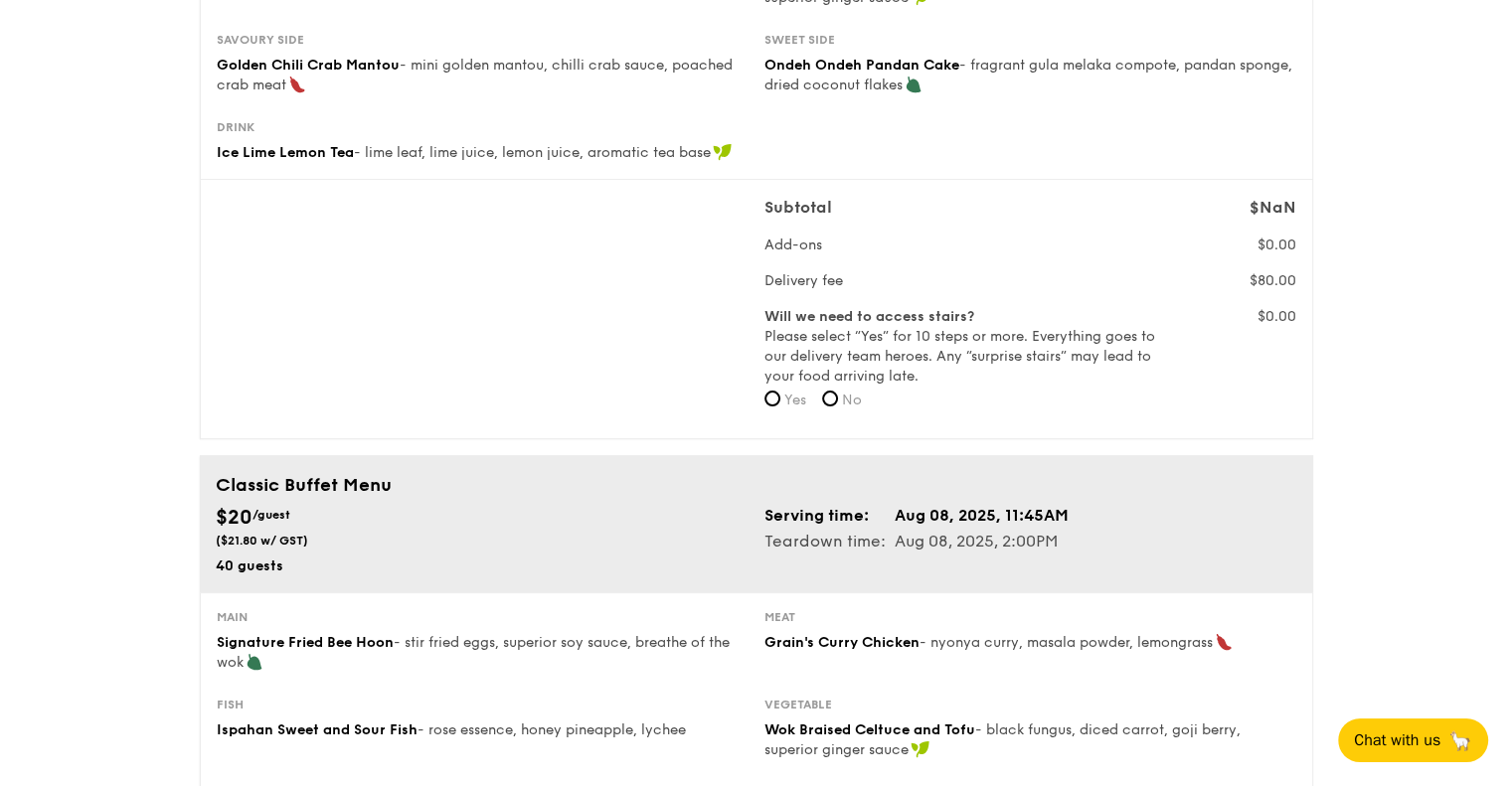 click on "Will we need to access stairs? Please select “Yes” for 10 steps or more. Everything goes to our delivery team heroes.  Any “surprise stairs” may lead to your food arriving late." at bounding box center (961, 347) 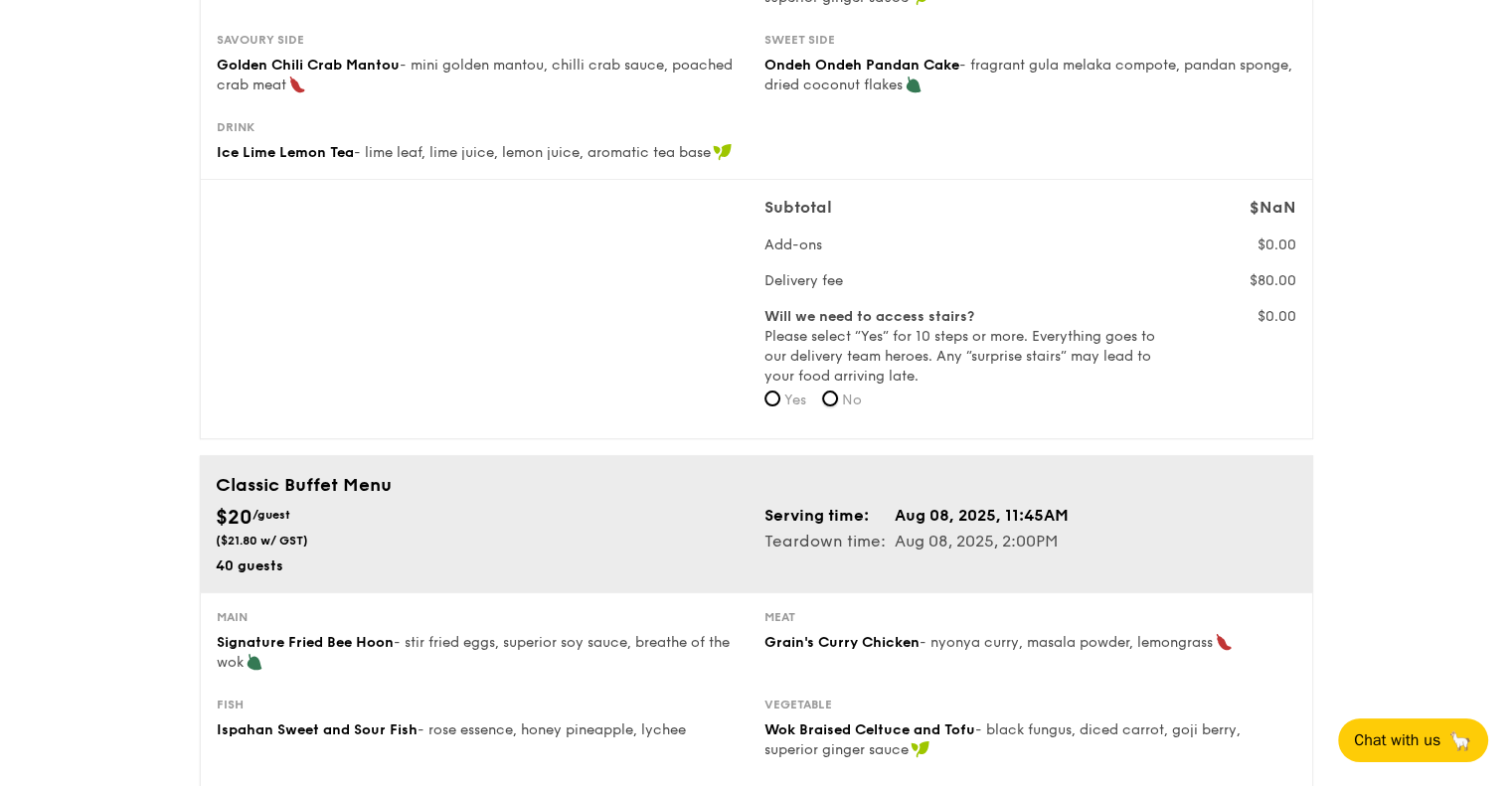 click on "No" at bounding box center [830, 398] 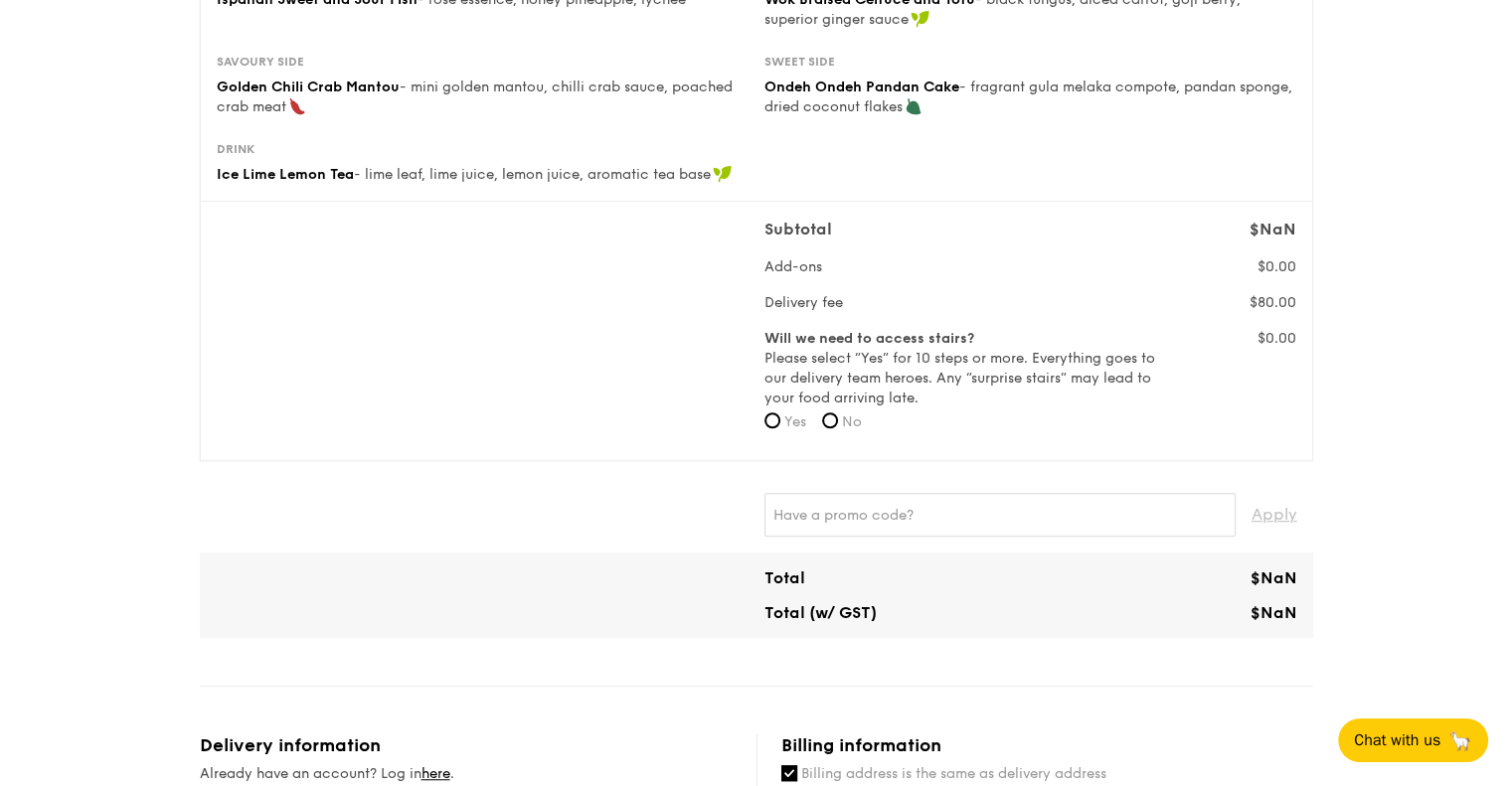 scroll, scrollTop: 1230, scrollLeft: 0, axis: vertical 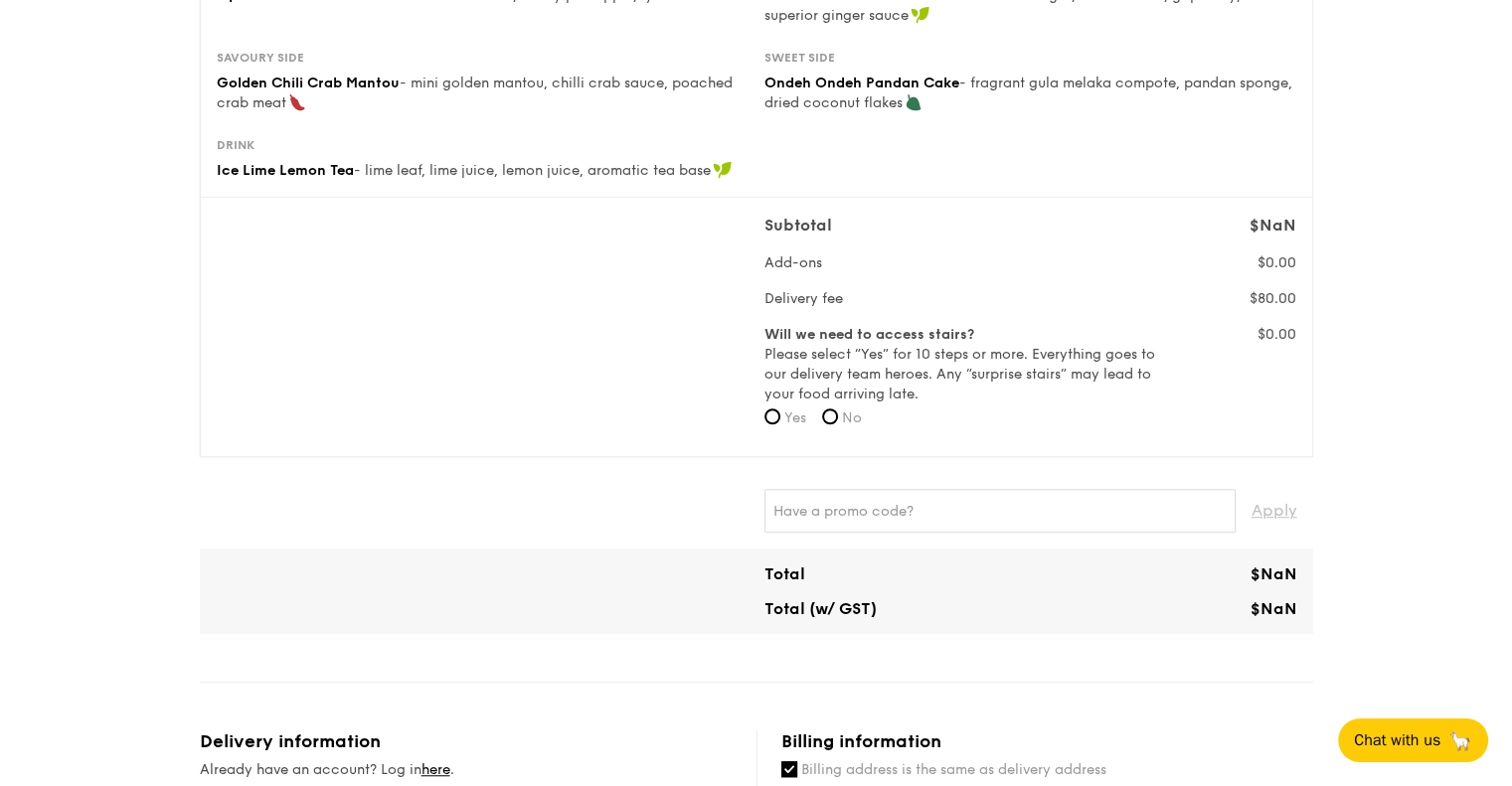 click on "Will we need to access stairs? Please select “Yes” for 10 steps or more. Everything goes to our delivery team heroes.  Any “surprise stairs” may lead to your food arriving late.
Yes
No" at bounding box center [961, 383] 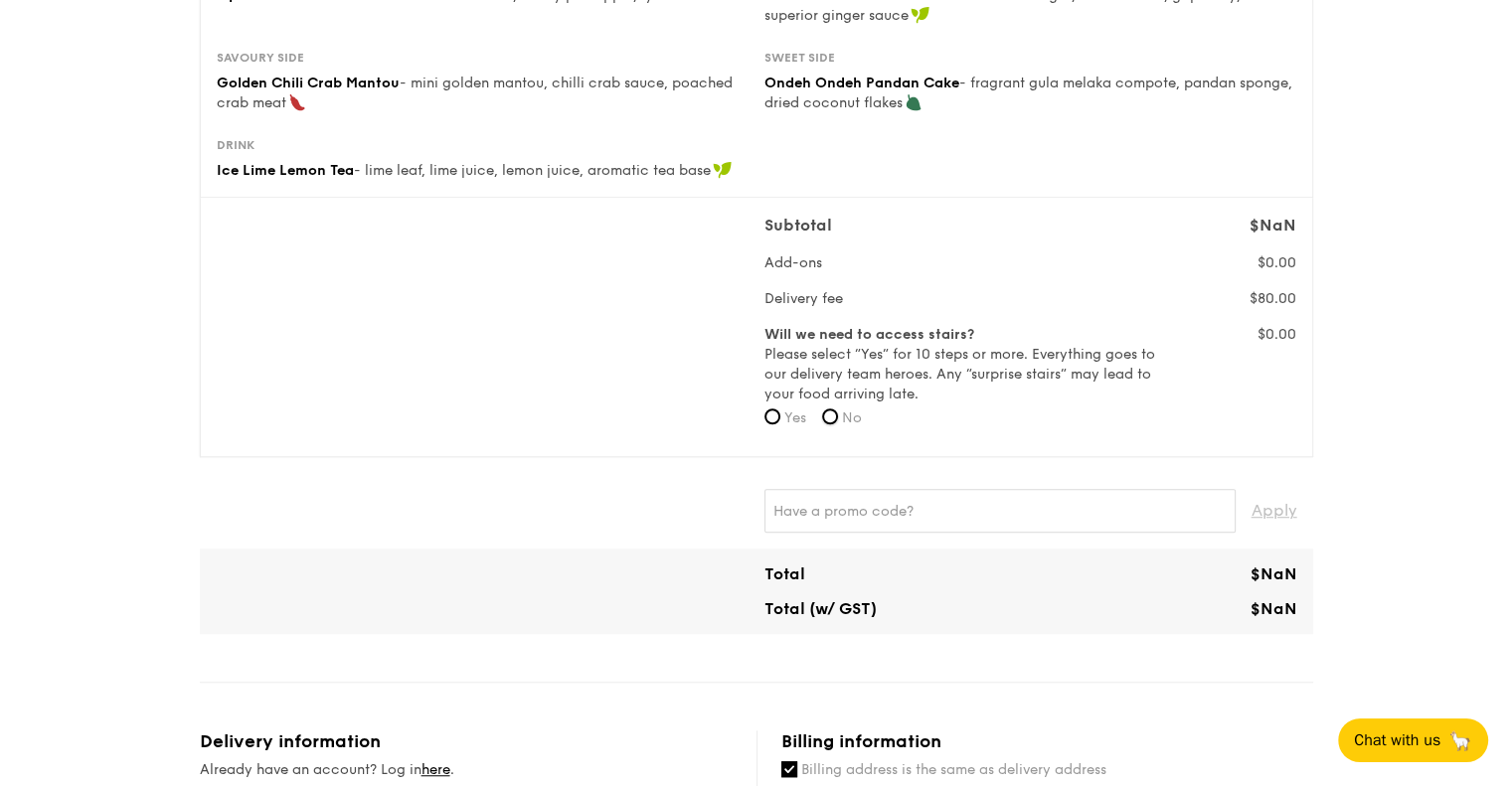 click on "No" at bounding box center [830, 416] 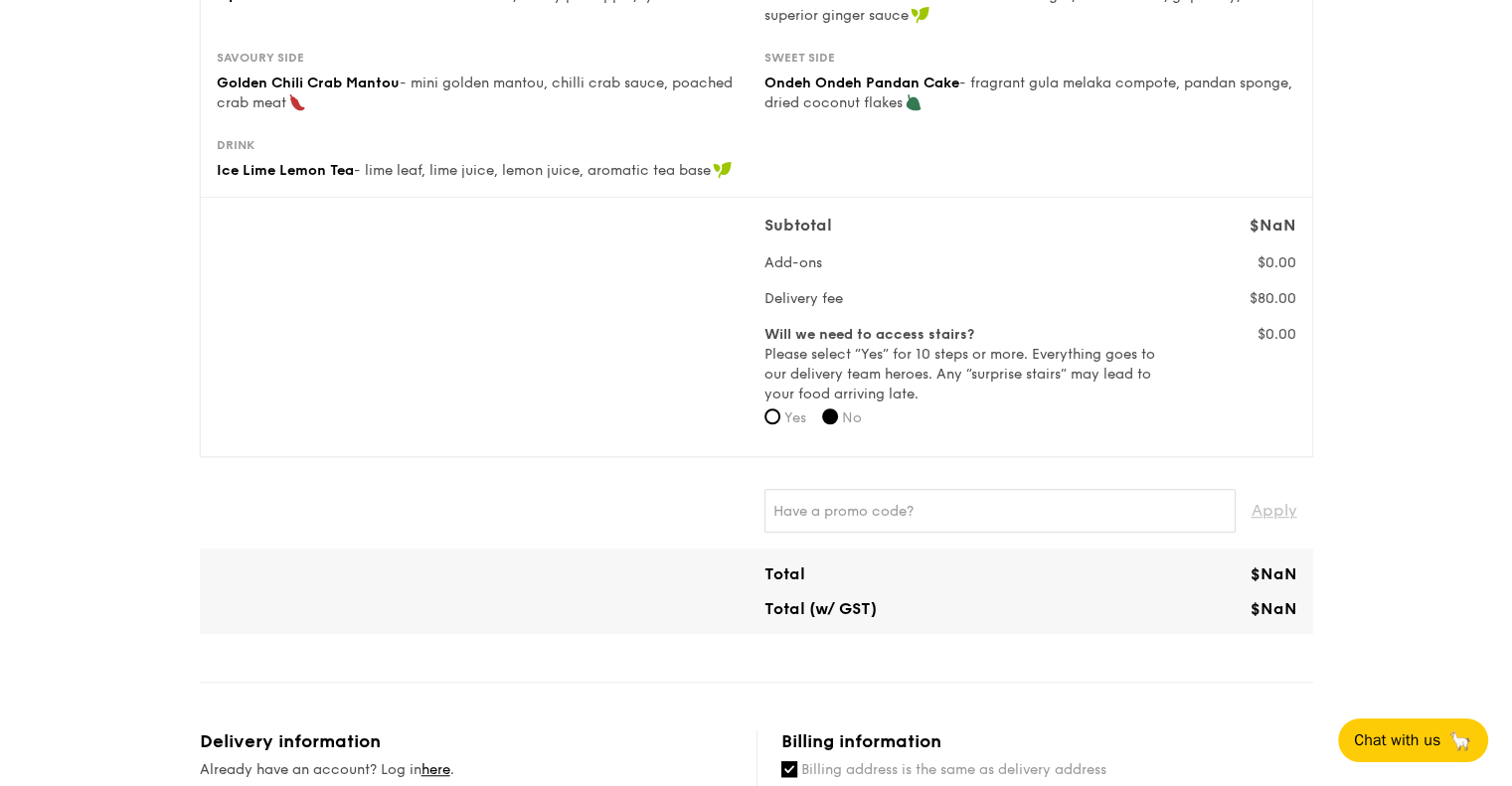 click on "Apply" at bounding box center [756, 511] 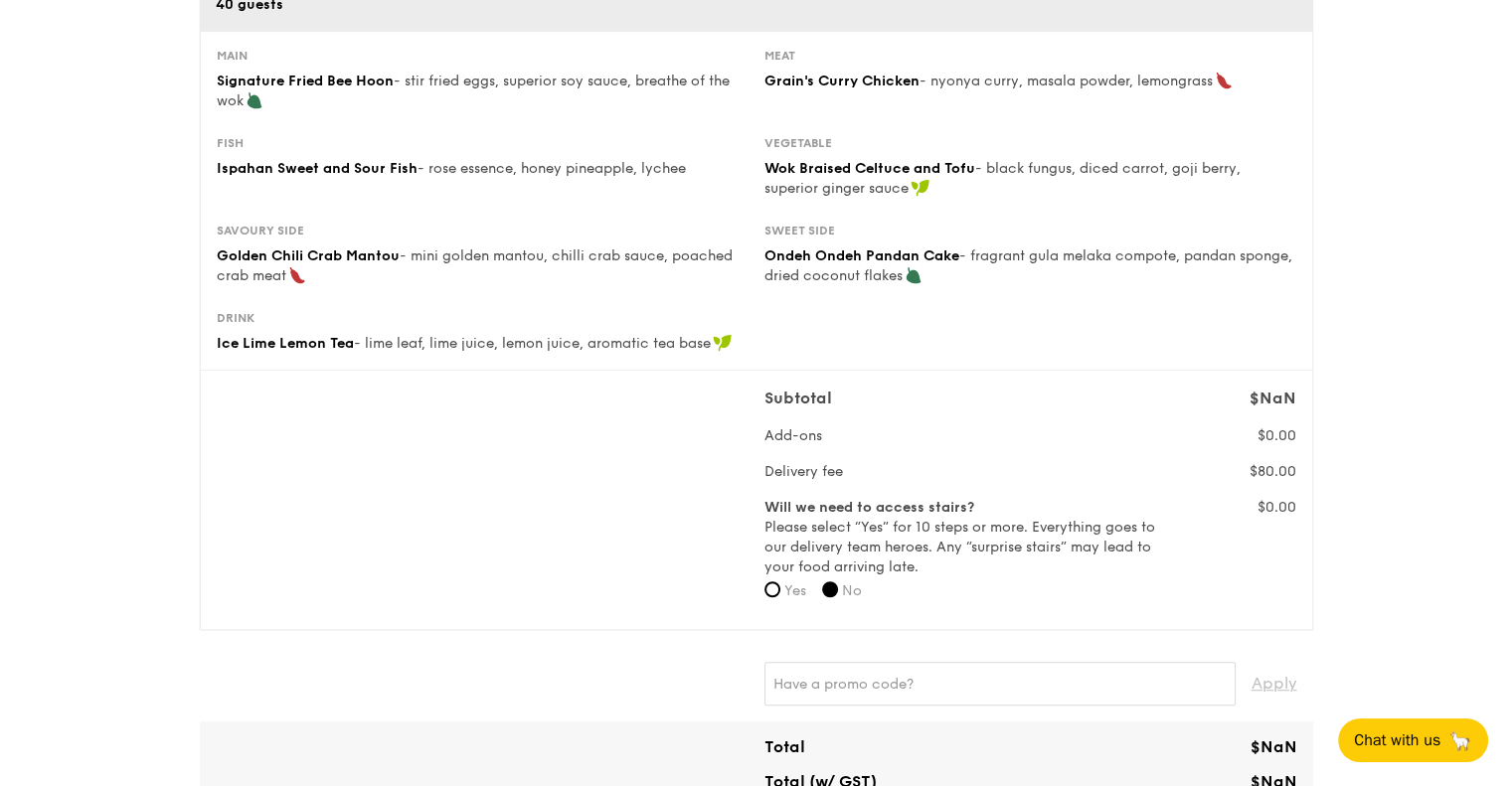 scroll, scrollTop: 1057, scrollLeft: 0, axis: vertical 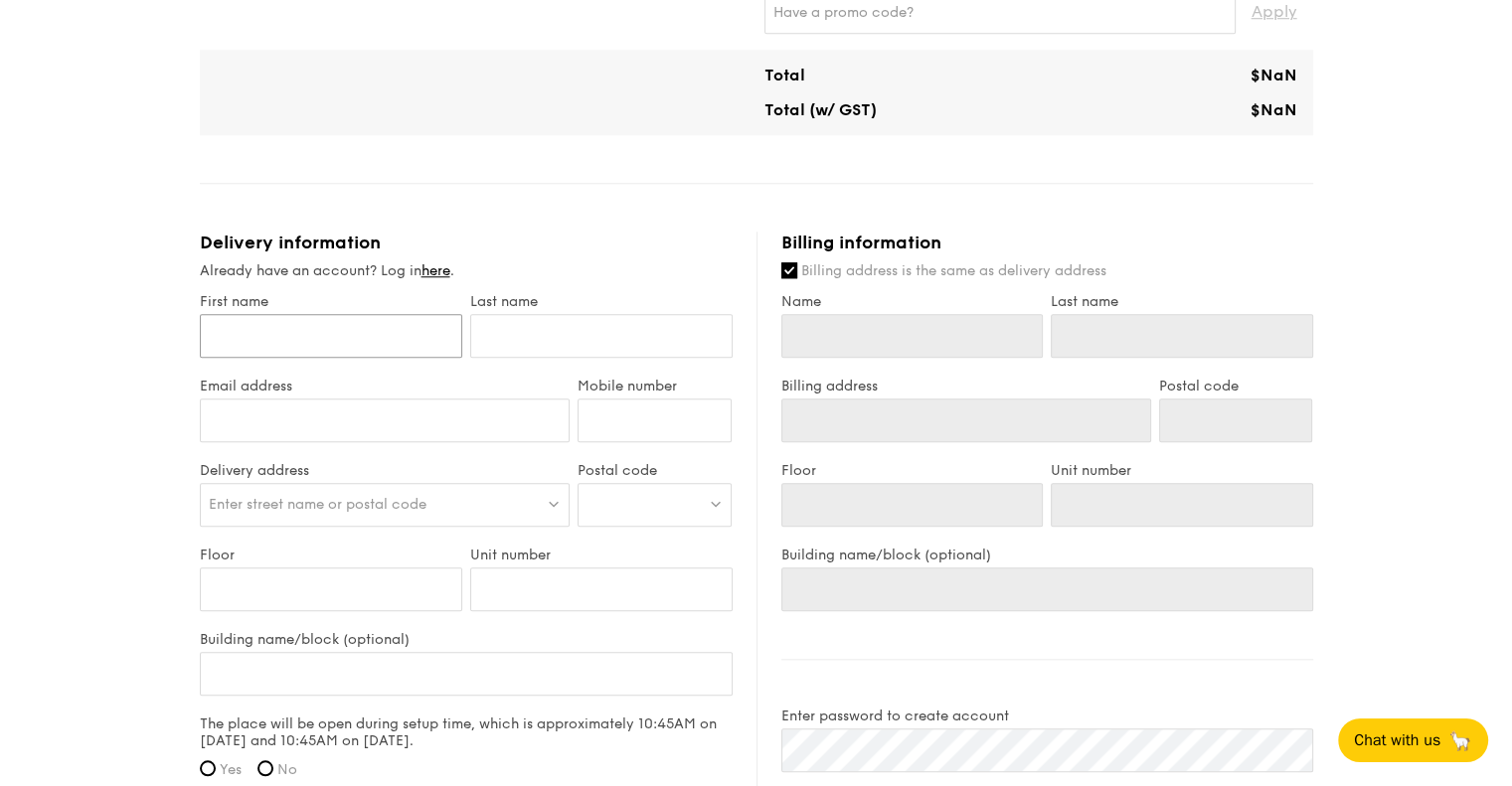 click on "First name" at bounding box center [331, 336] 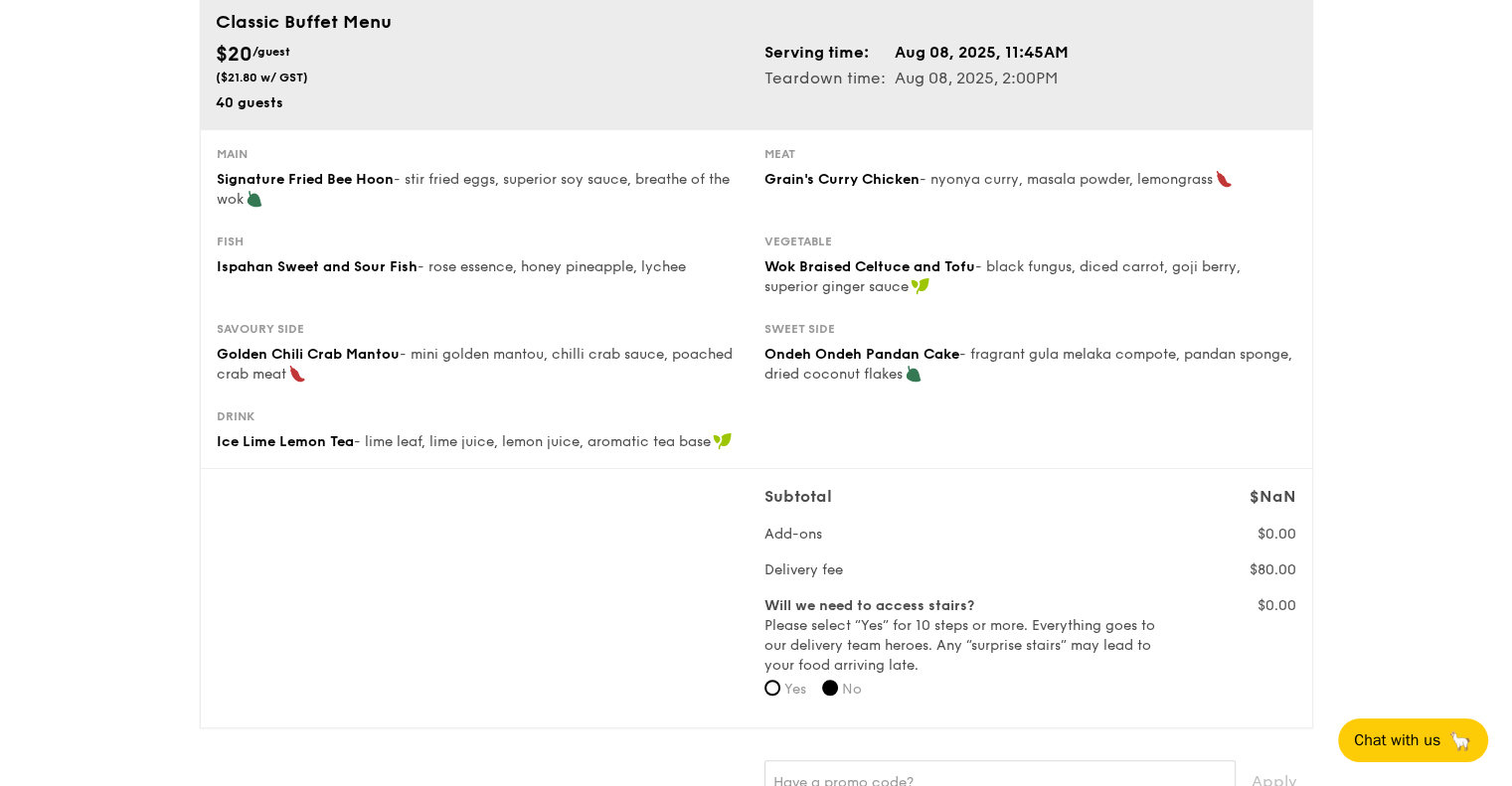 scroll, scrollTop: 958, scrollLeft: 0, axis: vertical 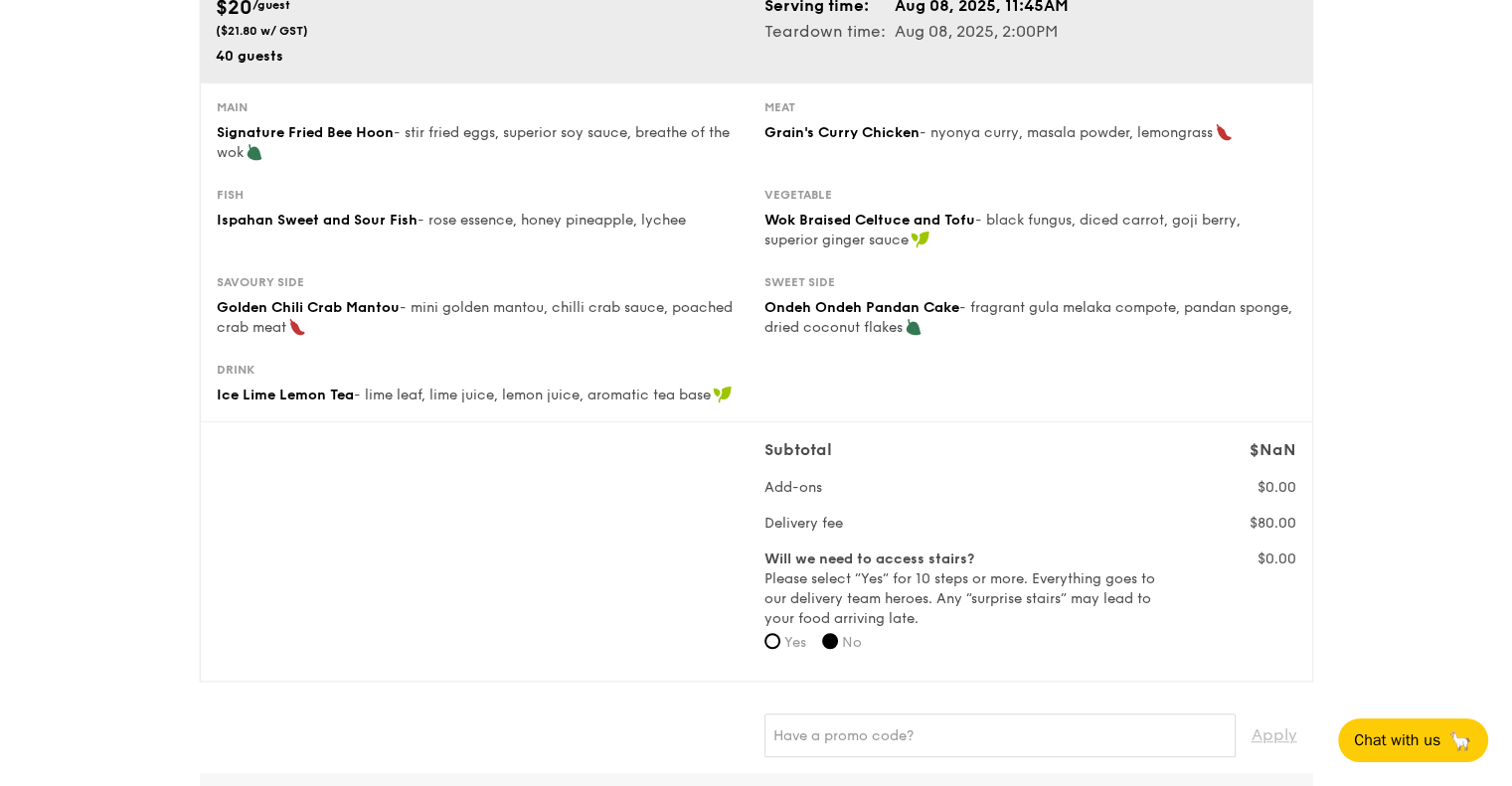 click on "$NaN" at bounding box center [1272, 449] 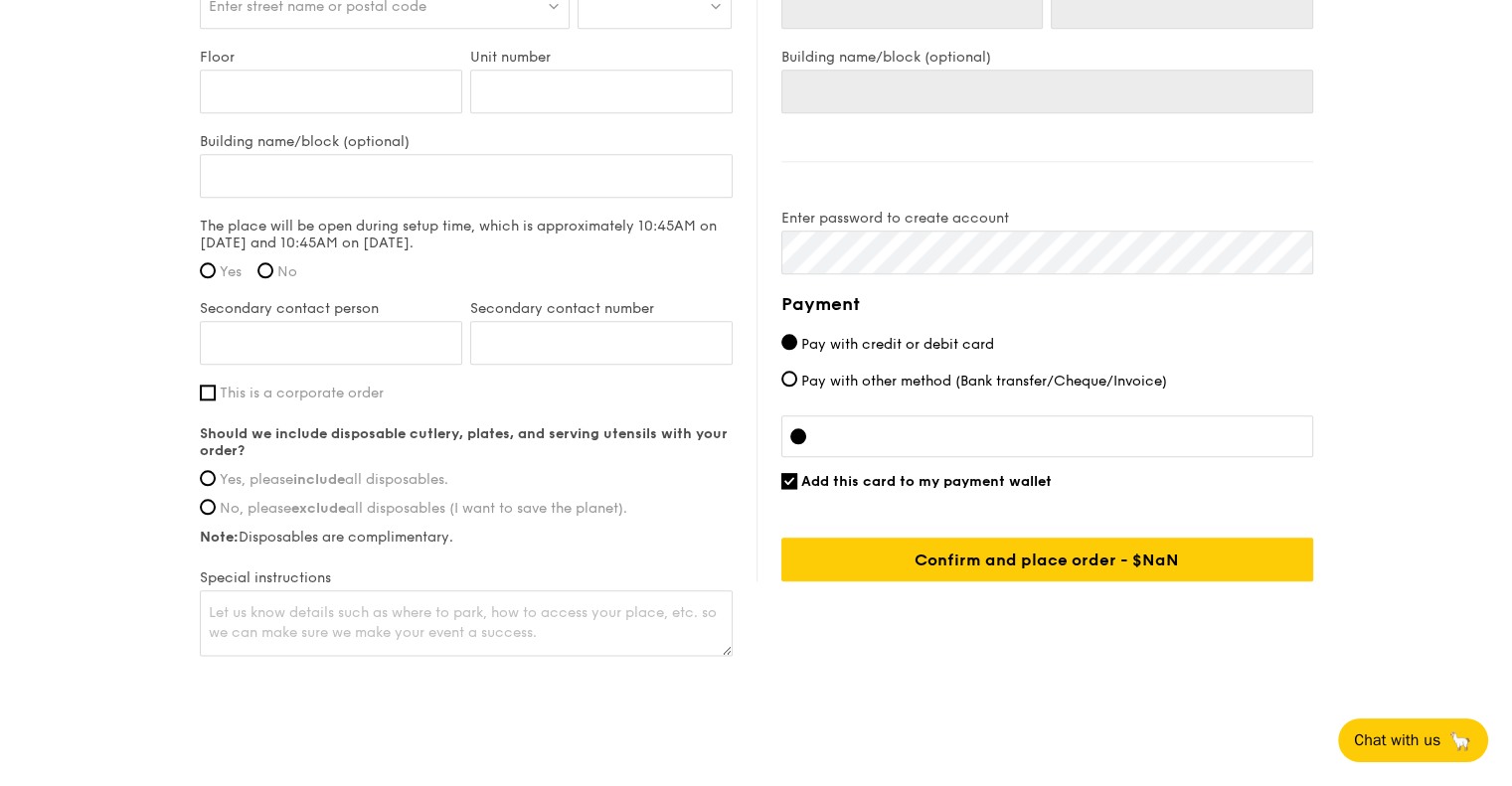 scroll, scrollTop: 2228, scrollLeft: 0, axis: vertical 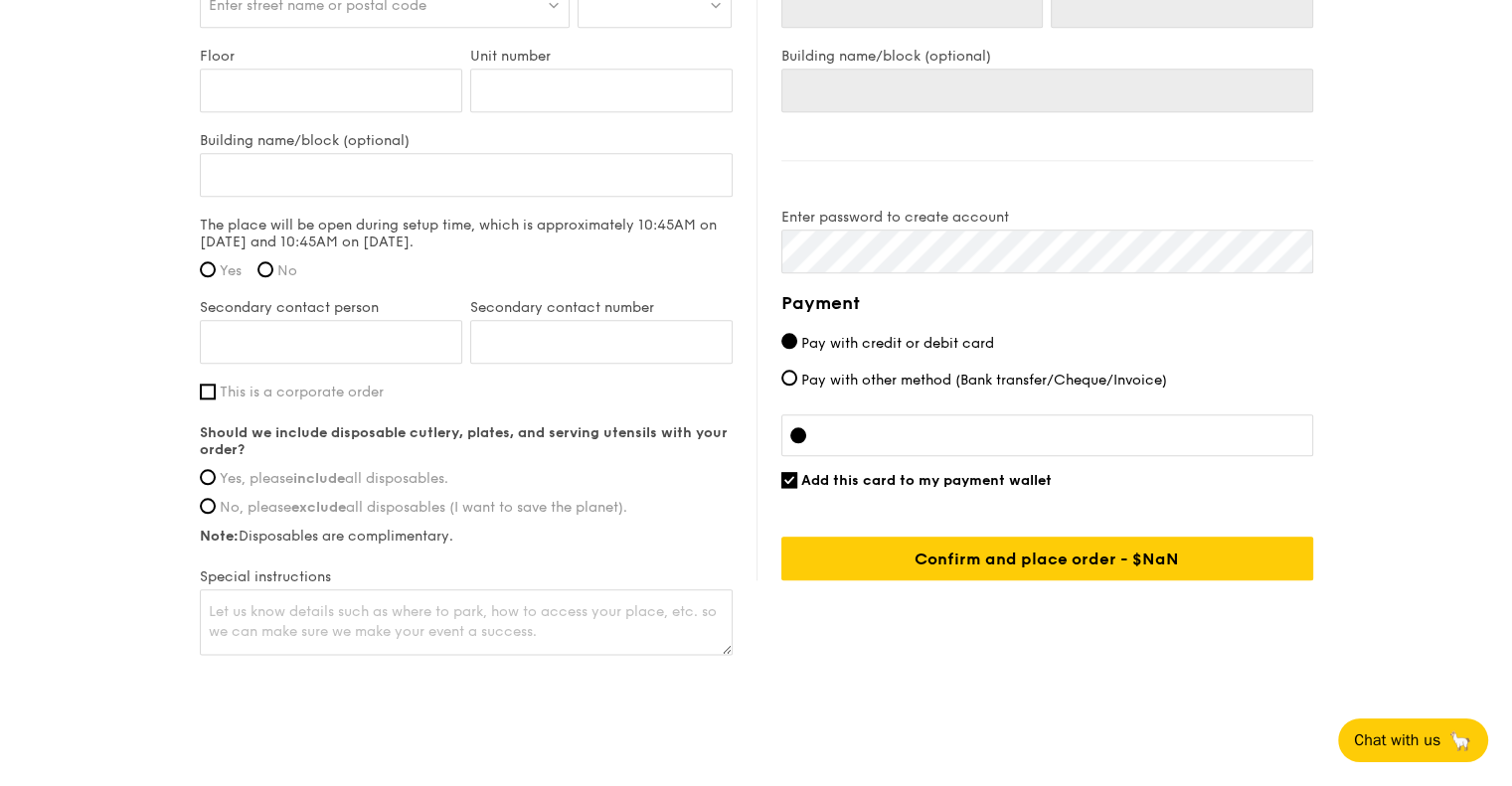click on "Yes, please  include  all disposables." at bounding box center [334, 478] 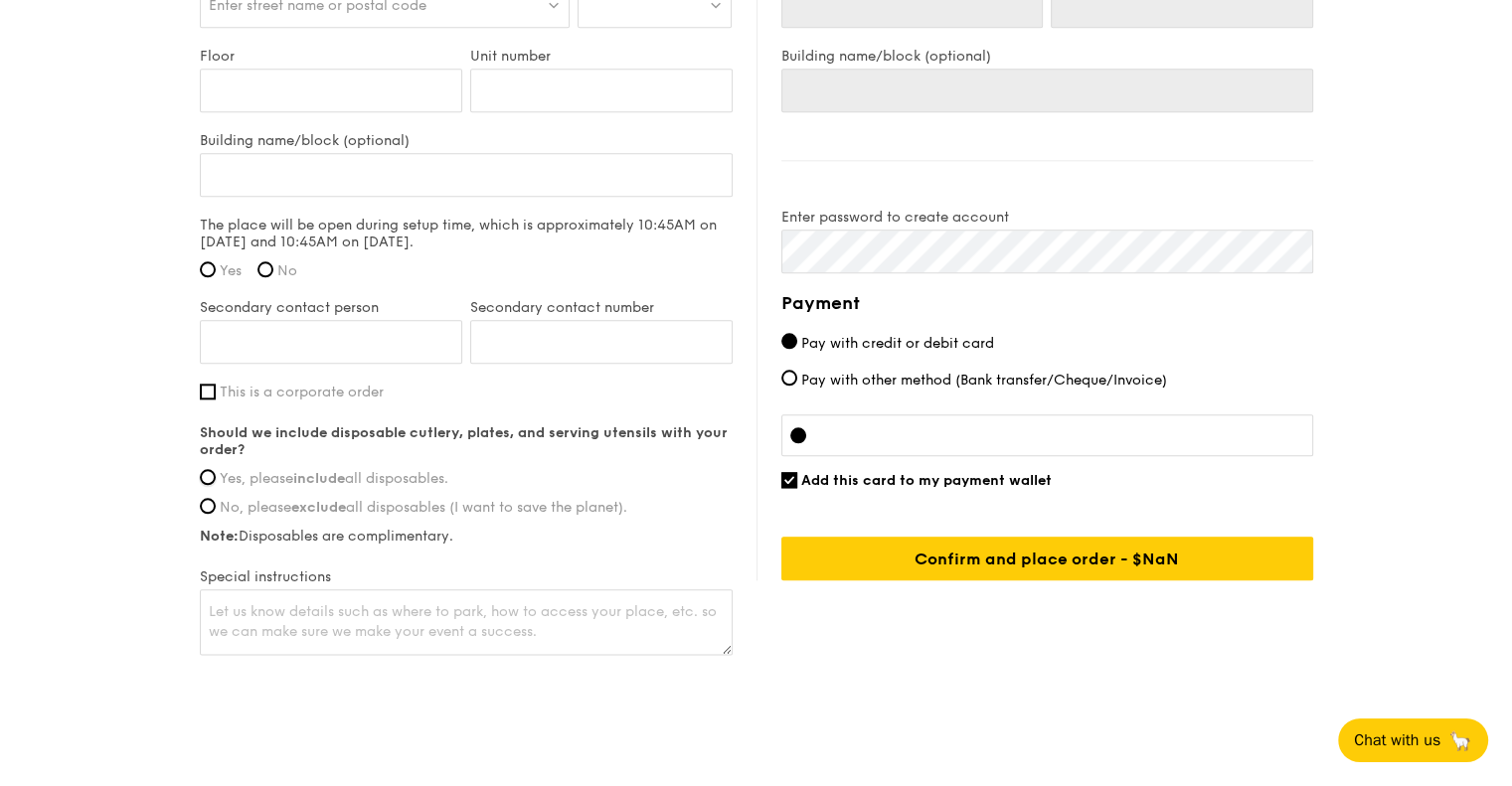 click on "Yes, please  include  all disposables." at bounding box center [208, 477] 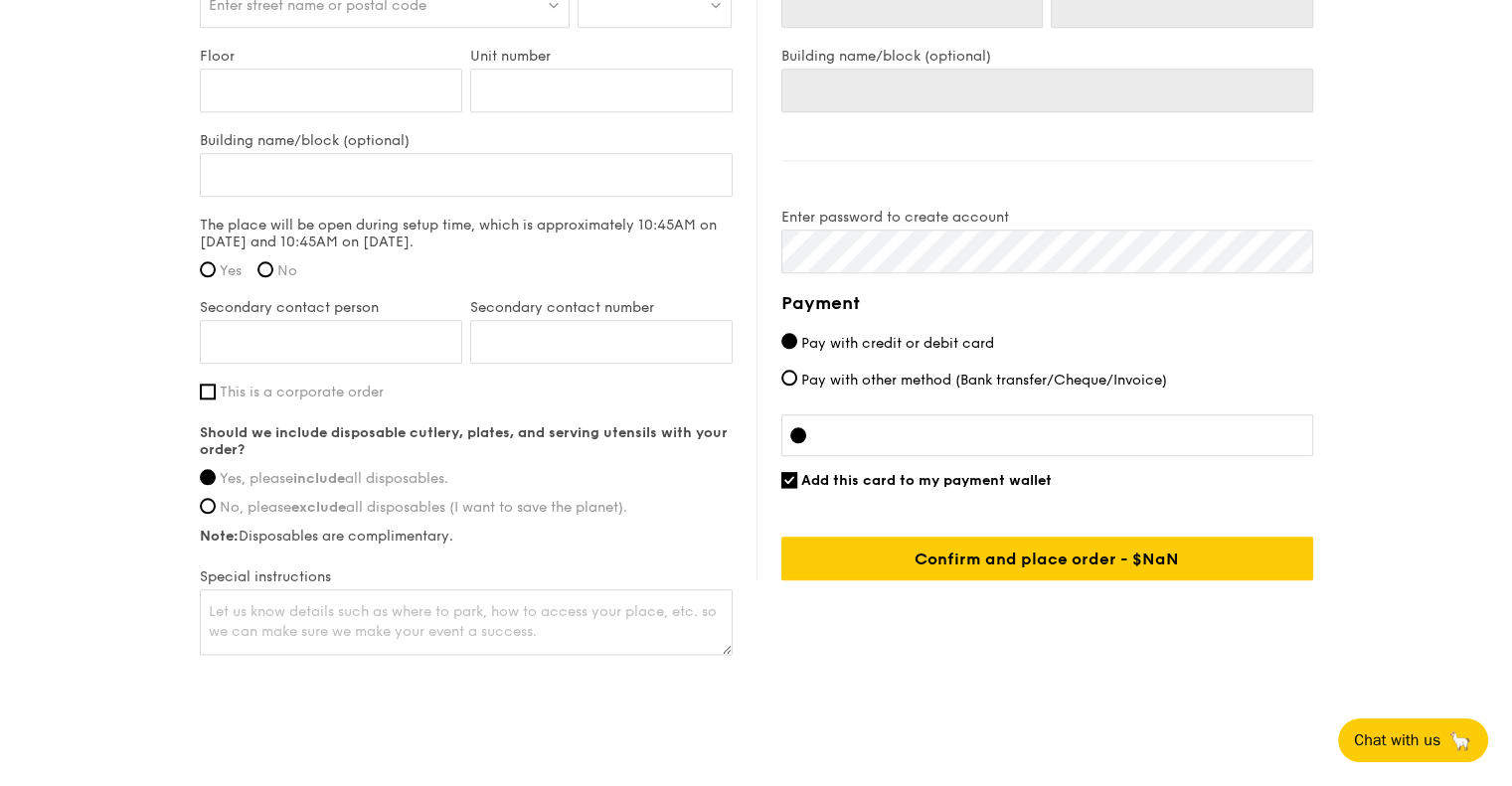 click on "1 - Select menu
2 - Select items
3 - Check out
Classic Buffet Menu
$20
/guest
($21.80 w/ GST)
40 guests
Serving time:
[DATE],
11:45AM
Teardown time:
[DATE],
2:00PM
Main
Fragrant Basil Tea Rice - thai basil, european basil, shallot scented sesame oil, barley multigrain rice
Meat
Grain's Curry Chicken - nyonya curry, masala powder, lemongrass
Fish
Ispahan Sweet and Sour Fish - rose essence, honey pineapple, lychee
Vegetable
Wok Braised Celtuce and Tofu - black fungus, diced carrot, goji berry, superior ginger sauce
Savoury Side
Golden Chili Crab Mantou - mini golden mantou, chilli crab sauce, poached crab meat
Sweet Side
Ondeh Ondeh Pandan Cake include" at bounding box center (756, -725) 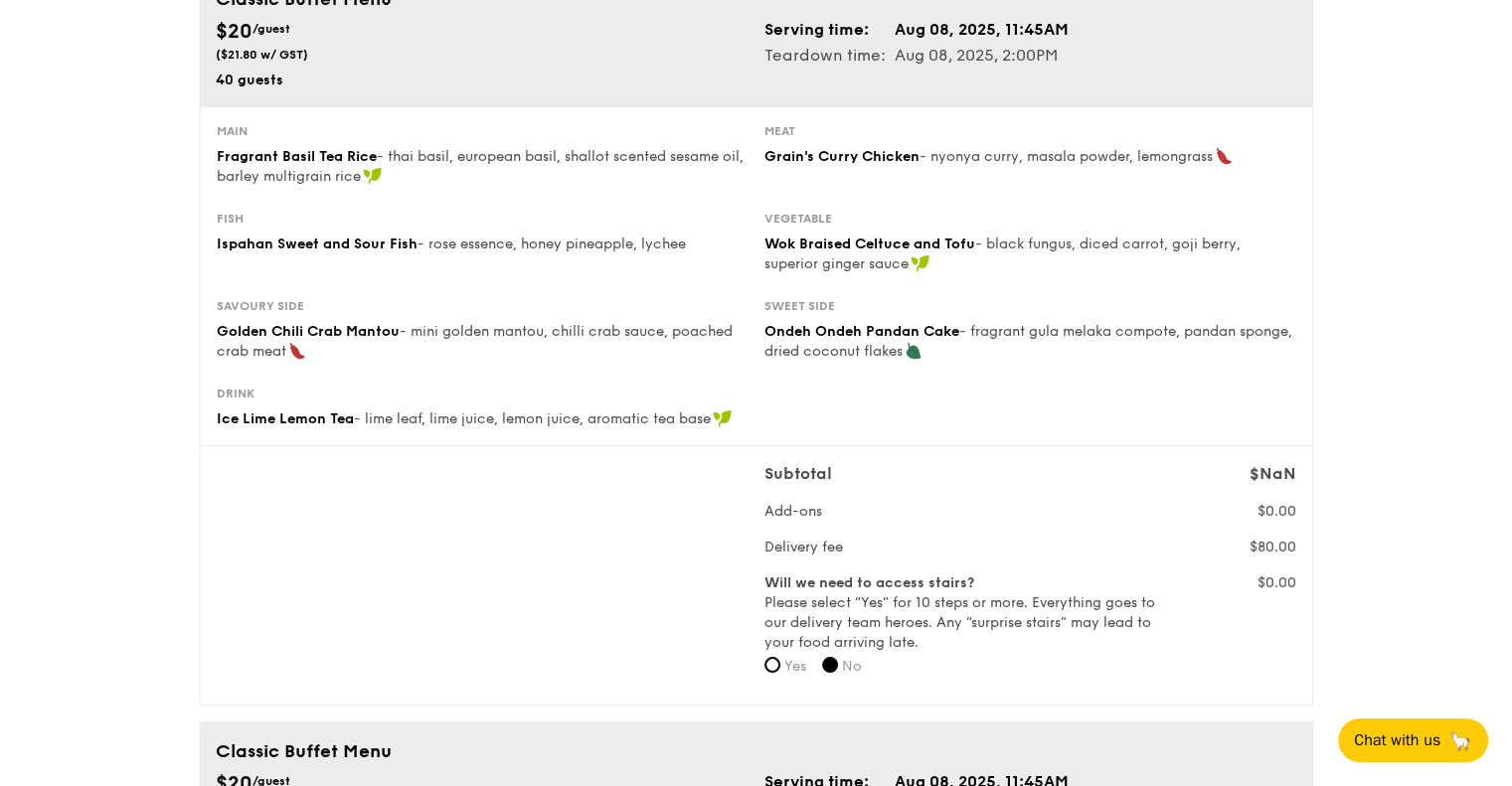 scroll, scrollTop: 0, scrollLeft: 0, axis: both 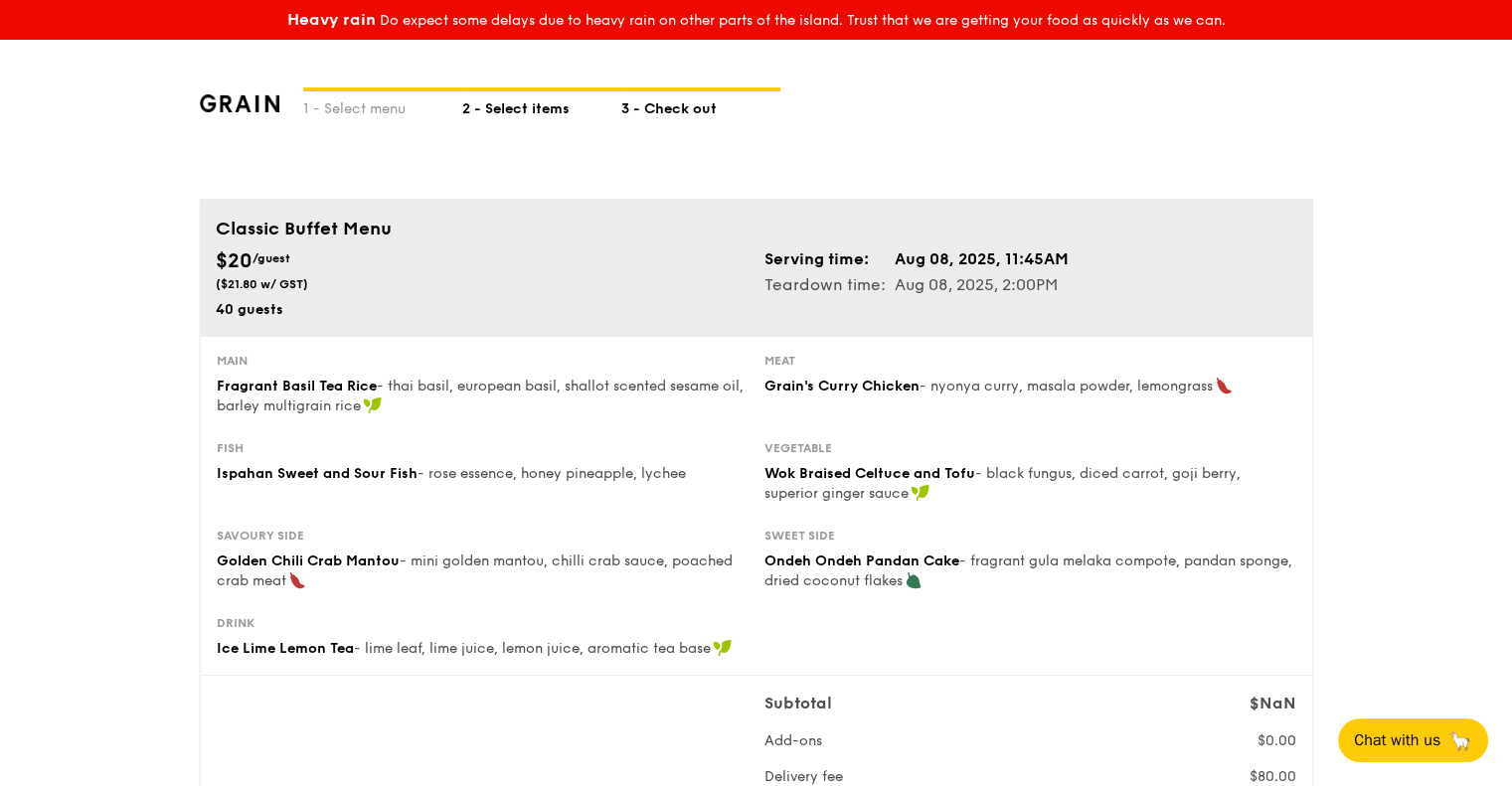 click on "2 - Select items" at bounding box center [542, 105] 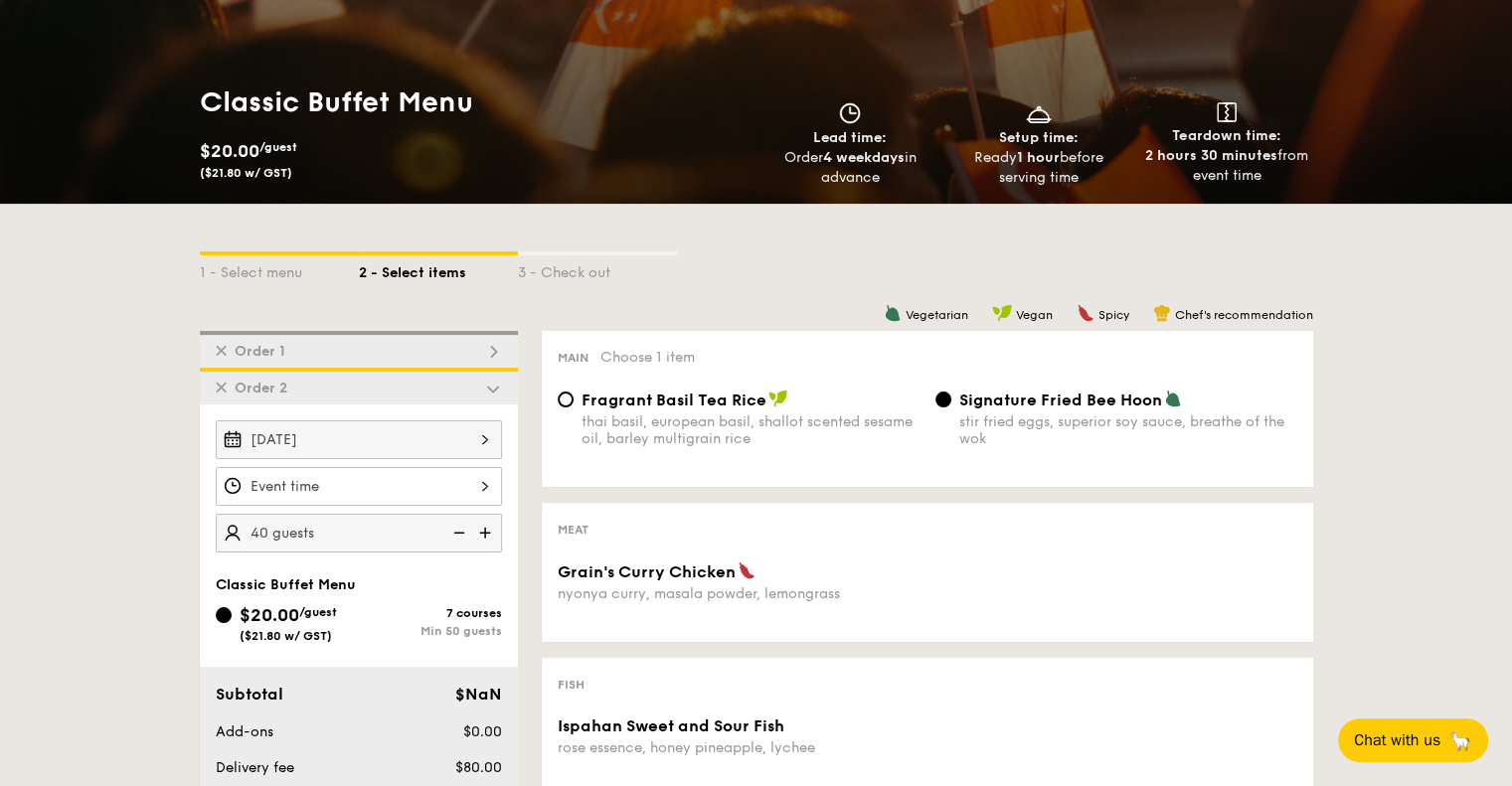 scroll, scrollTop: 497, scrollLeft: 0, axis: vertical 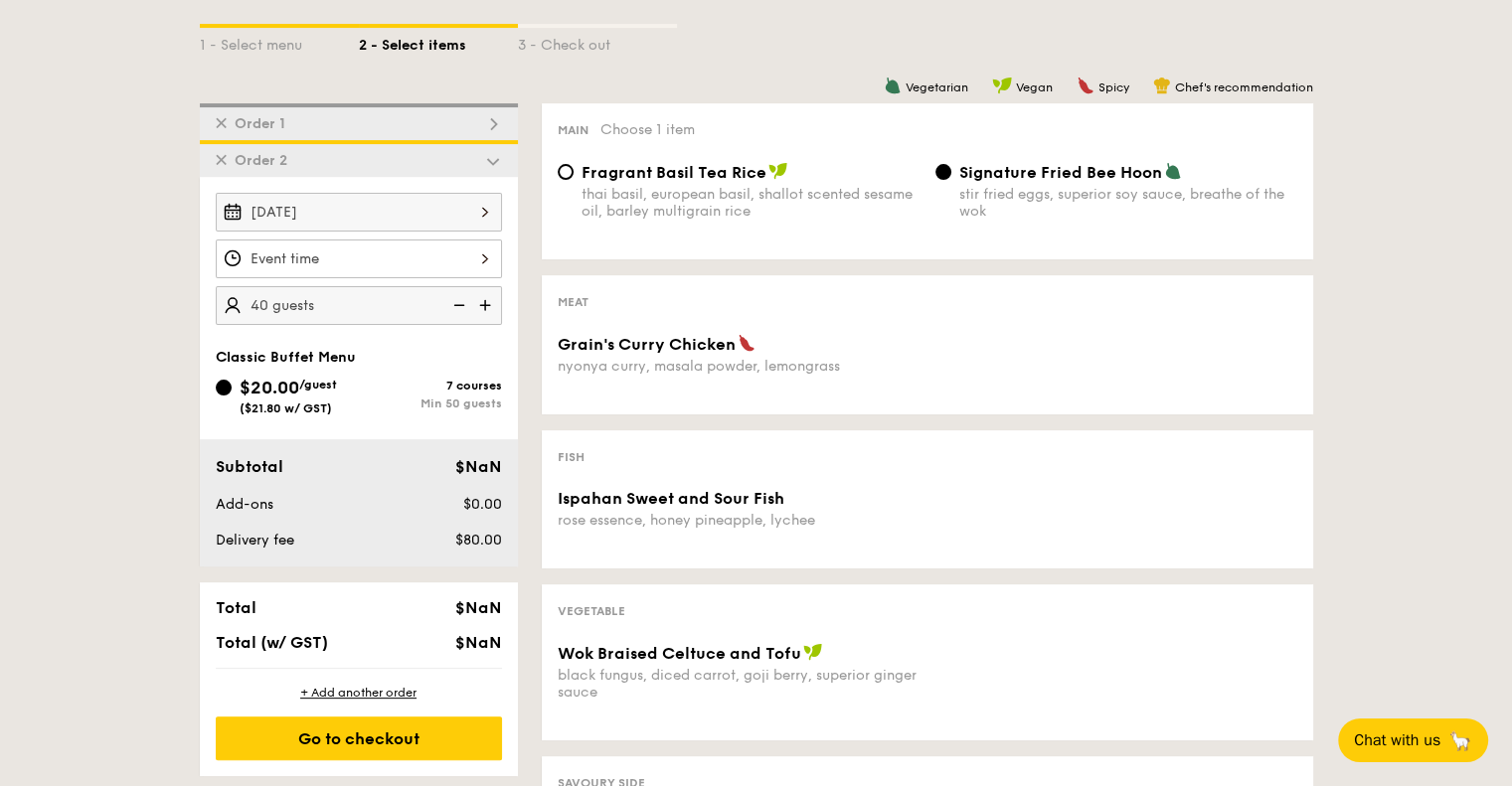 click at bounding box center [359, 258] 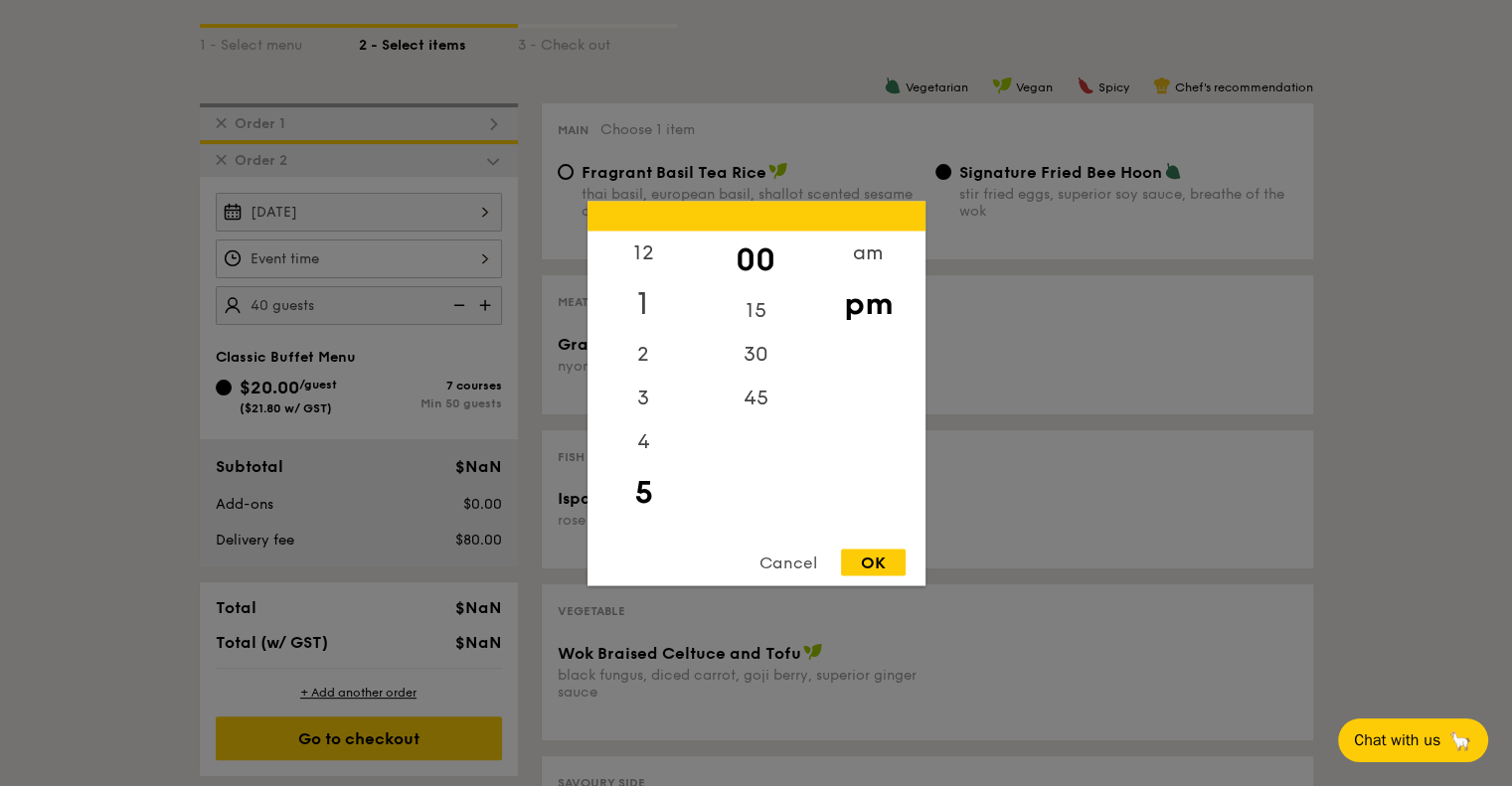 click on "1" at bounding box center (643, 303) 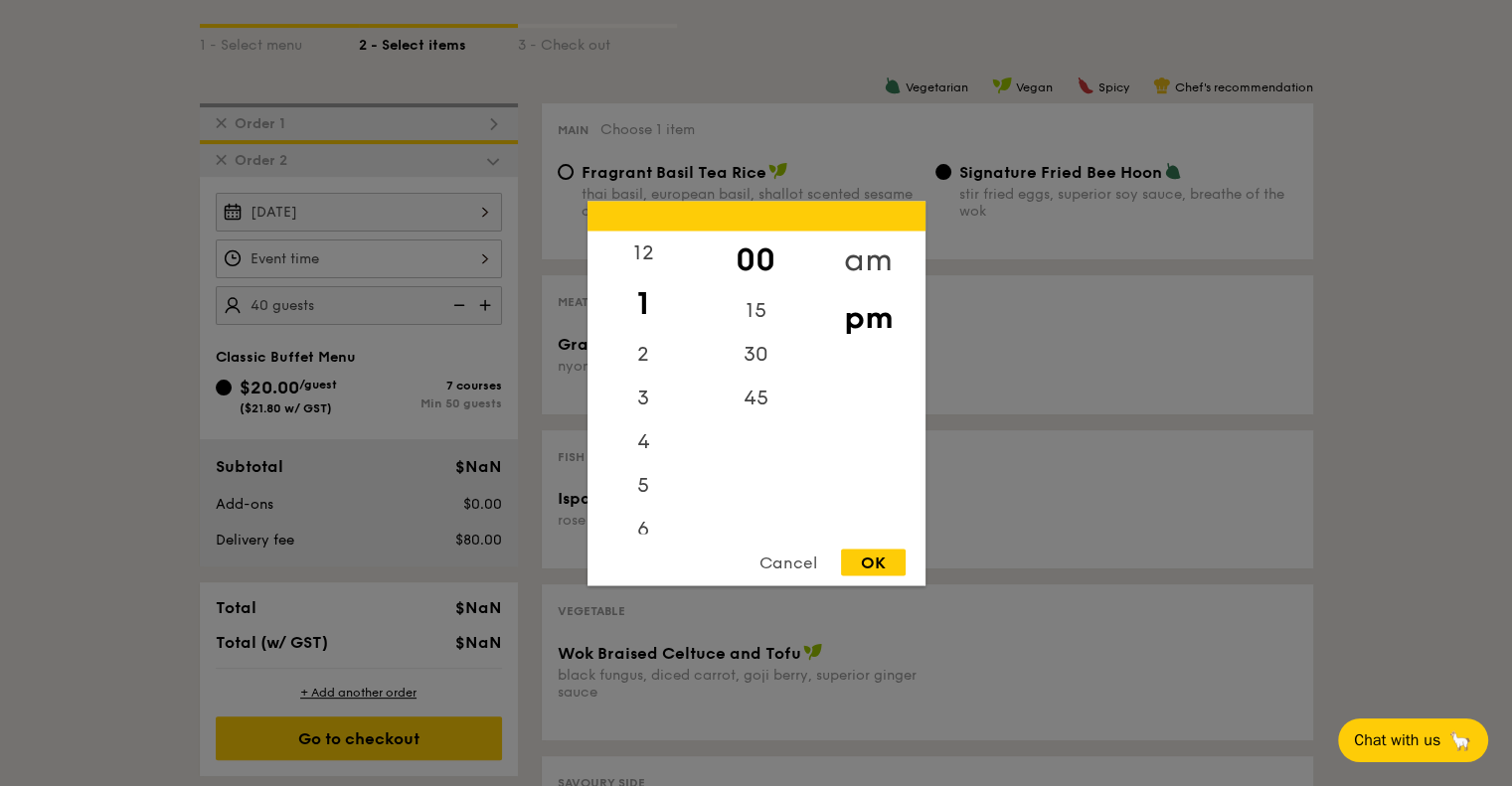 click on "am" at bounding box center [868, 259] 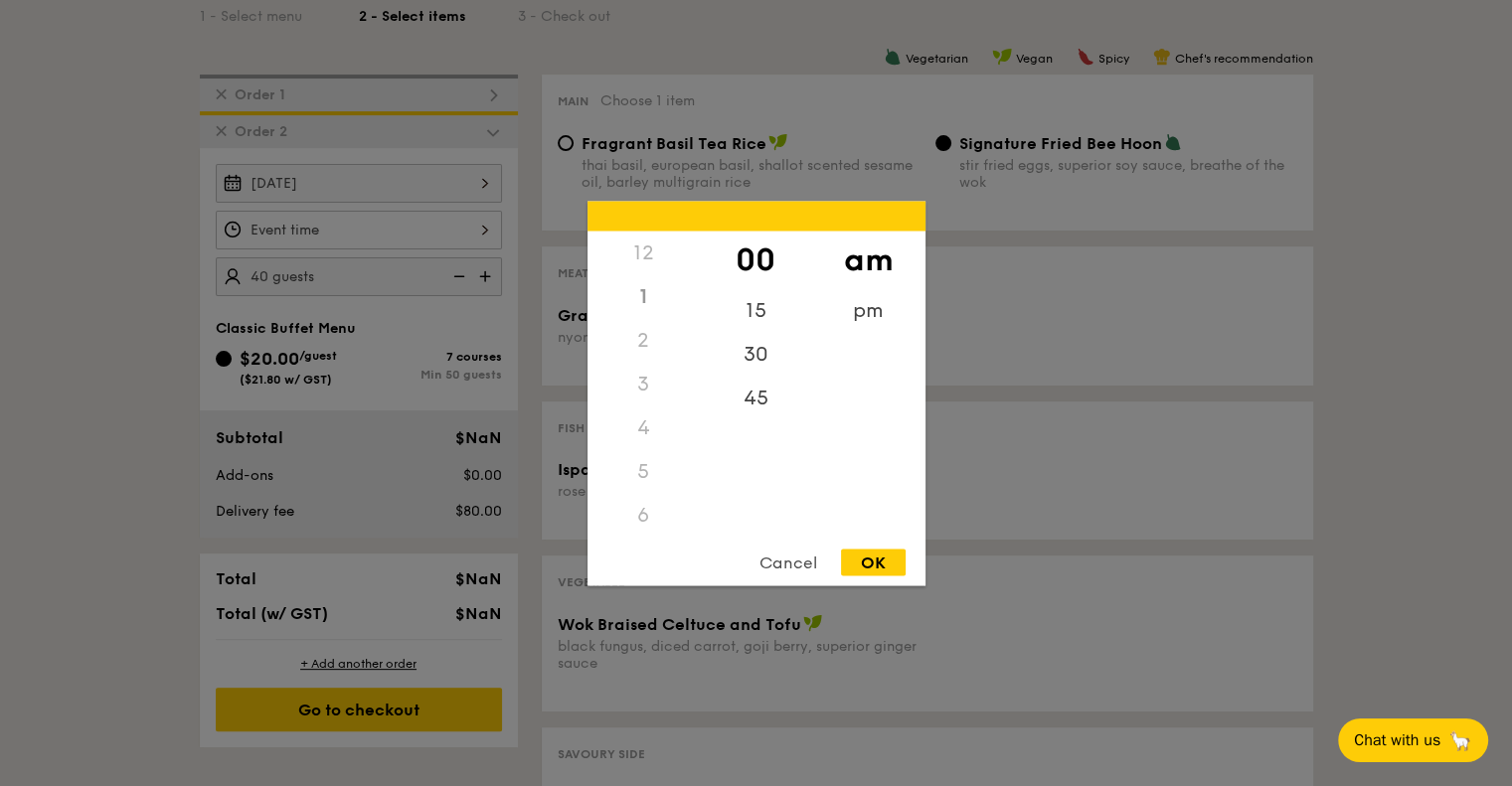 scroll, scrollTop: 596, scrollLeft: 0, axis: vertical 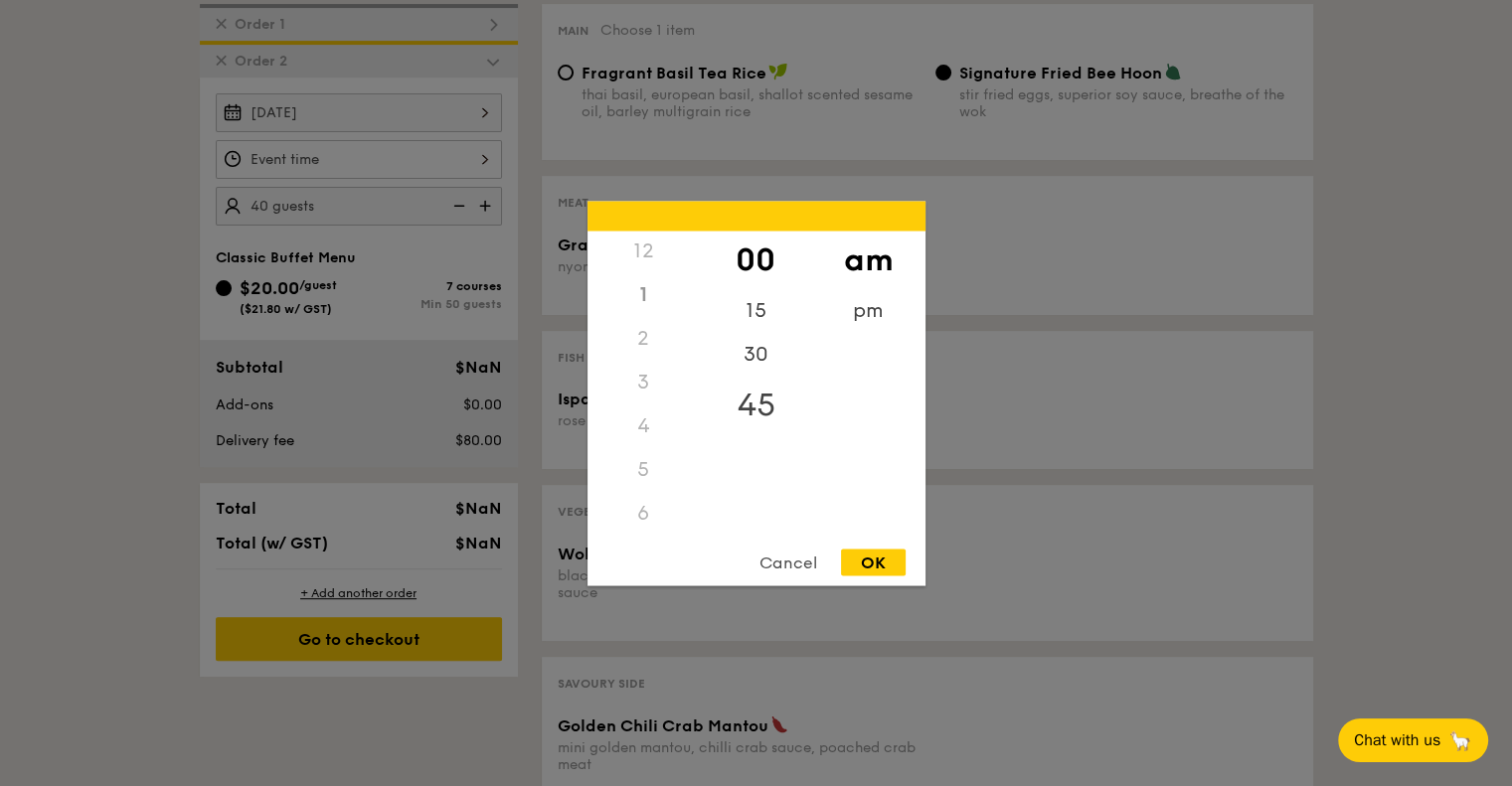 click on "45" at bounding box center [756, 404] 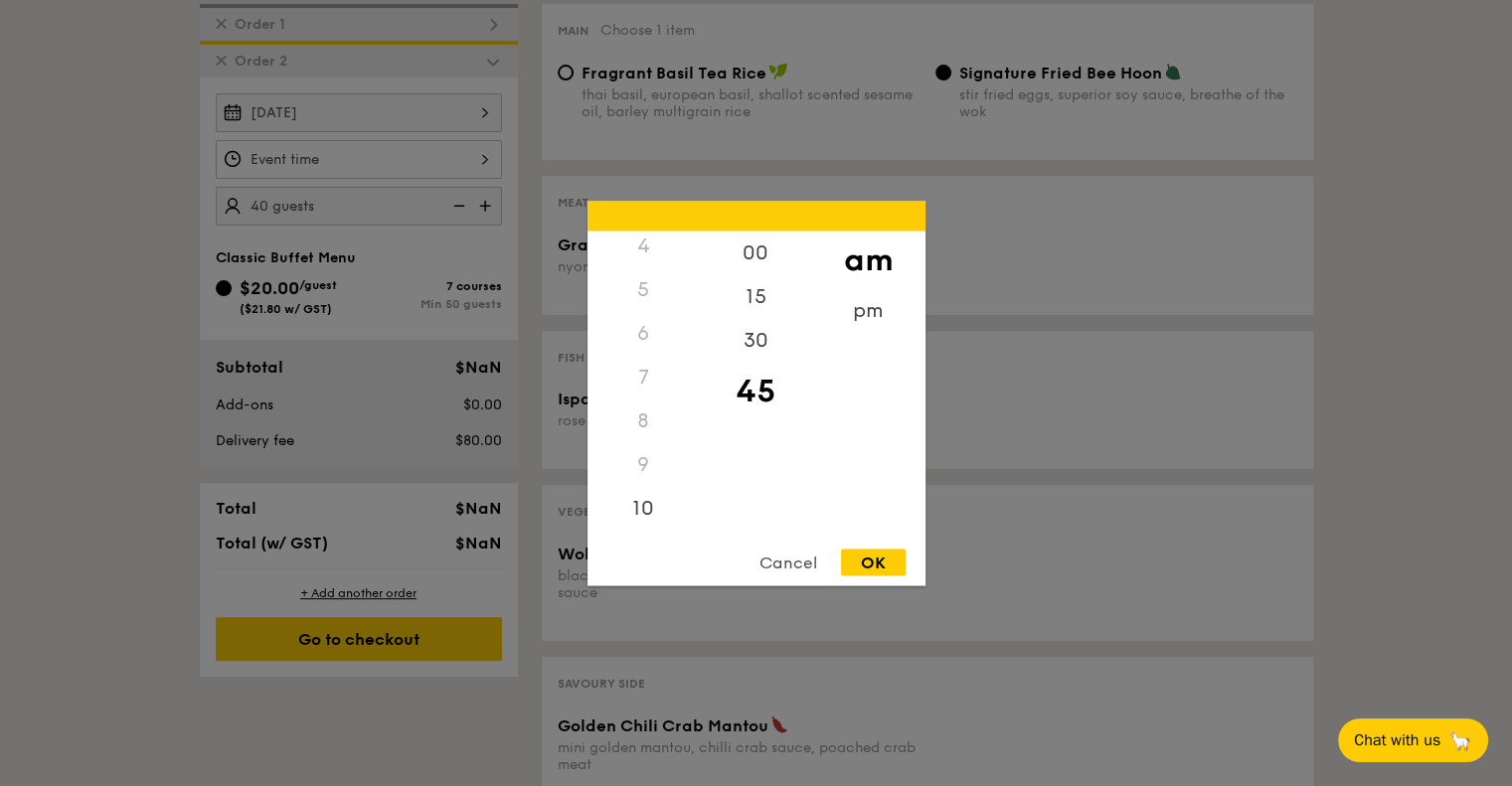 scroll, scrollTop: 222, scrollLeft: 0, axis: vertical 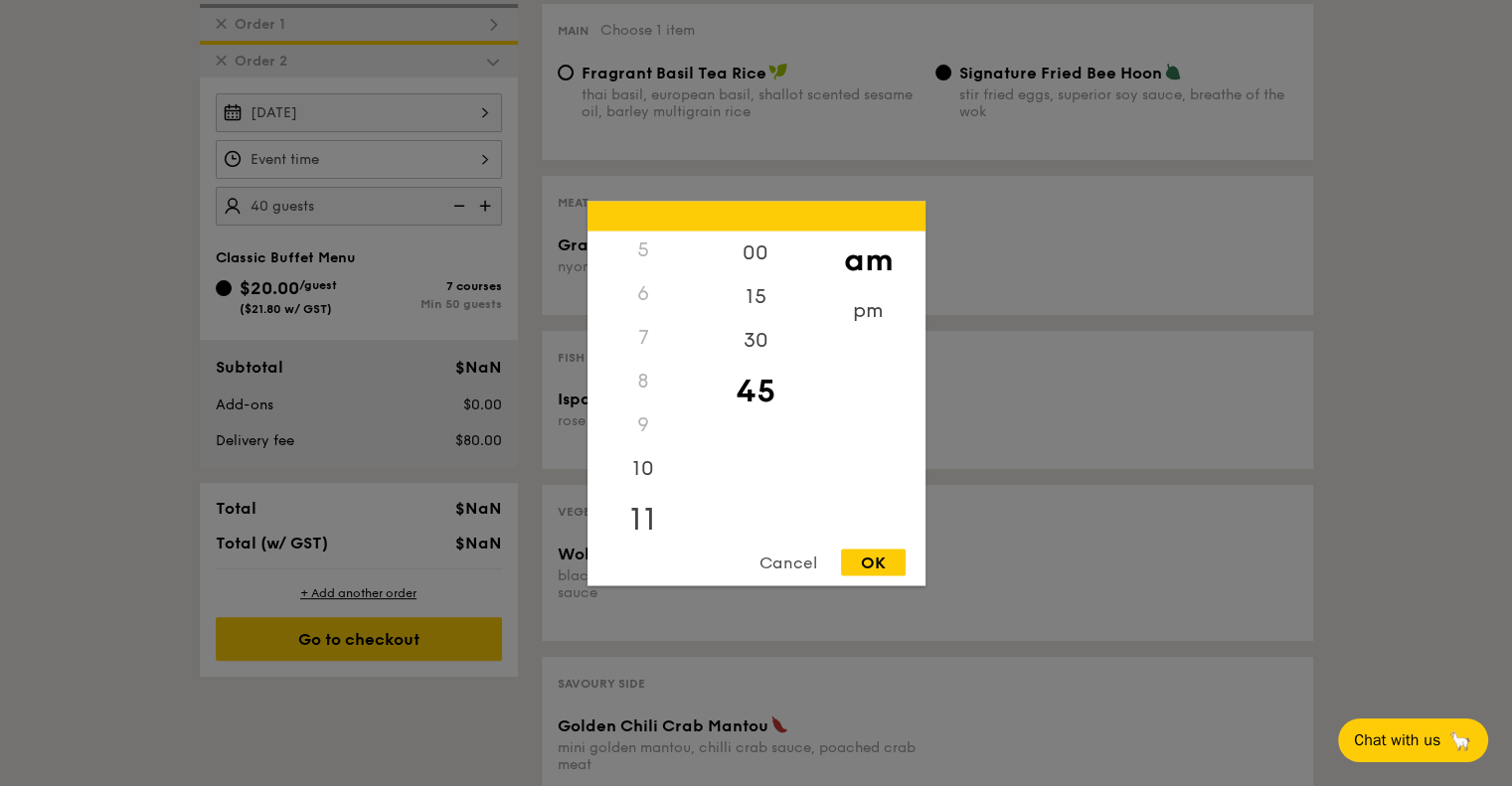 click on "11" at bounding box center [643, 519] 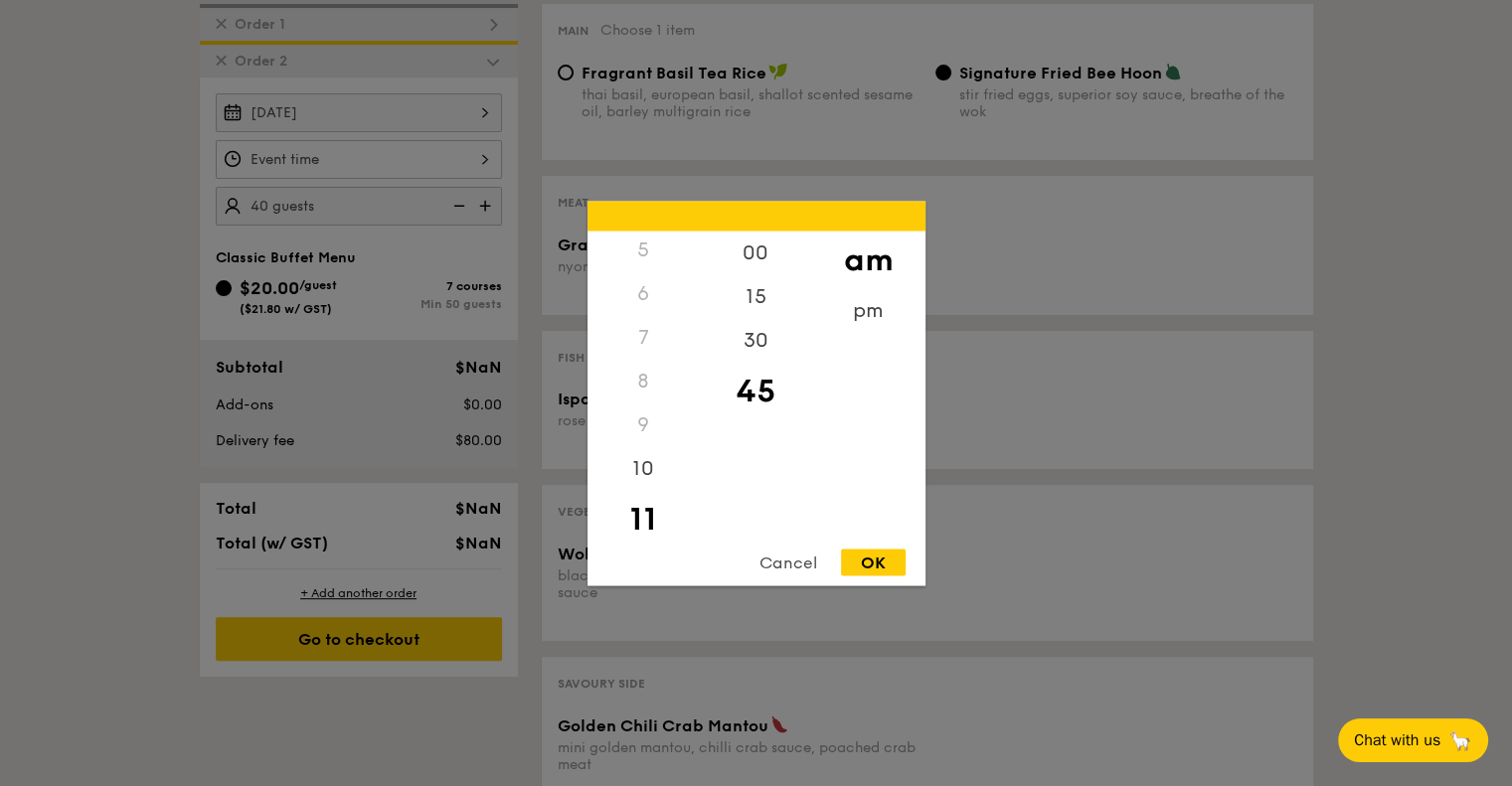 click on "OK" at bounding box center (873, 561) 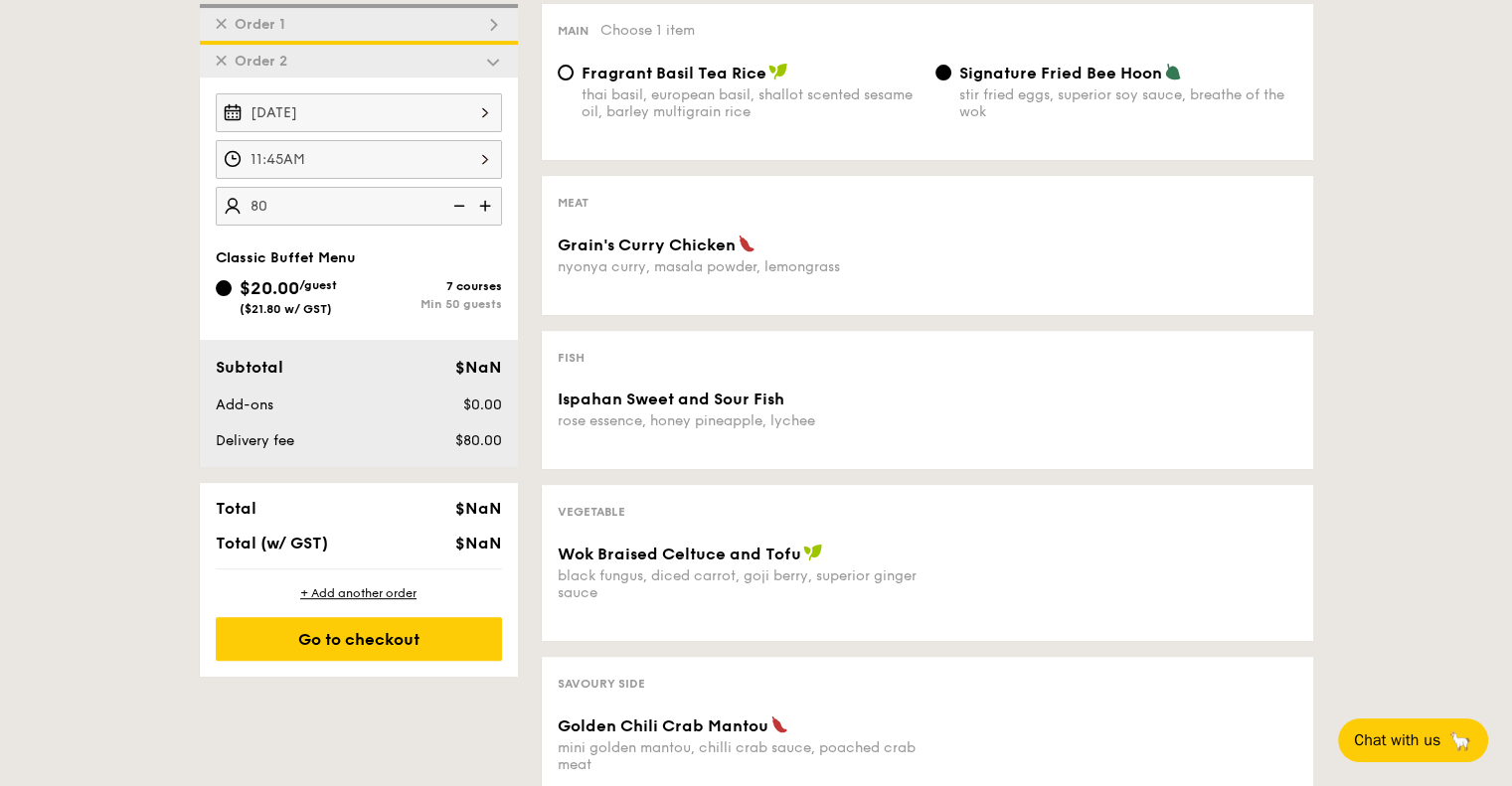 type on "80 guests" 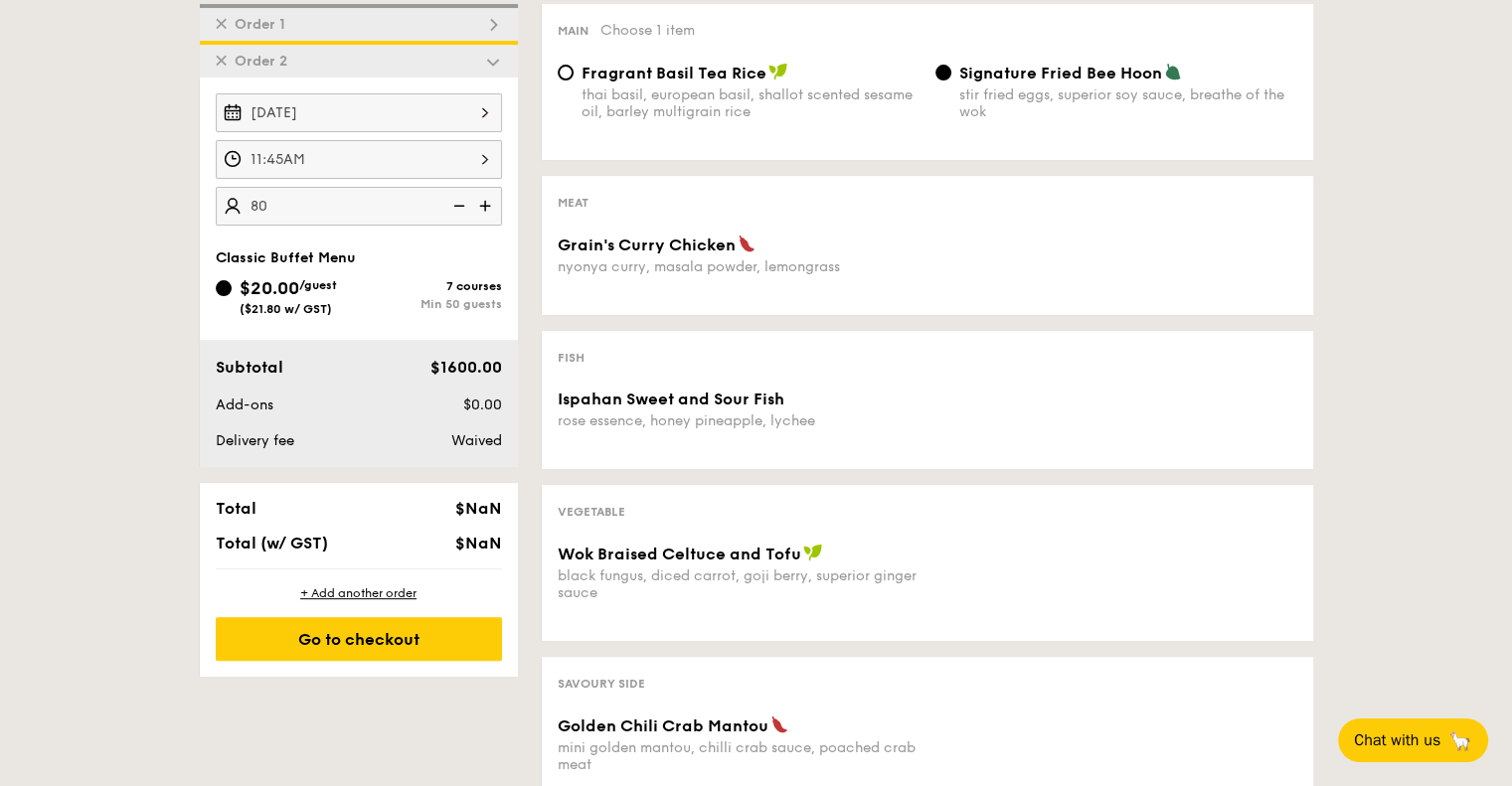 drag, startPoint x: 467, startPoint y: 436, endPoint x: 139, endPoint y: 283, distance: 361.9296 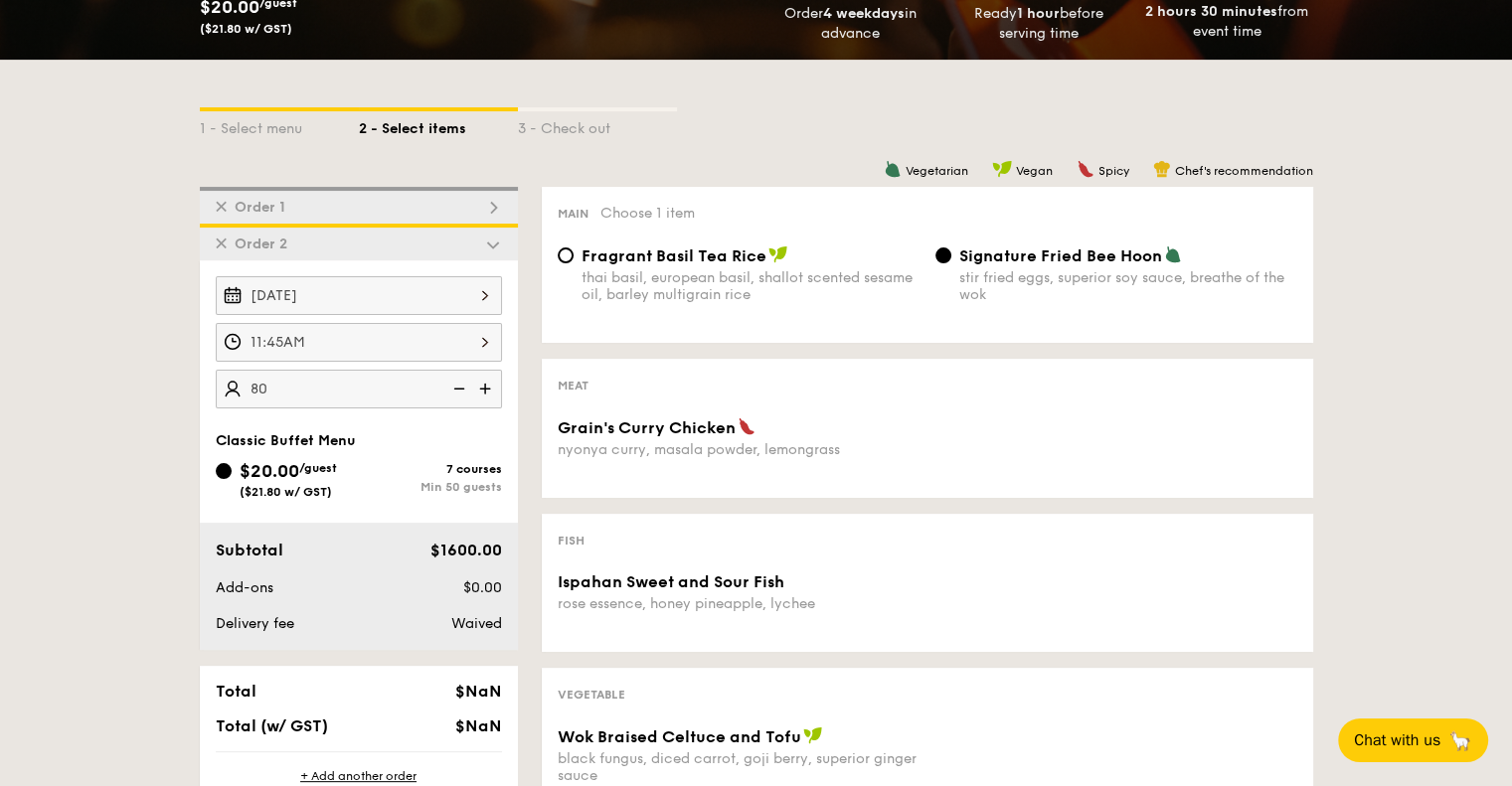 scroll, scrollTop: 397, scrollLeft: 0, axis: vertical 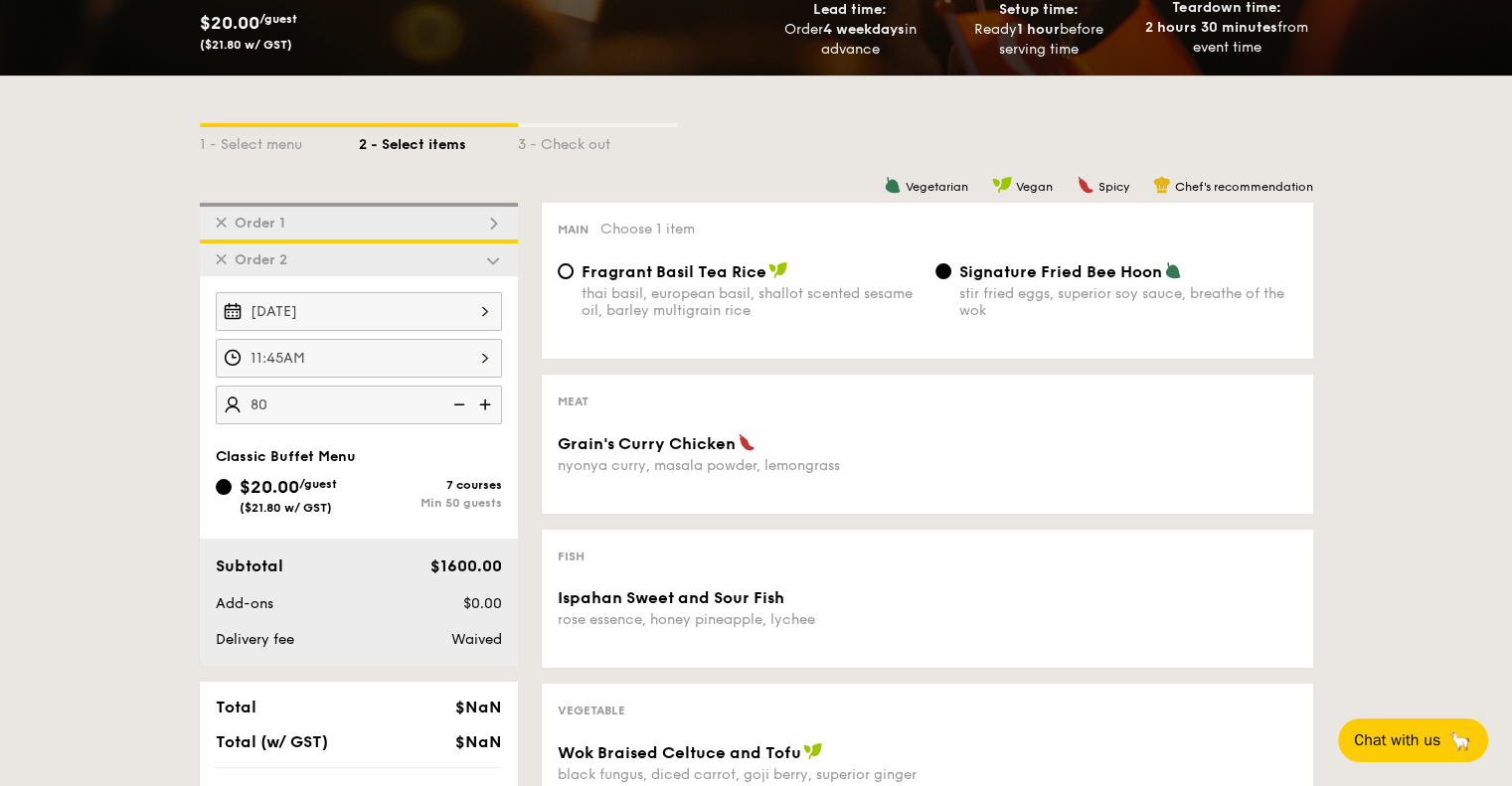 click on "Subtotal
$1600.00
Add-ons
$0.00
Delivery fee
Waived" at bounding box center (359, 602) 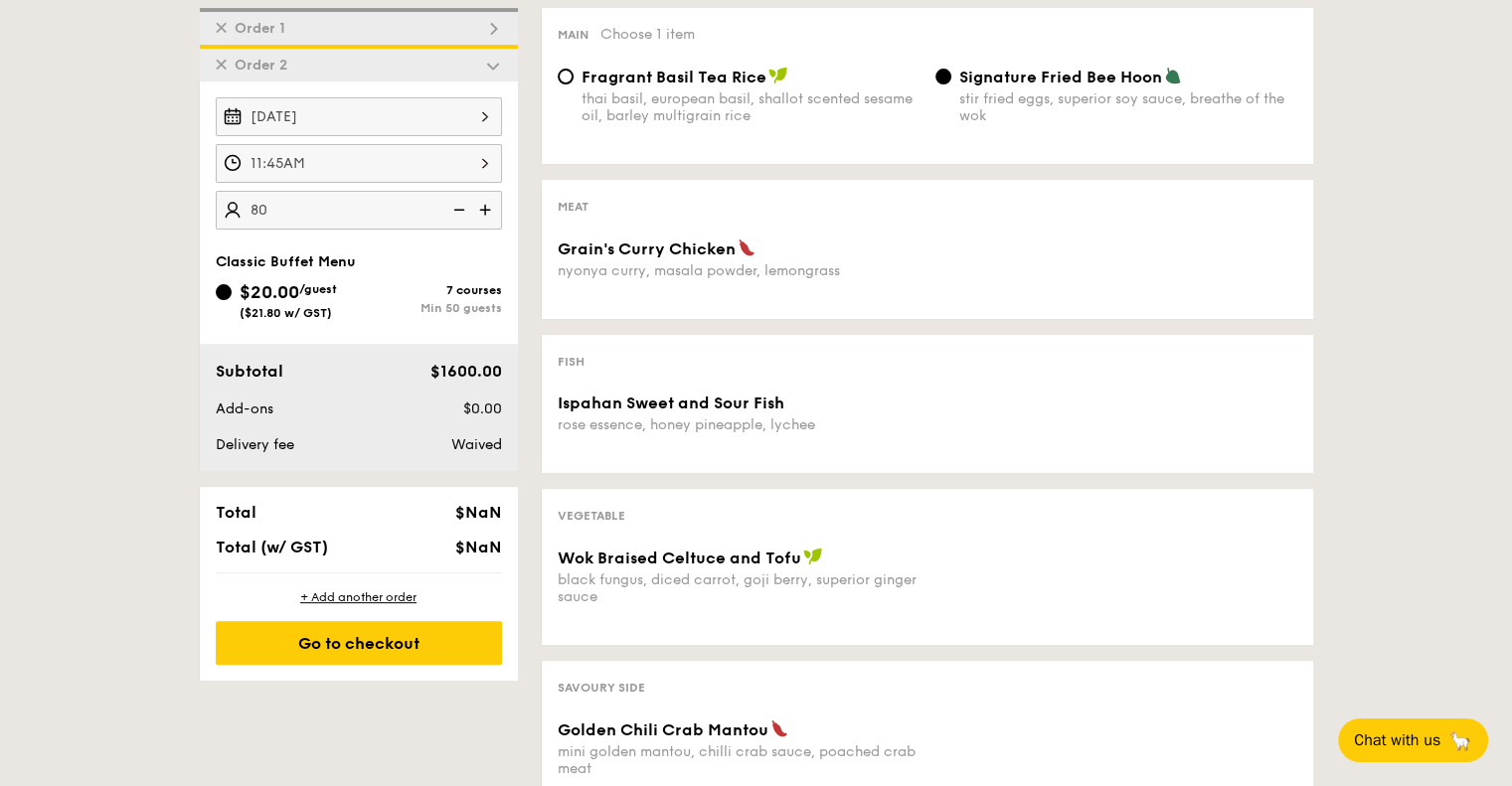 scroll, scrollTop: 596, scrollLeft: 0, axis: vertical 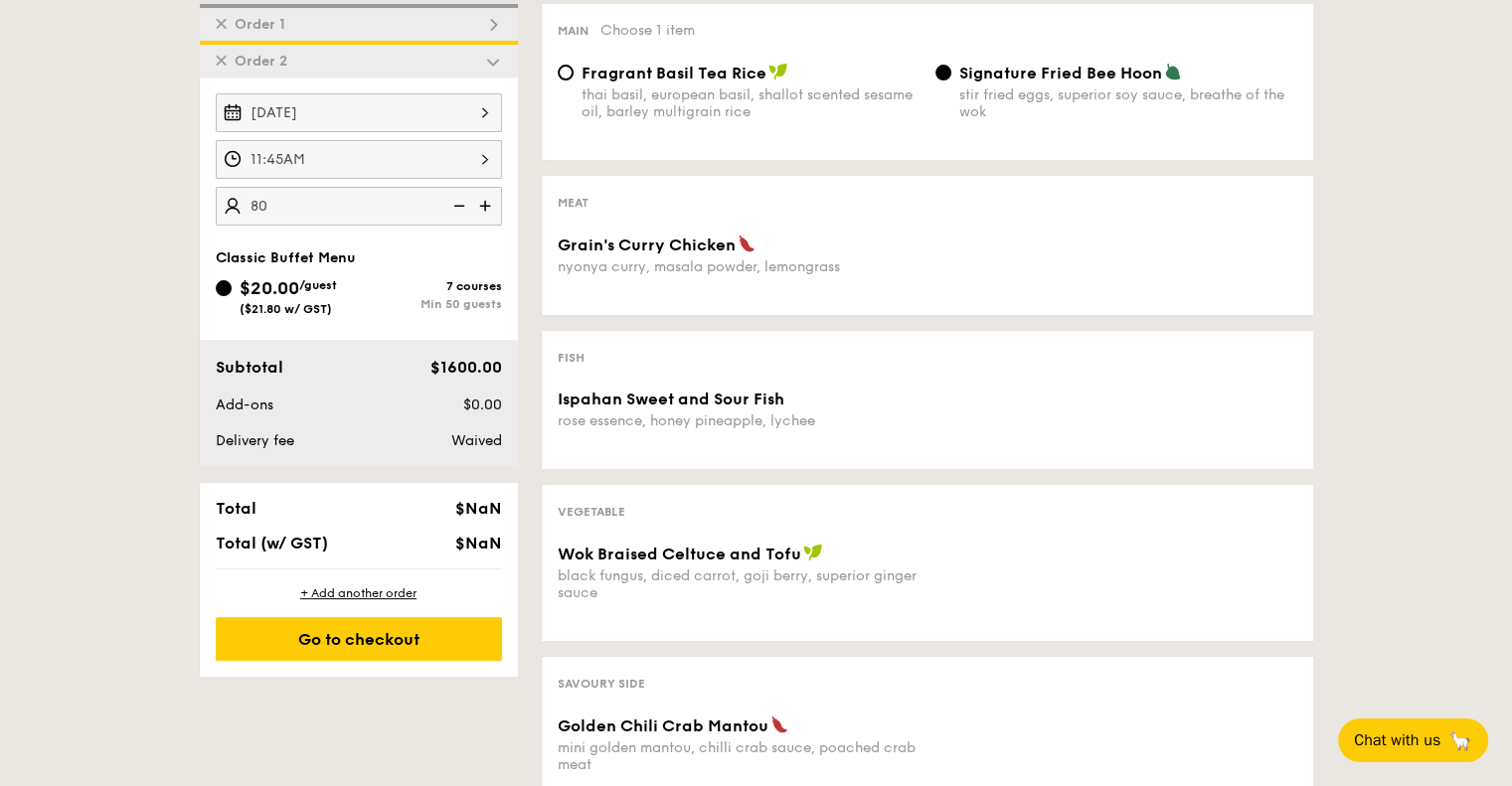 drag, startPoint x: 507, startPoint y: 546, endPoint x: 221, endPoint y: 373, distance: 334.2529 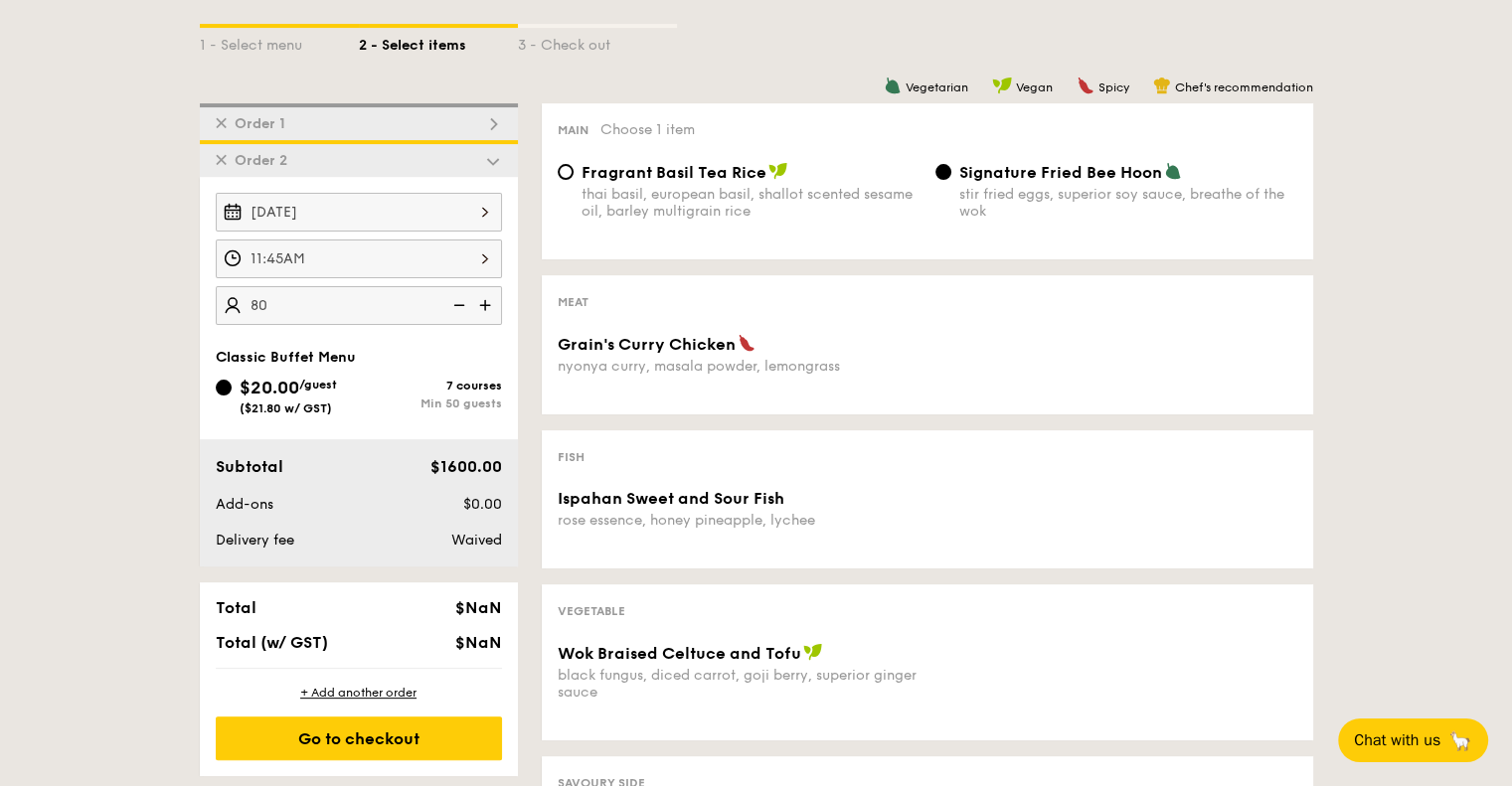 click on "✕" at bounding box center [221, 123] 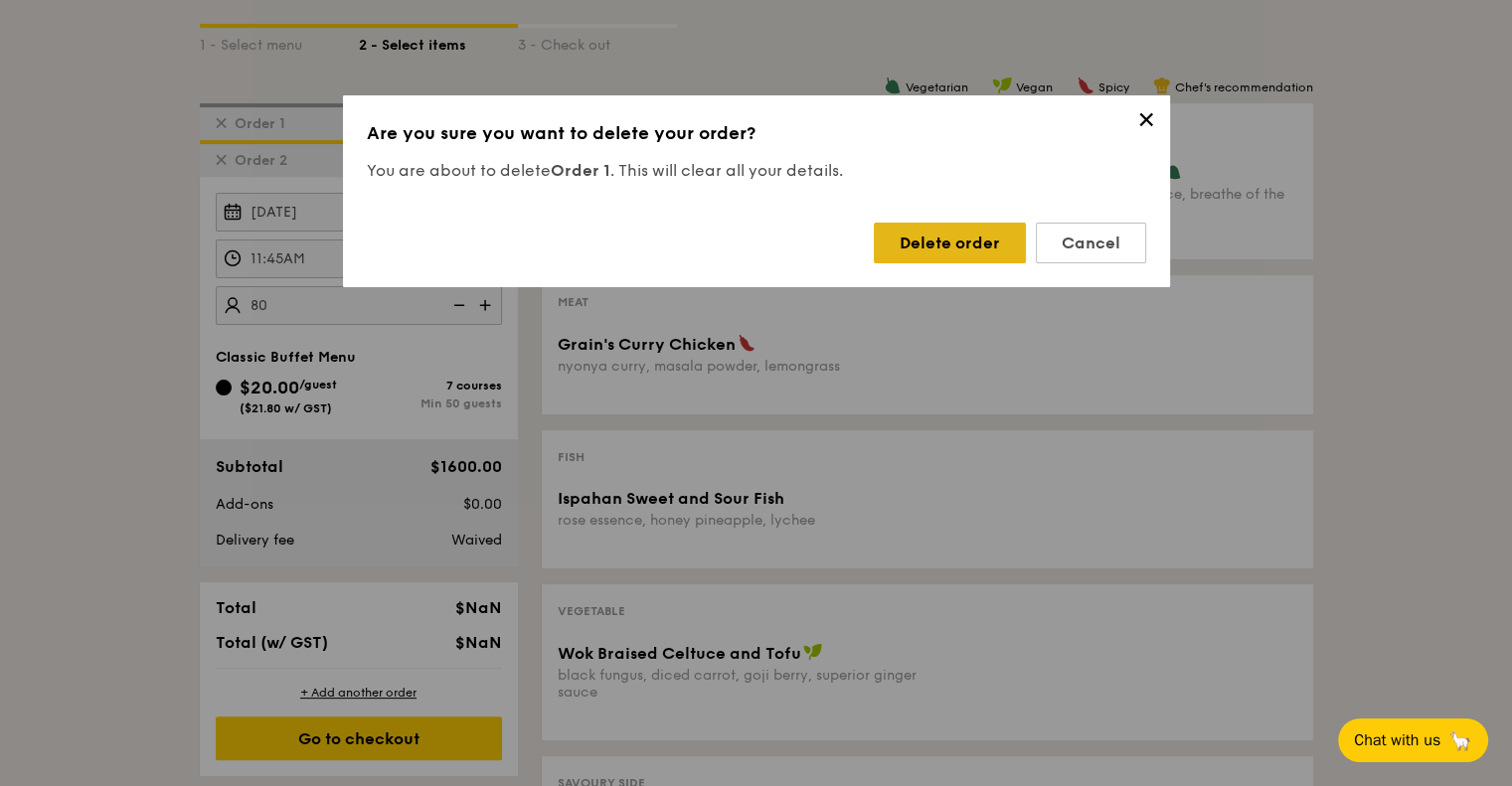 click on "Delete order" at bounding box center (949, 242) 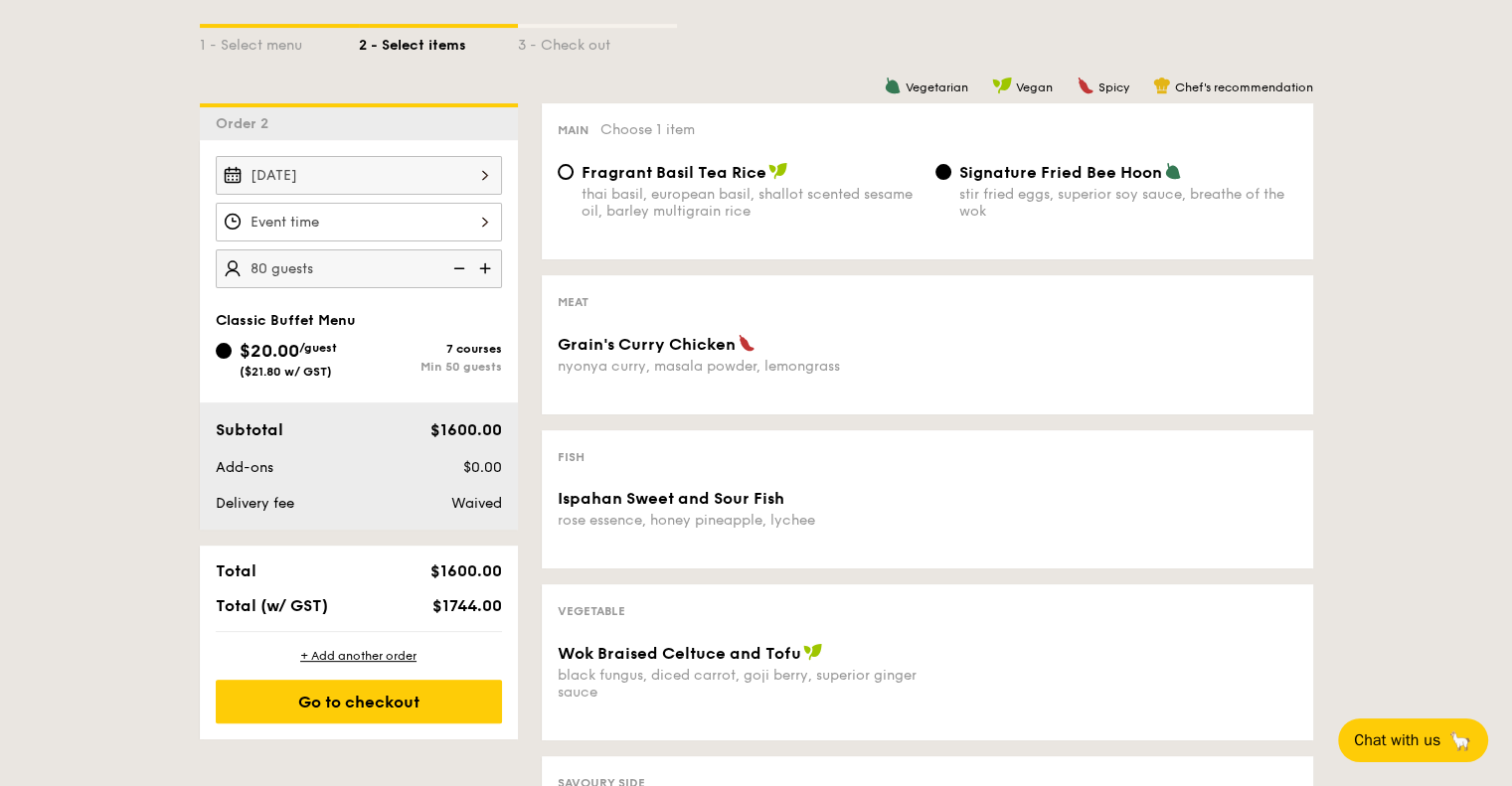 click on "Fragrant Basil Tea Rice" at bounding box center (674, 172) 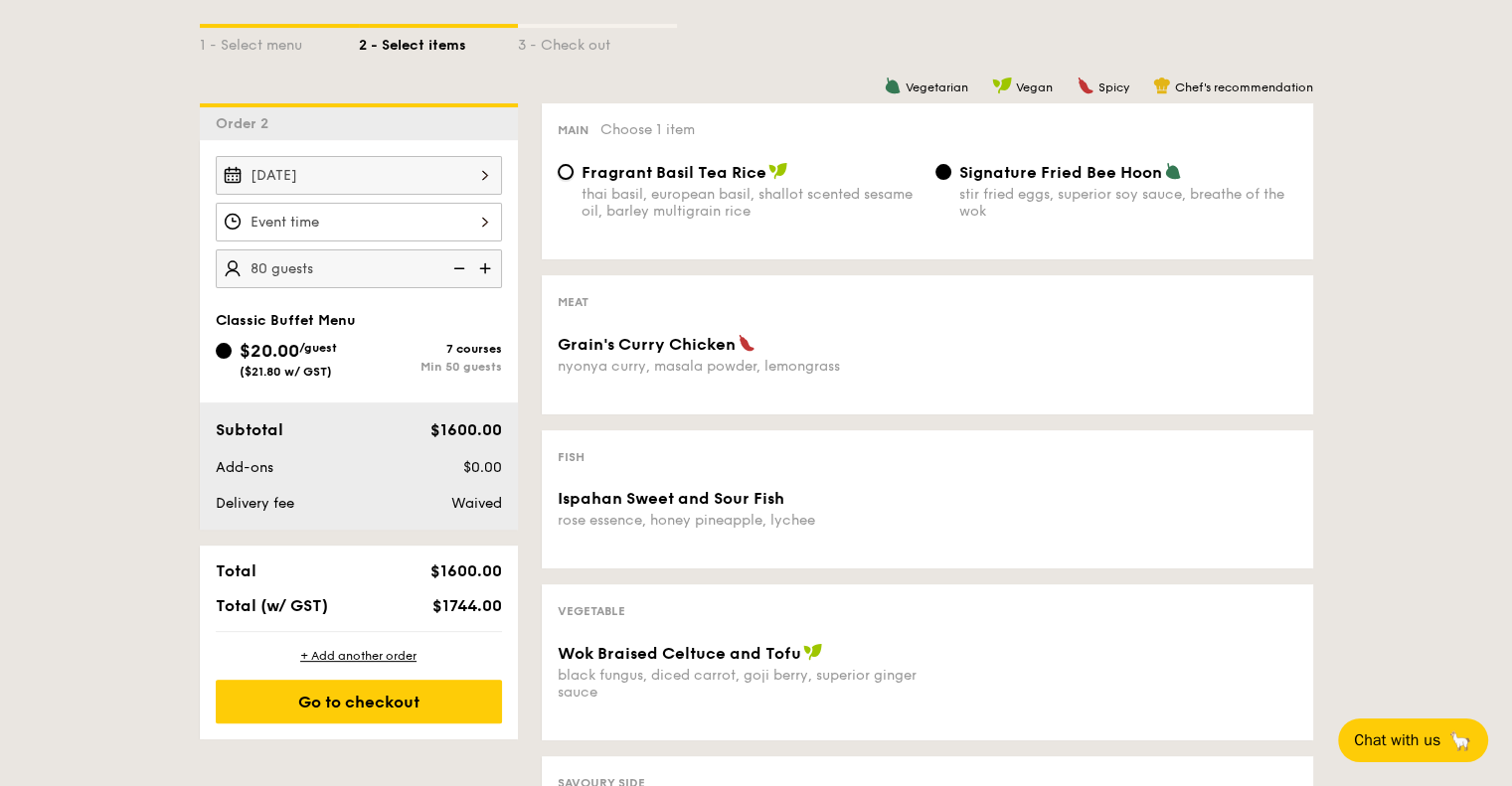 click on "Fragrant Basil Tea Rice thai basil, european basil, shallot scented sesame oil, barley multigrain rice" at bounding box center (566, 172) 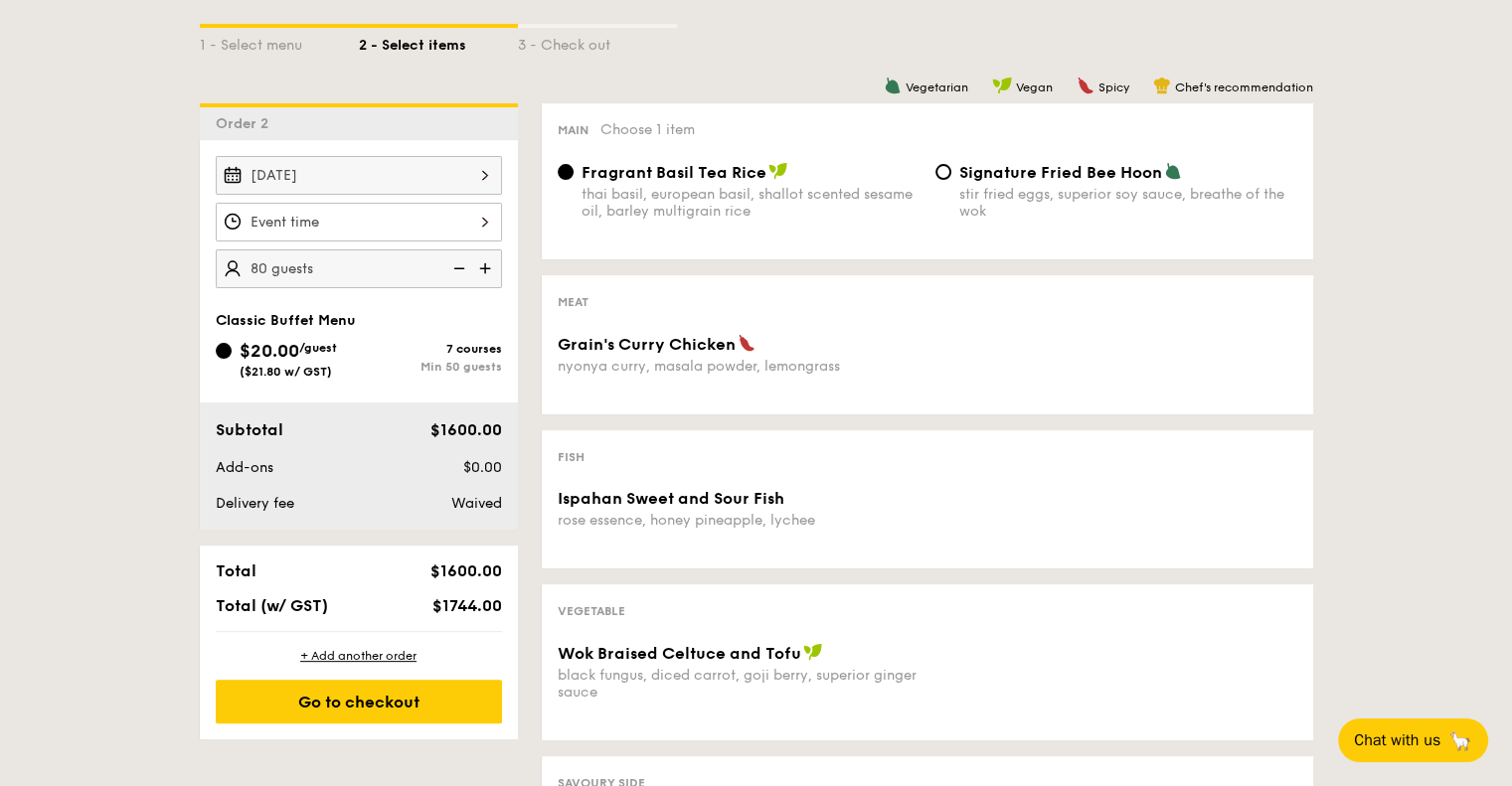click at bounding box center (359, 222) 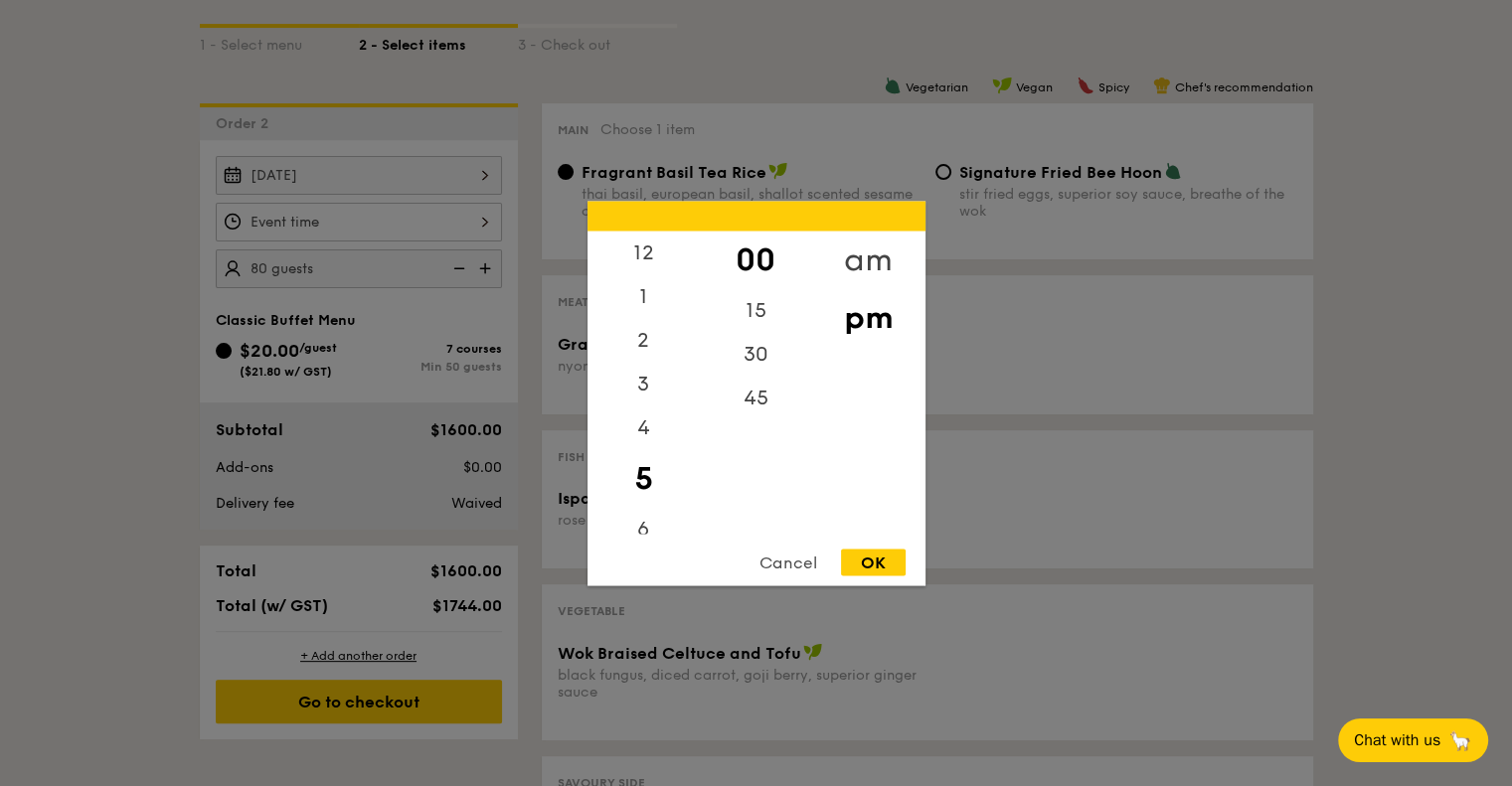 click on "am" at bounding box center [868, 259] 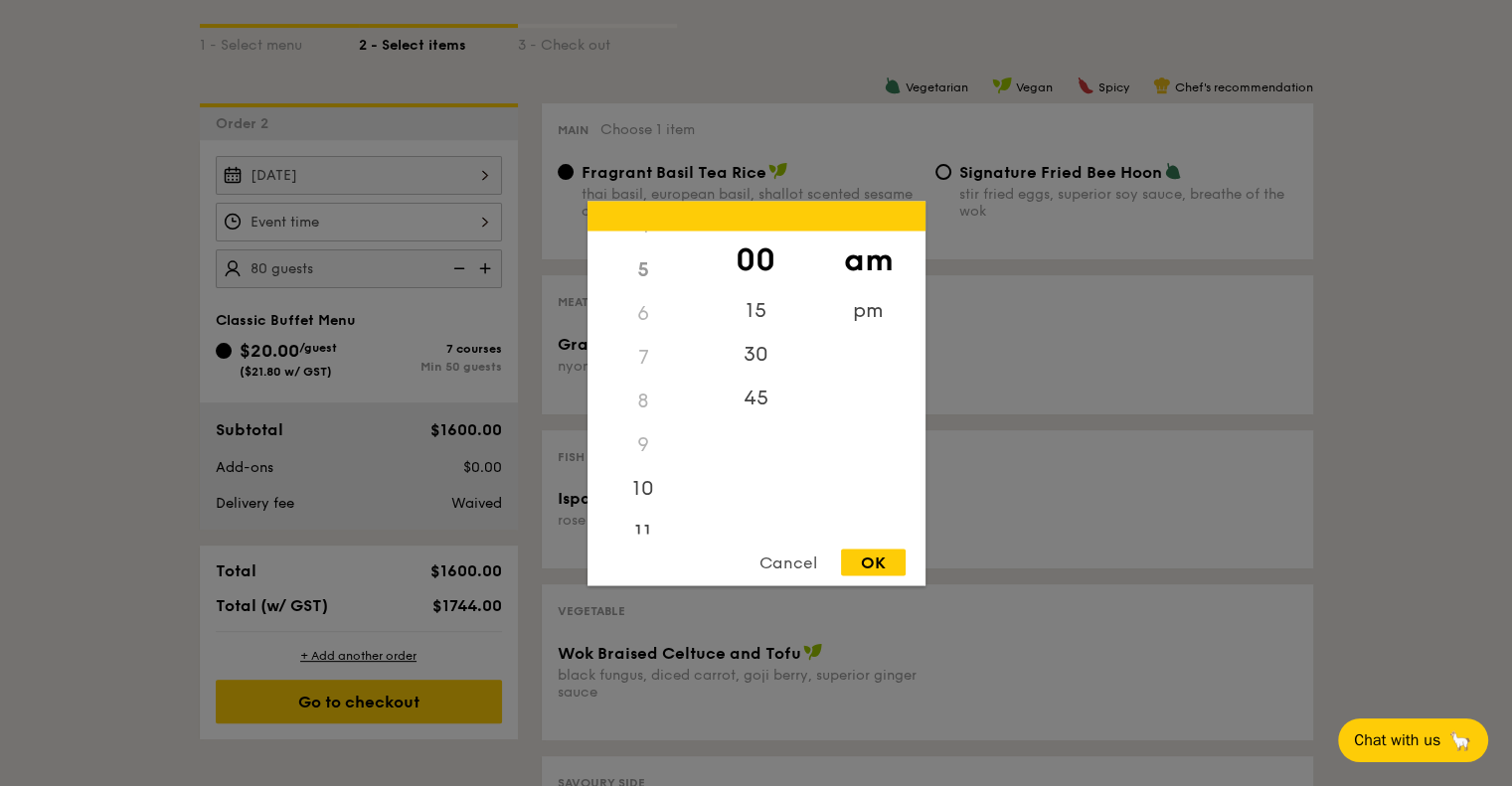 scroll, scrollTop: 222, scrollLeft: 0, axis: vertical 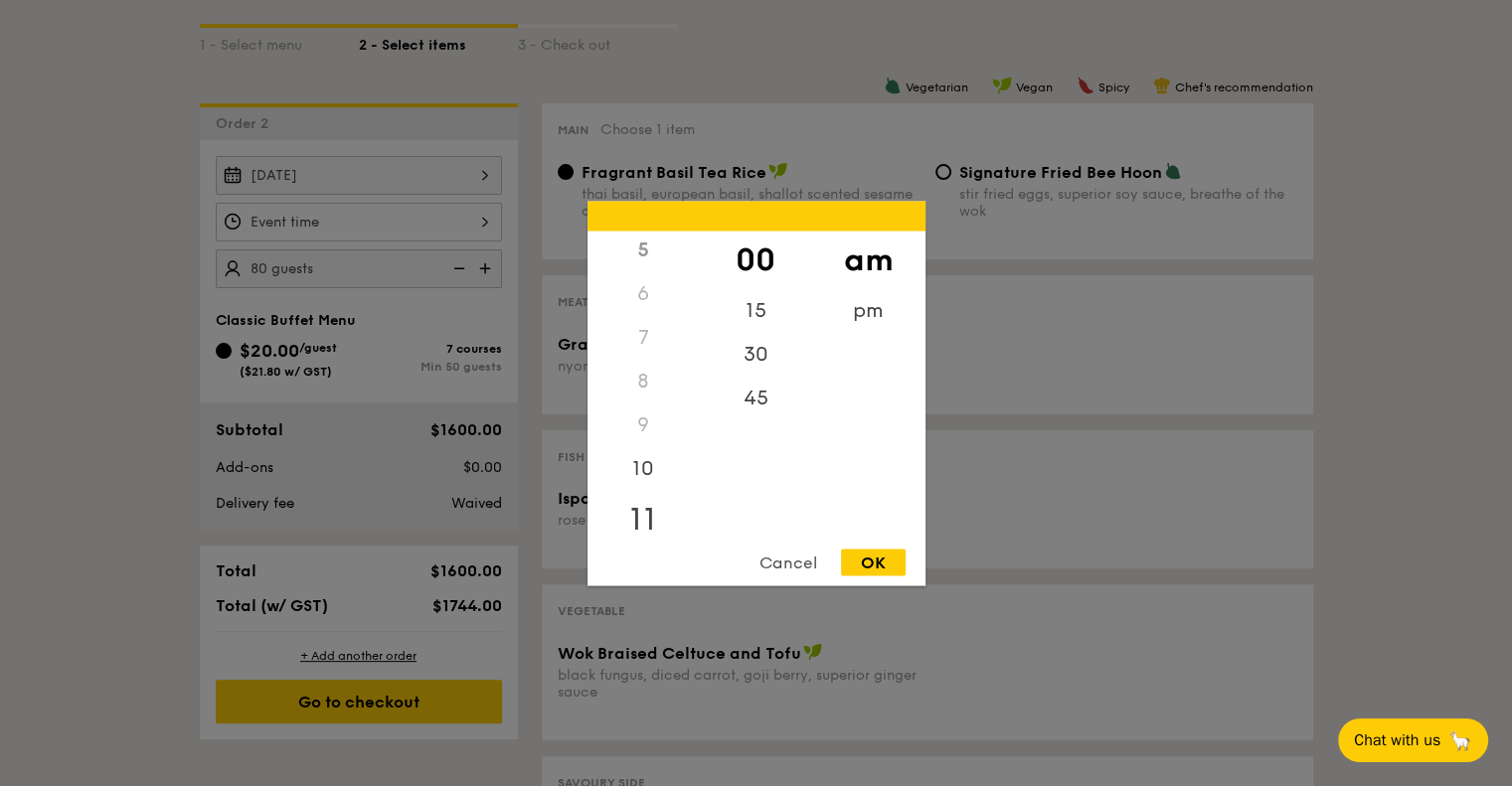 click on "11" at bounding box center [643, 519] 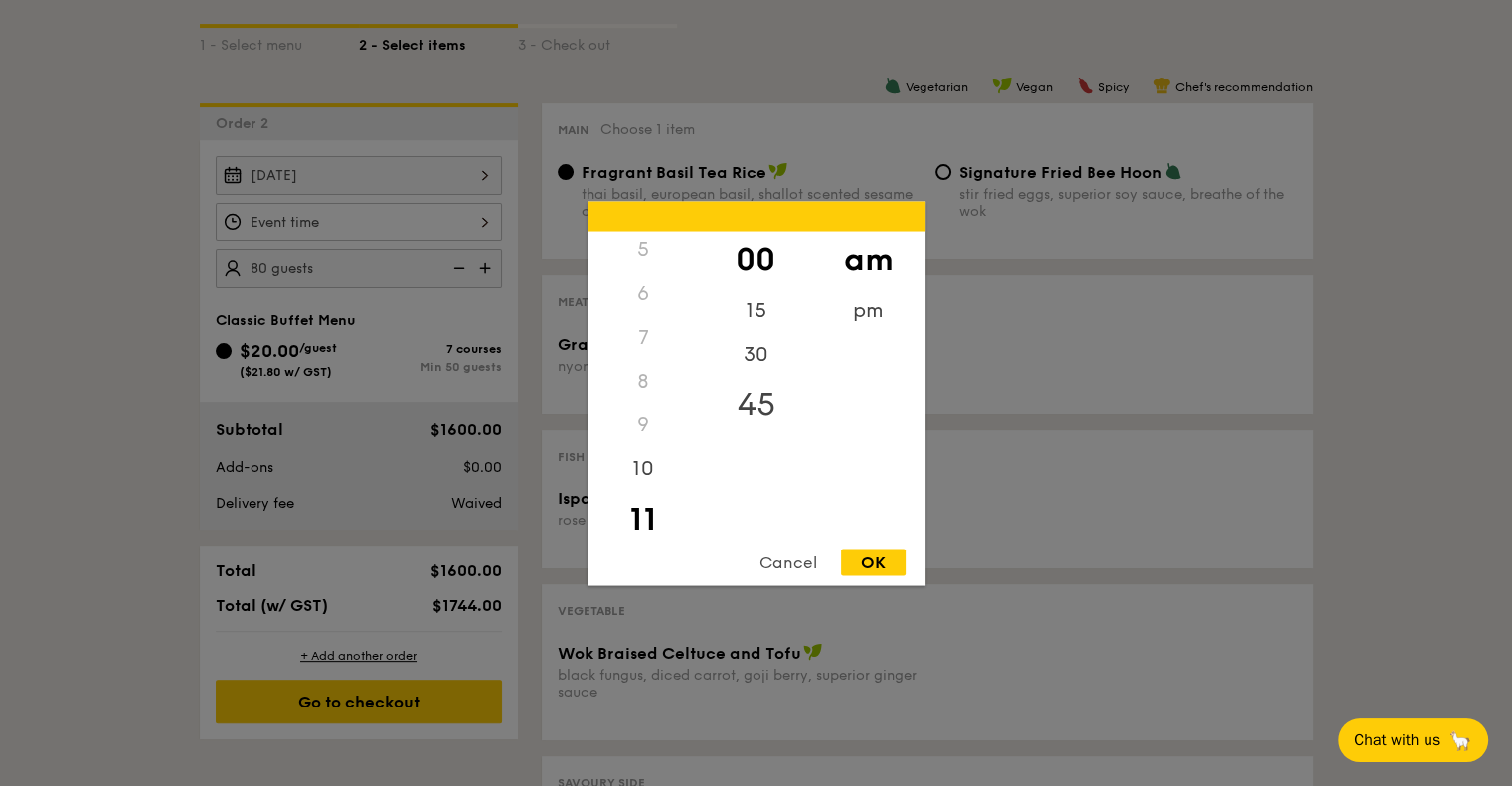 click on "45" at bounding box center [756, 404] 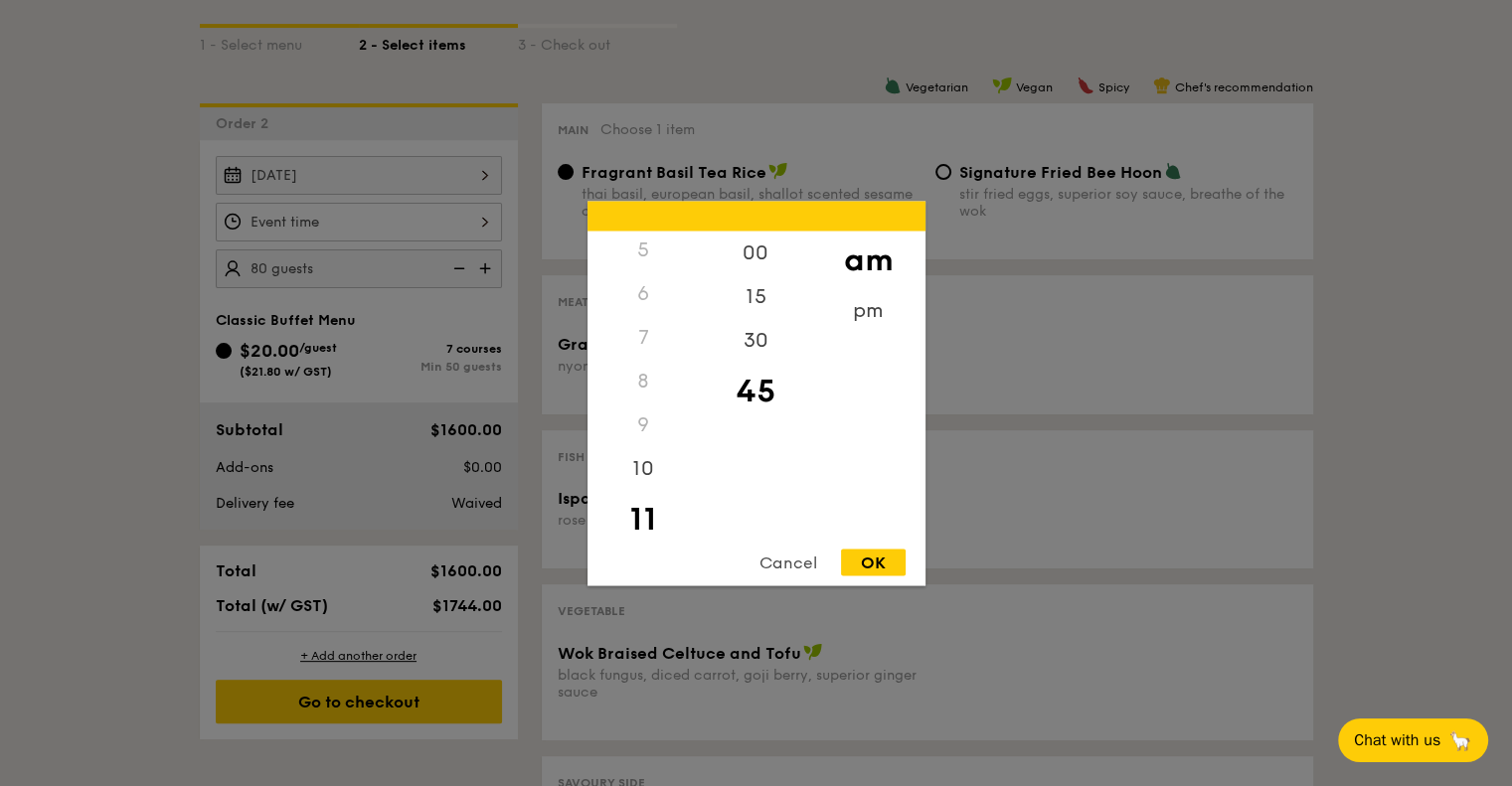 click on "OK" at bounding box center (873, 561) 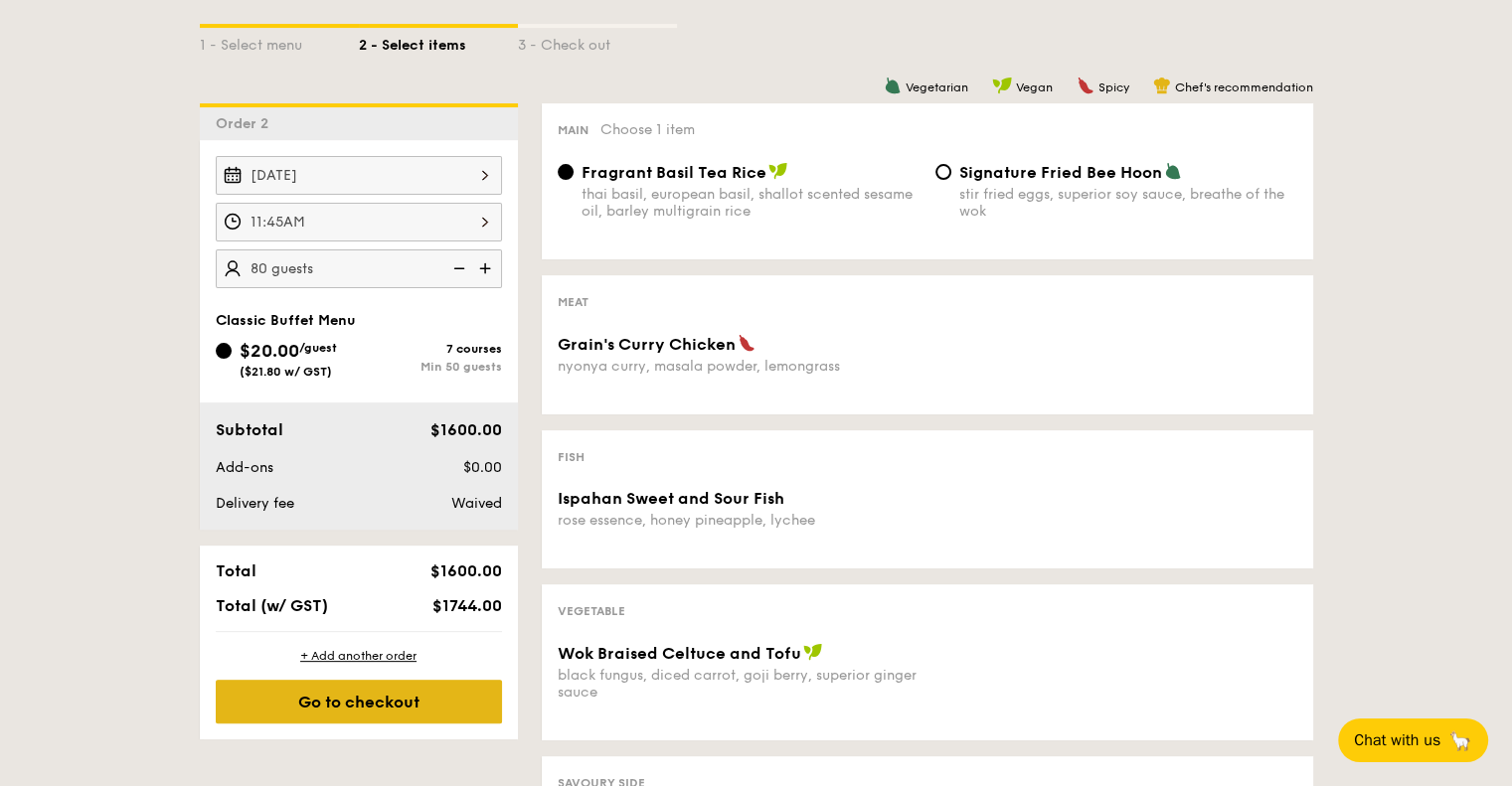 click on "Go to checkout" at bounding box center (359, 702) 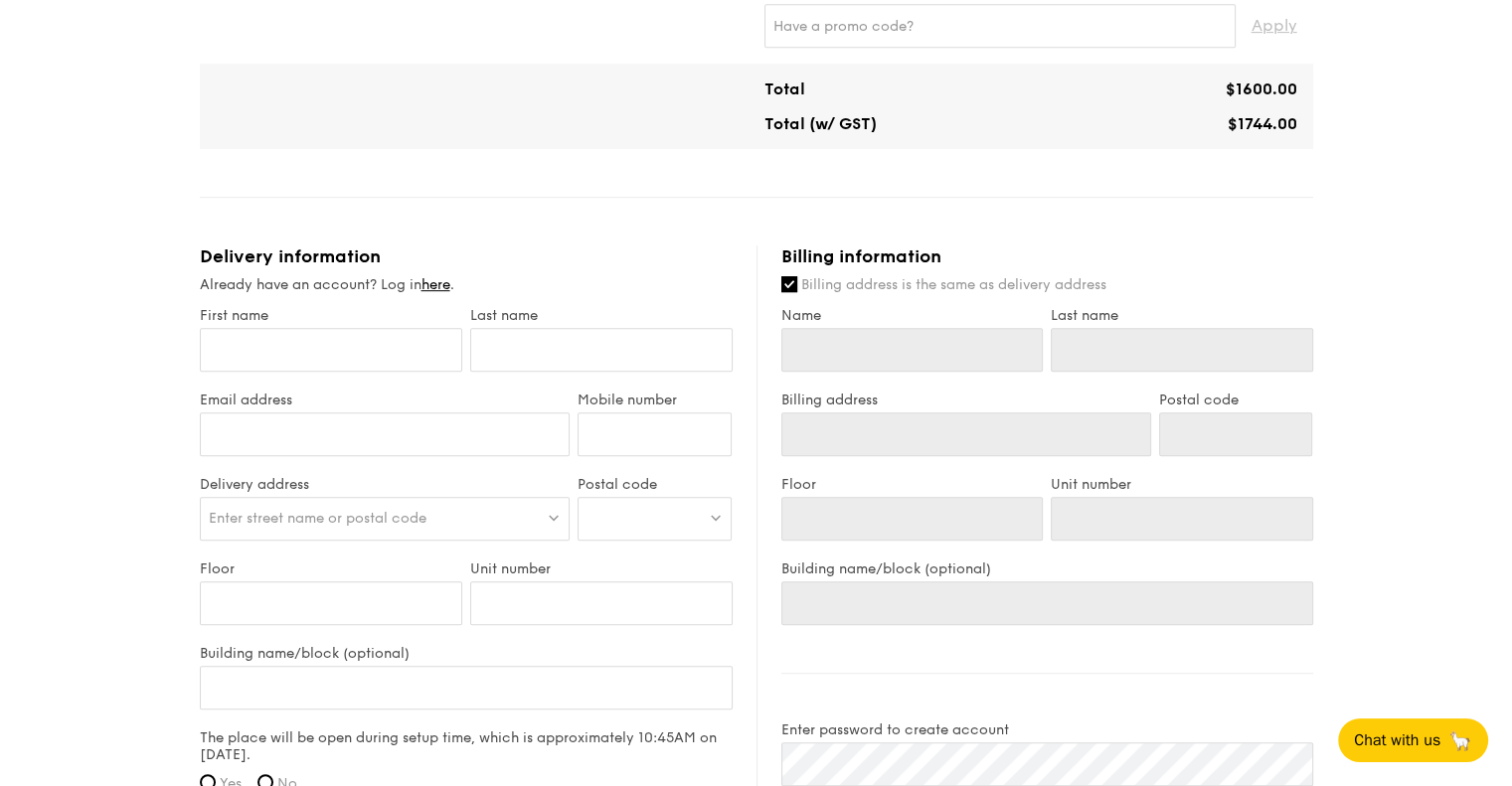 scroll, scrollTop: 994, scrollLeft: 0, axis: vertical 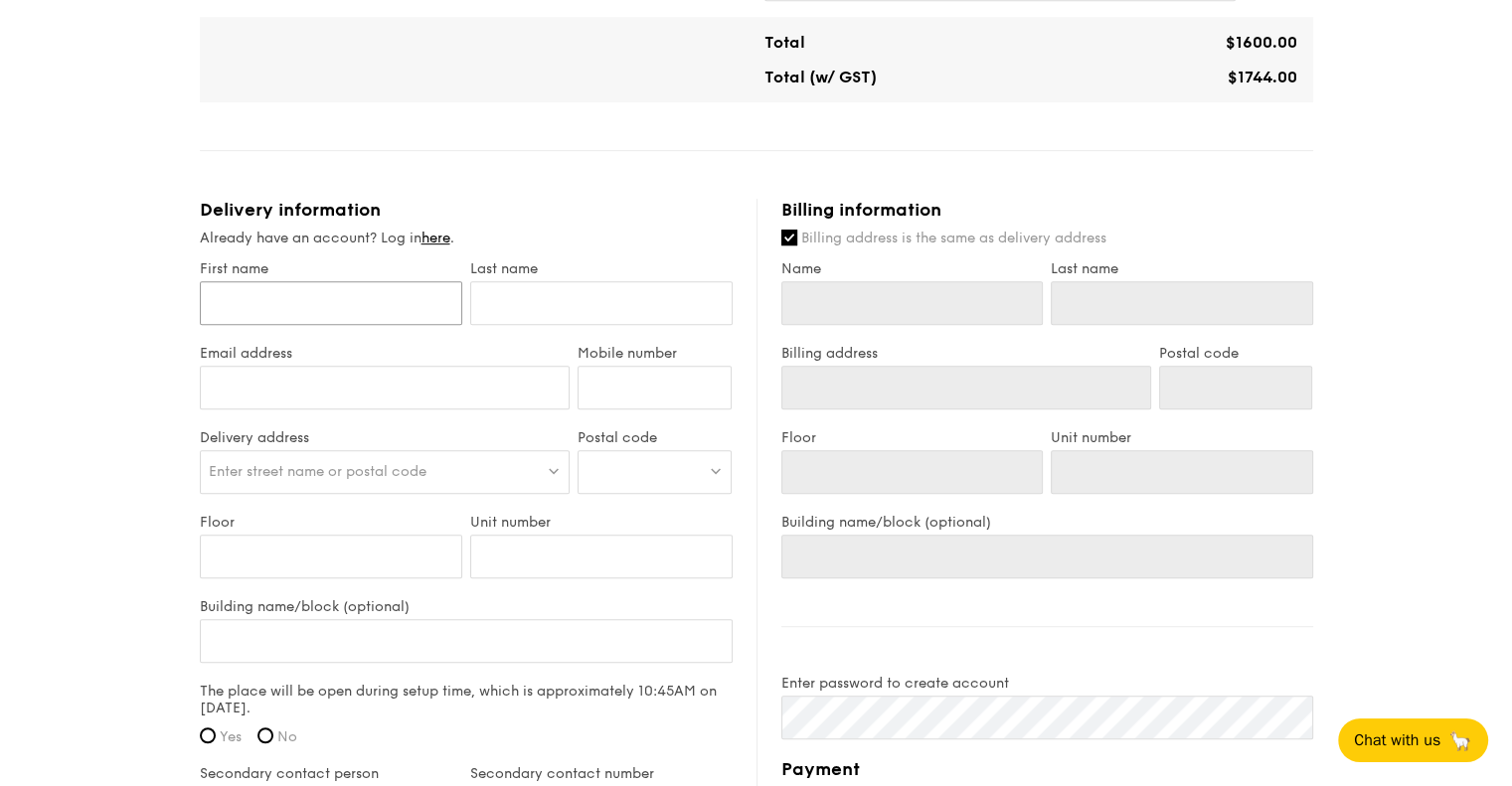 click on "First name" at bounding box center [331, 303] 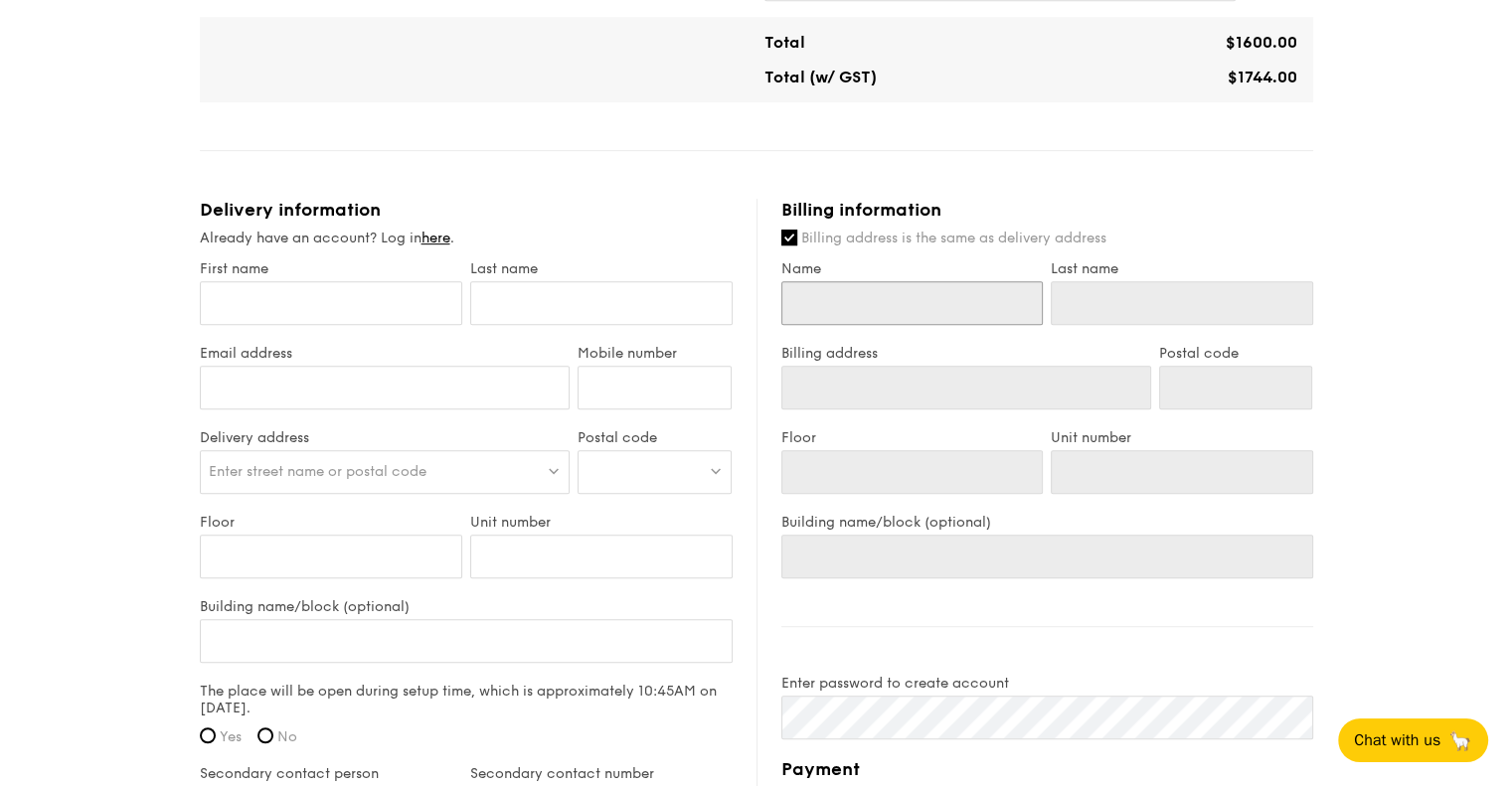 click on "Name" at bounding box center [913, 303] 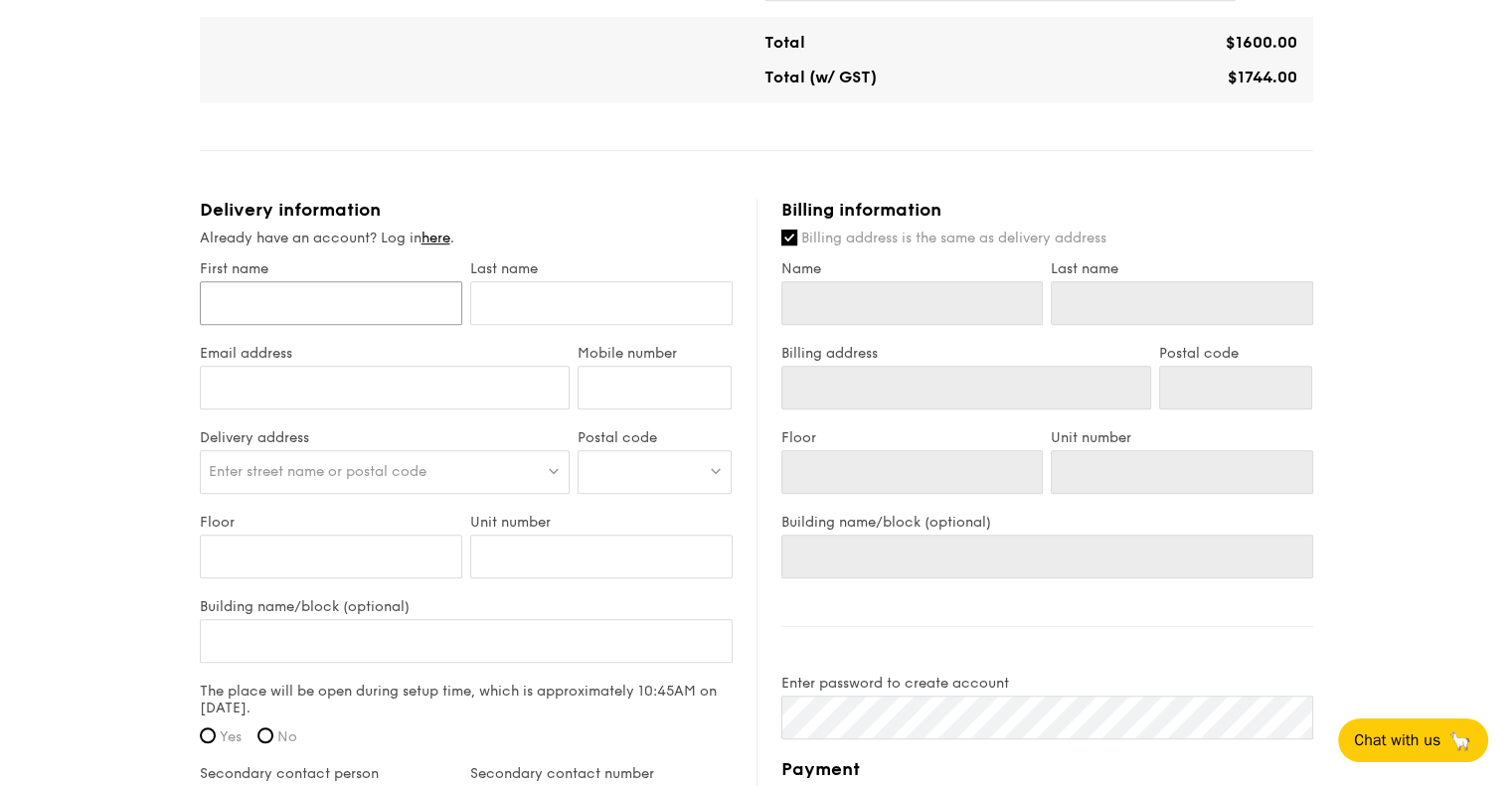 click on "First name" at bounding box center (331, 303) 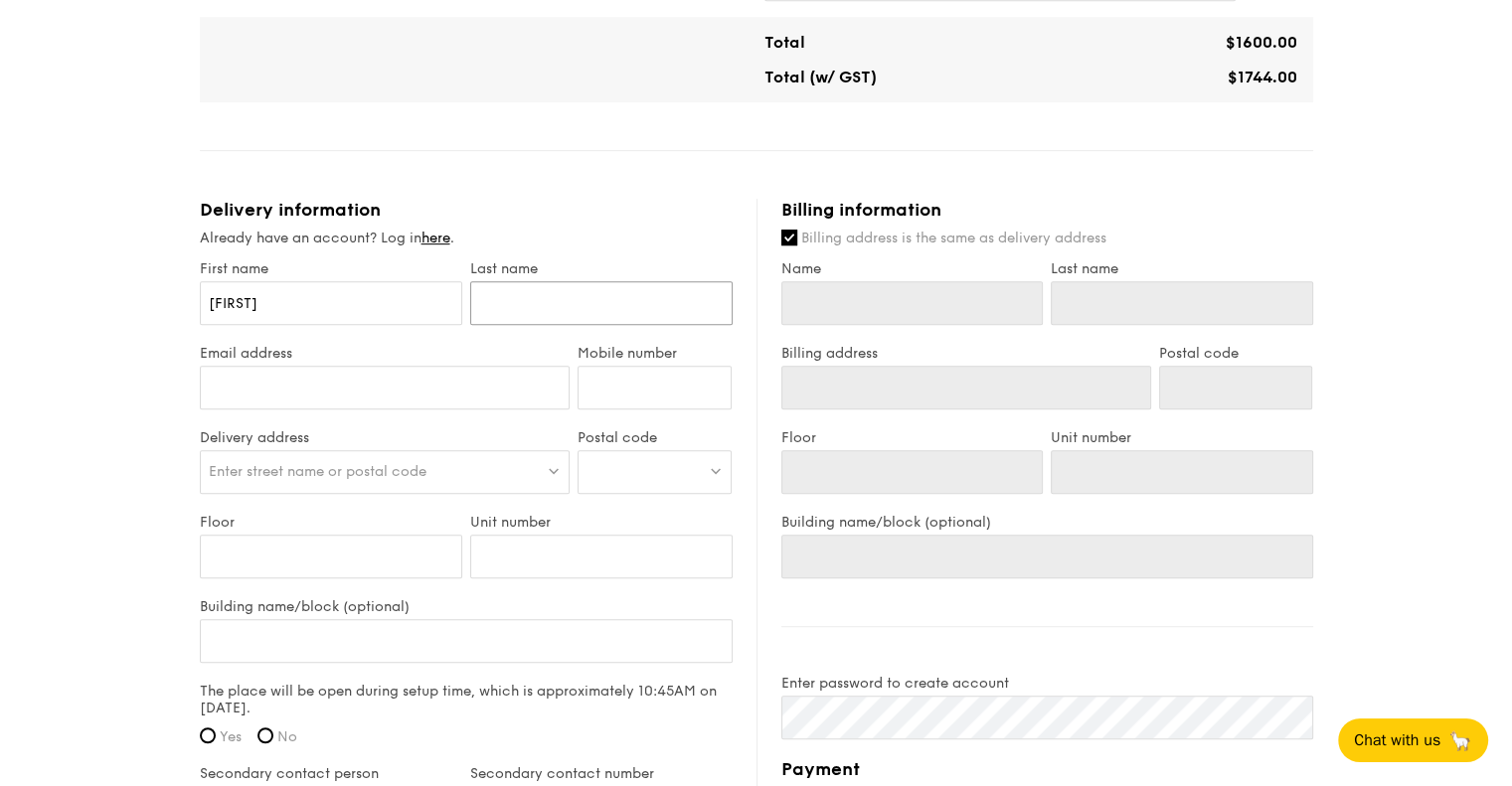 type on "[LAST]" 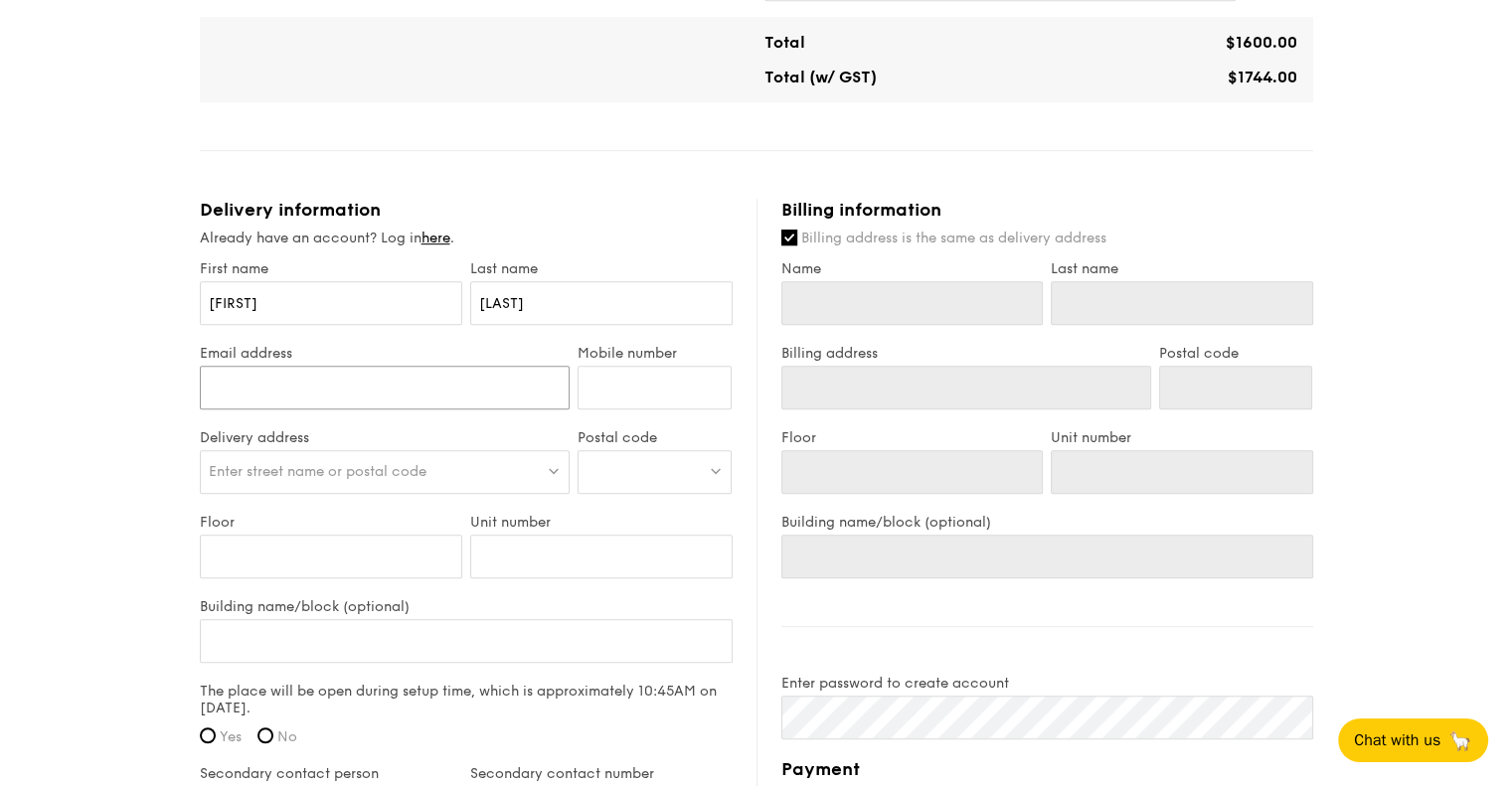 type on "[EMAIL]" 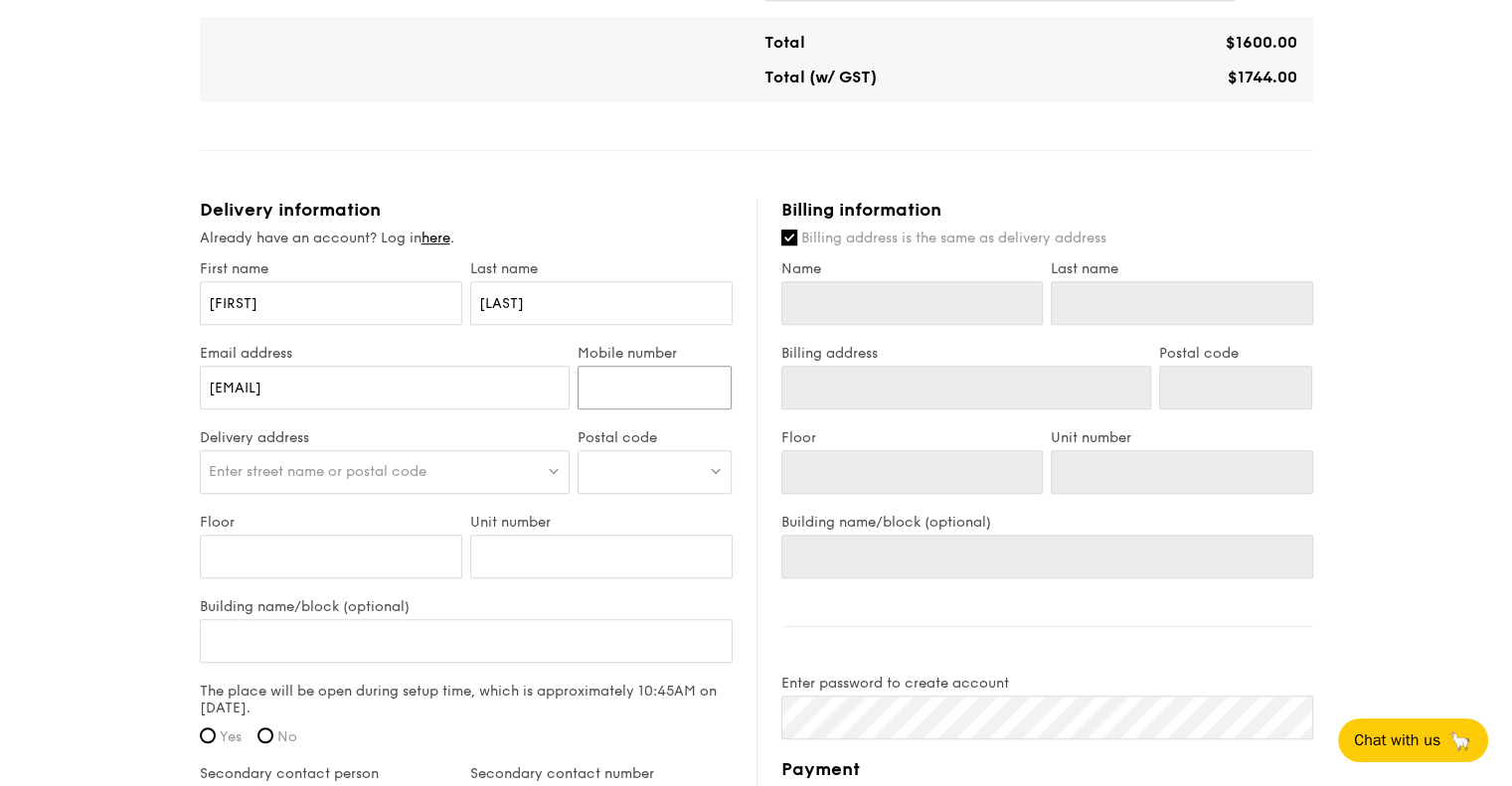 type on "[PHONE]" 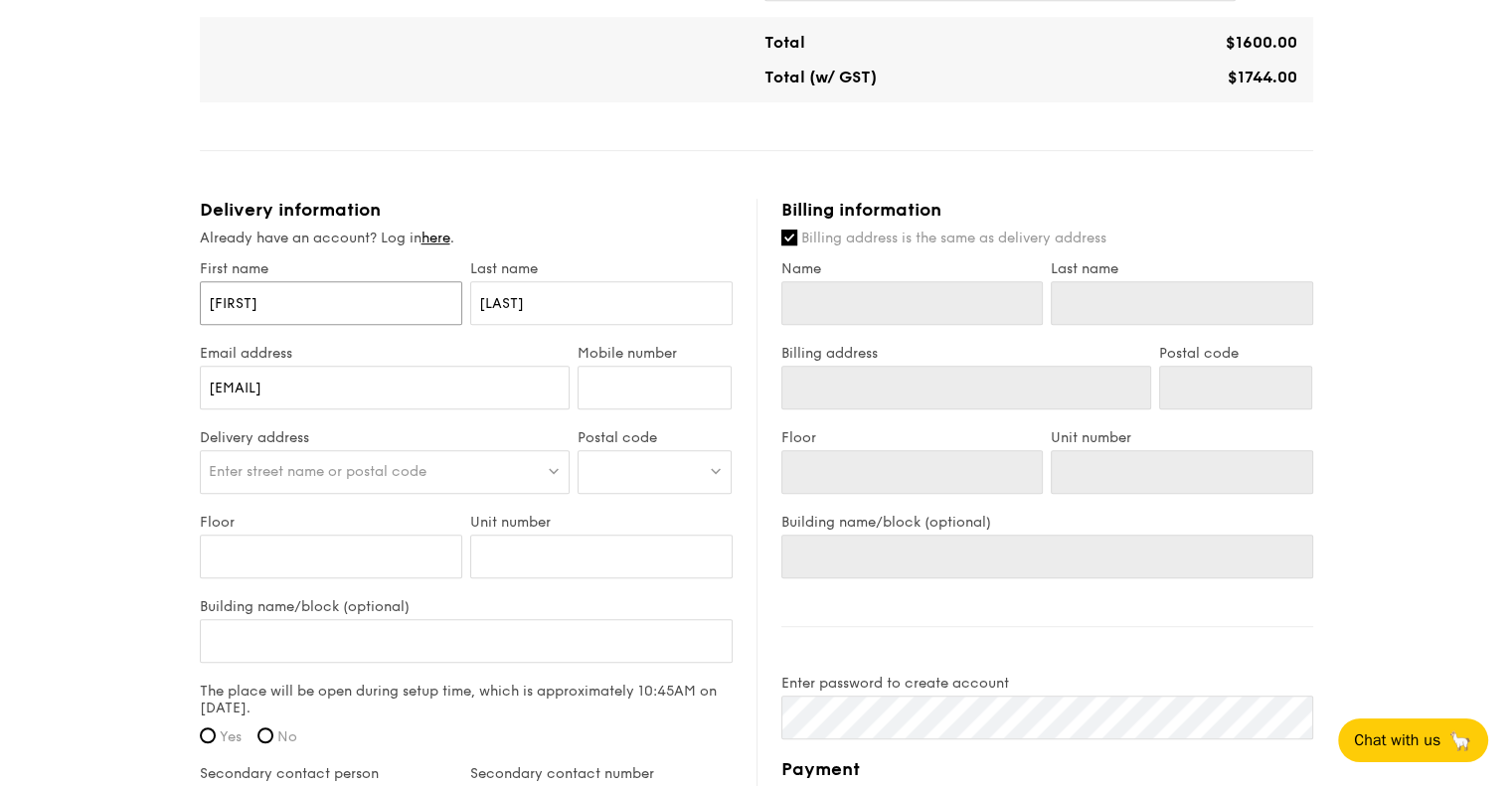 type on "[FIRST]" 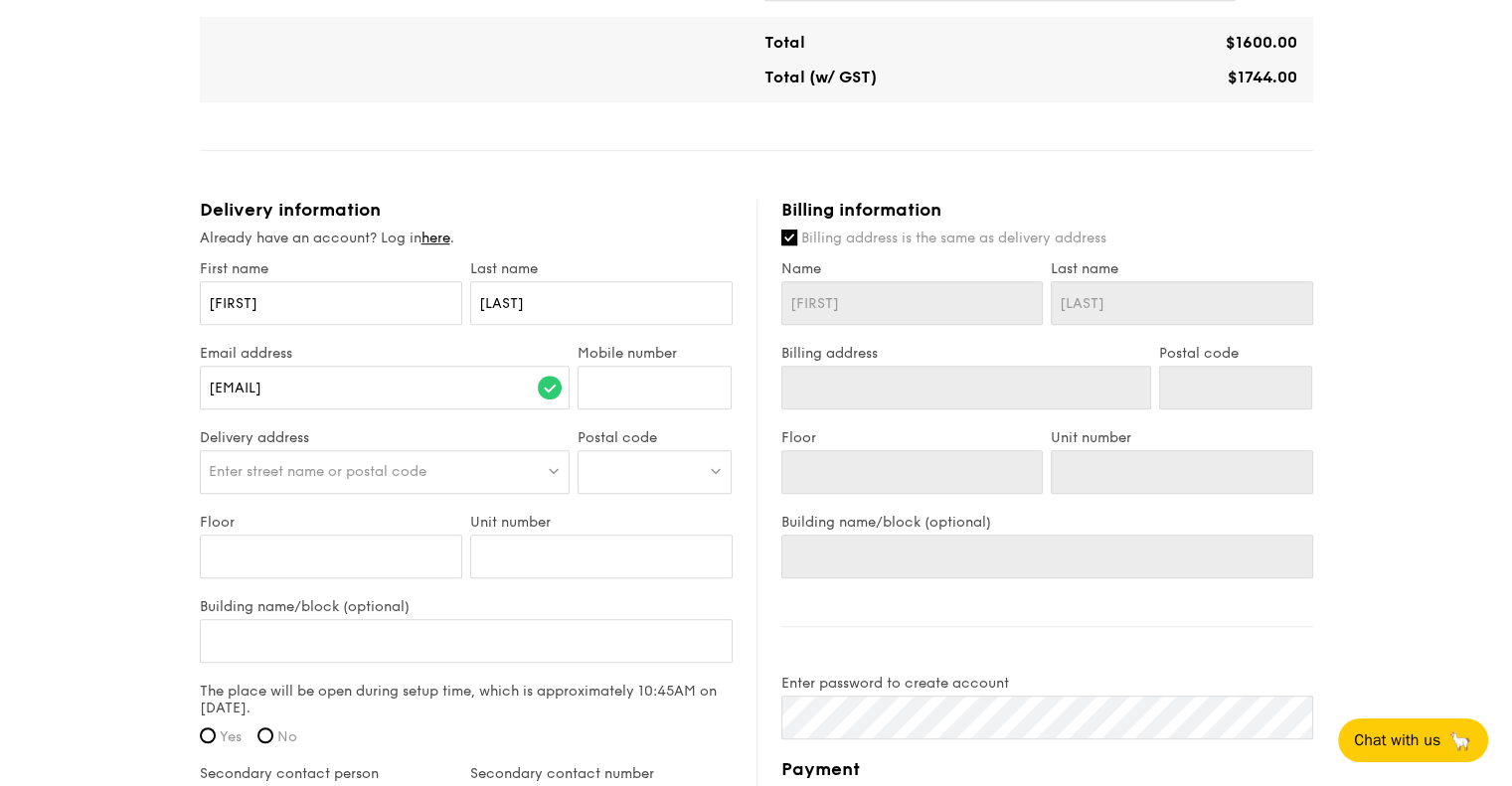 click on "Enter street name or postal code" at bounding box center [317, 471] 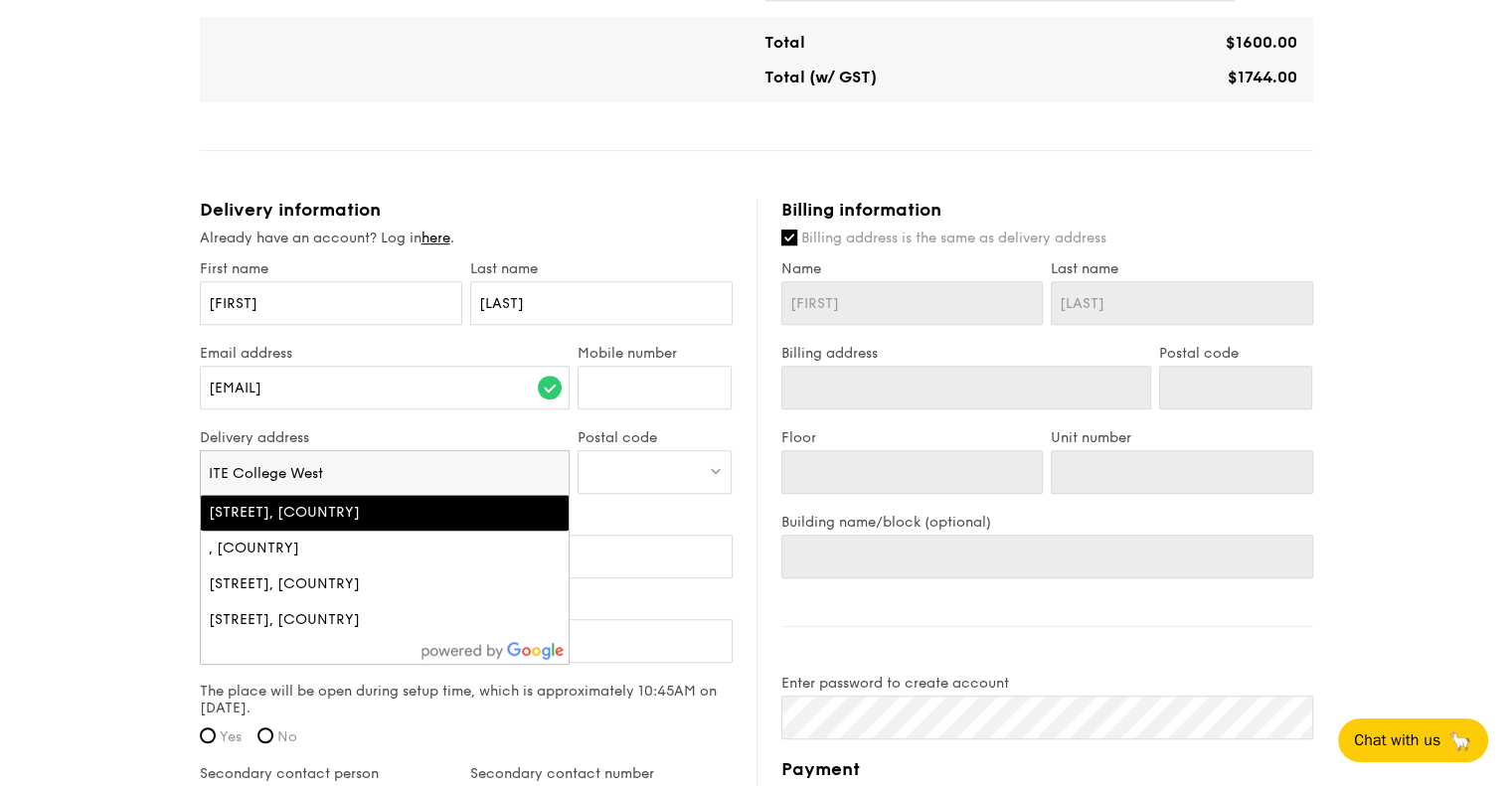 type on "ITE College West" 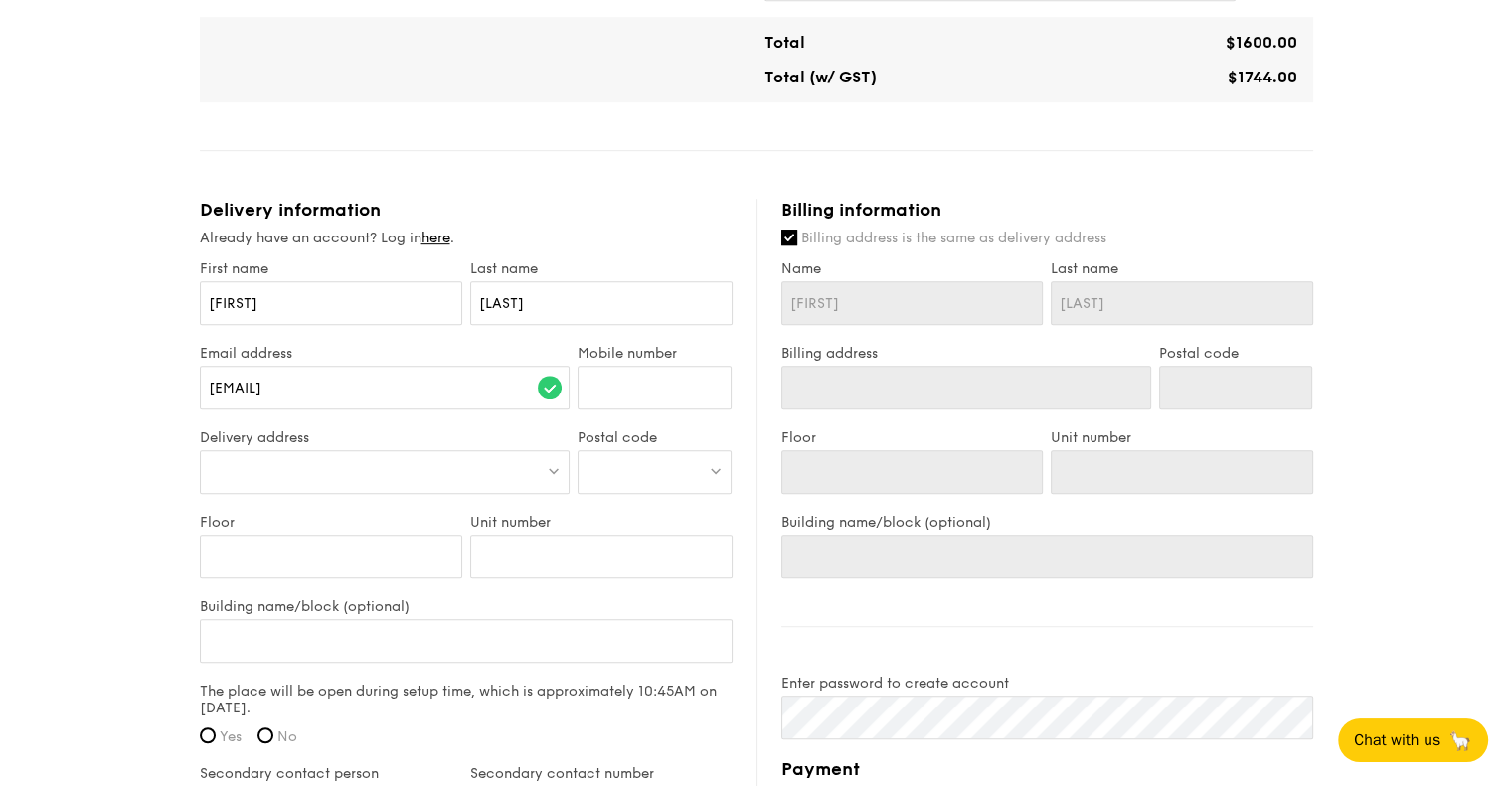 type on "[NUMBER] [STREET]" 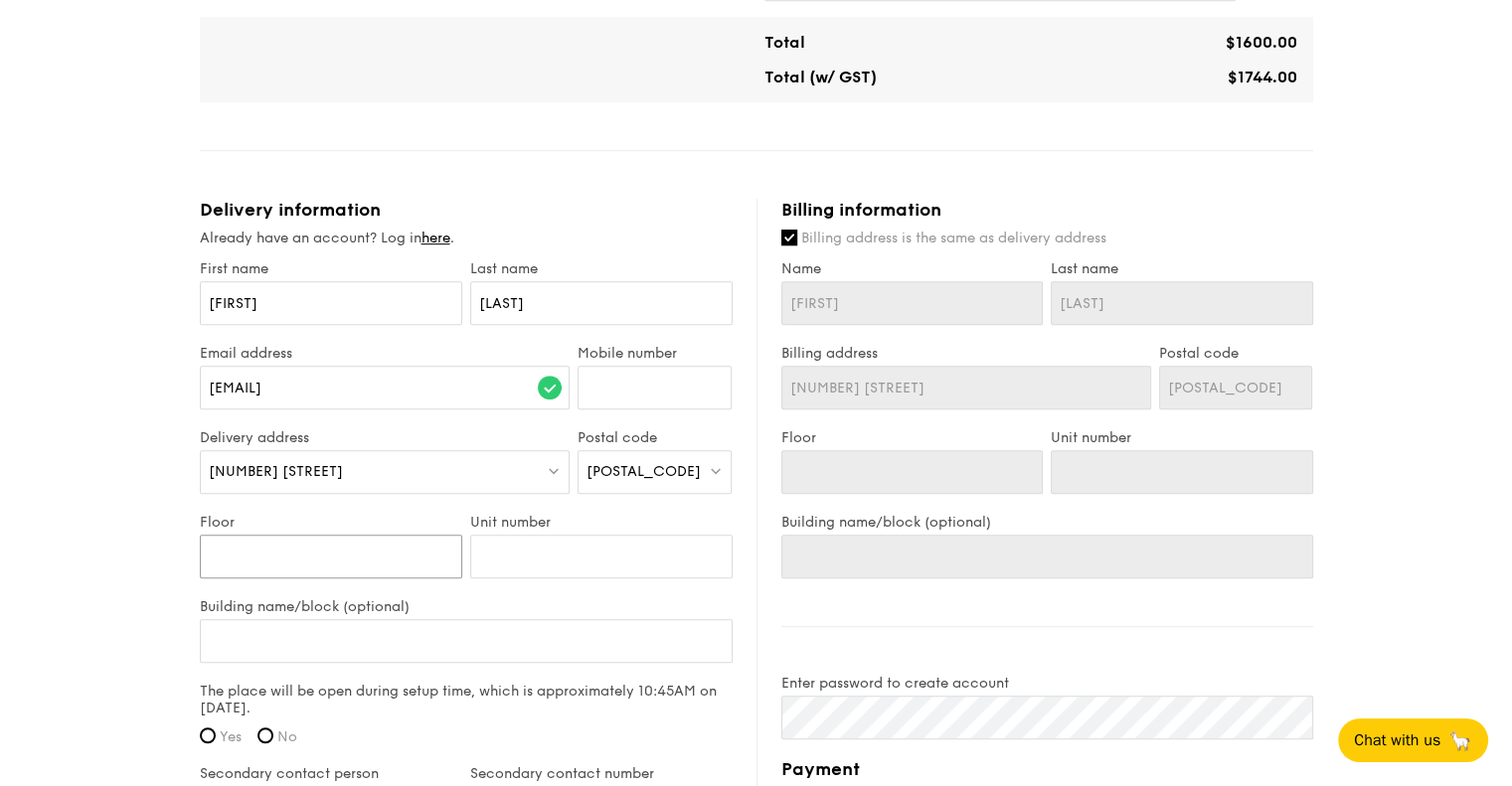click on "Floor" at bounding box center [331, 556] 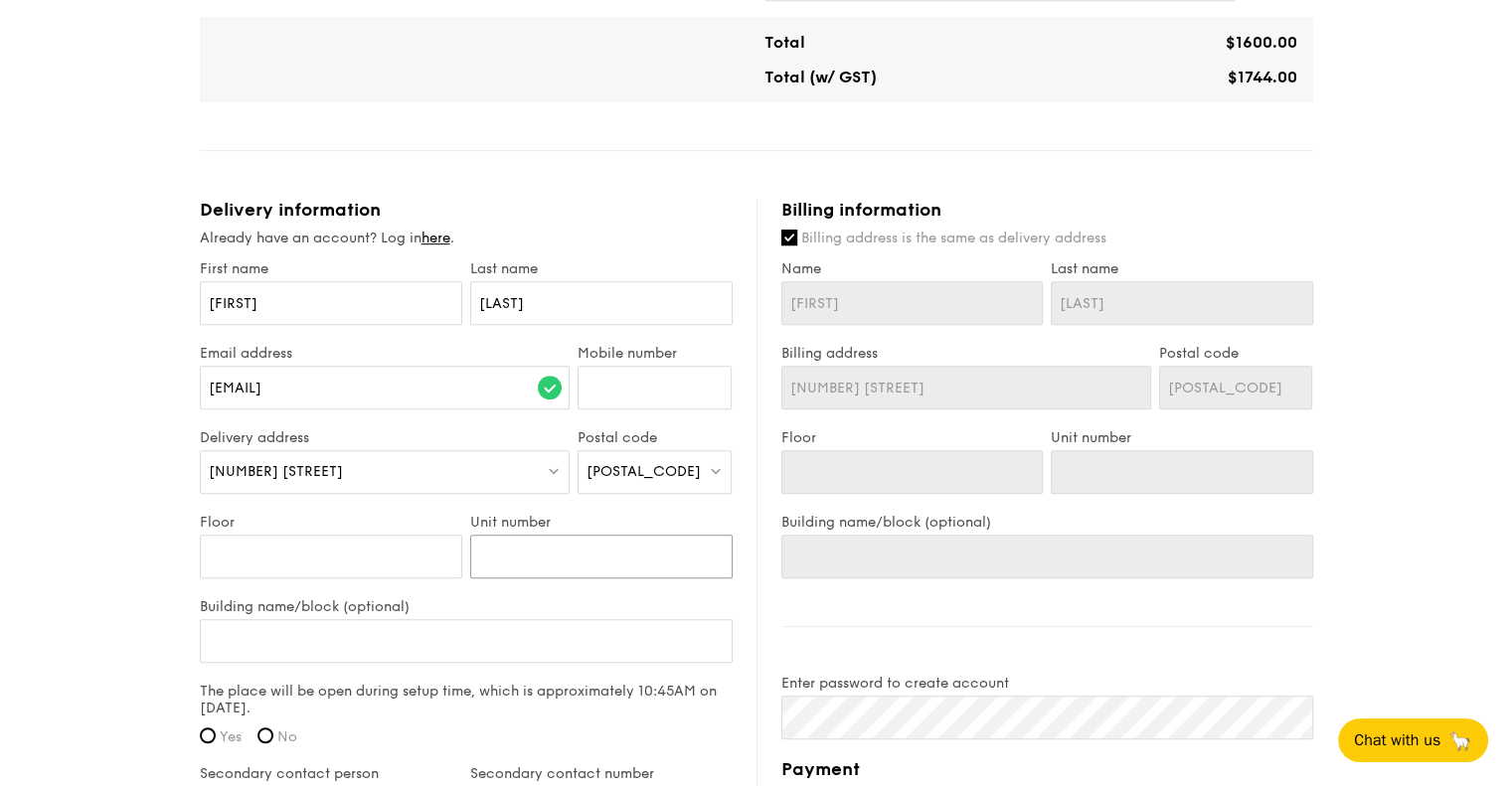 click on "Unit number" at bounding box center (601, 556) 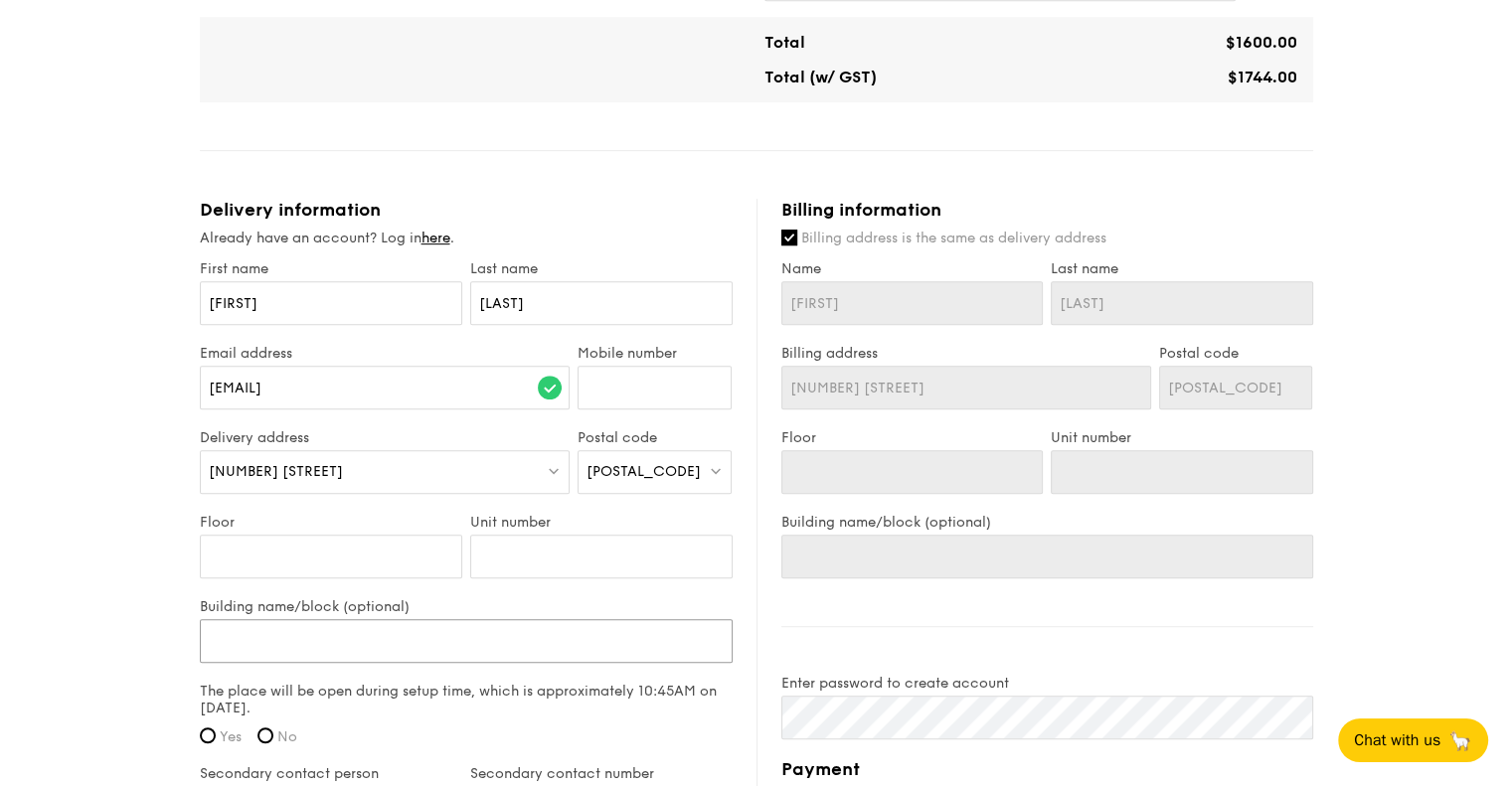 click on "Building name/block (optional)" at bounding box center [466, 641] 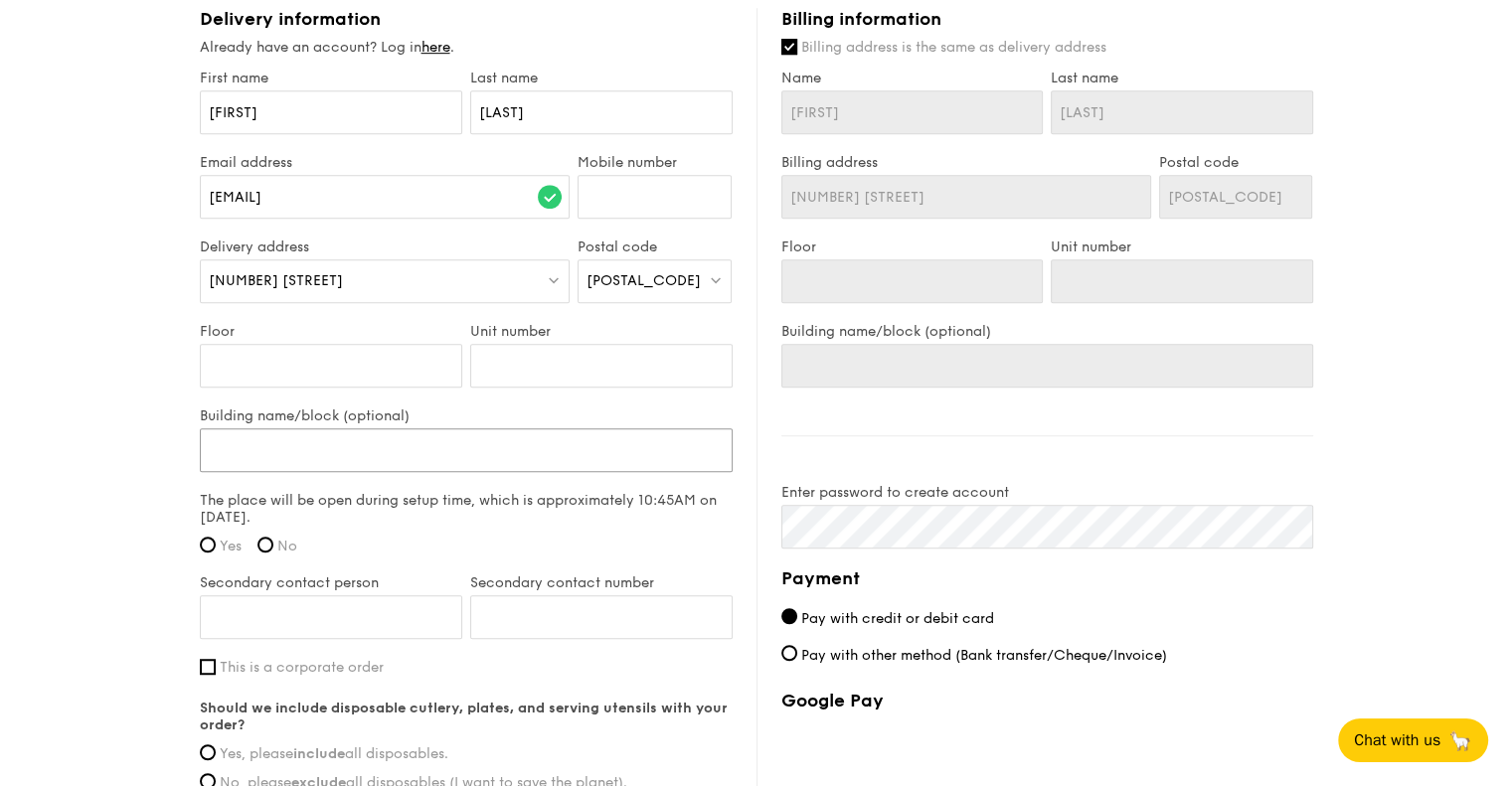 scroll, scrollTop: 1192, scrollLeft: 0, axis: vertical 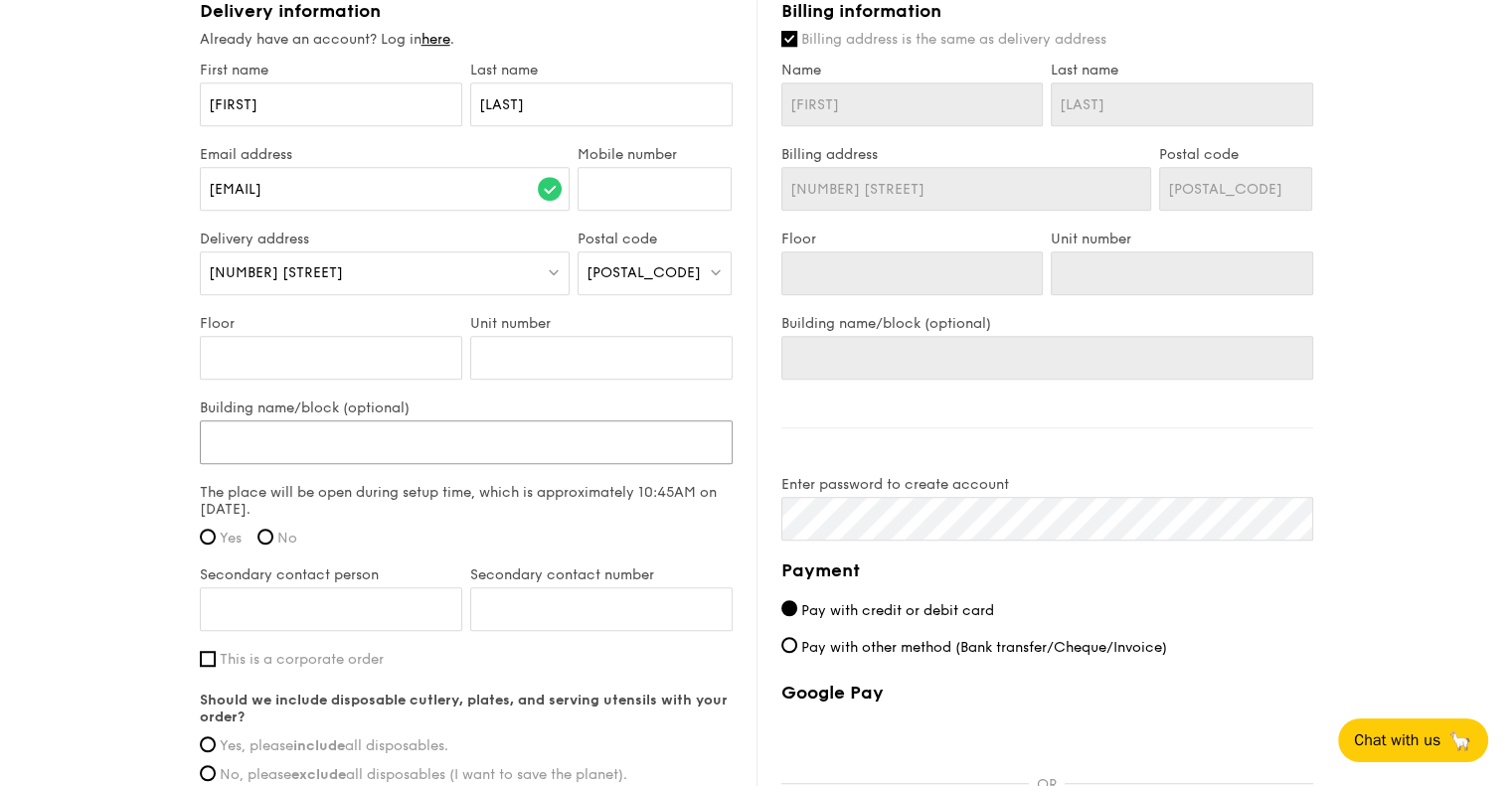 type on "D" 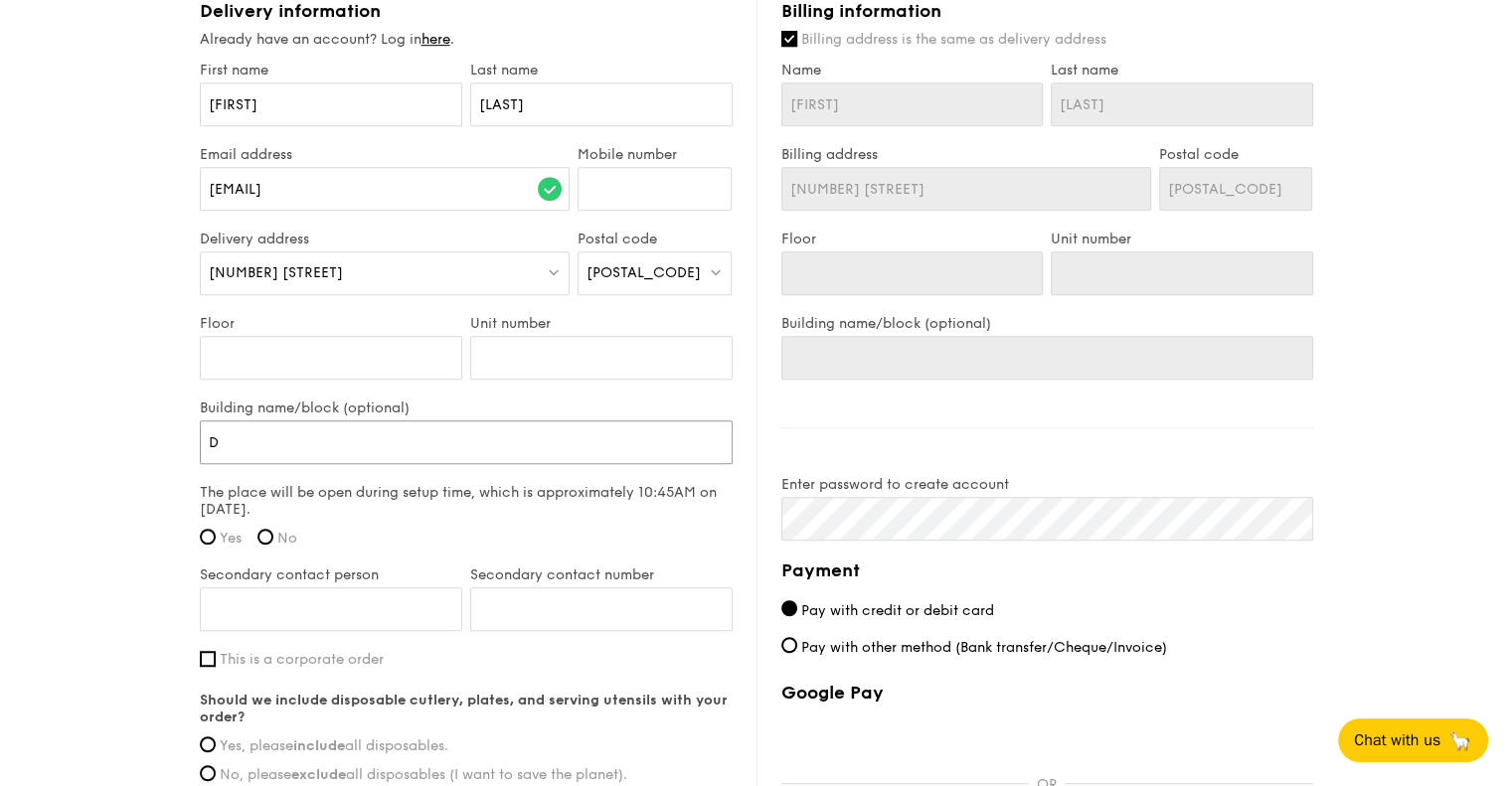 type on "D" 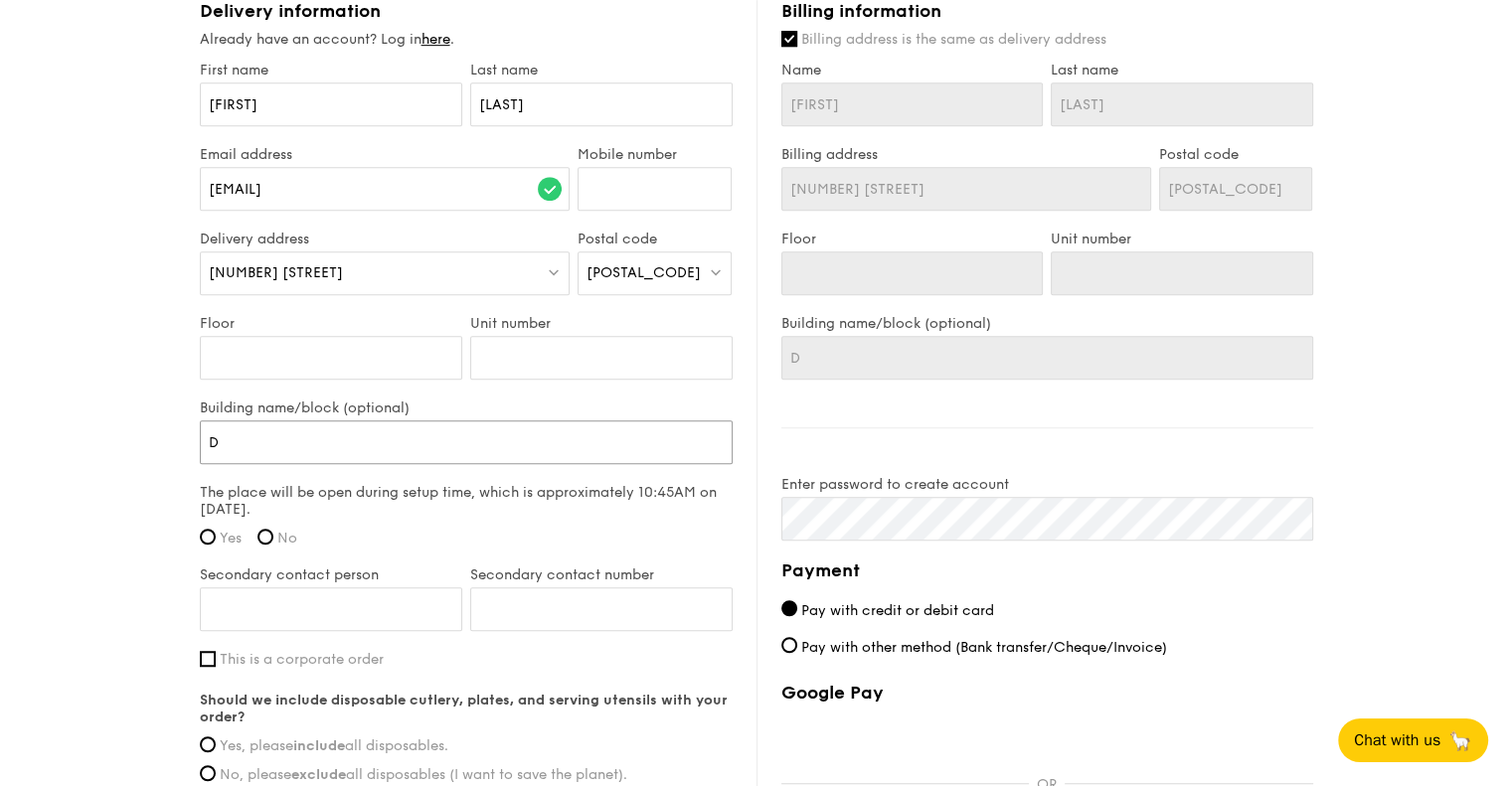 type on "Dr" 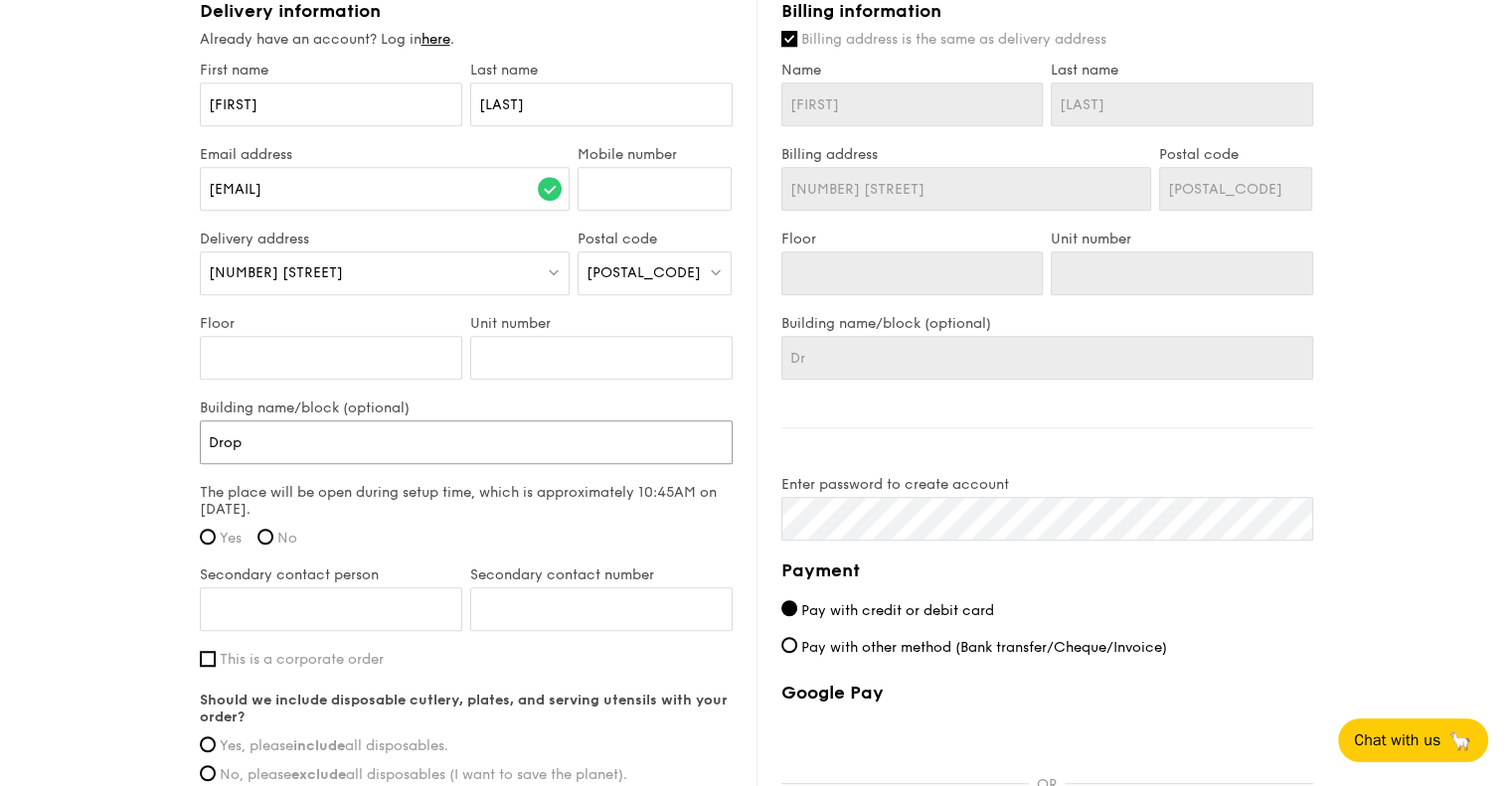 type on "Drop" 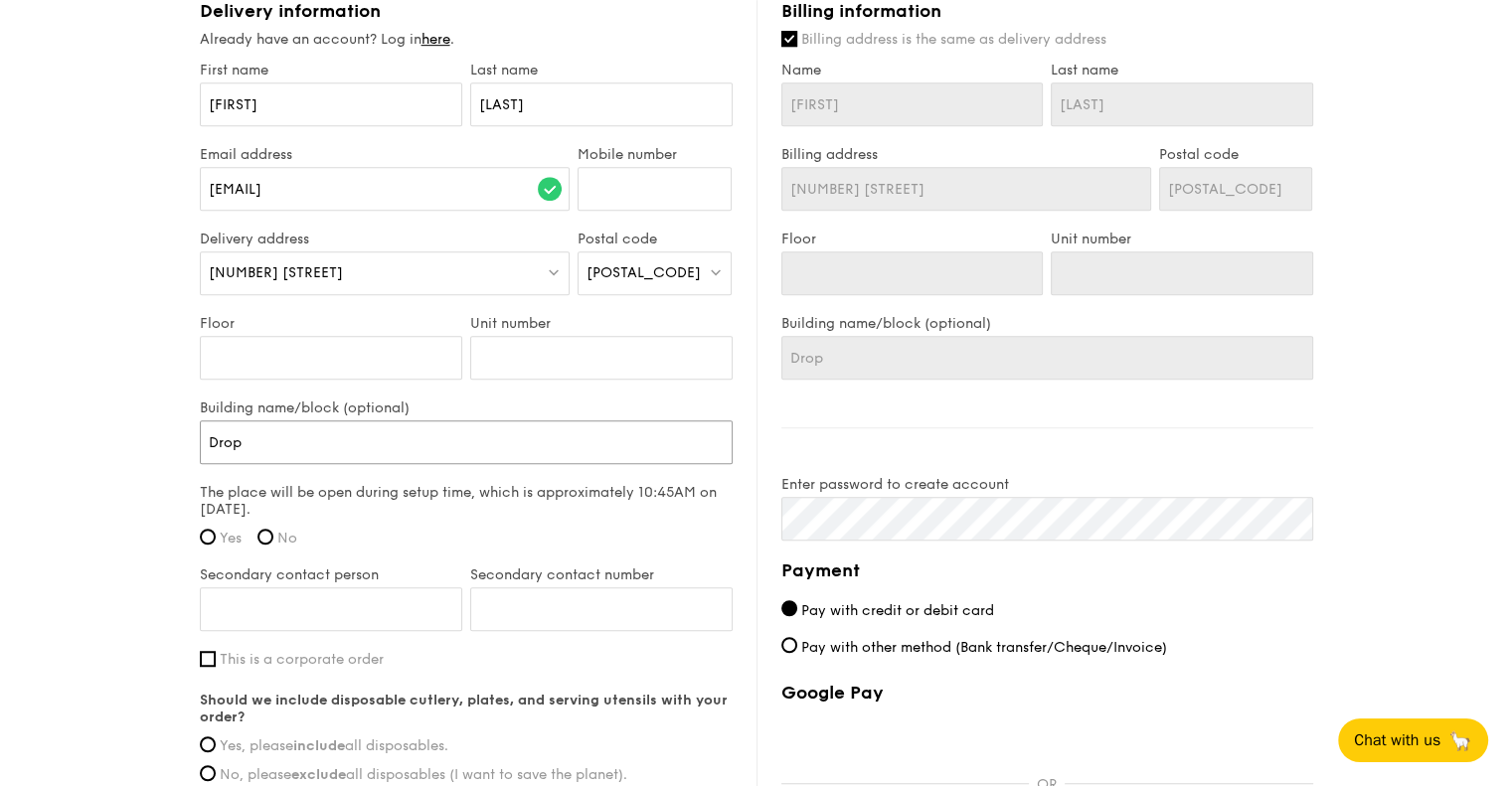 type on "Drop" 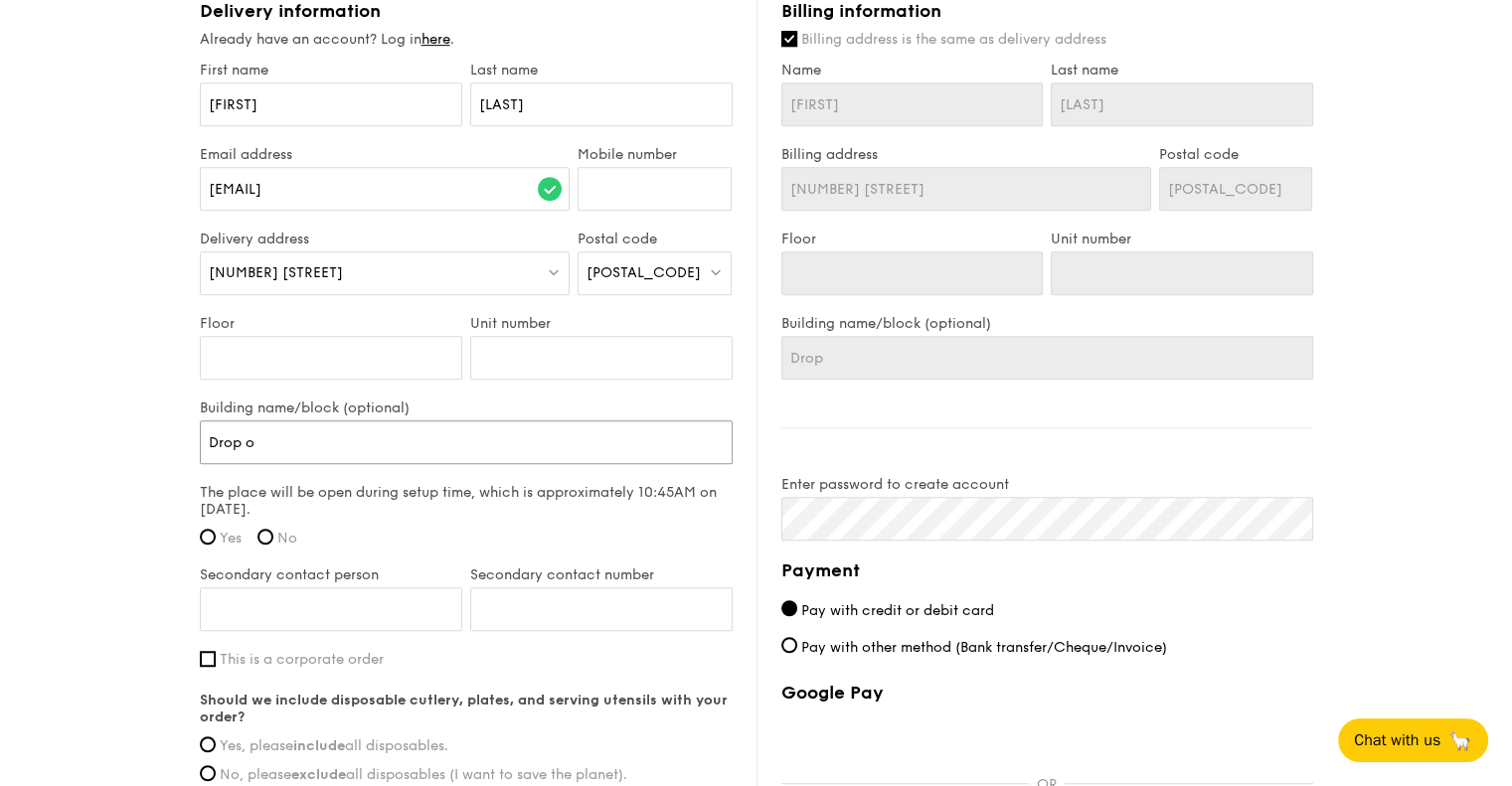 type on "Drop of" 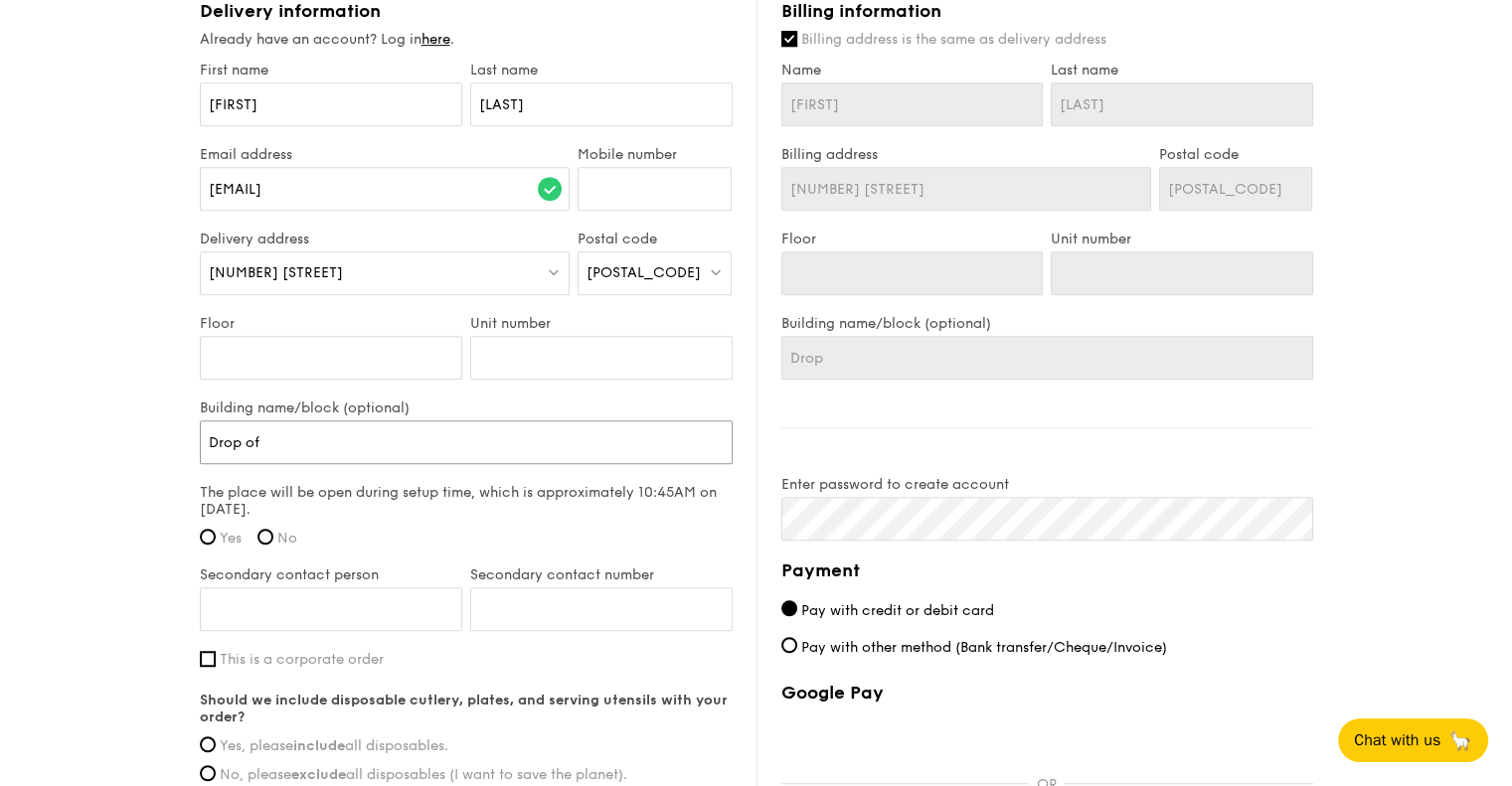 type on "Drop of" 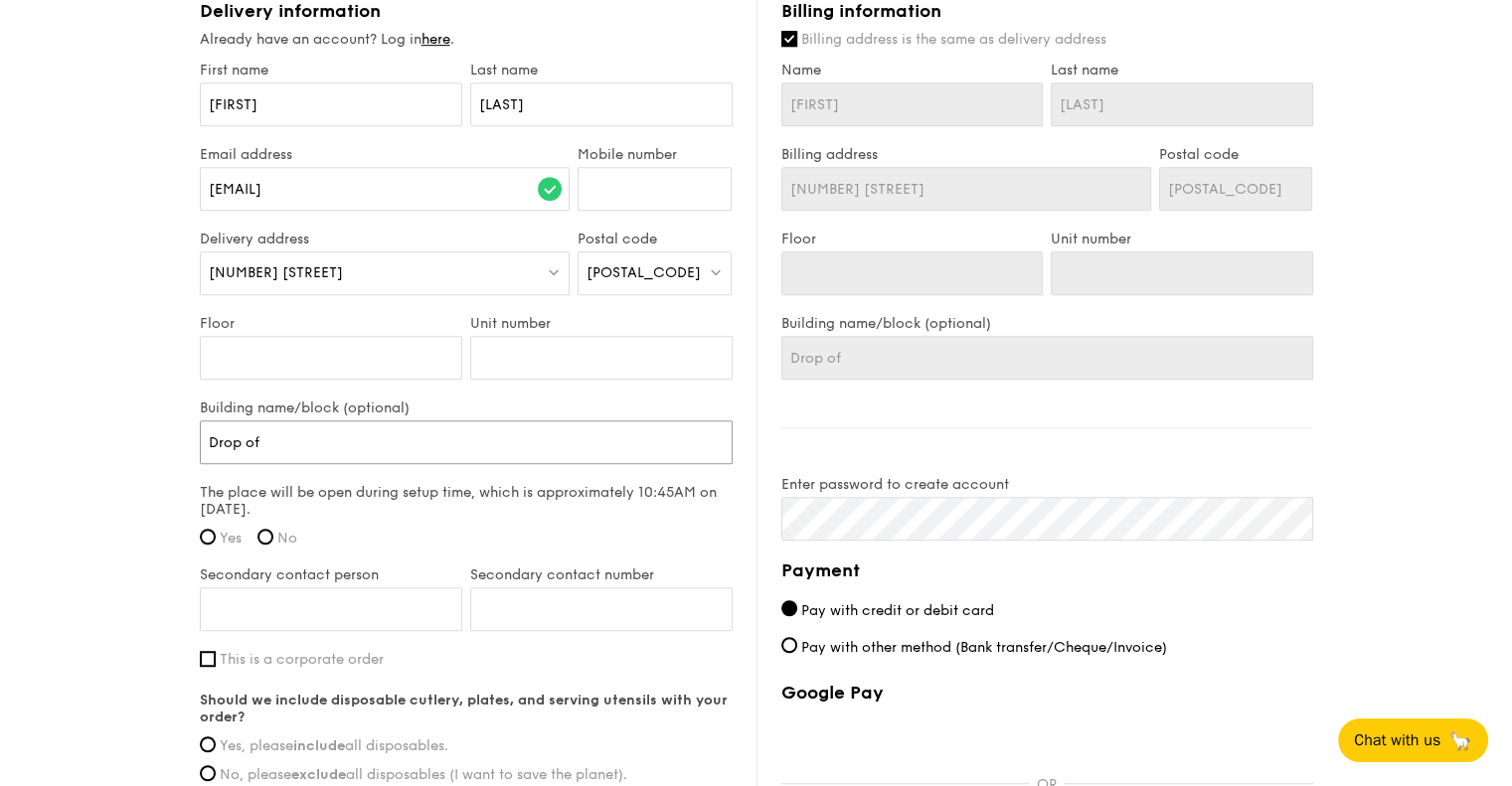 type on "Drop off" 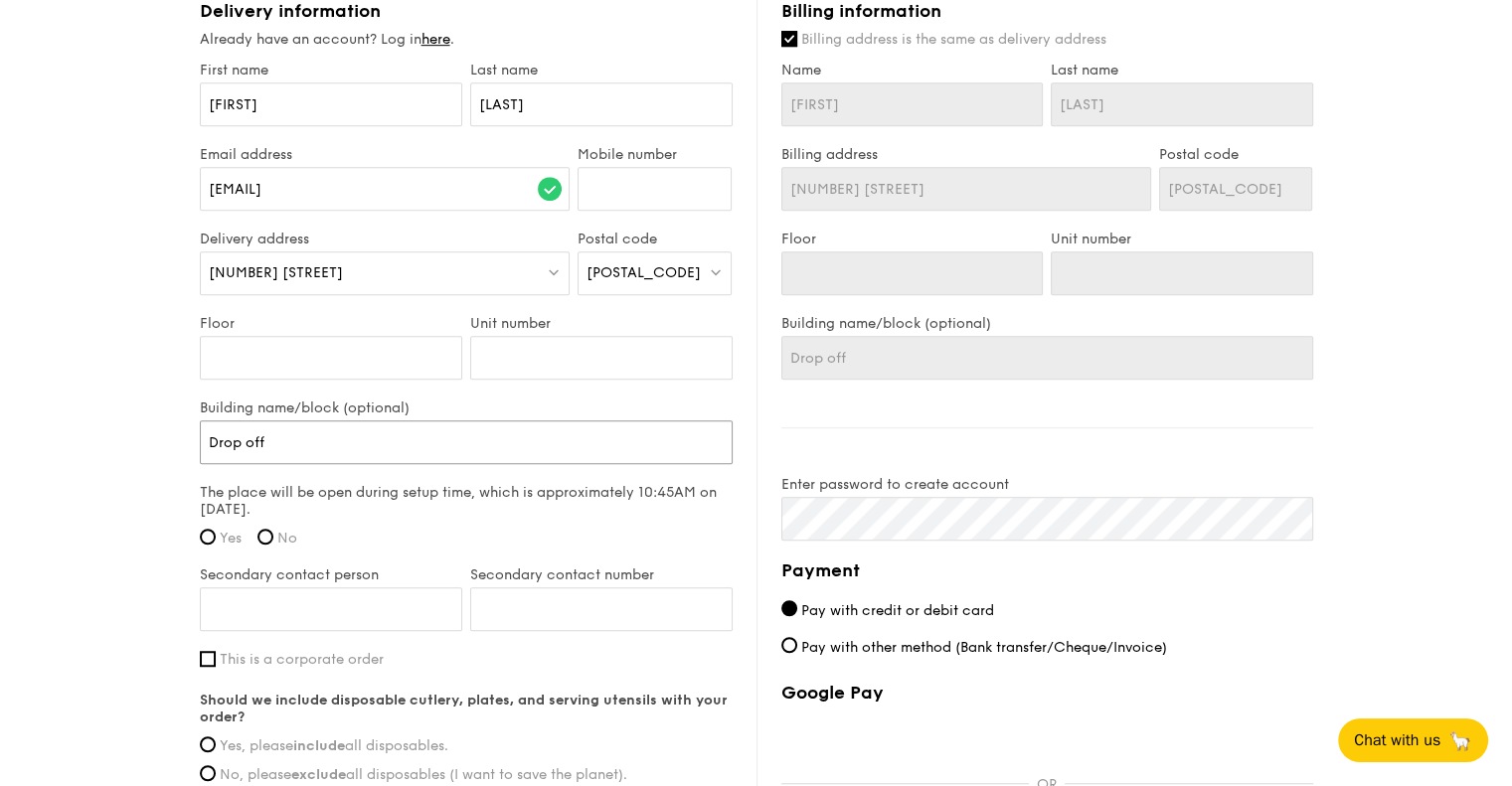 type on "Drop of" 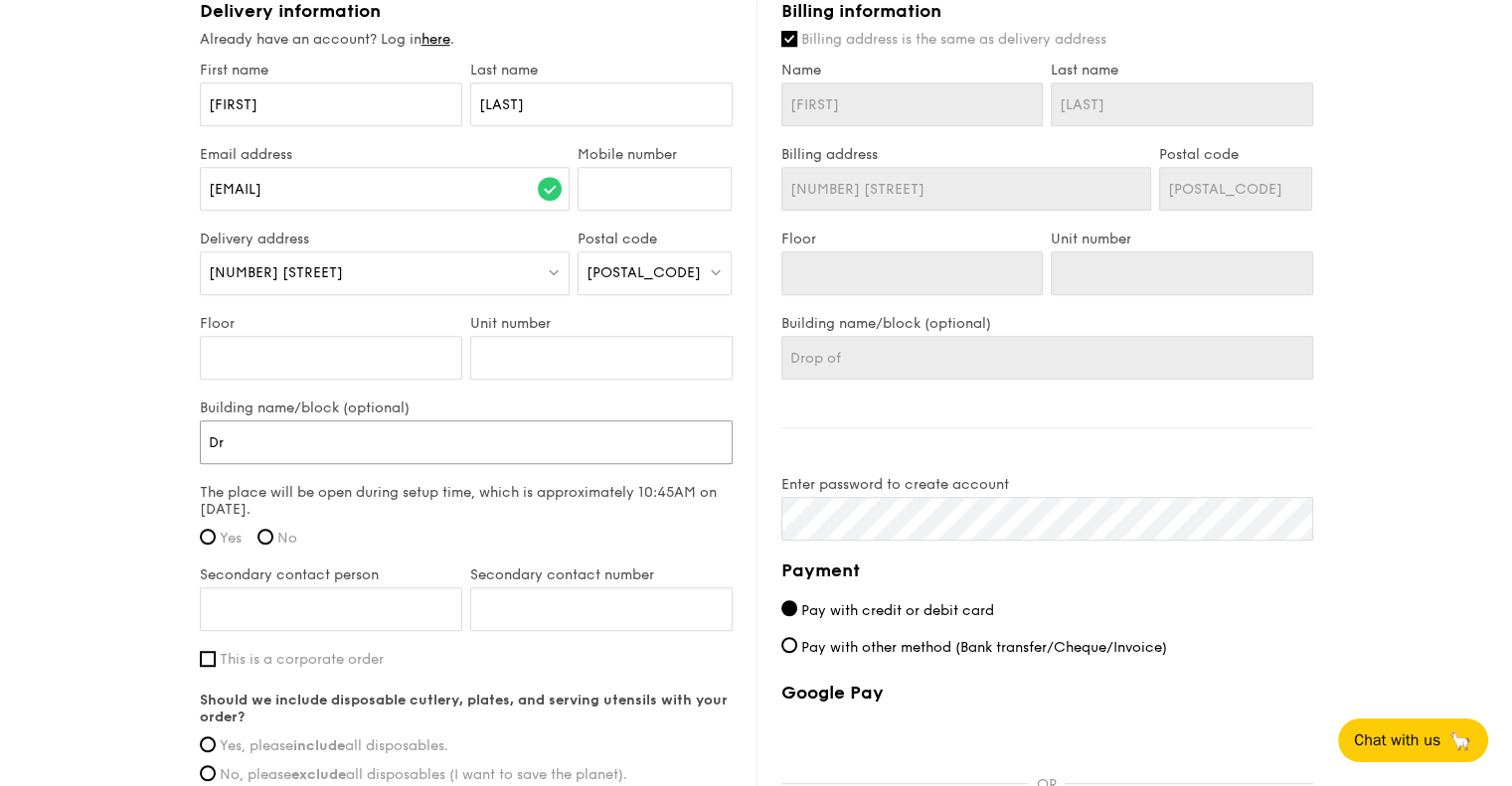 type on "D" 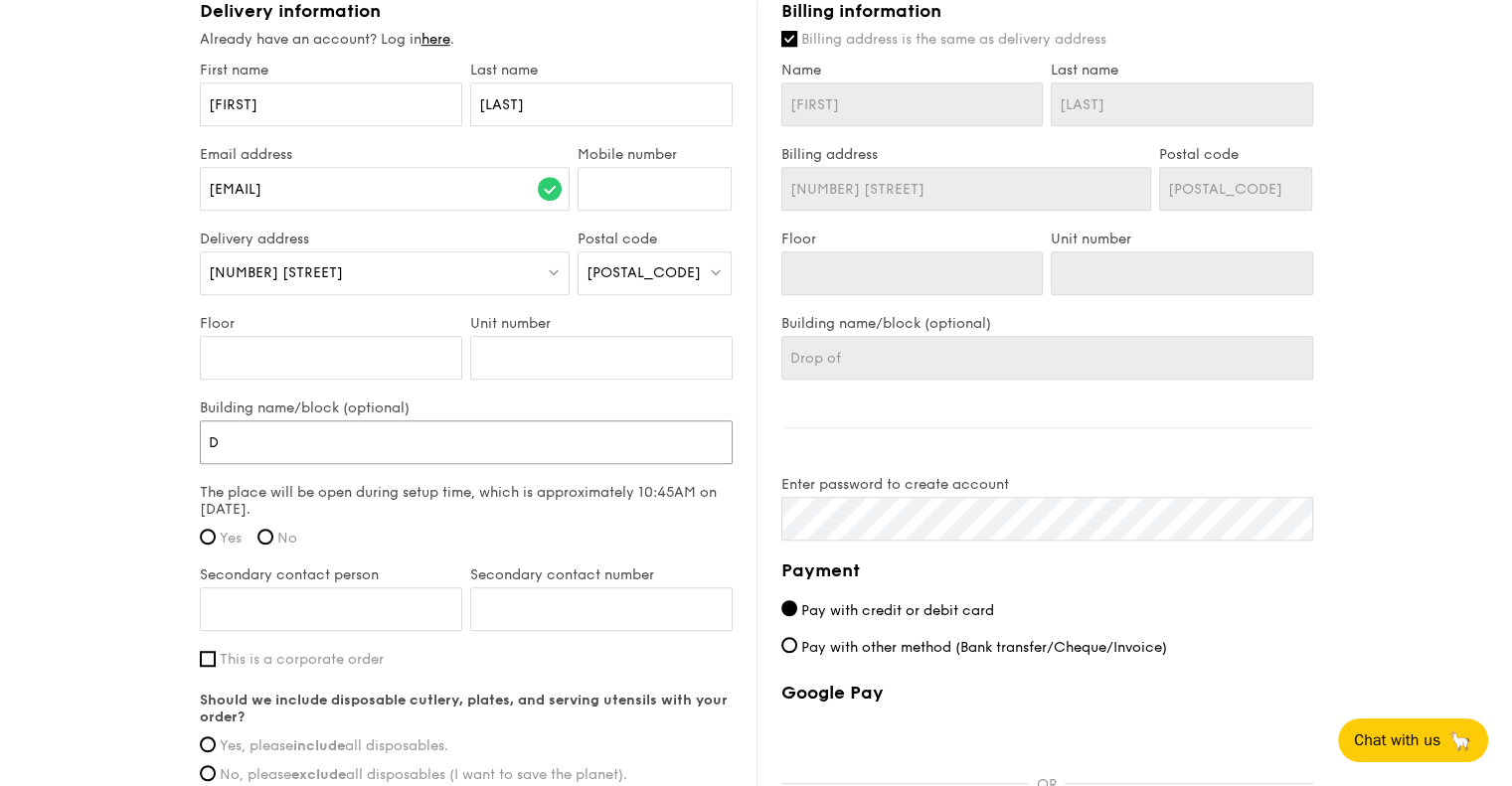 type 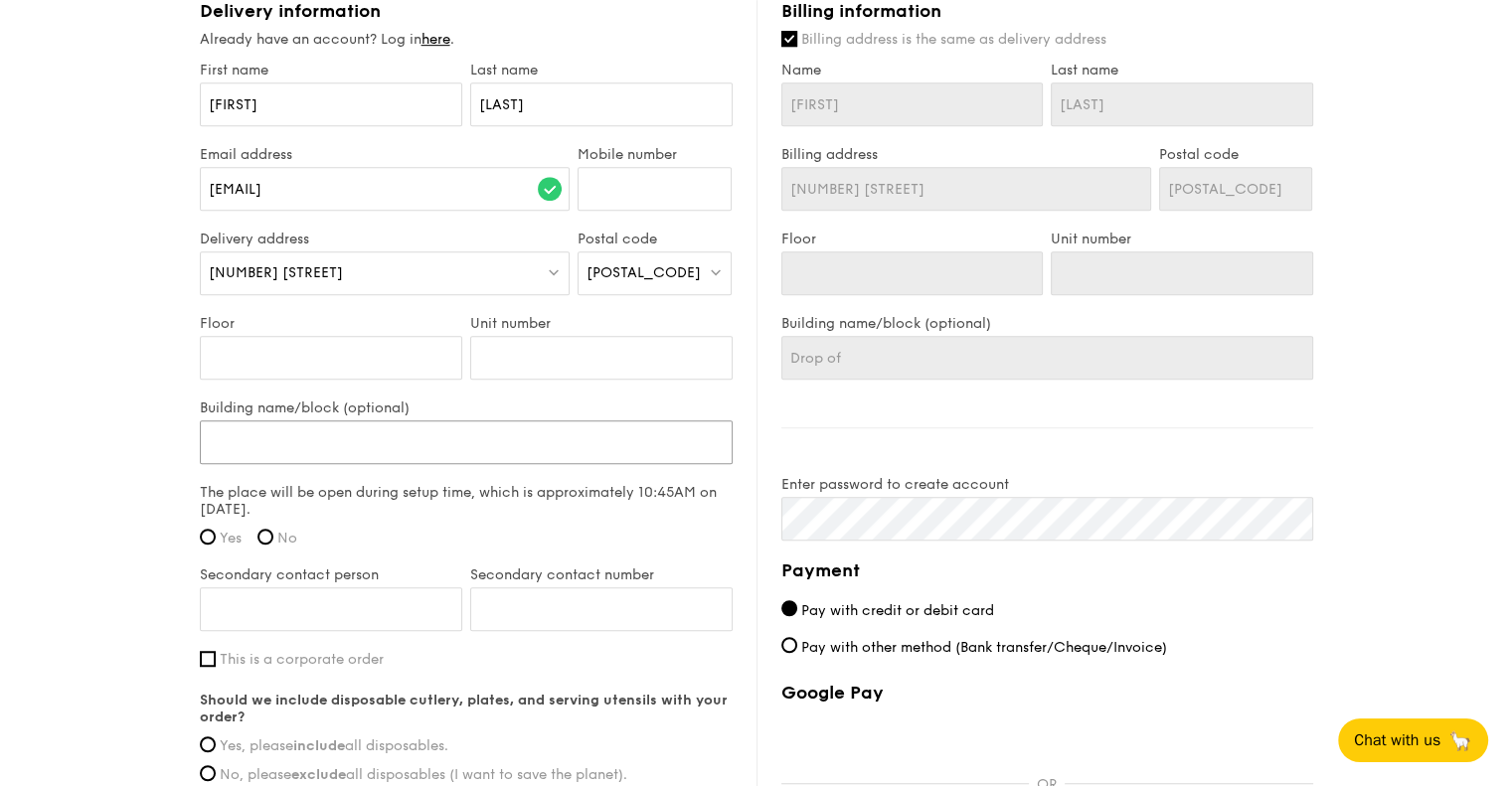 type 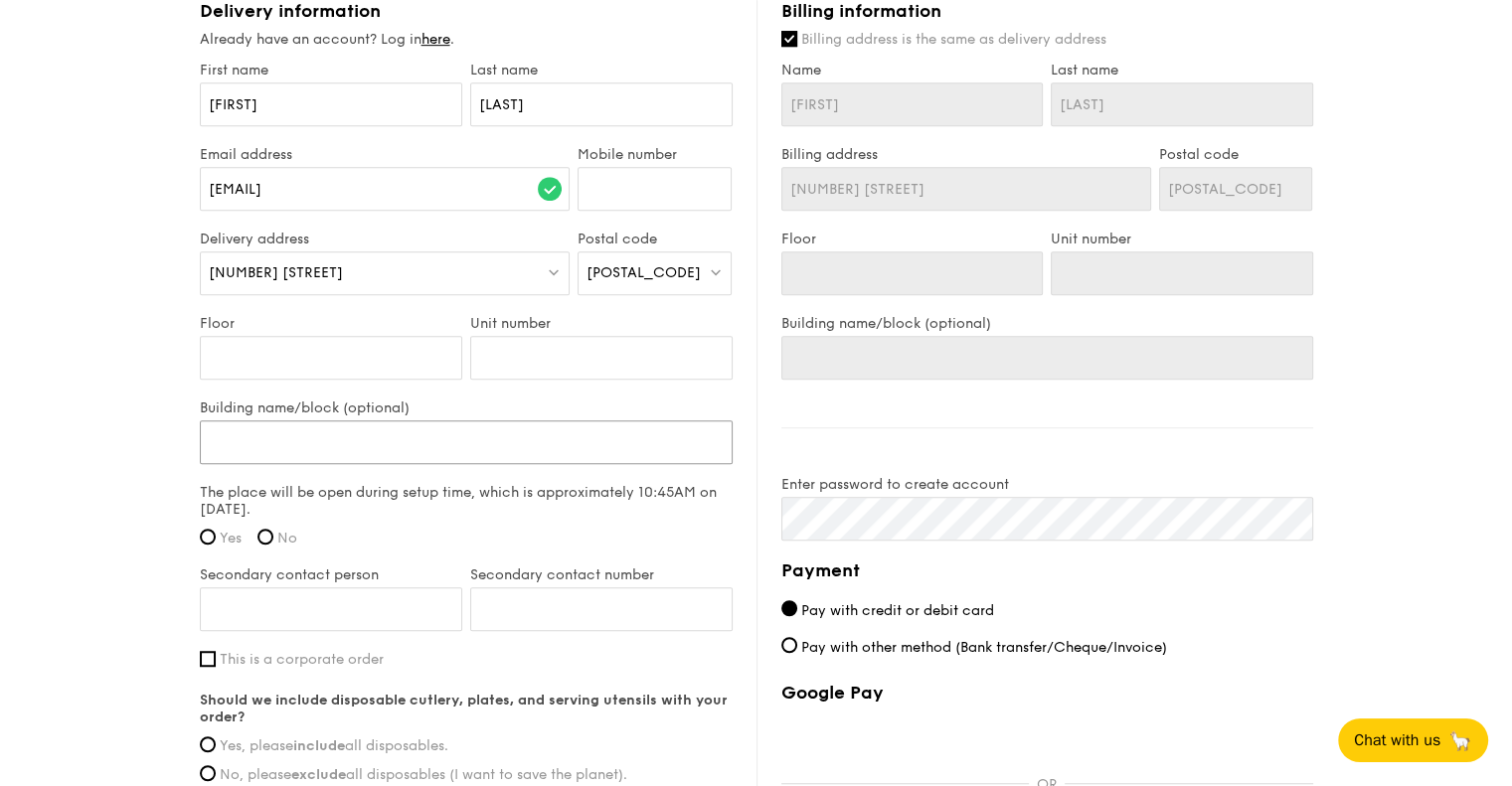 click on "Building name/block (optional)" at bounding box center [466, 442] 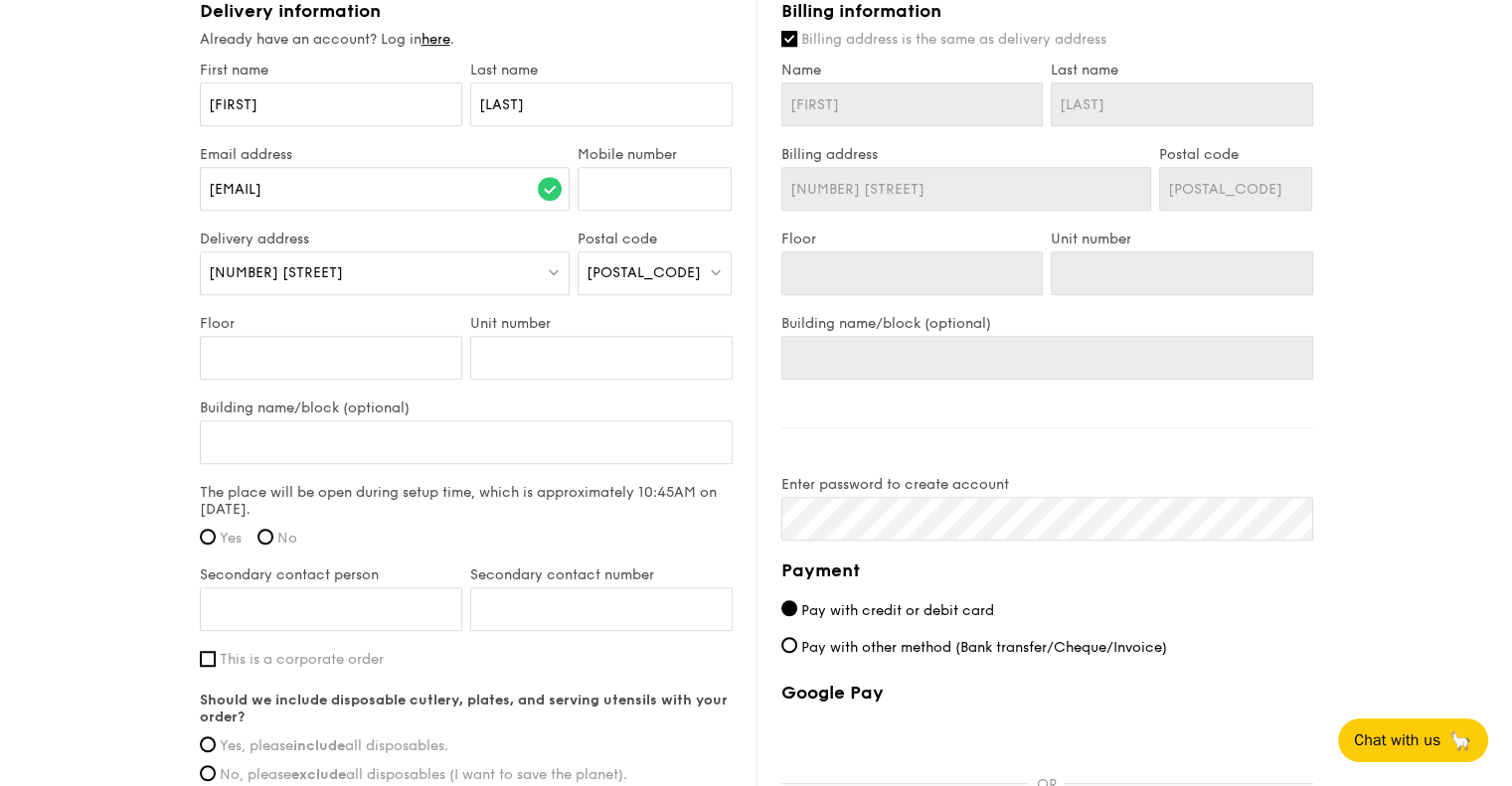 click on "Yes" at bounding box center [231, 538] 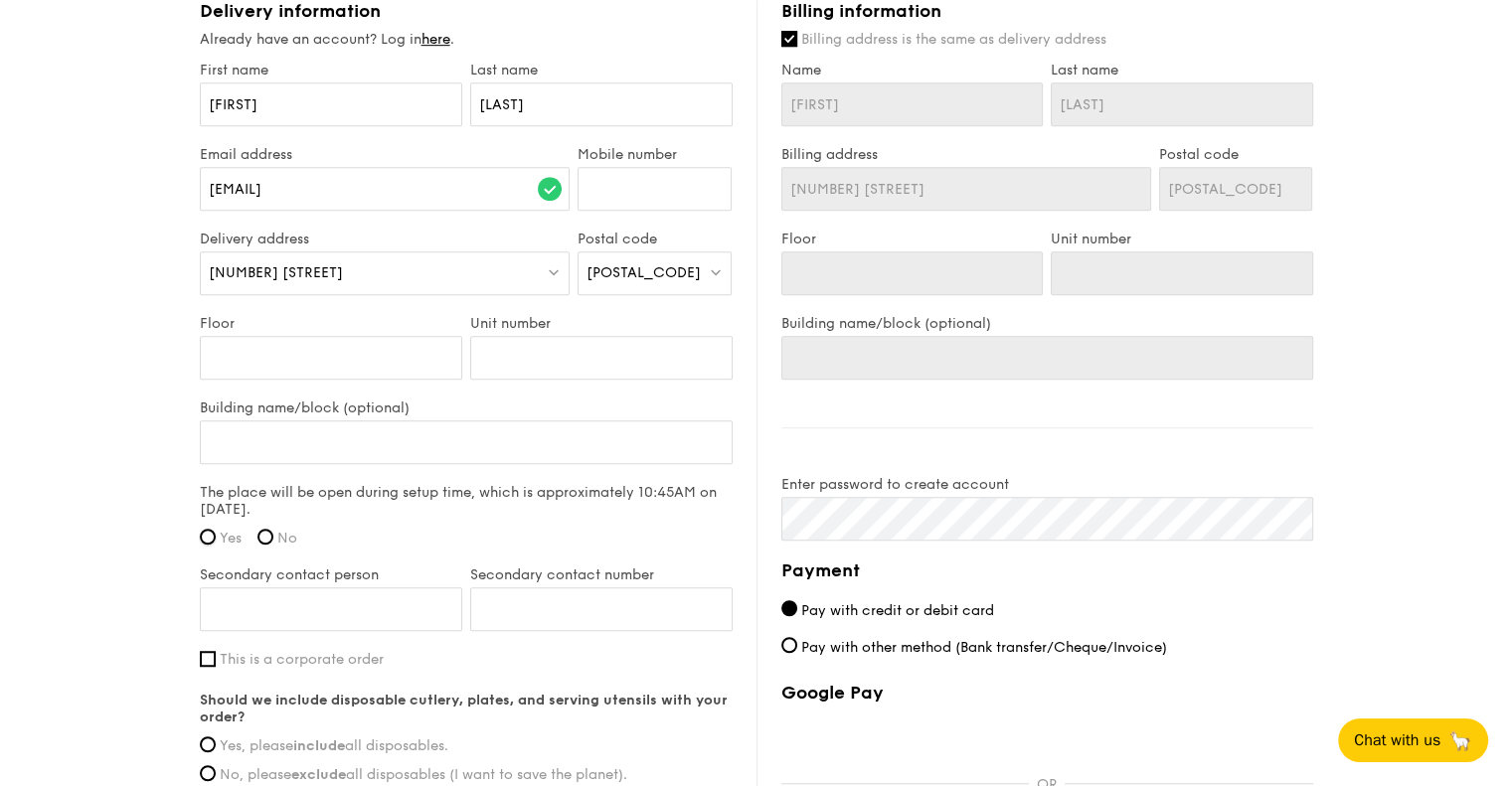 click on "Yes" at bounding box center [208, 537] 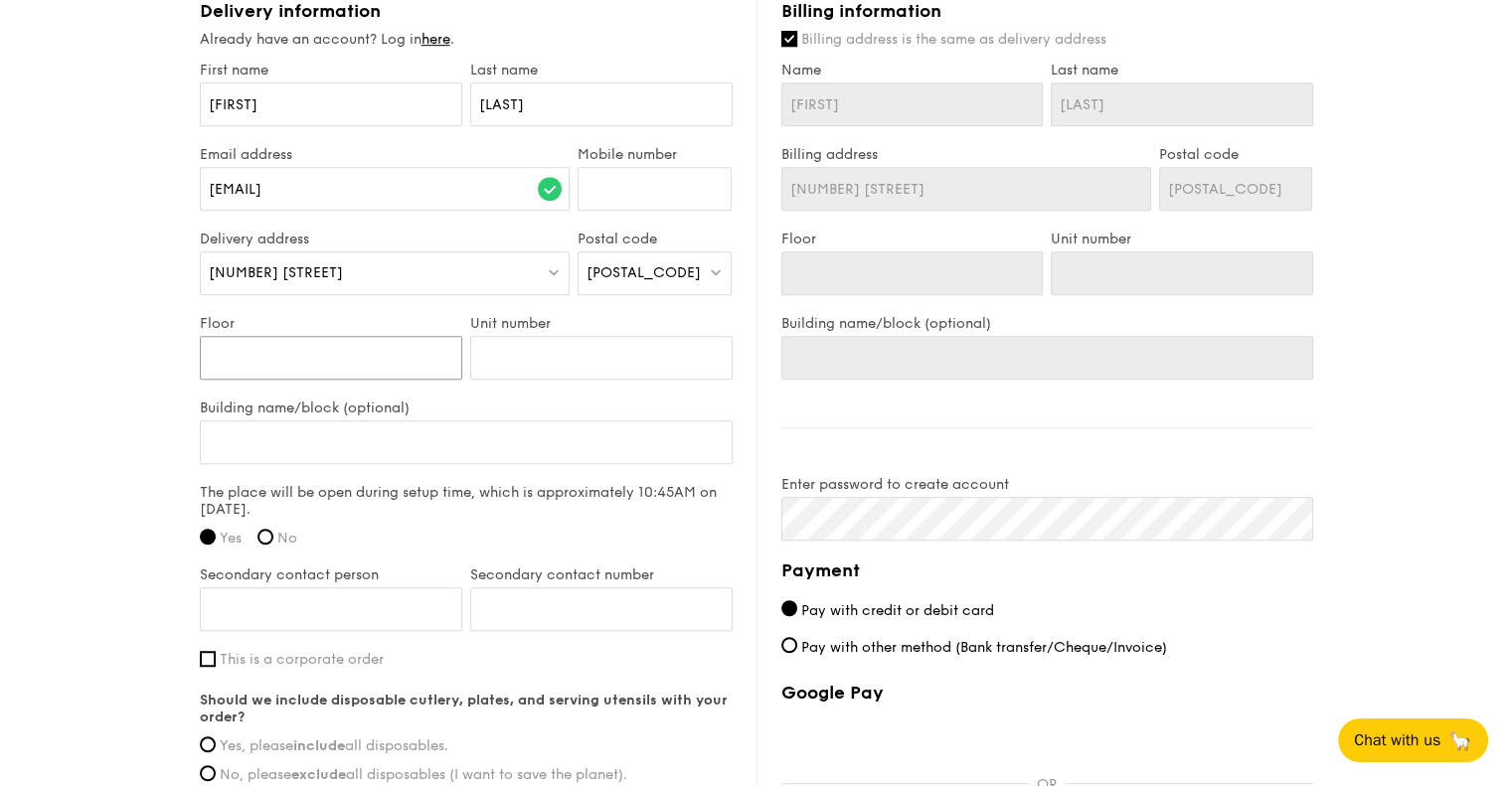 click on "Floor" at bounding box center [331, 357] 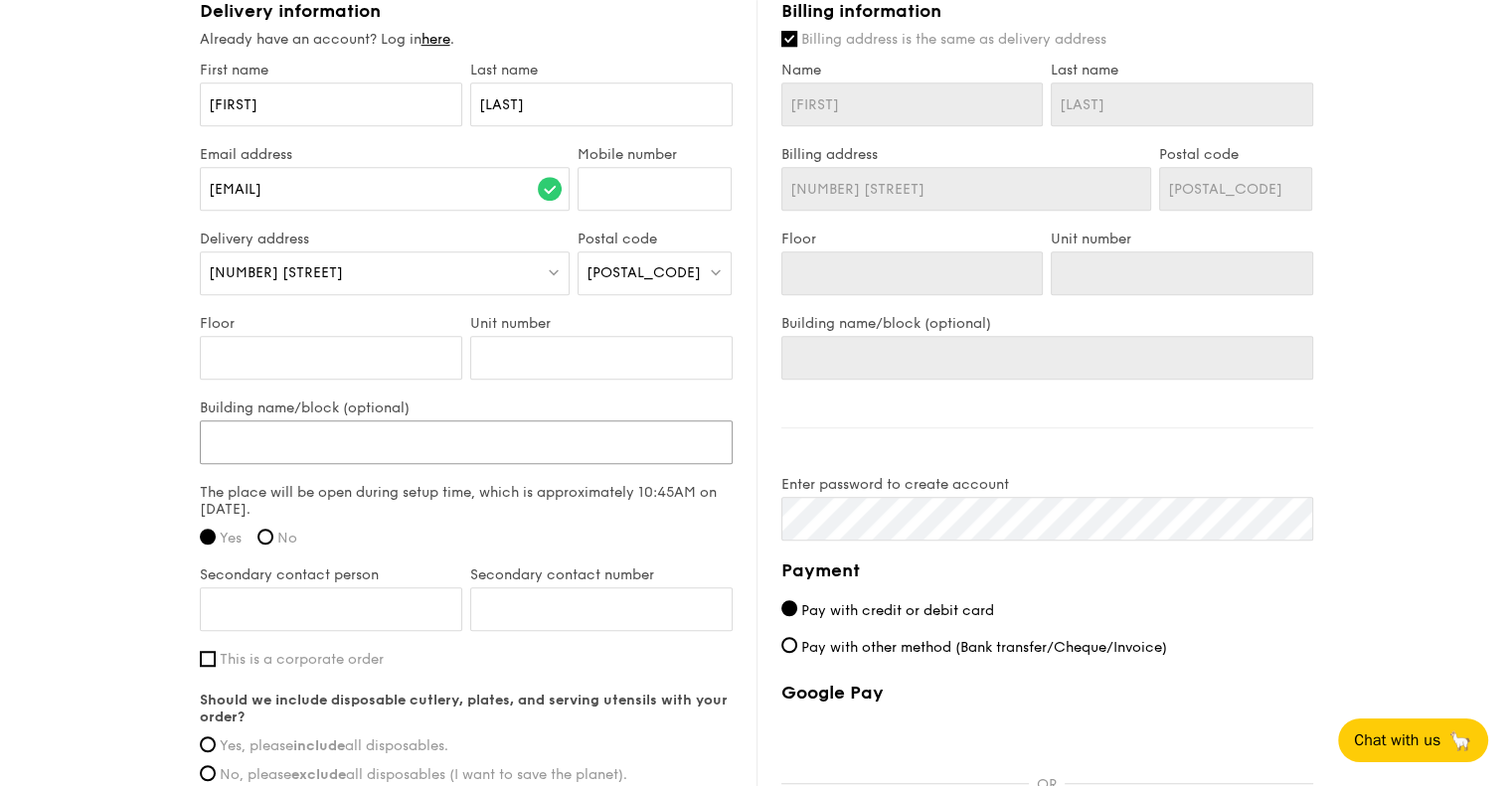 click on "Building name/block (optional)" at bounding box center (466, 442) 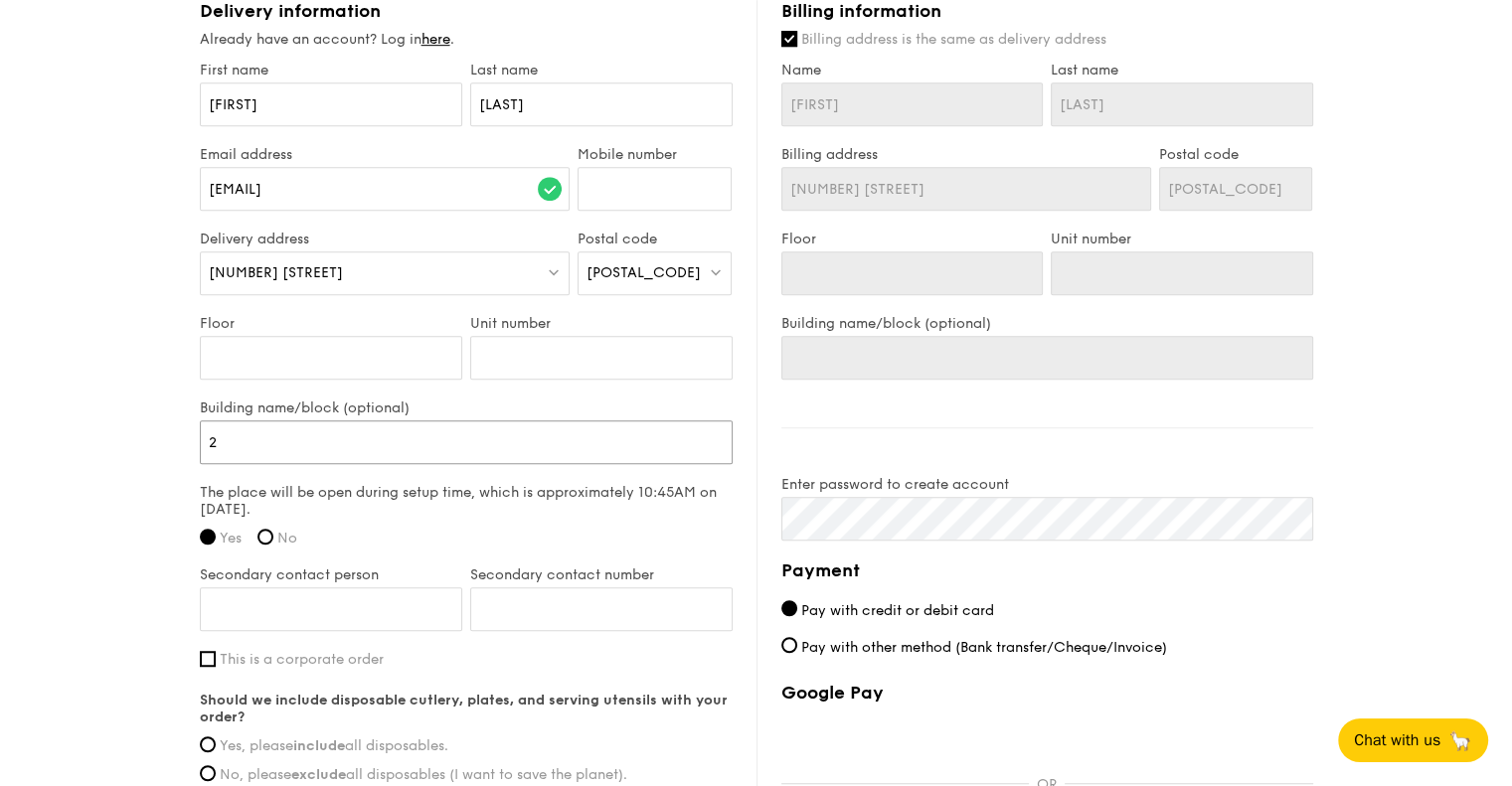 type on "2" 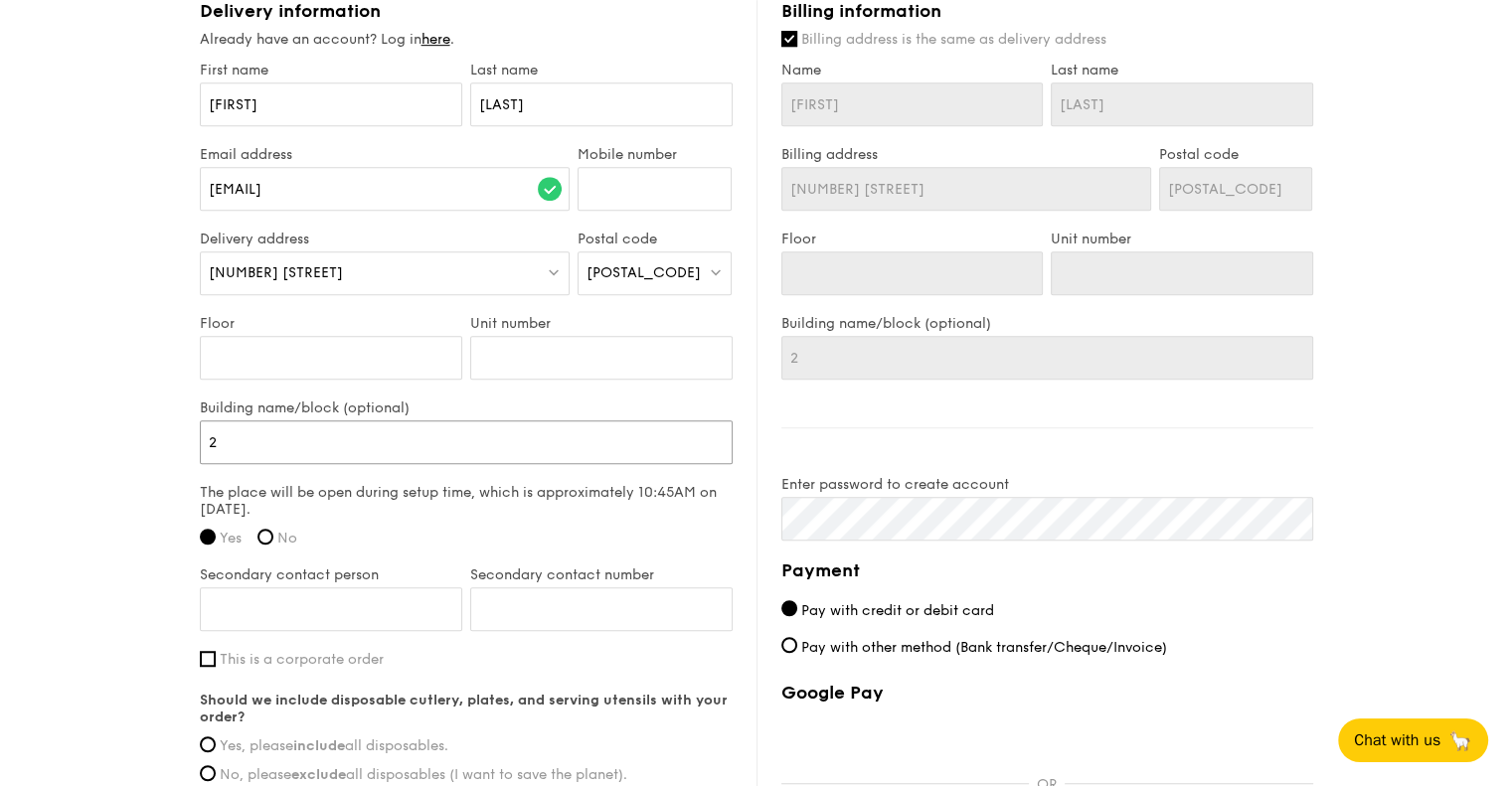 type on "2" 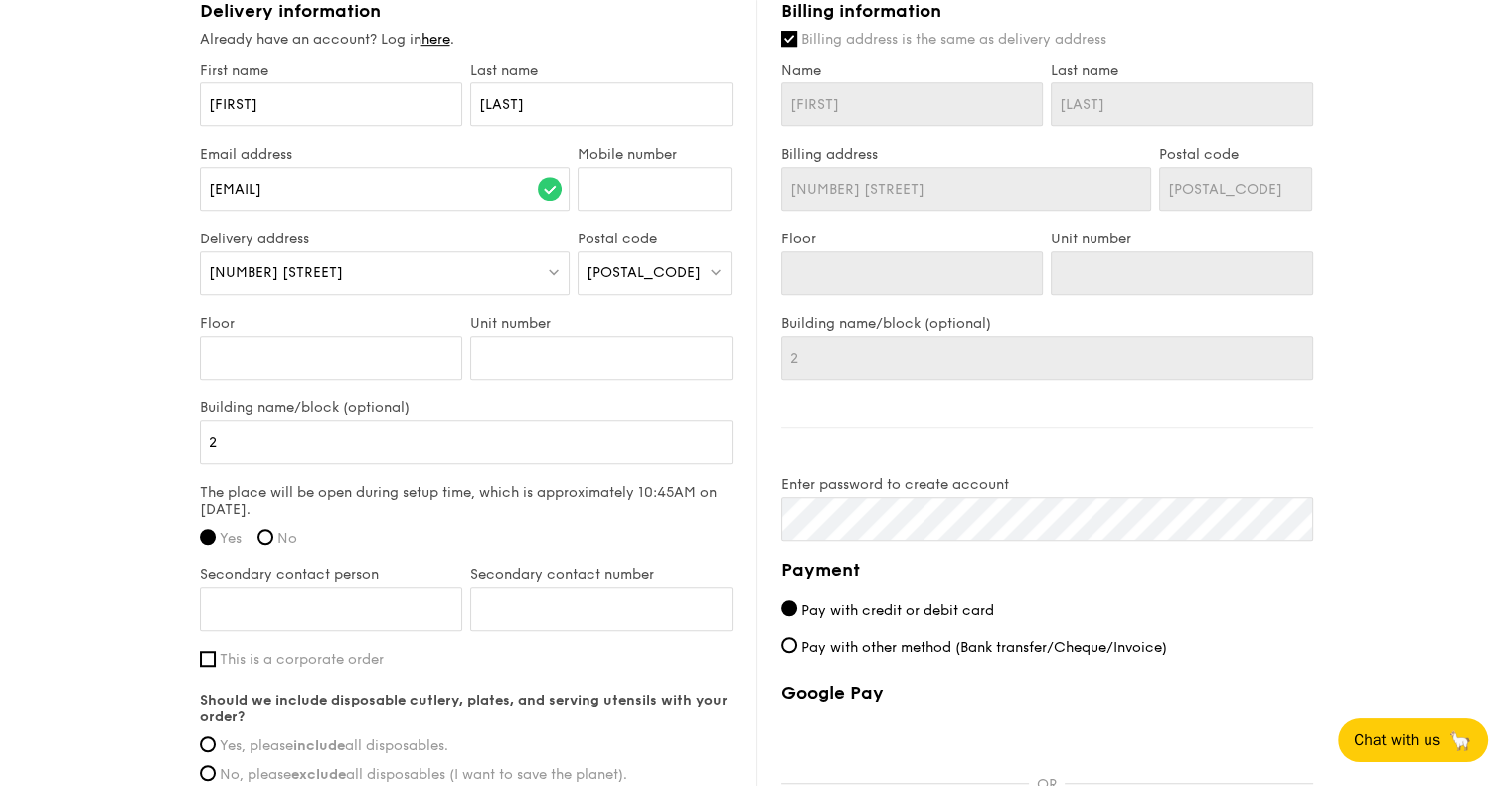 click on "The place will be open during setup time, which is approximately 10:45AM on [DATE]." at bounding box center [466, 501] 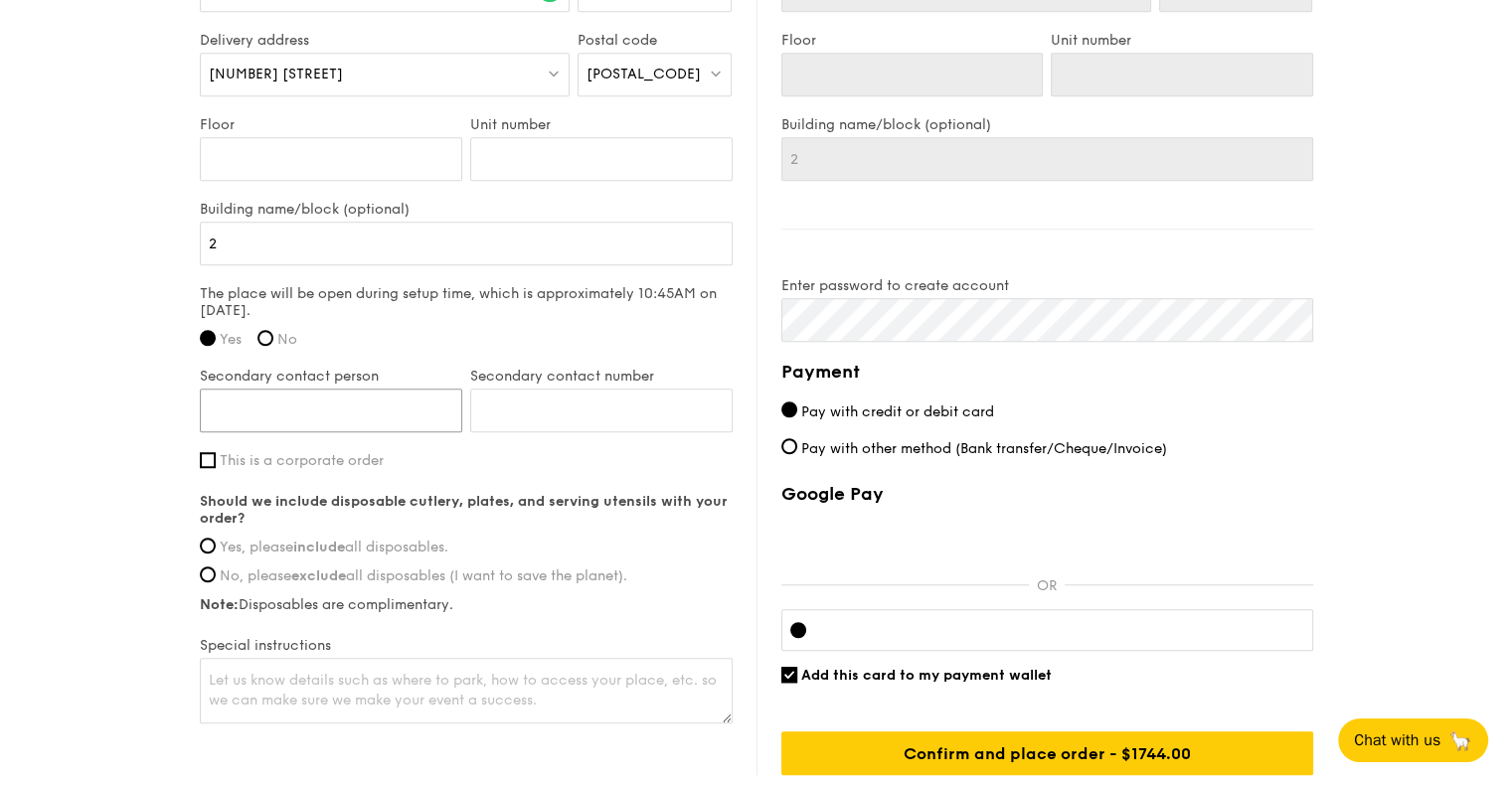 click on "Secondary contact person" at bounding box center [331, 410] 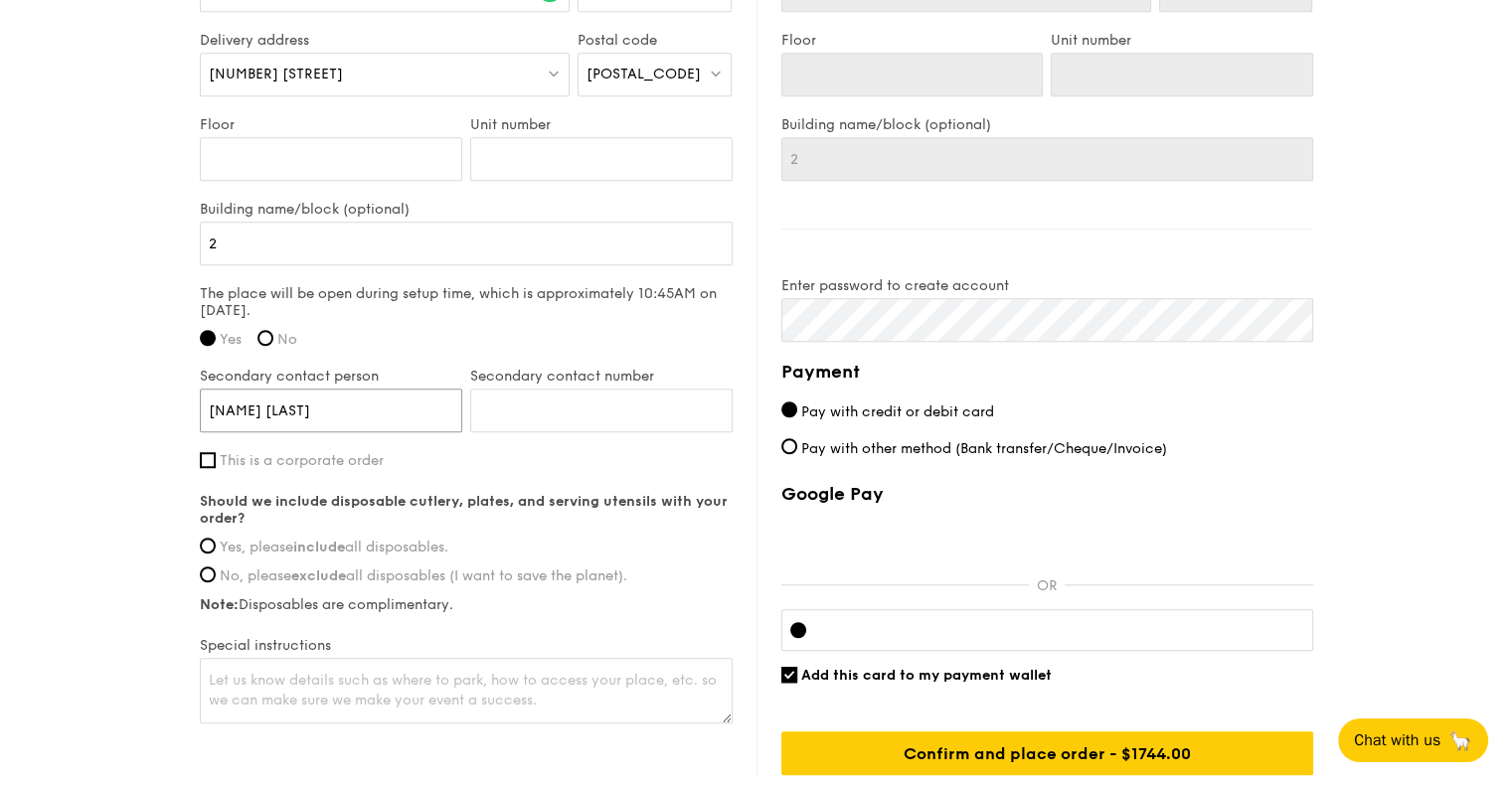 type on "[NAME] [LAST]" 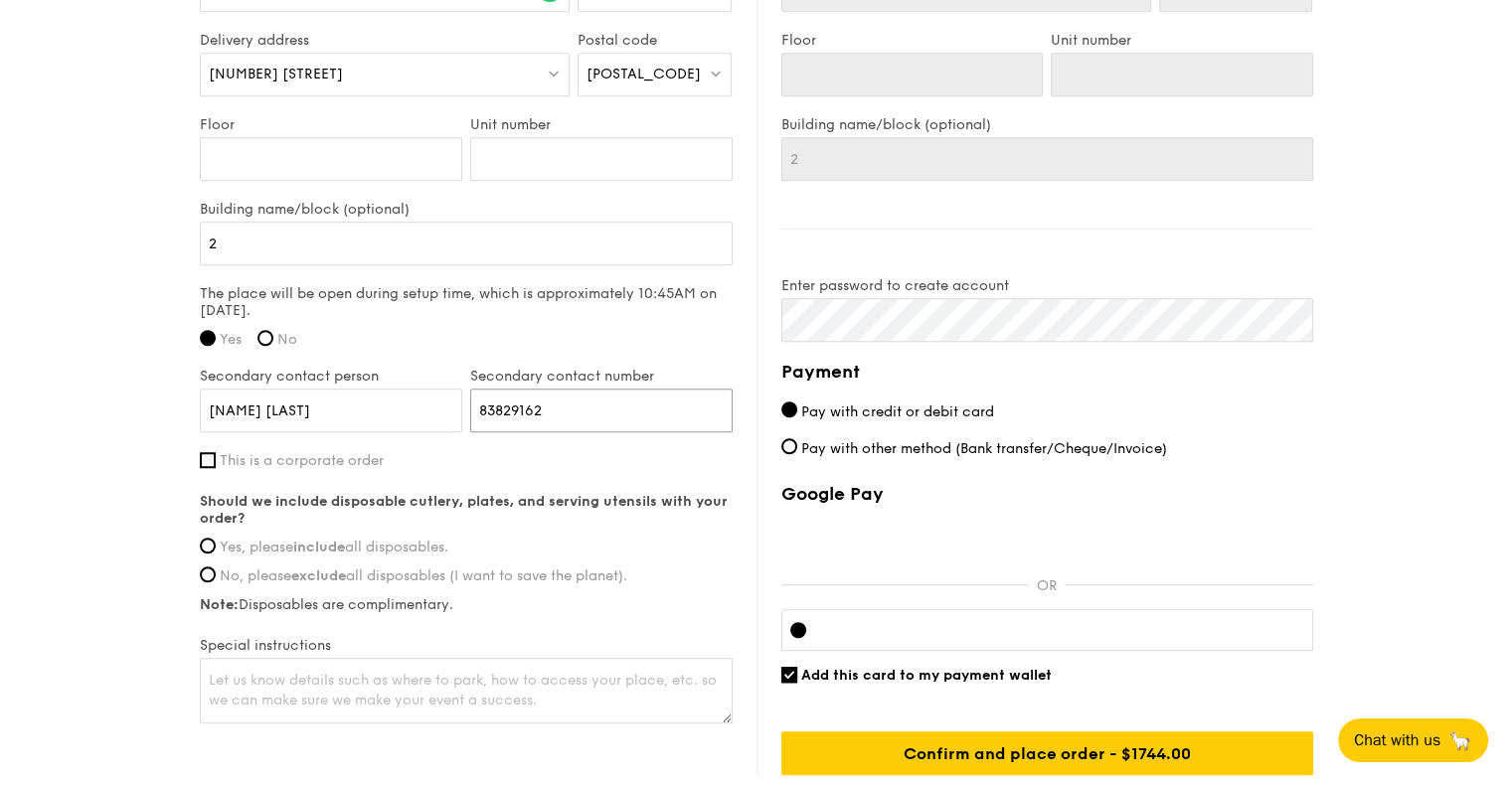 type on "83829162" 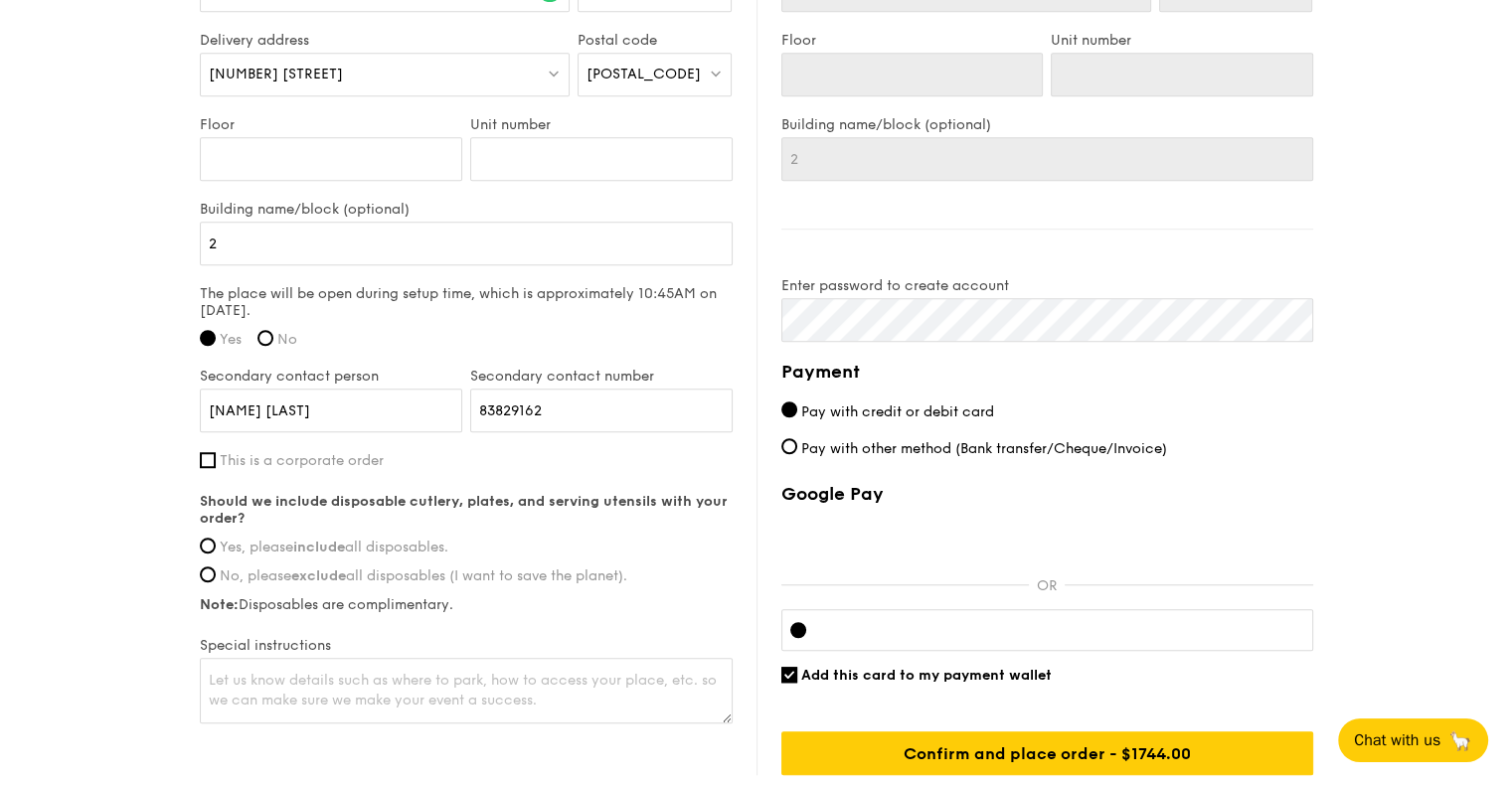 click on "1 - Select menu
2 - Select items
3 - Check out
Classic Buffet Menu
$20
/guest
($21.80 w/ GST)
80 guests
Serving time:
[DATE],
11:45AM
Teardown time:
[DATE],
2:00PM
Main
Fragrant Basil Tea Rice - thai basil, european basil, shallot scented sesame oil, barley multigrain rice
Meat
Grain's Curry Chicken - nyonya curry, masala powder, lemongrass
Fish
Ispahan Sweet and Sour Fish - rose essence, honey pineapple, lychee
Vegetable
Wok Braised Celtuce and Tofu - black fungus, diced carrot, goji berry, superior ginger sauce
Savoury Side
Golden Chili Crab Mantou - mini golden mantou, chilli crab sauce, poached crab meat
Sweet Side
Ondeh Ondeh Pandan Cake [NAME]" at bounding box center (756, -248) 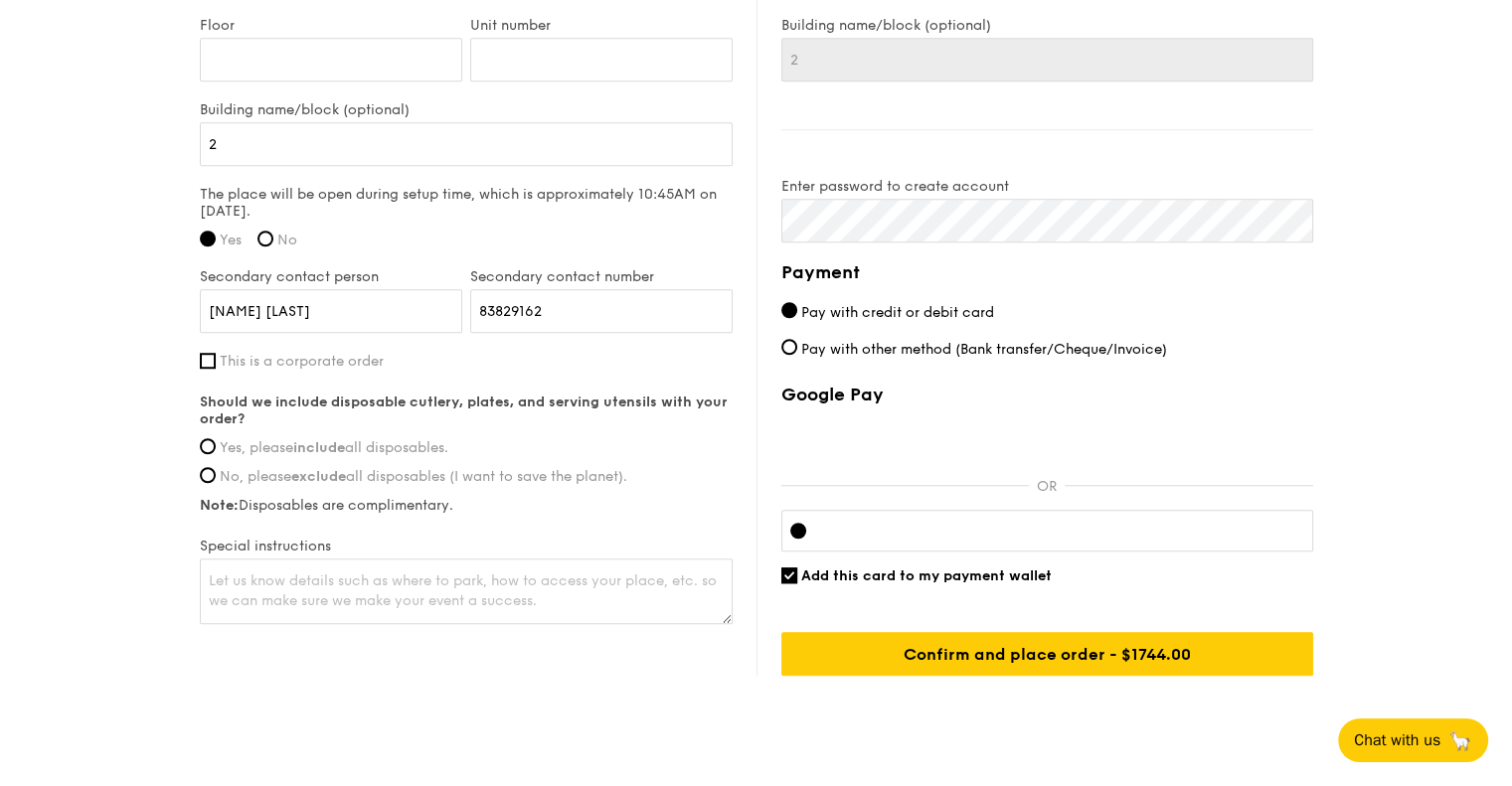 click on "Secondary contact person
[NAME] [LAST]" at bounding box center (331, 310) 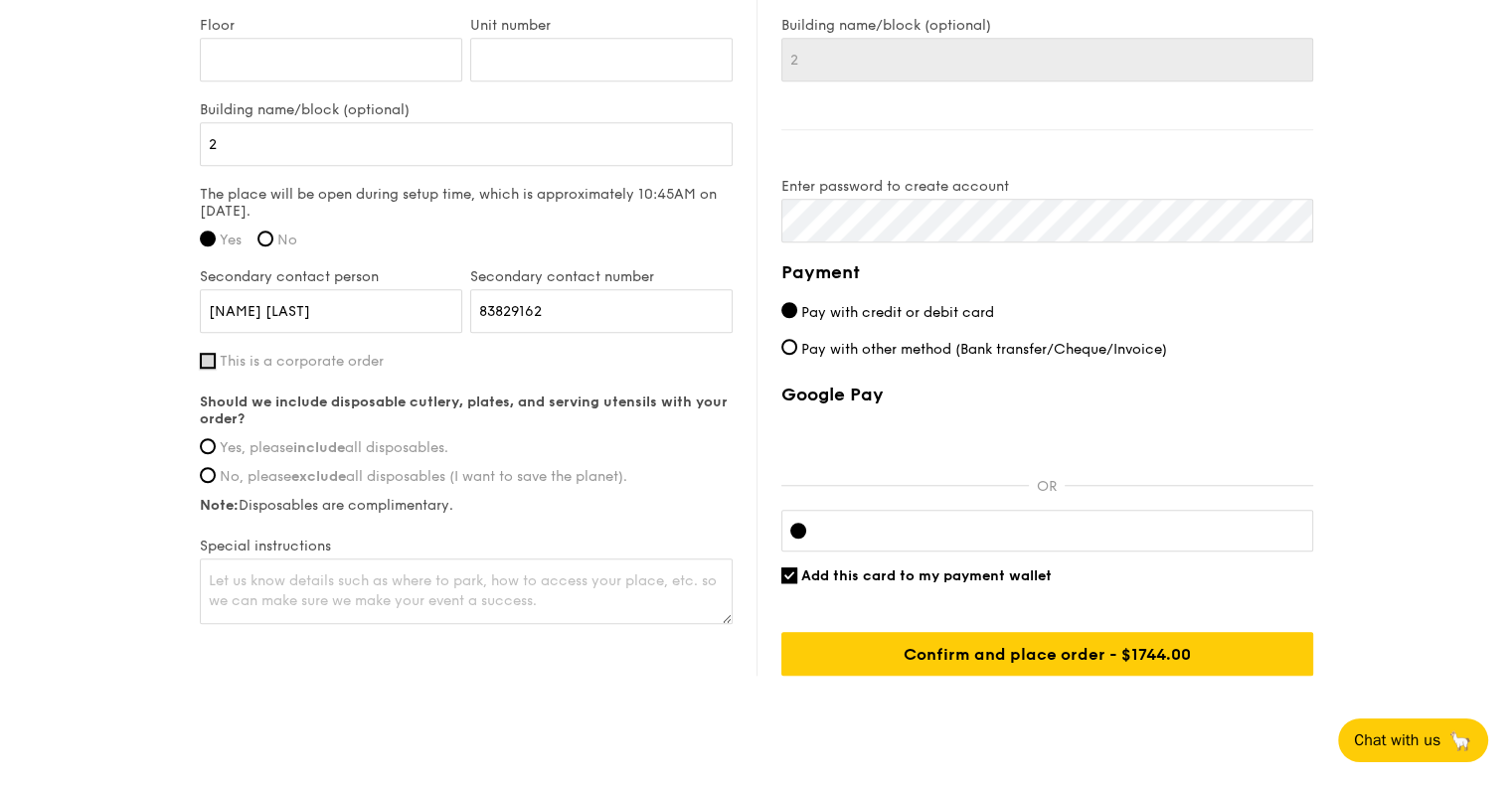 click on "This is a corporate order" at bounding box center [208, 361] 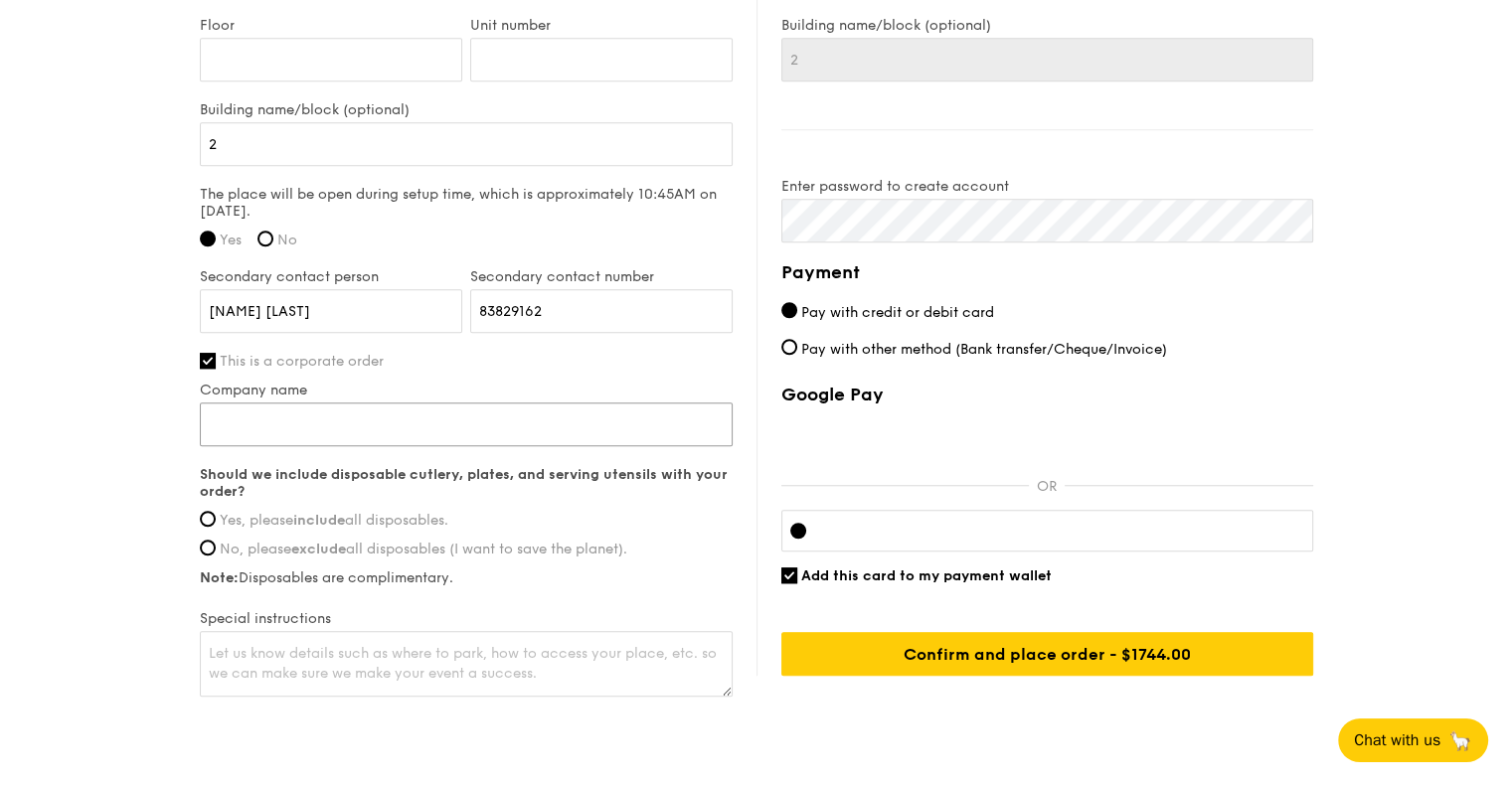 click on "Company name" at bounding box center [466, 424] 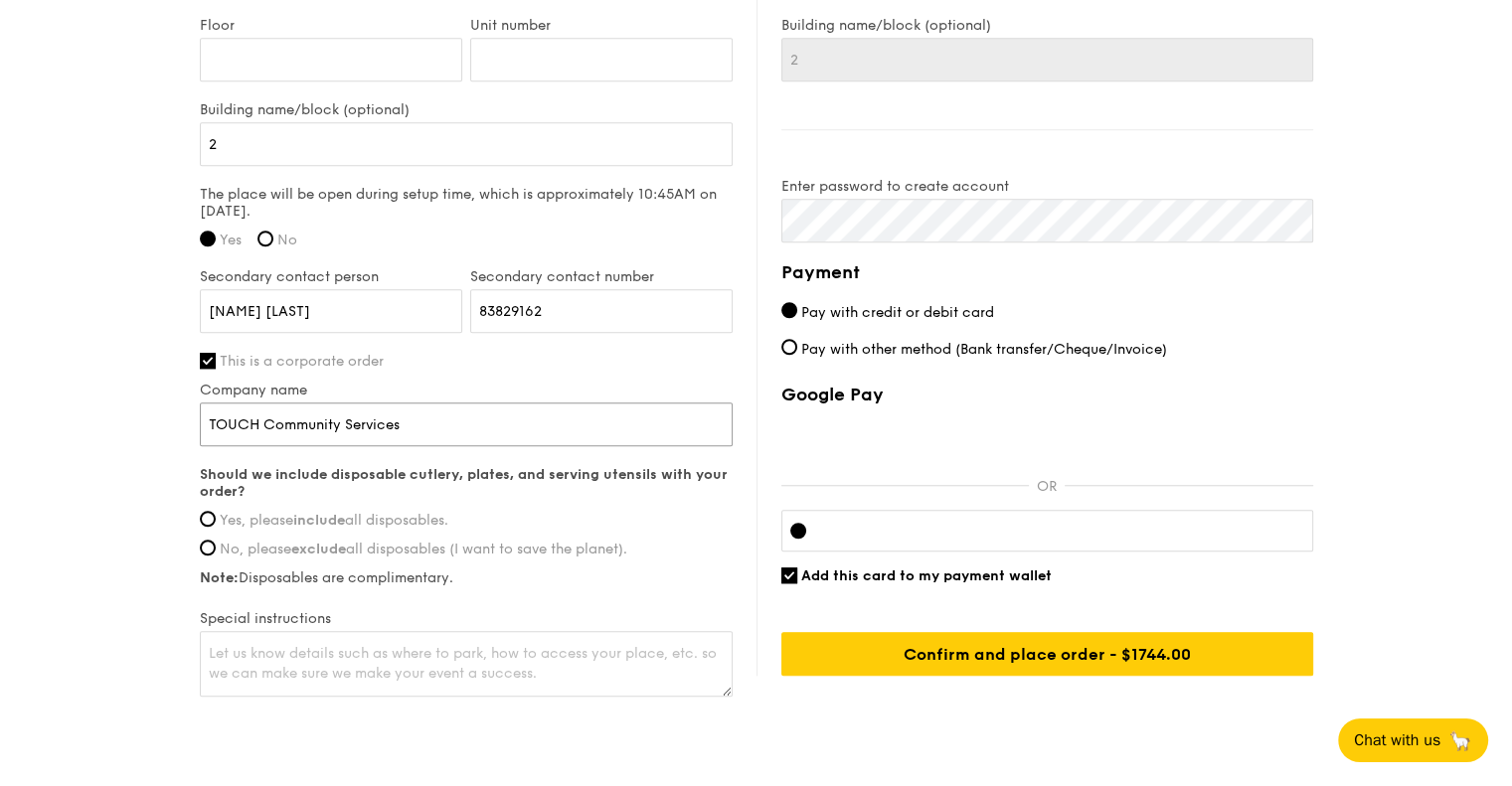 type on "TOUCH Community Services" 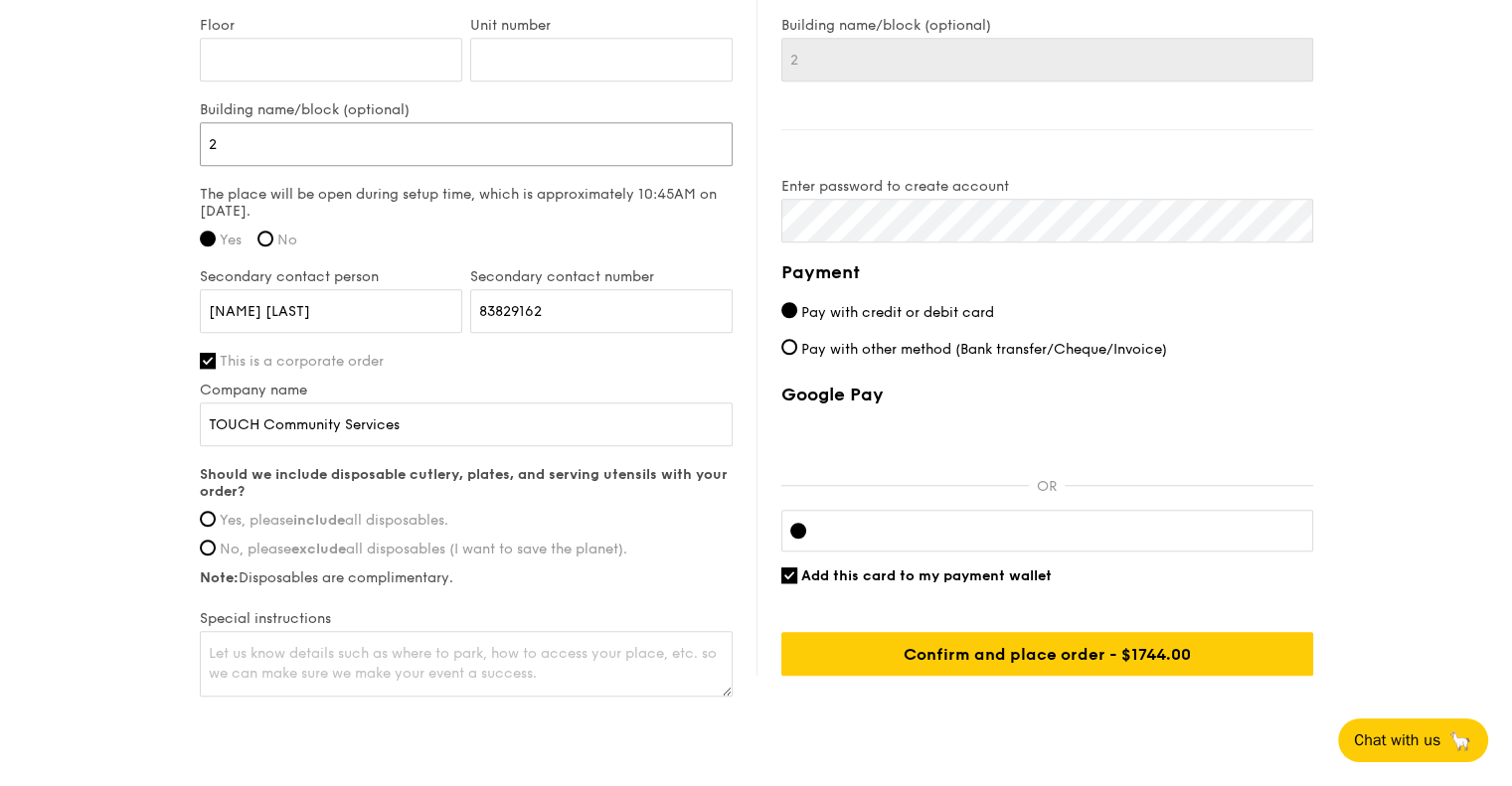 drag, startPoint x: 269, startPoint y: 146, endPoint x: 91, endPoint y: 153, distance: 178.13759 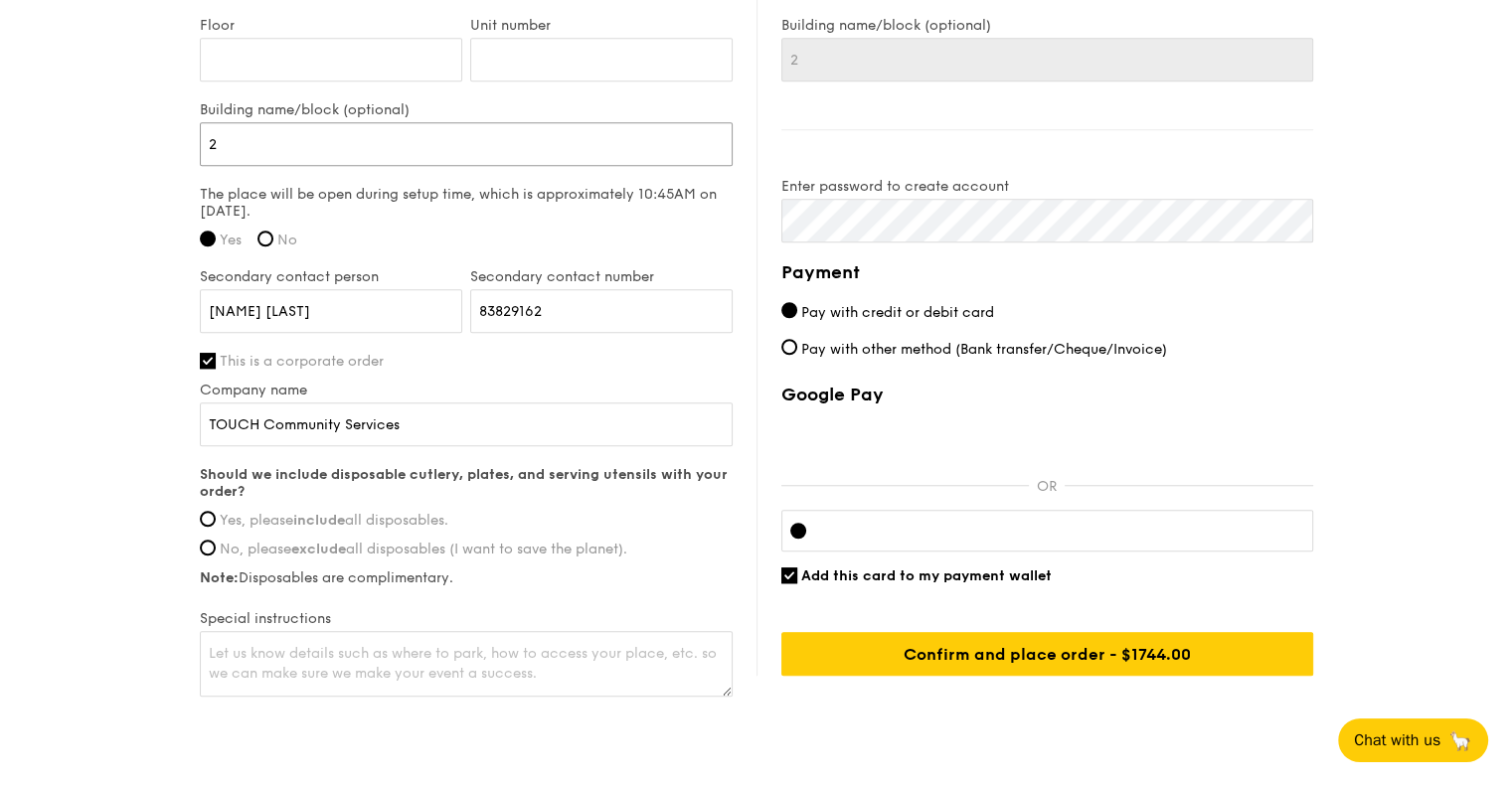 click on "1 - Select menu
2 - Select items
3 - Check out
Classic Buffet Menu
$20
/guest
($21.80 w/ GST)
80 guests
Serving time:
[DATE],
11:45AM
Teardown time:
[DATE],
2:00PM
Main
Fragrant Basil Tea Rice - thai basil, european basil, shallot scented sesame oil, barley multigrain rice
Meat
Grain's Curry Chicken - nyonya curry, masala powder, lemongrass
Fish
Ispahan Sweet and Sour Fish - rose essence, honey pineapple, lychee
Vegetable
Wok Braised Celtuce and Tofu - black fungus, diced carrot, goji berry, superior ginger sauce
Savoury Side
Golden Chili Crab Mantou - mini golden mantou, chilli crab sauce, poached crab meat
Sweet Side
Ondeh Ondeh Pandan Cake [NAME]" at bounding box center [756, -336] 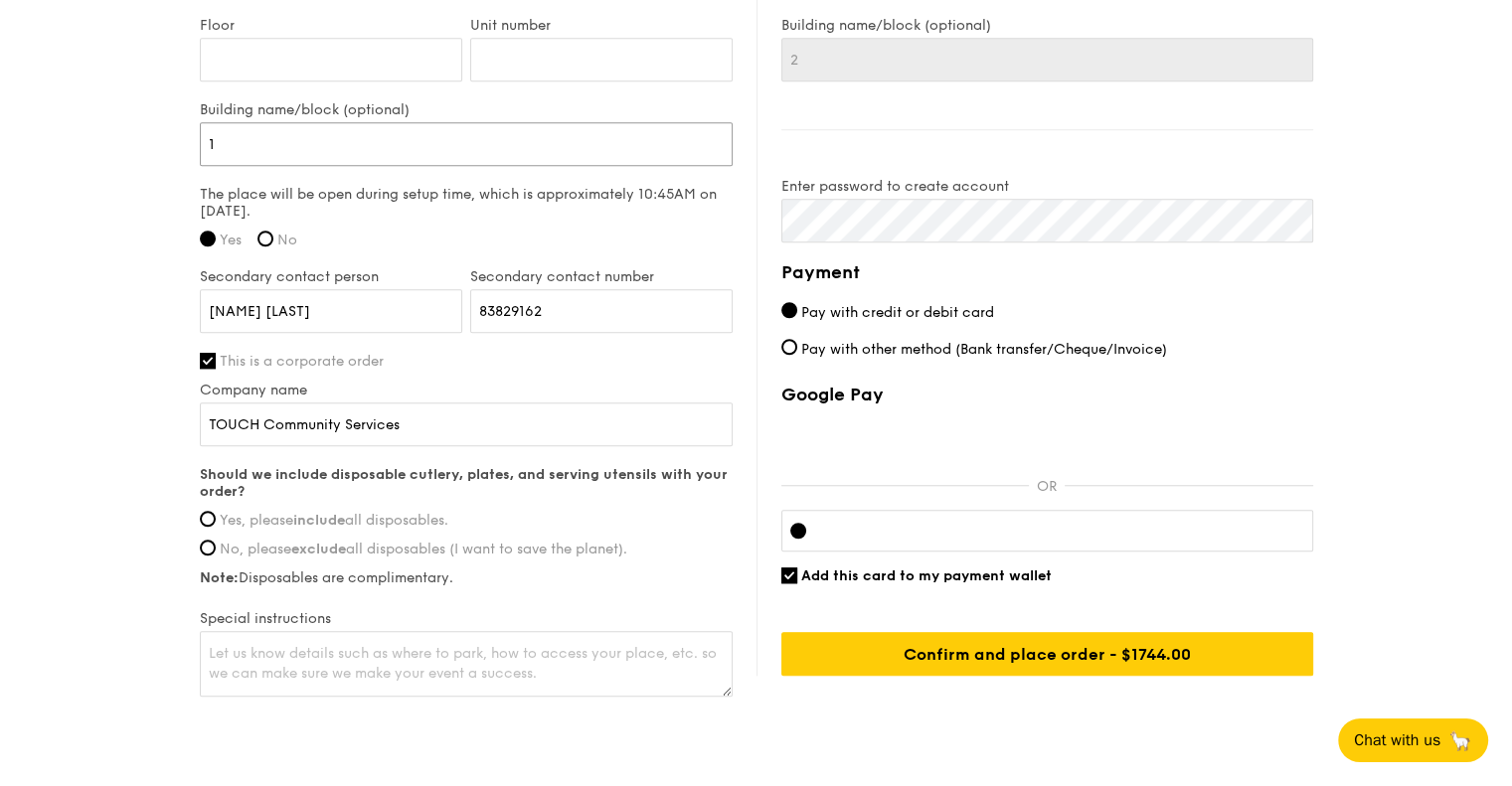 type on "1/" 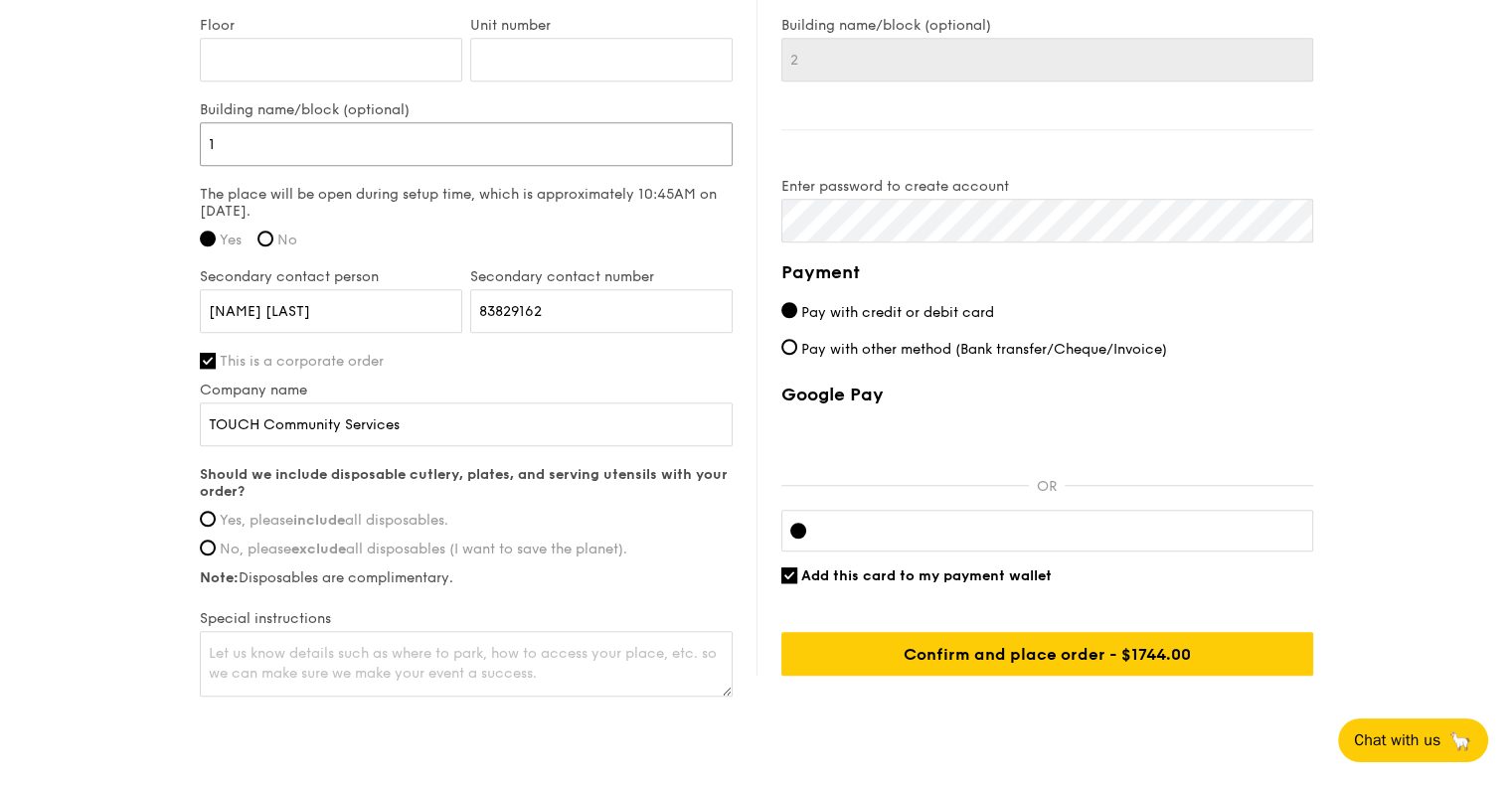 type on "1/" 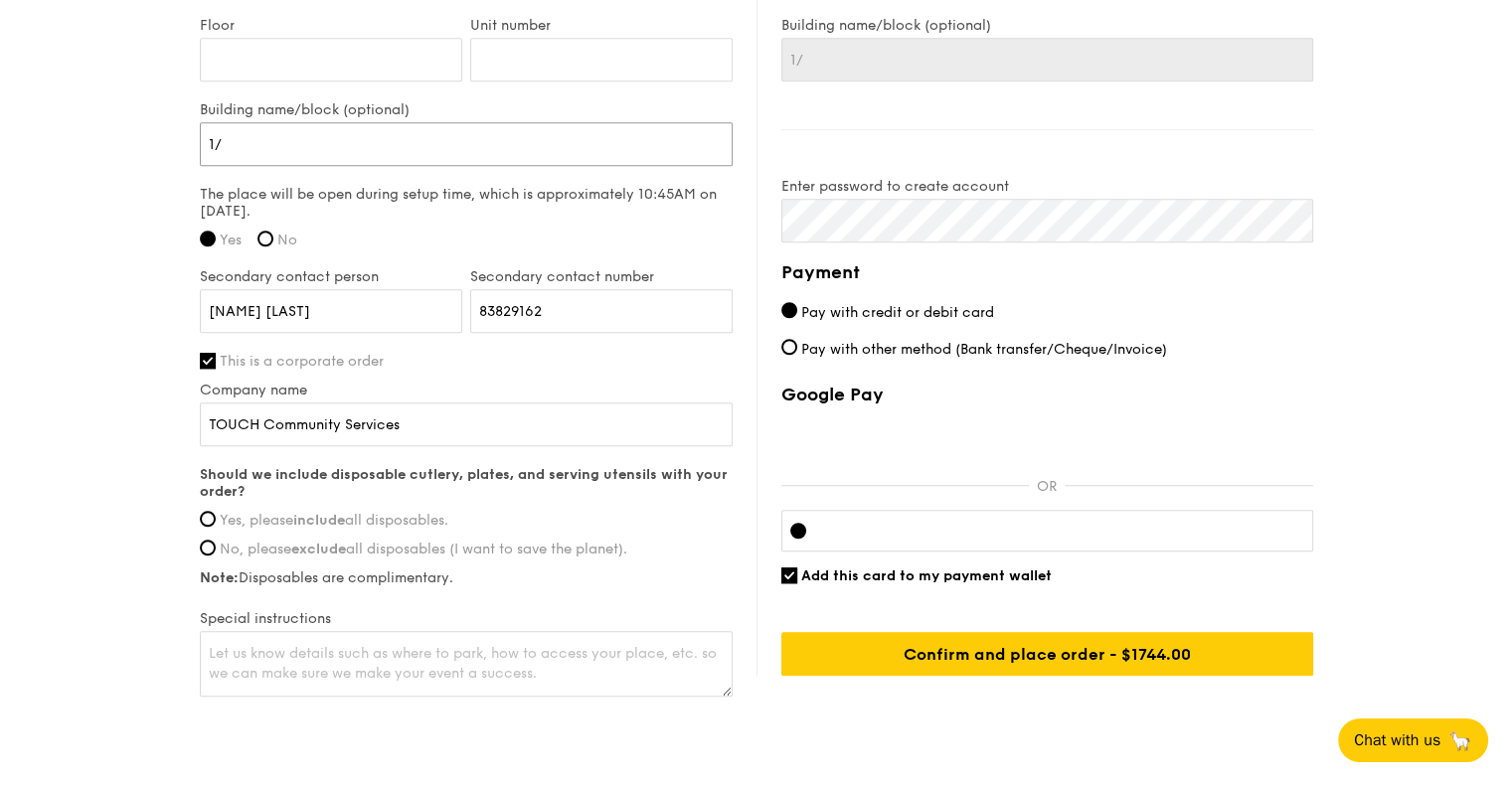 type on "1/2" 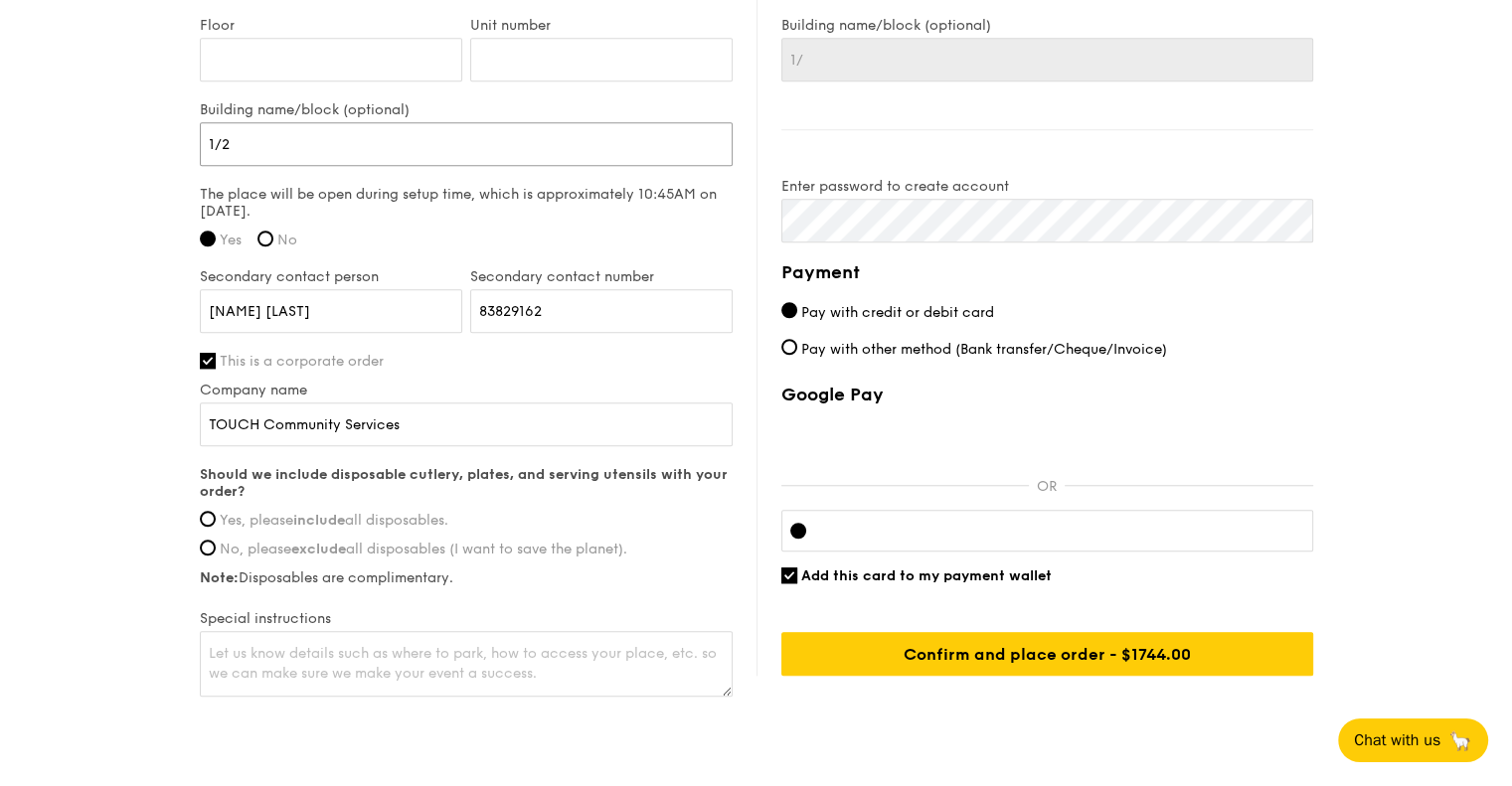 type on "1/2" 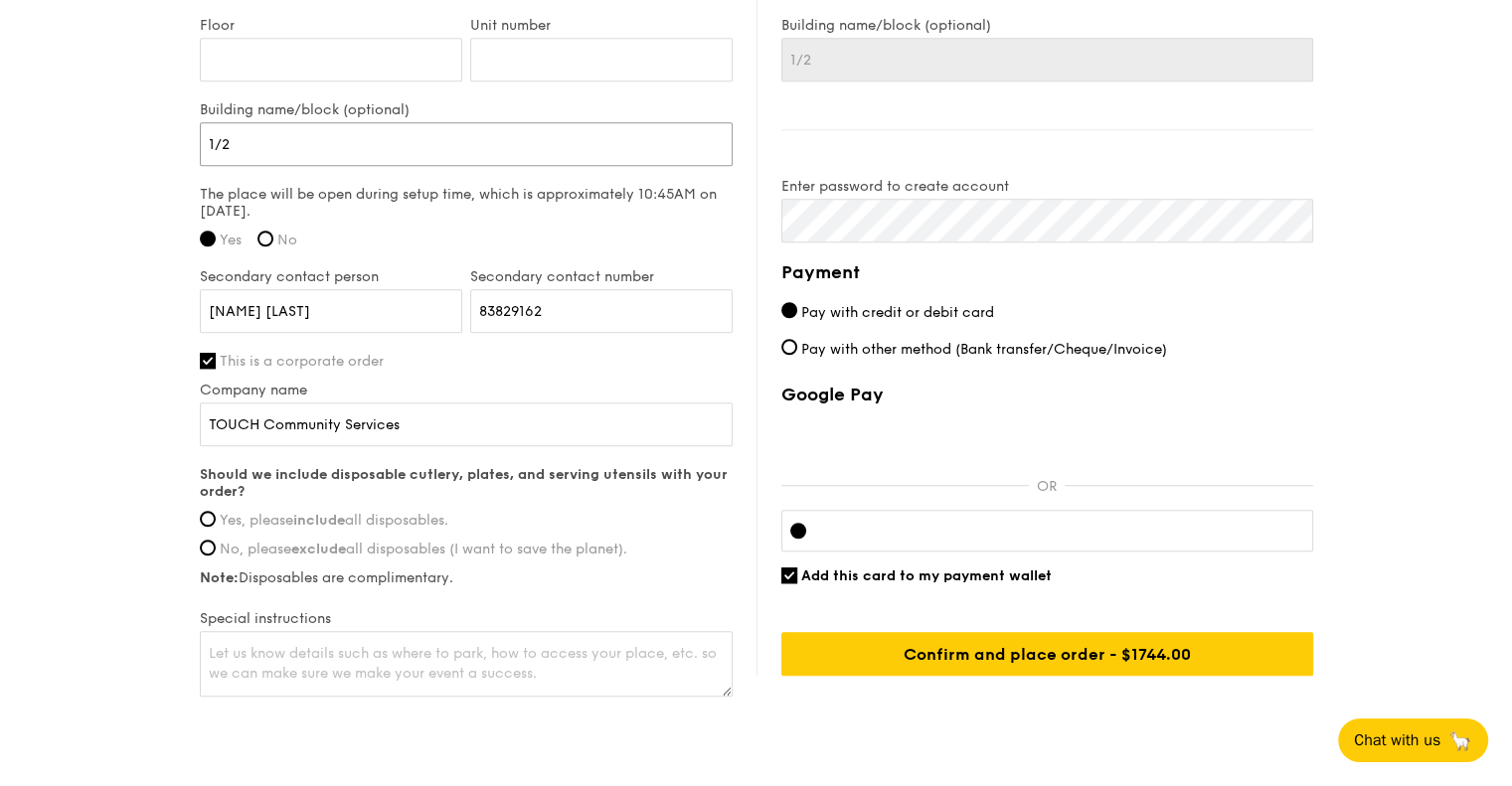 type on "1/2" 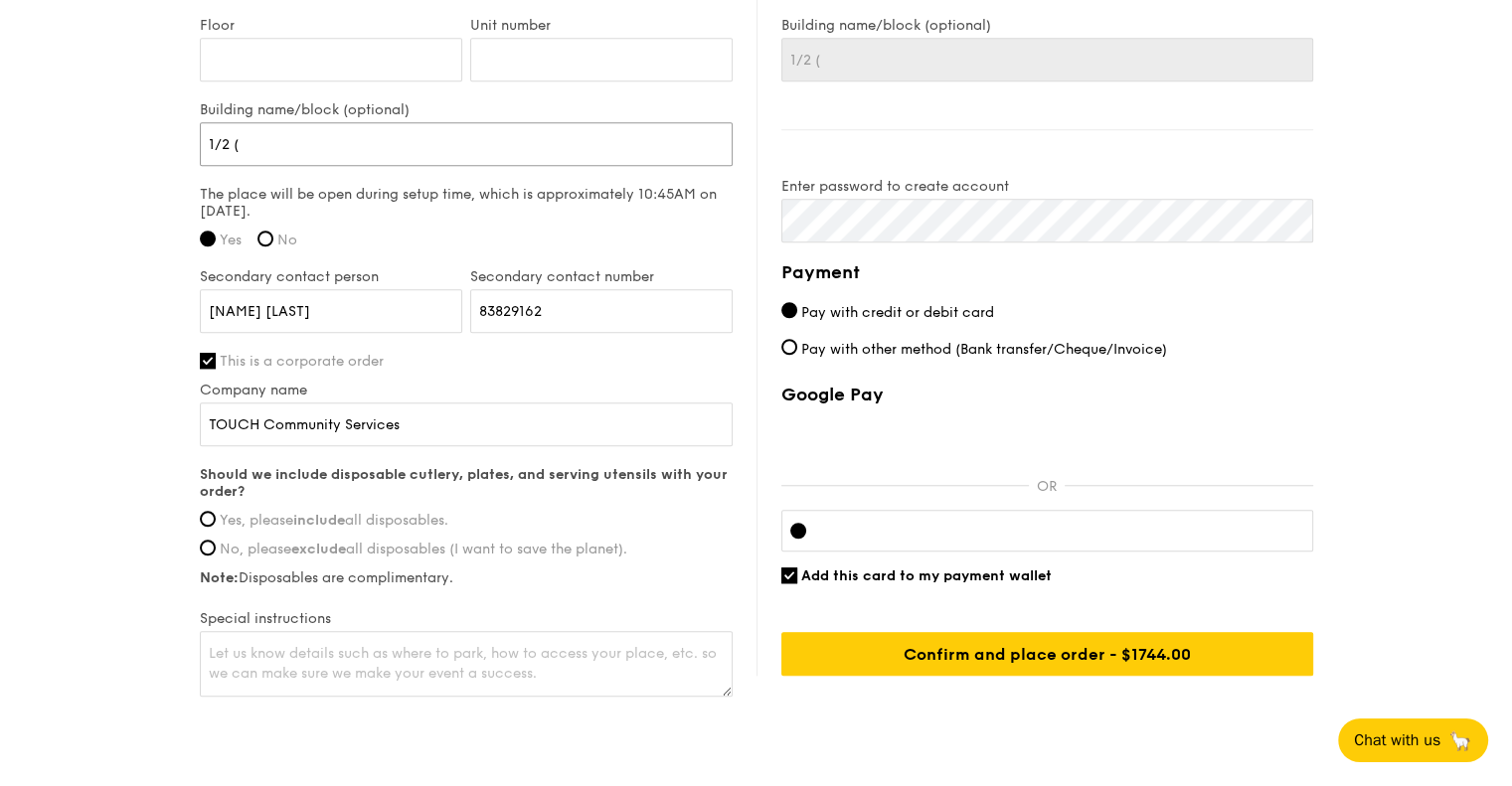 type on "1/2 (T" 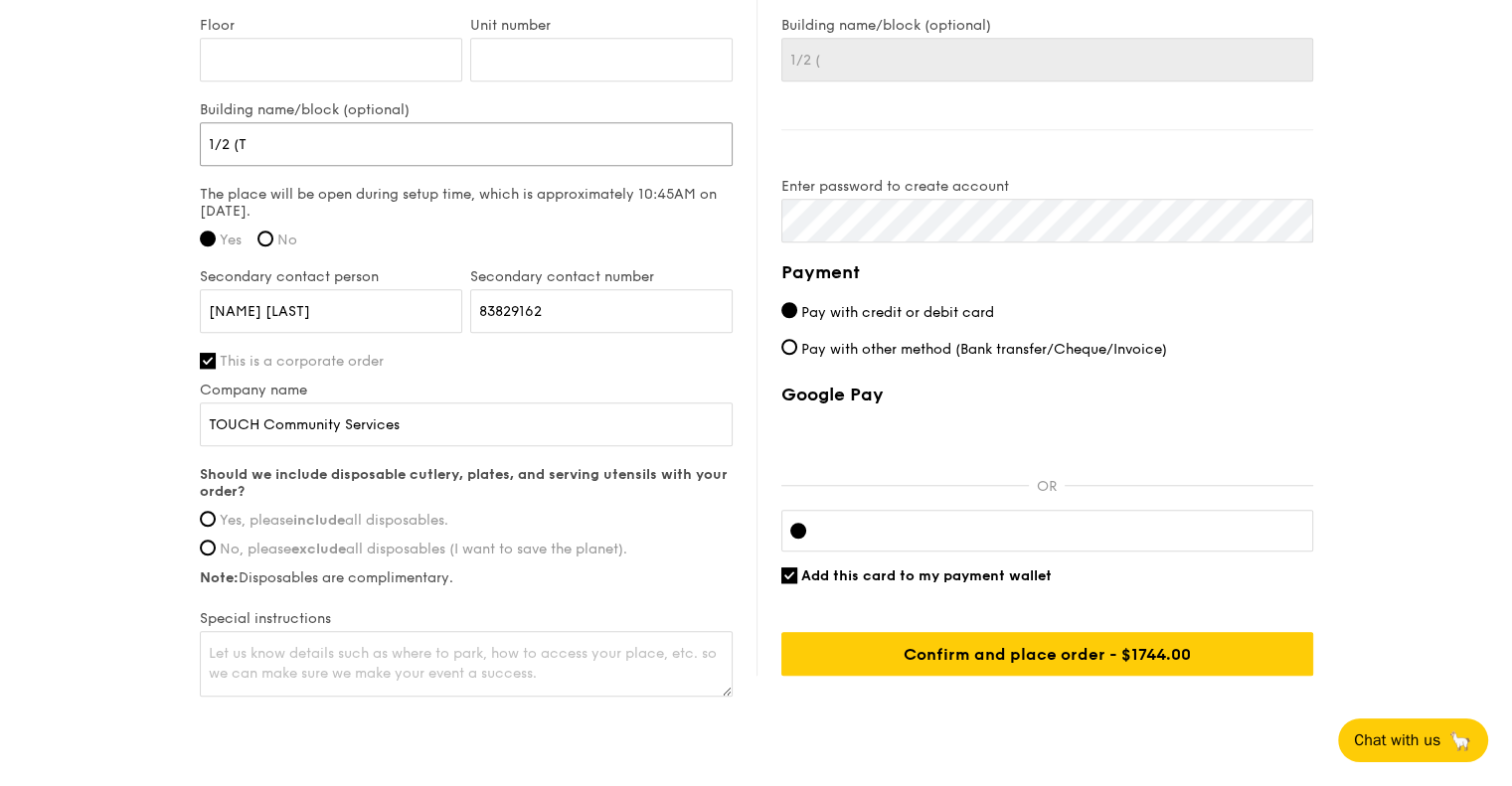type on "1/2 (T" 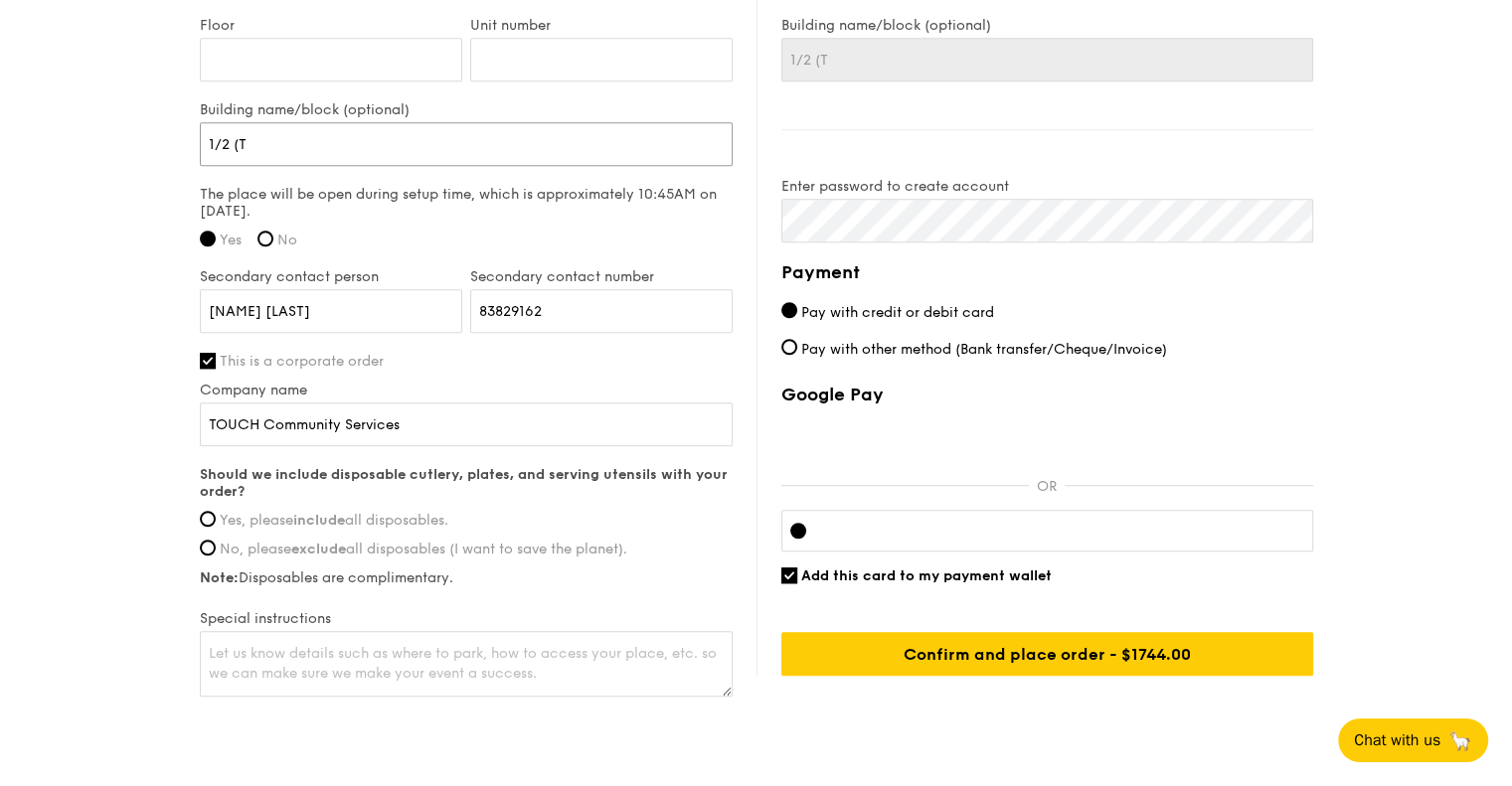 type on "1/2 (To" 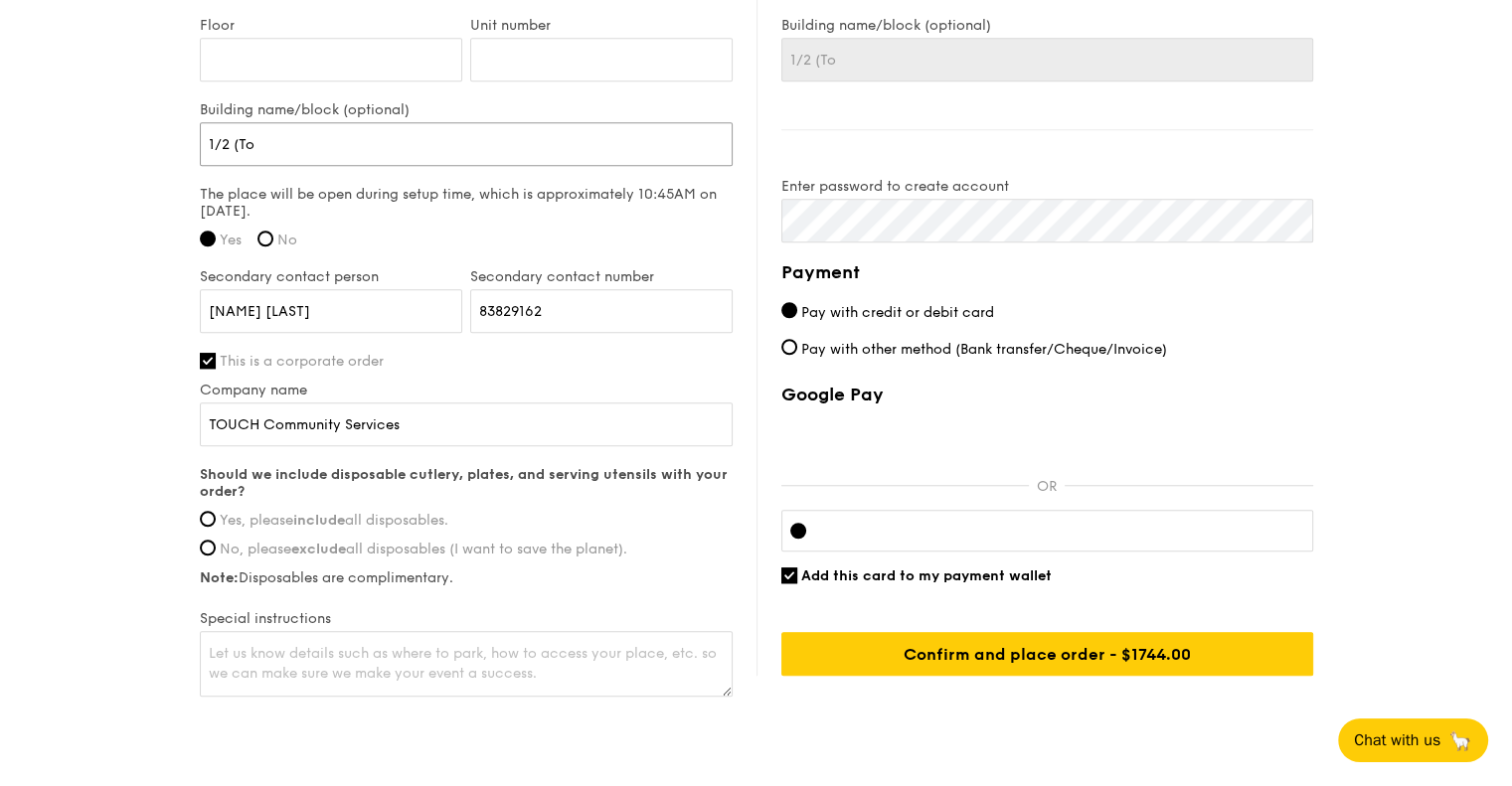type on "1/2 (To" 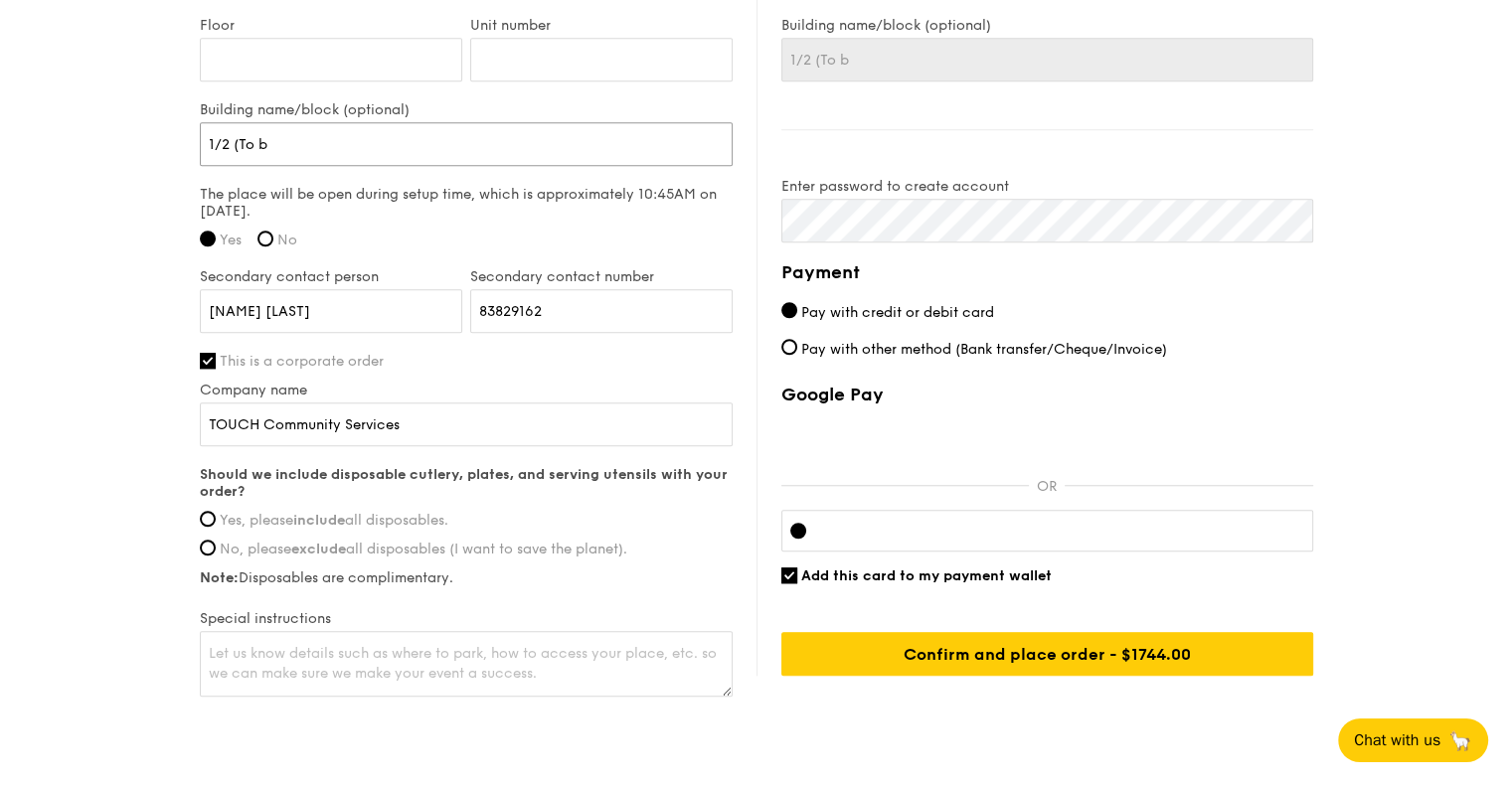 type on "1/2 (To be" 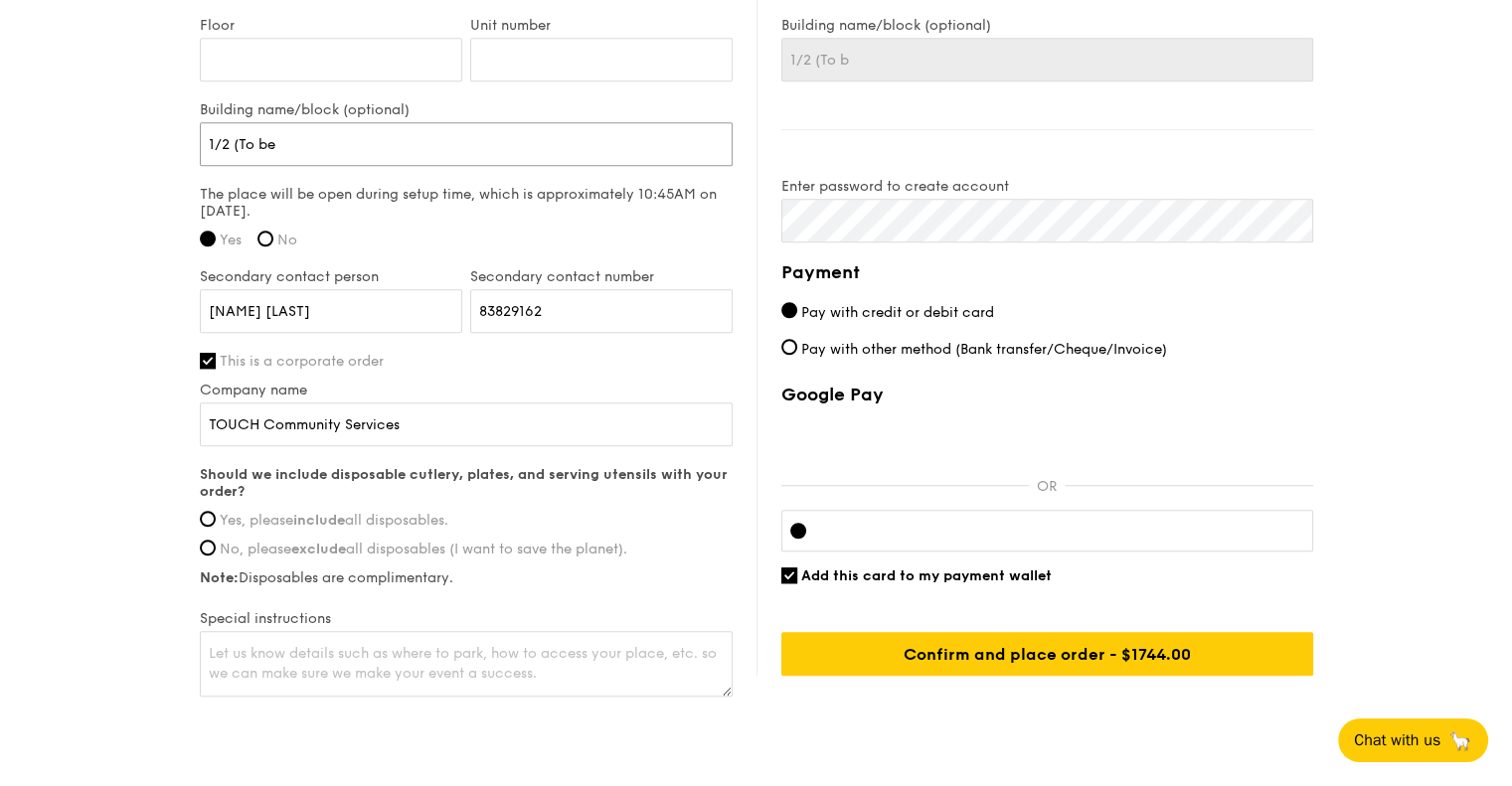 type on "1/2 (To be" 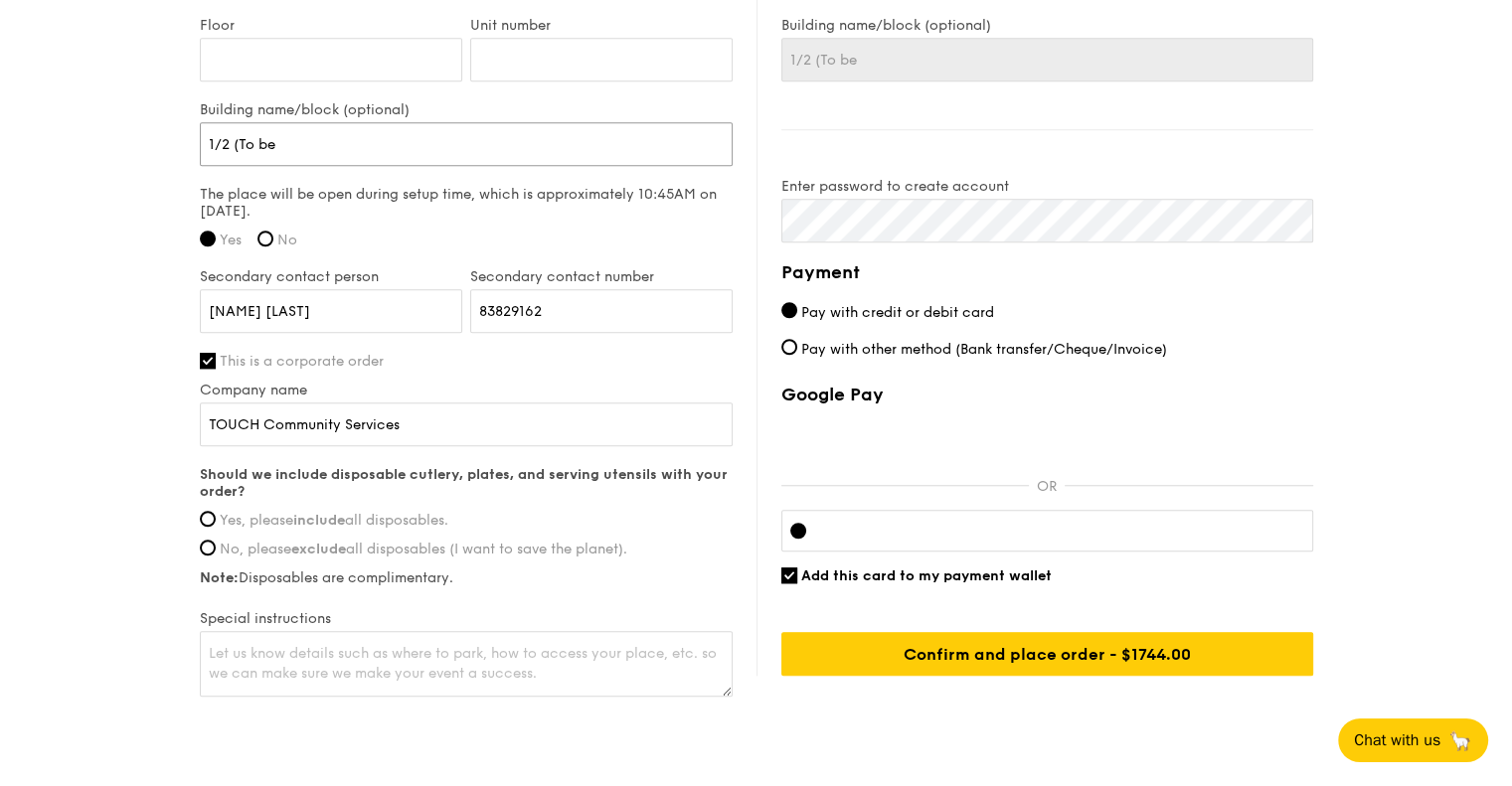 type on "1/2 (To be" 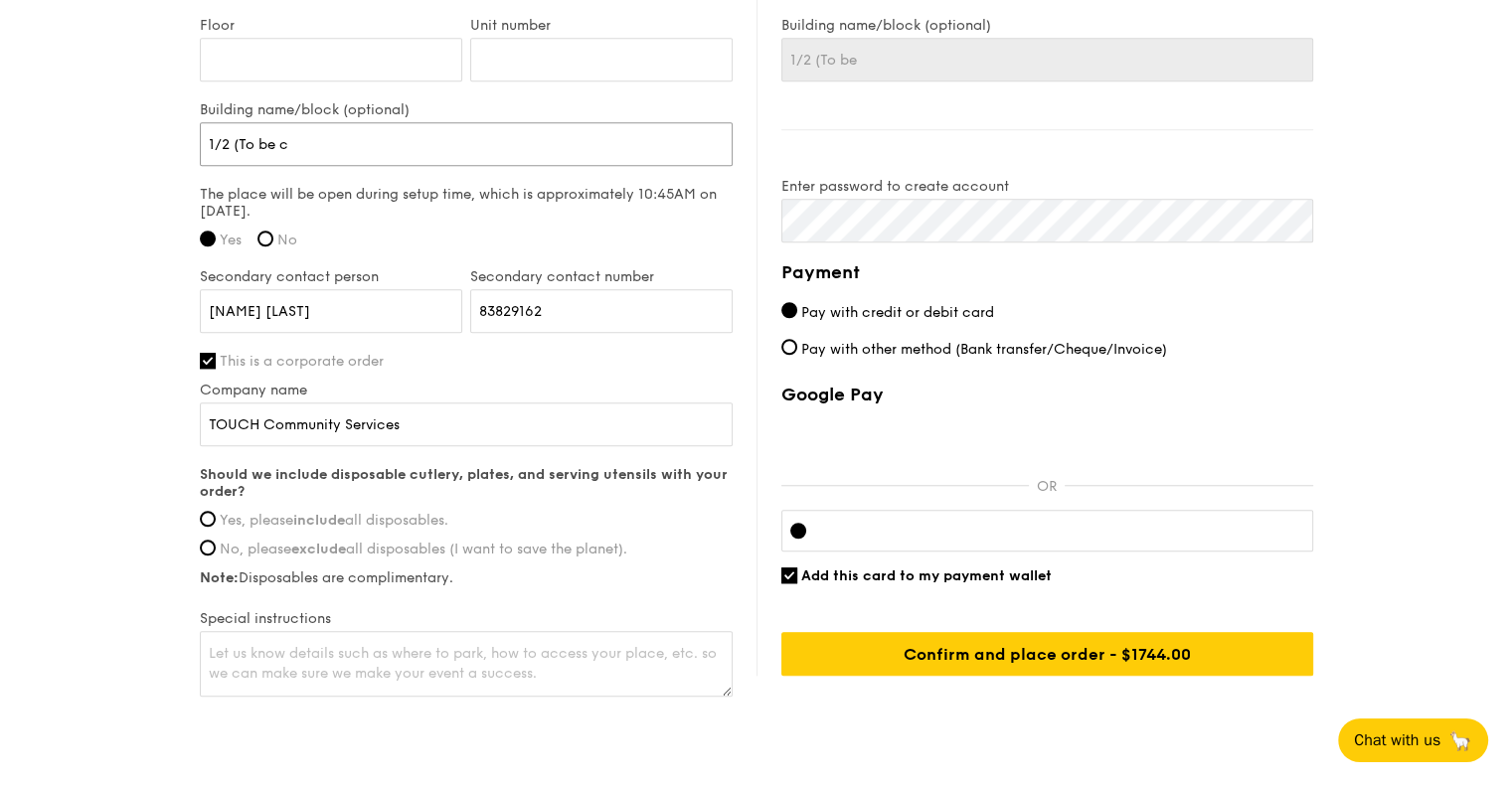 type on "1/2 (To be co" 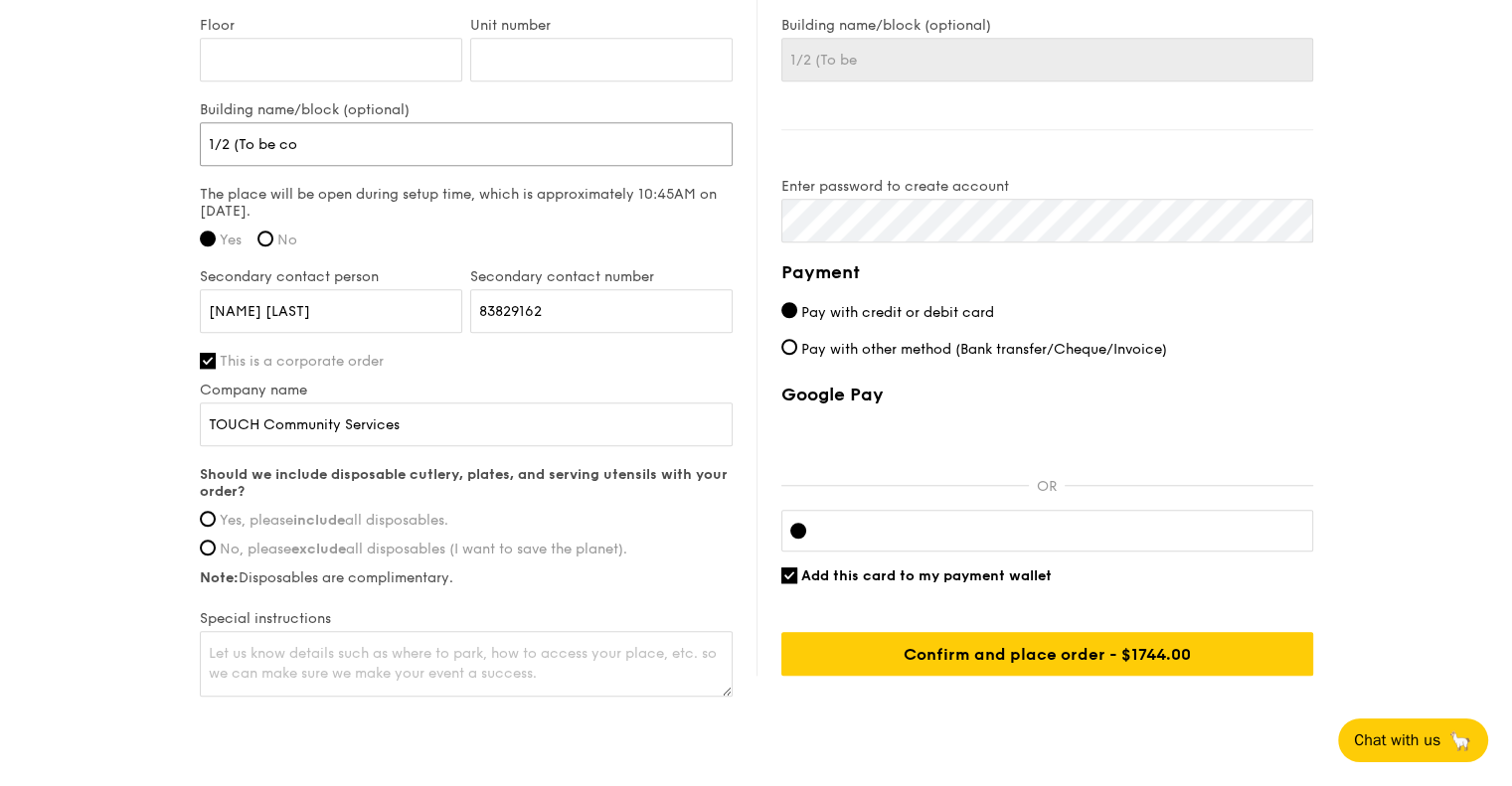 type on "1/2 (To be co" 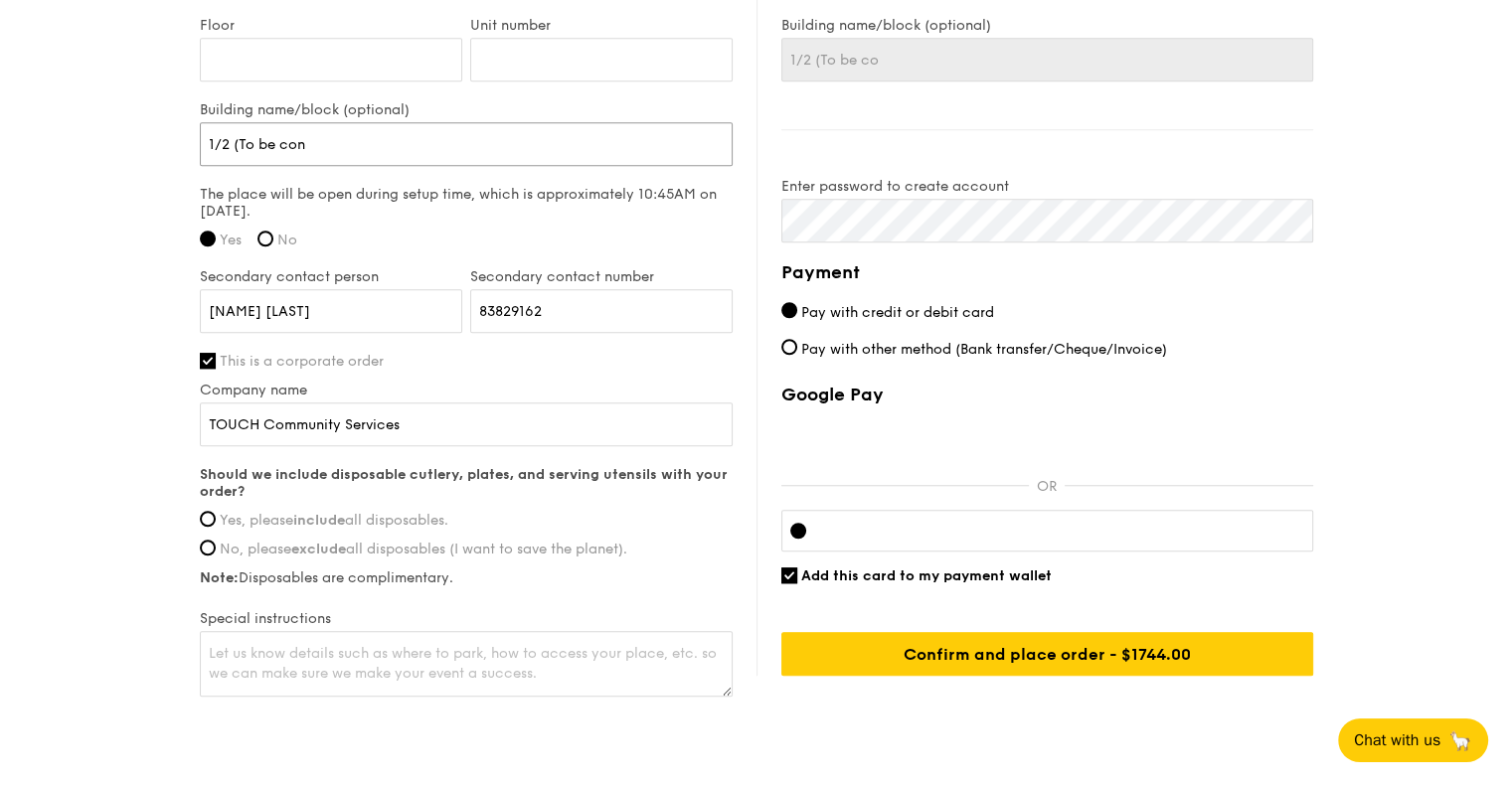 type on "1/2 (To be conf" 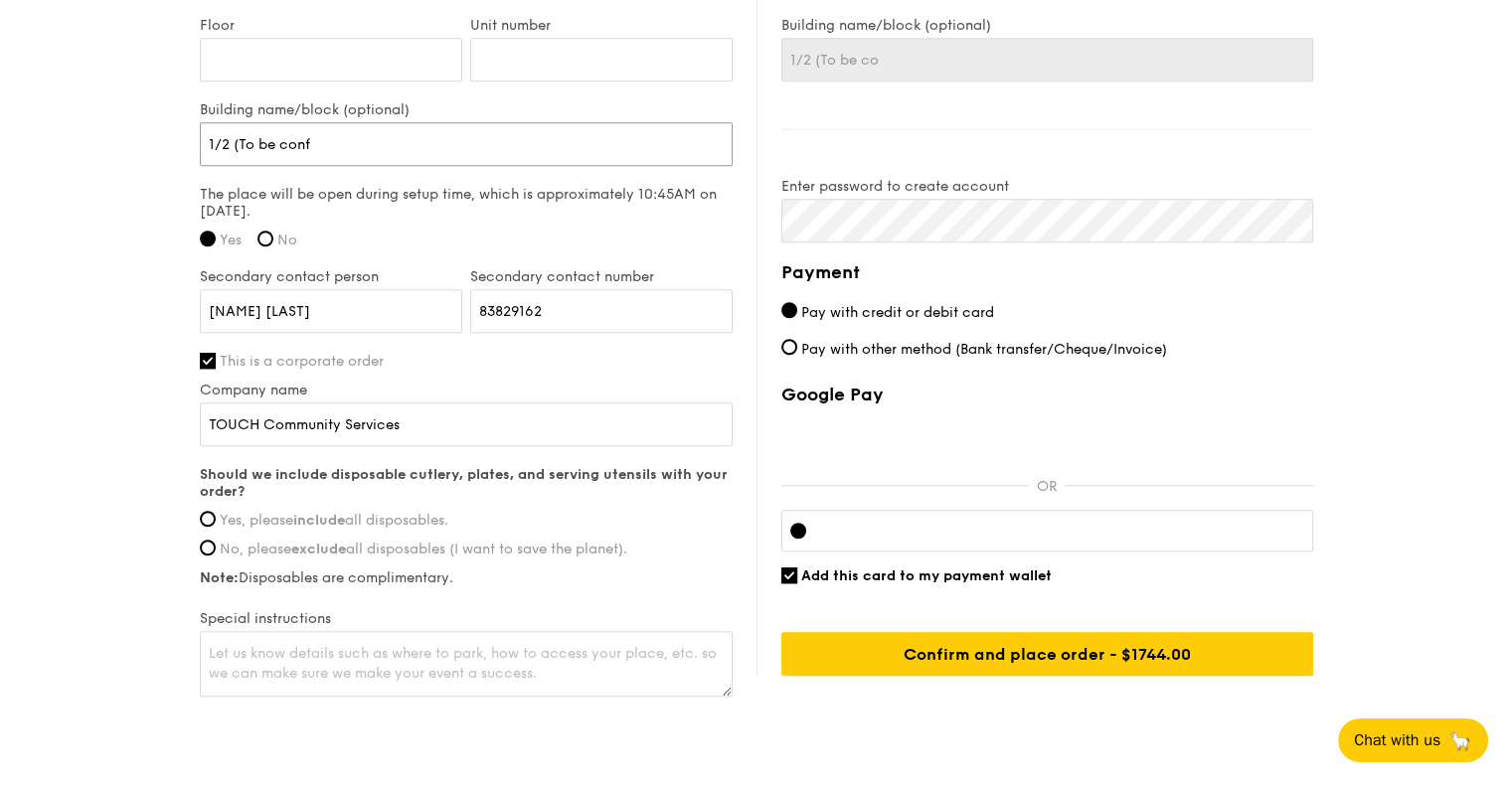 type on "1/2 (To be conf" 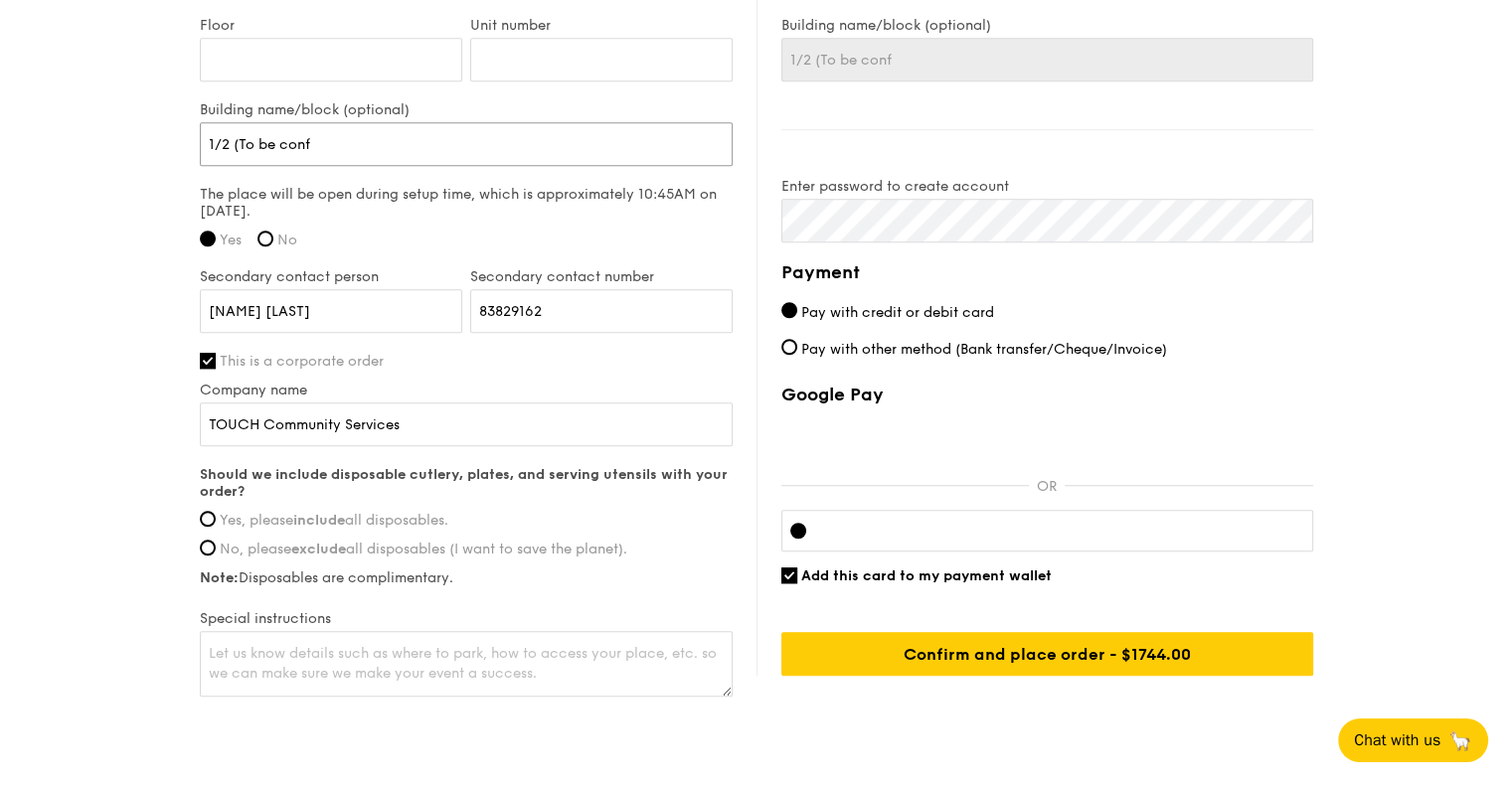 type on "1/2 (To be confi" 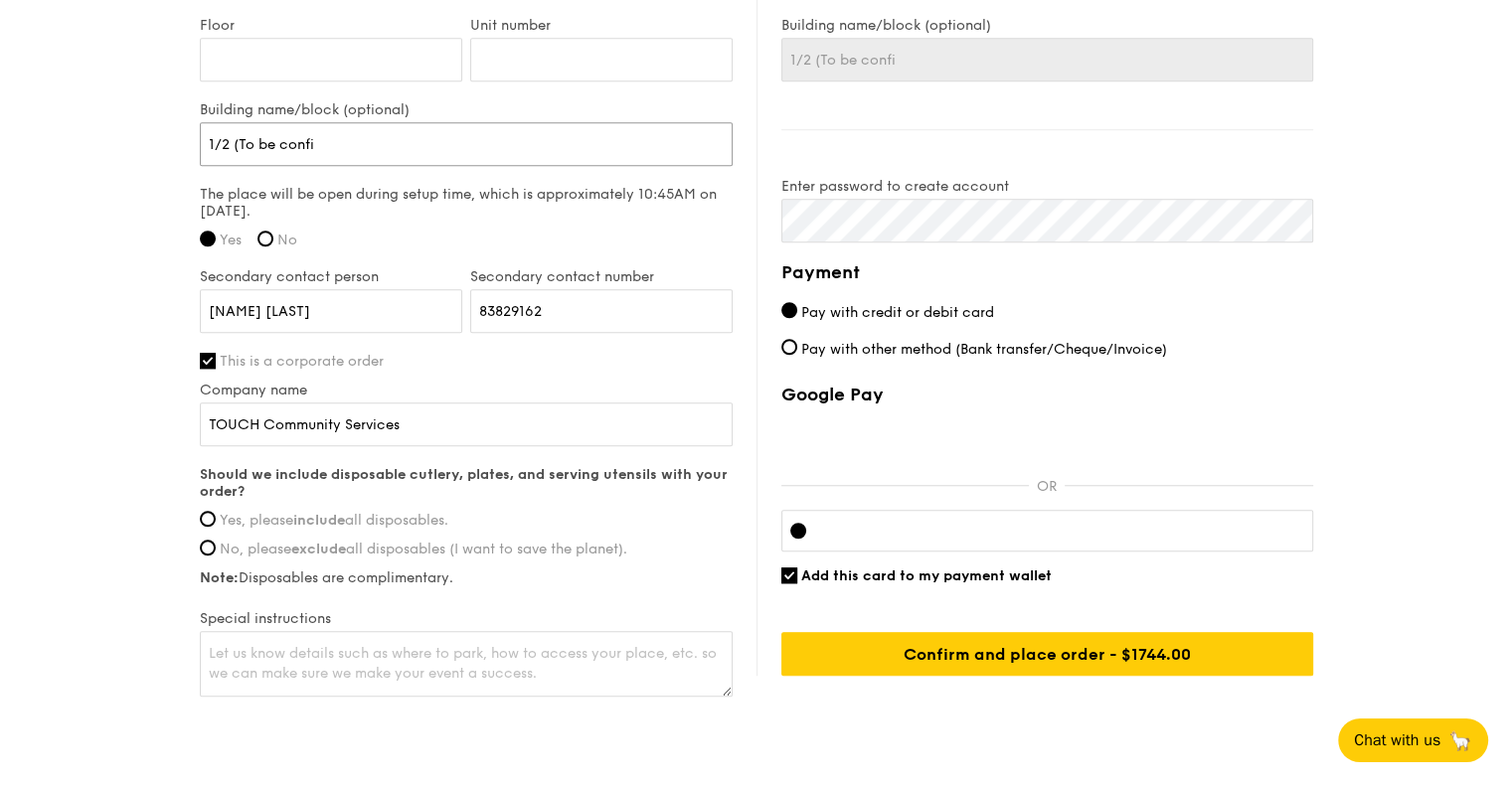 type on "1/2 (To be confir" 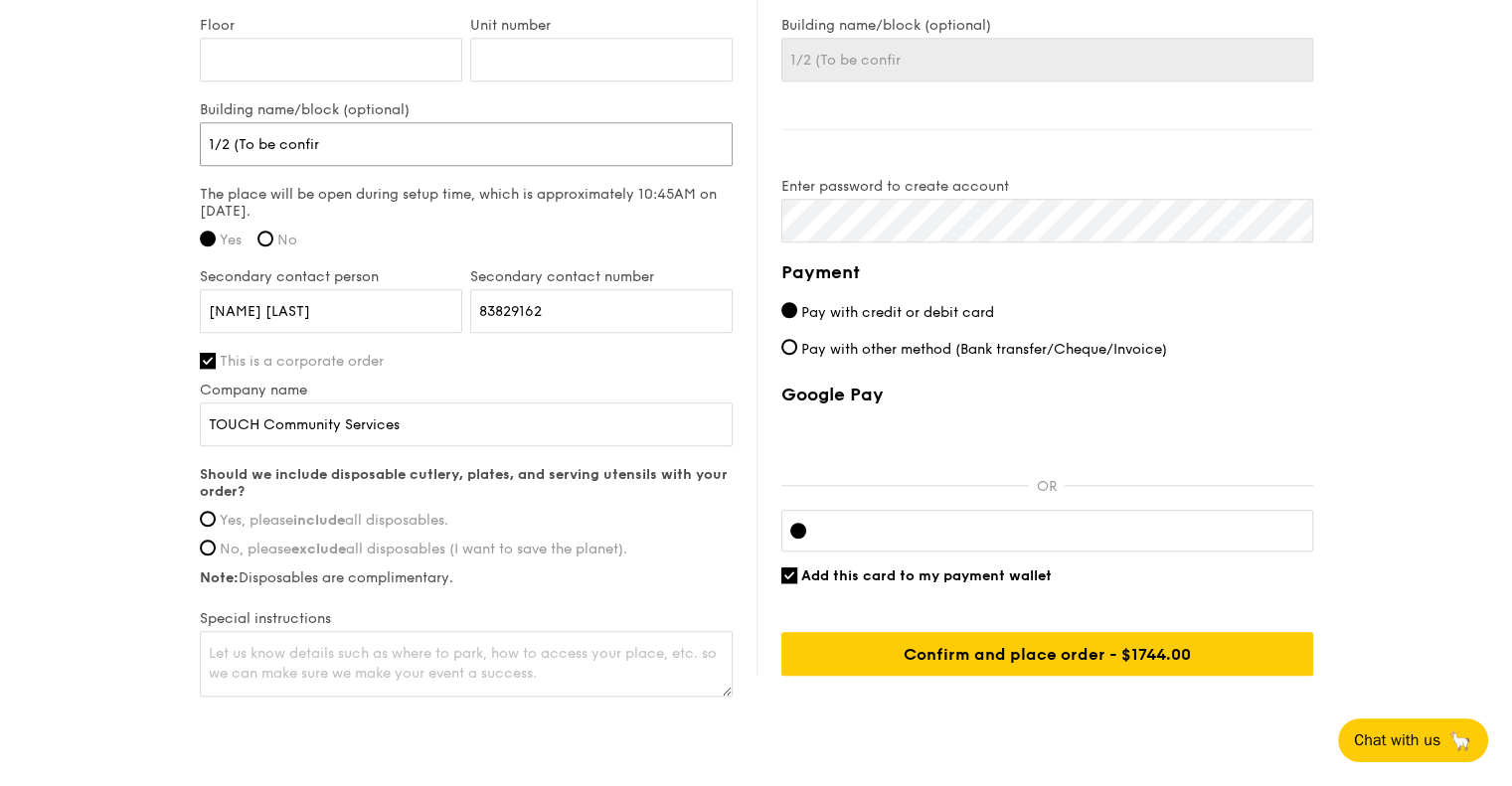 type on "1/2 (To be confirm" 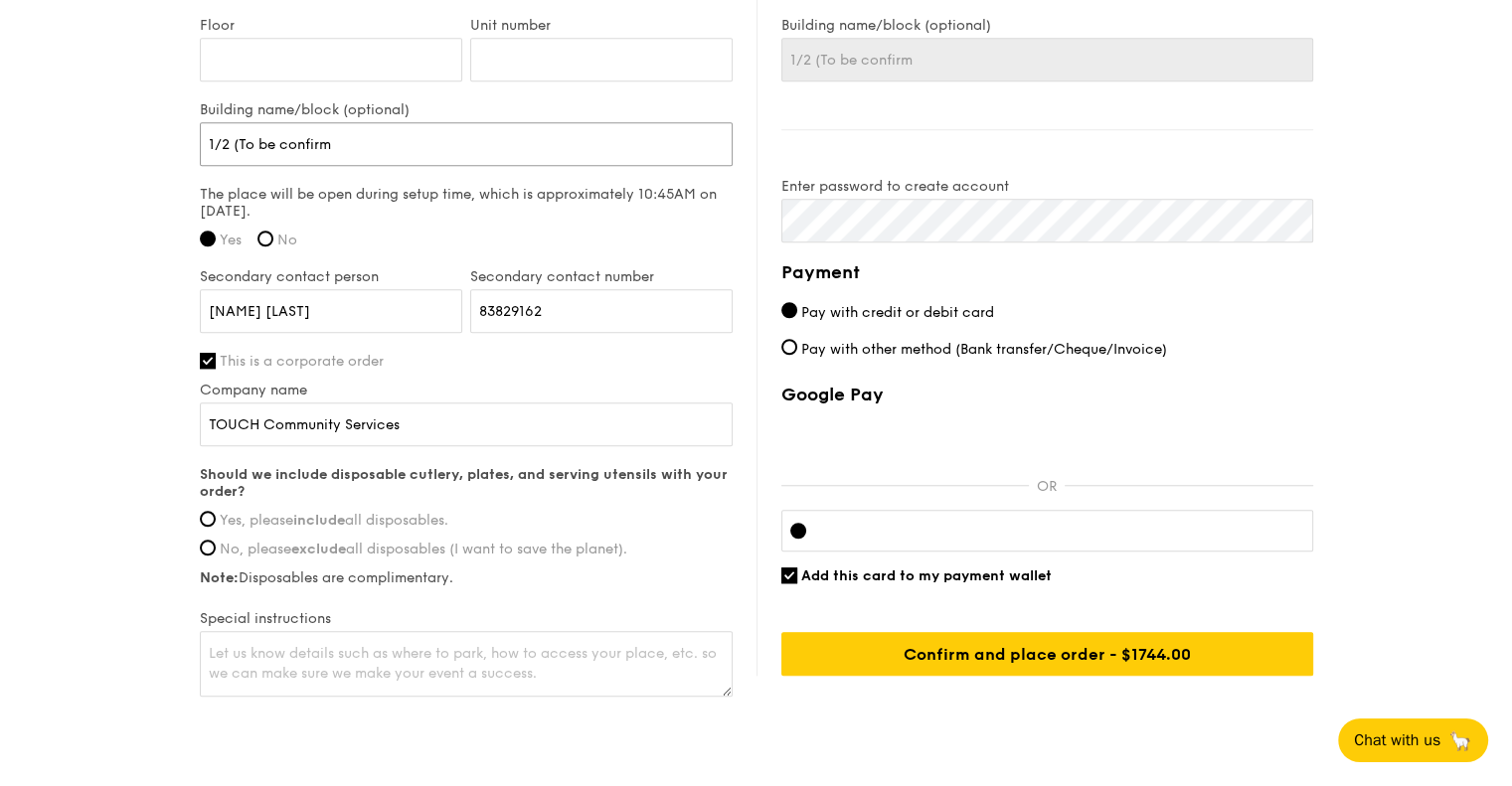 type on "1/2 (To be confirme" 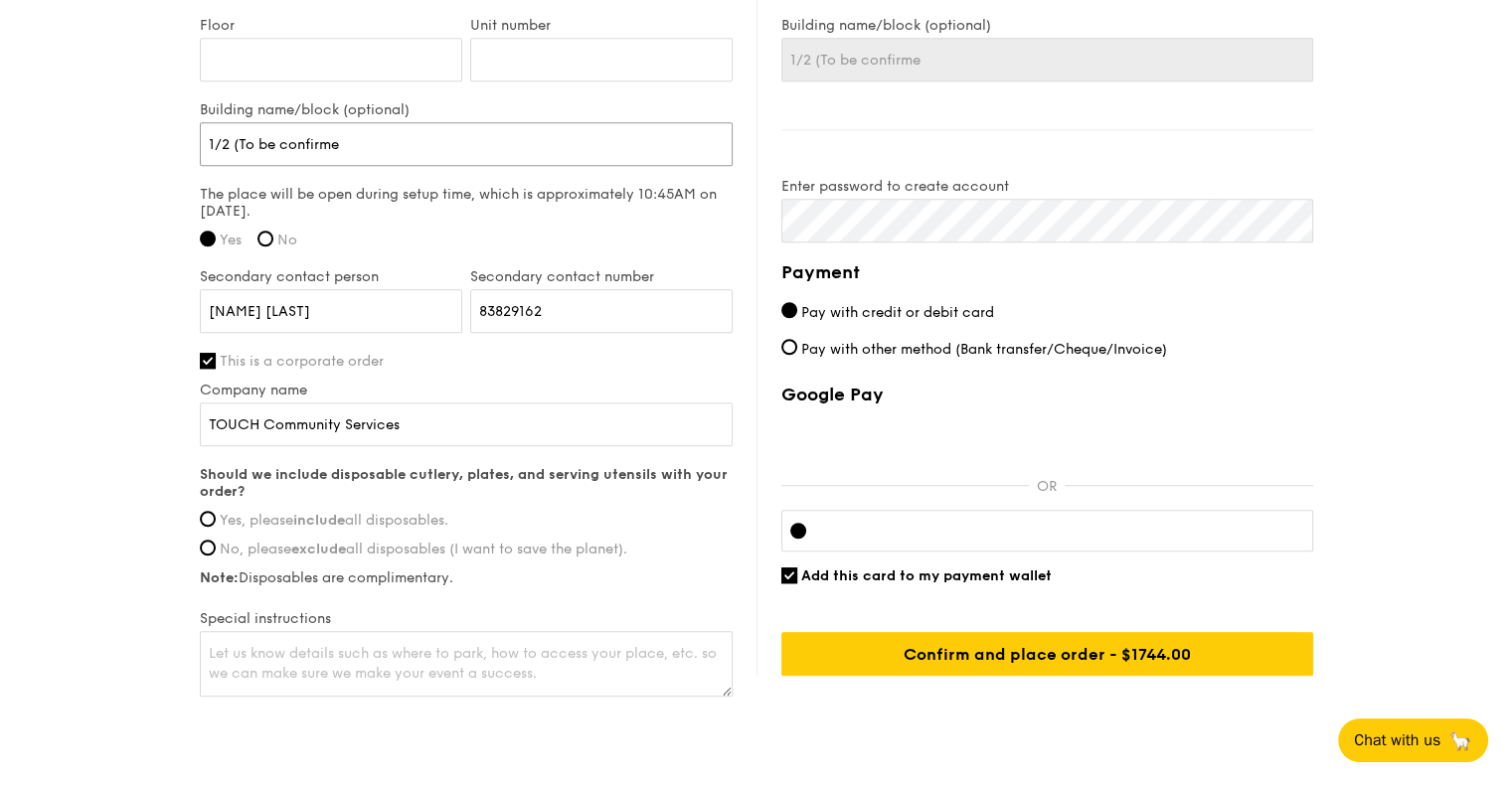 type on "1/2 (To be confirmed" 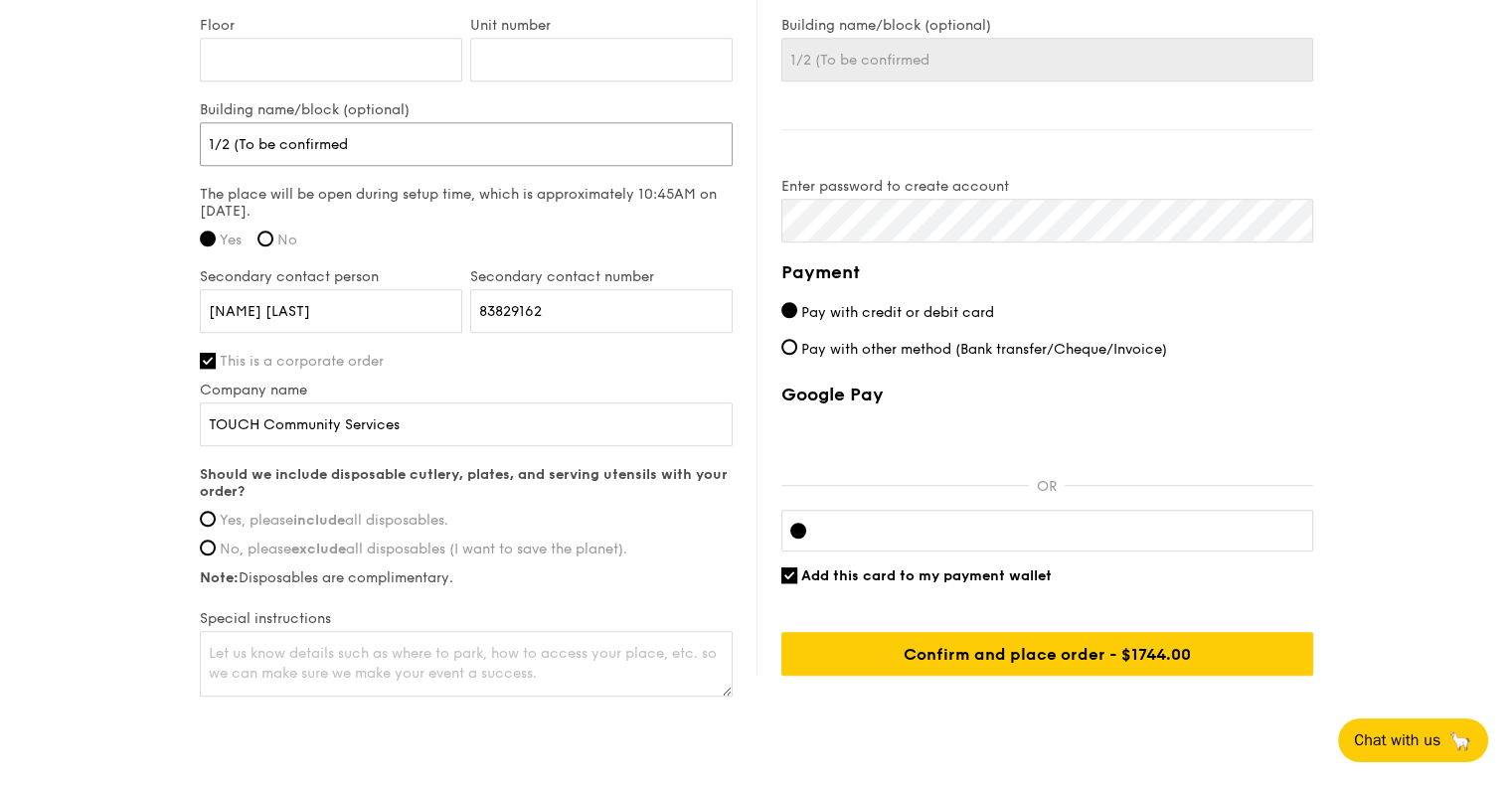 type on "1/2 (To be confirmed)" 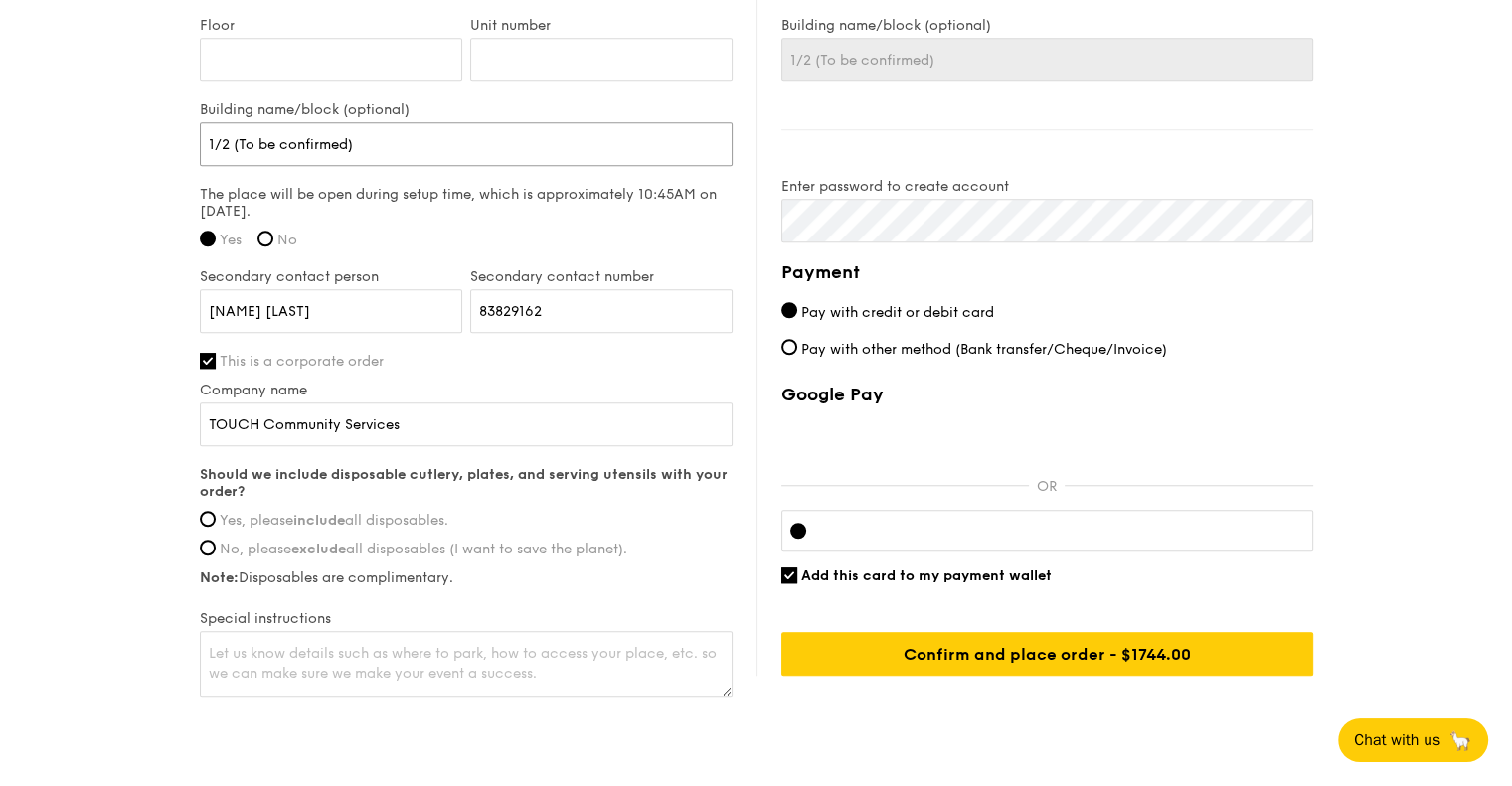 type on "1/2 (To be confirmed)" 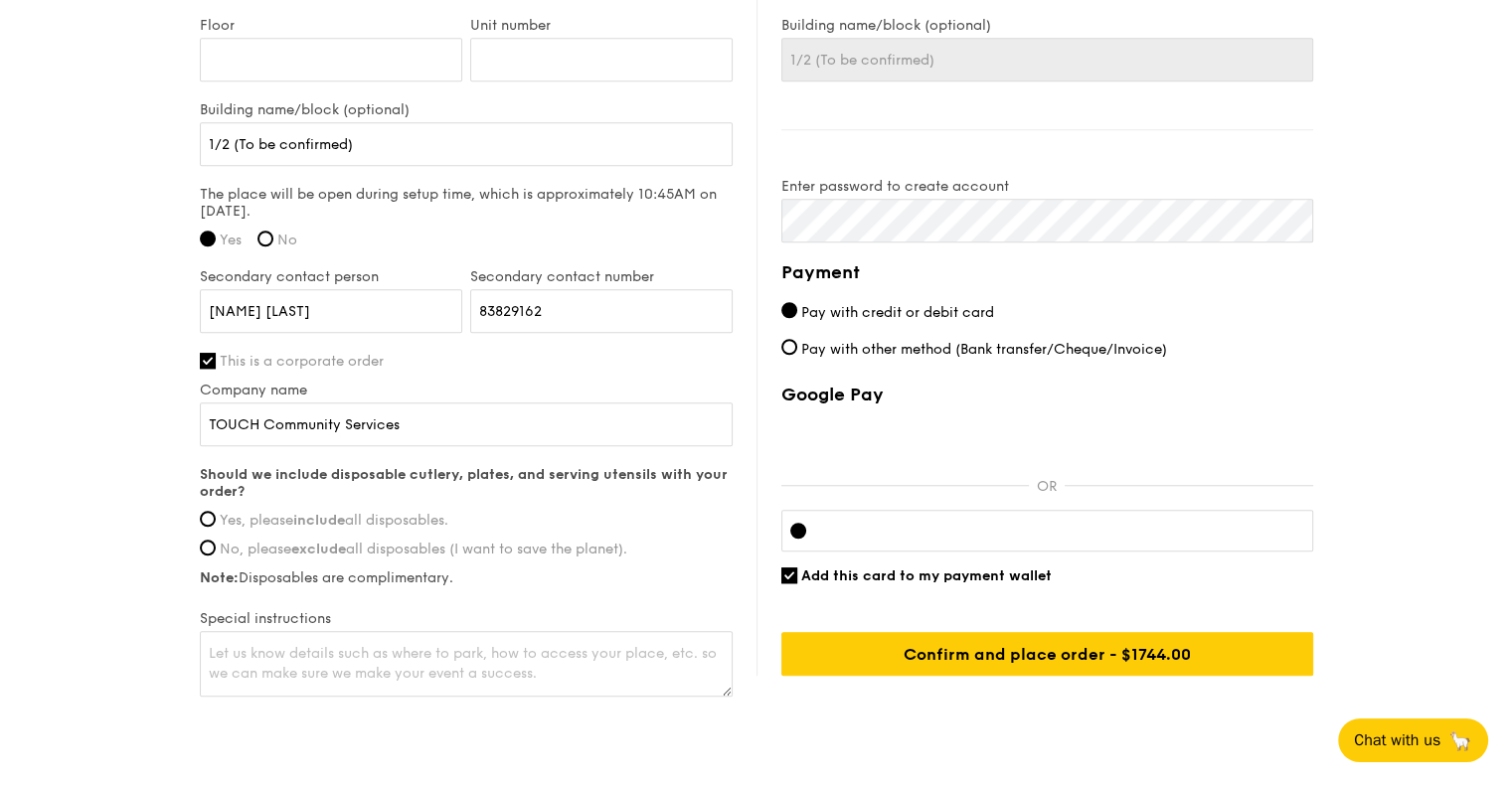 click on "Yes, please  include  all disposables." at bounding box center [334, 520] 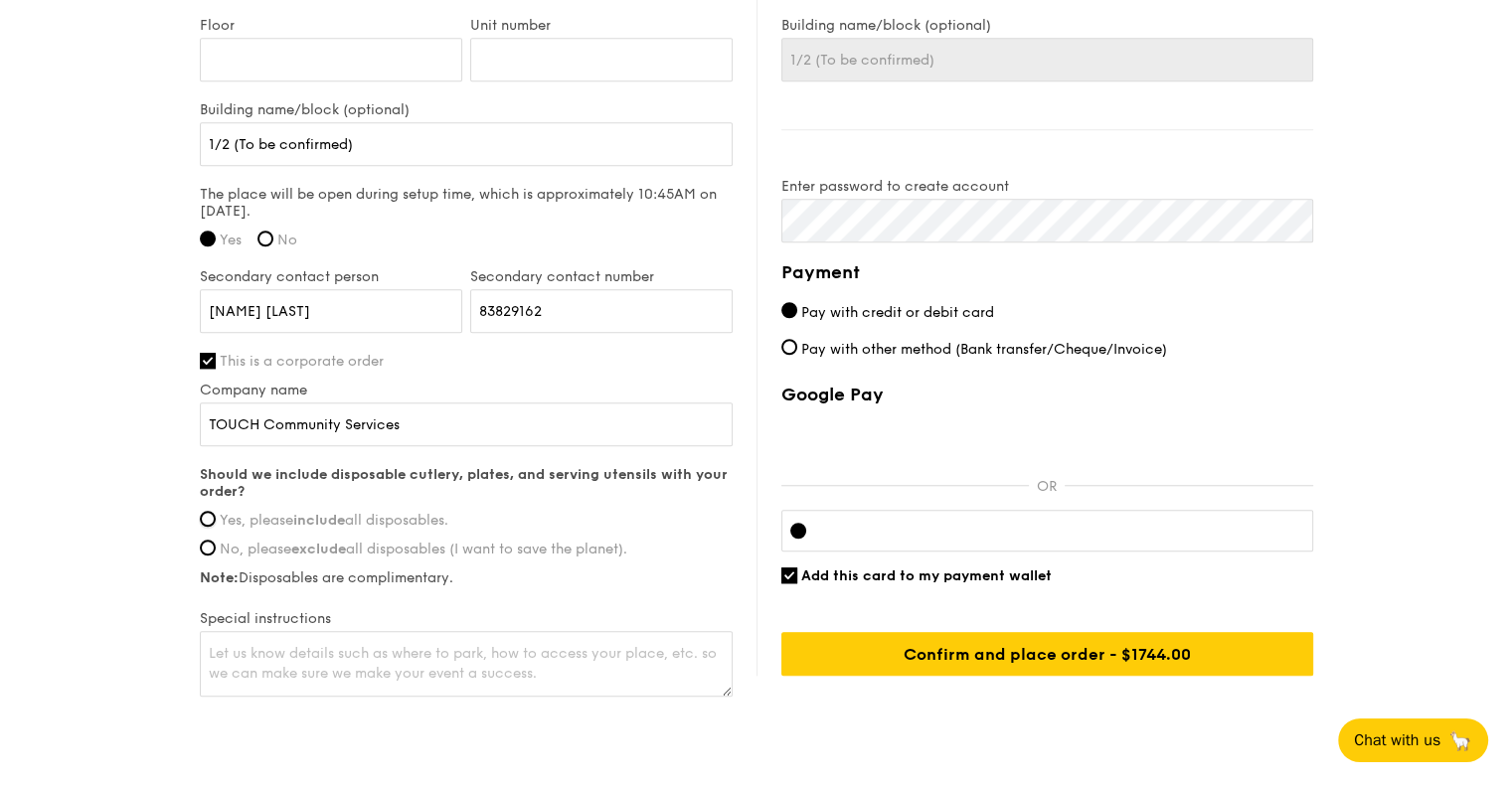 click on "Yes, please  include  all disposables." at bounding box center [208, 519] 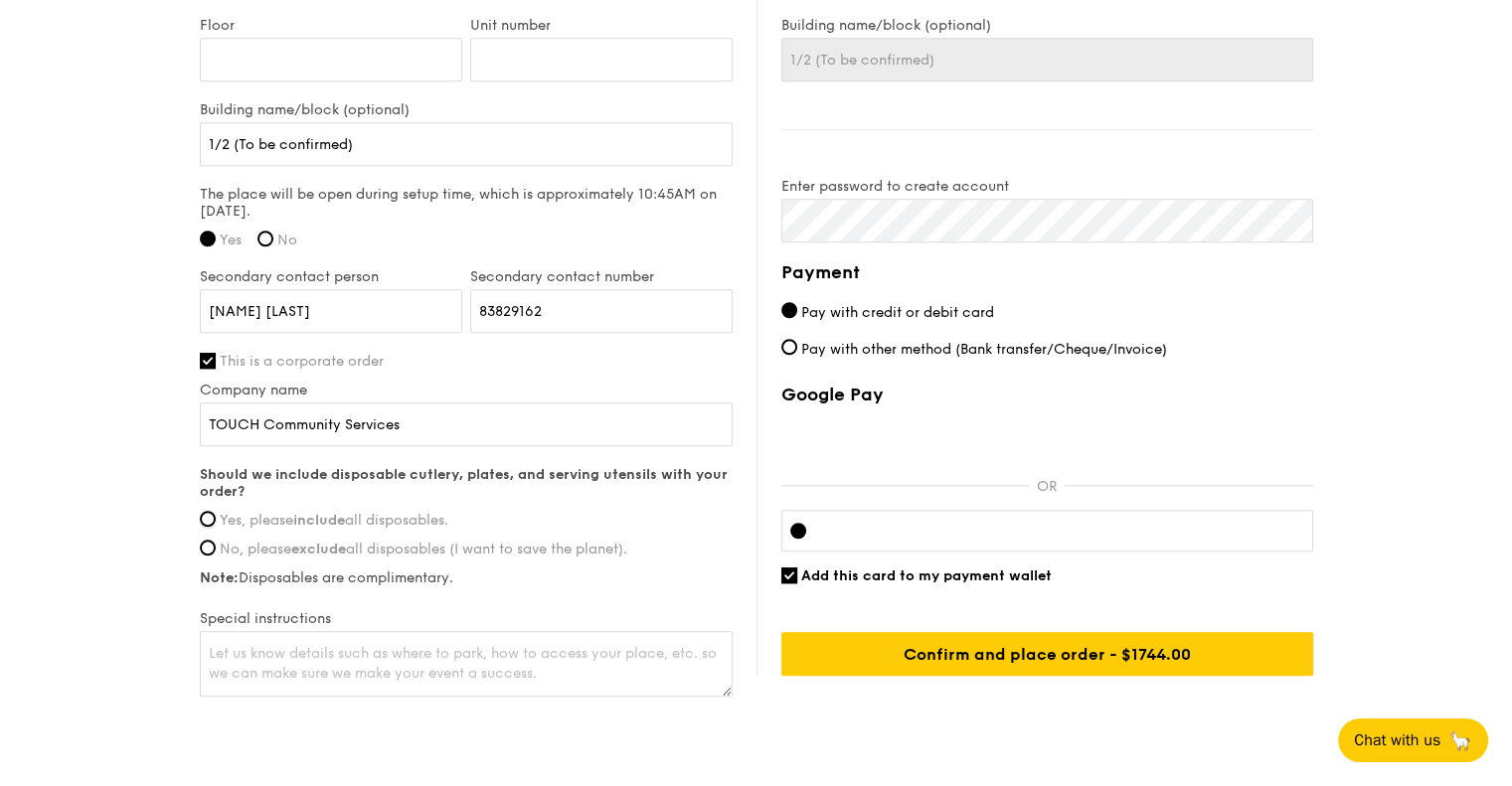 radio on "true" 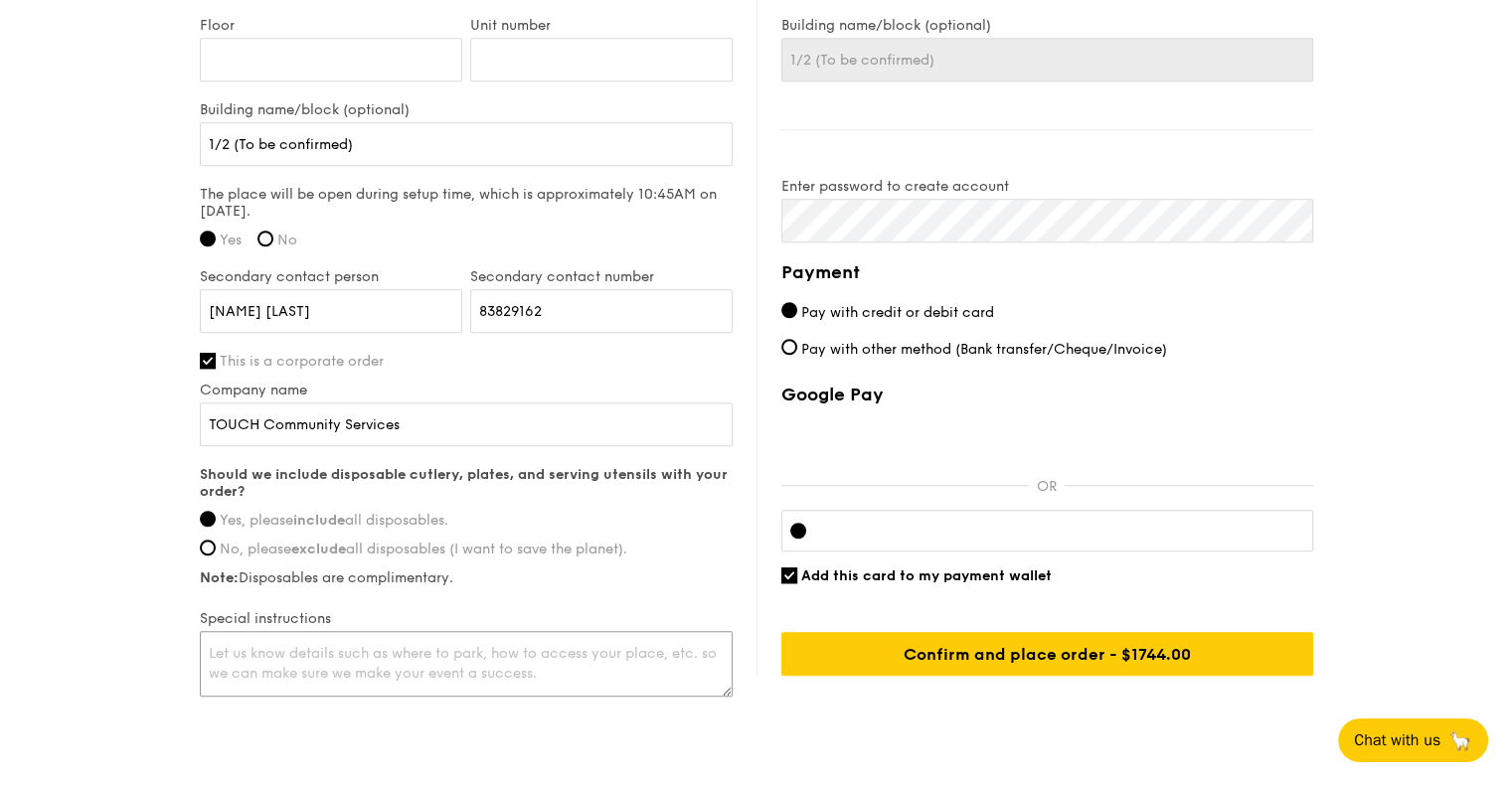 click at bounding box center (466, 664) 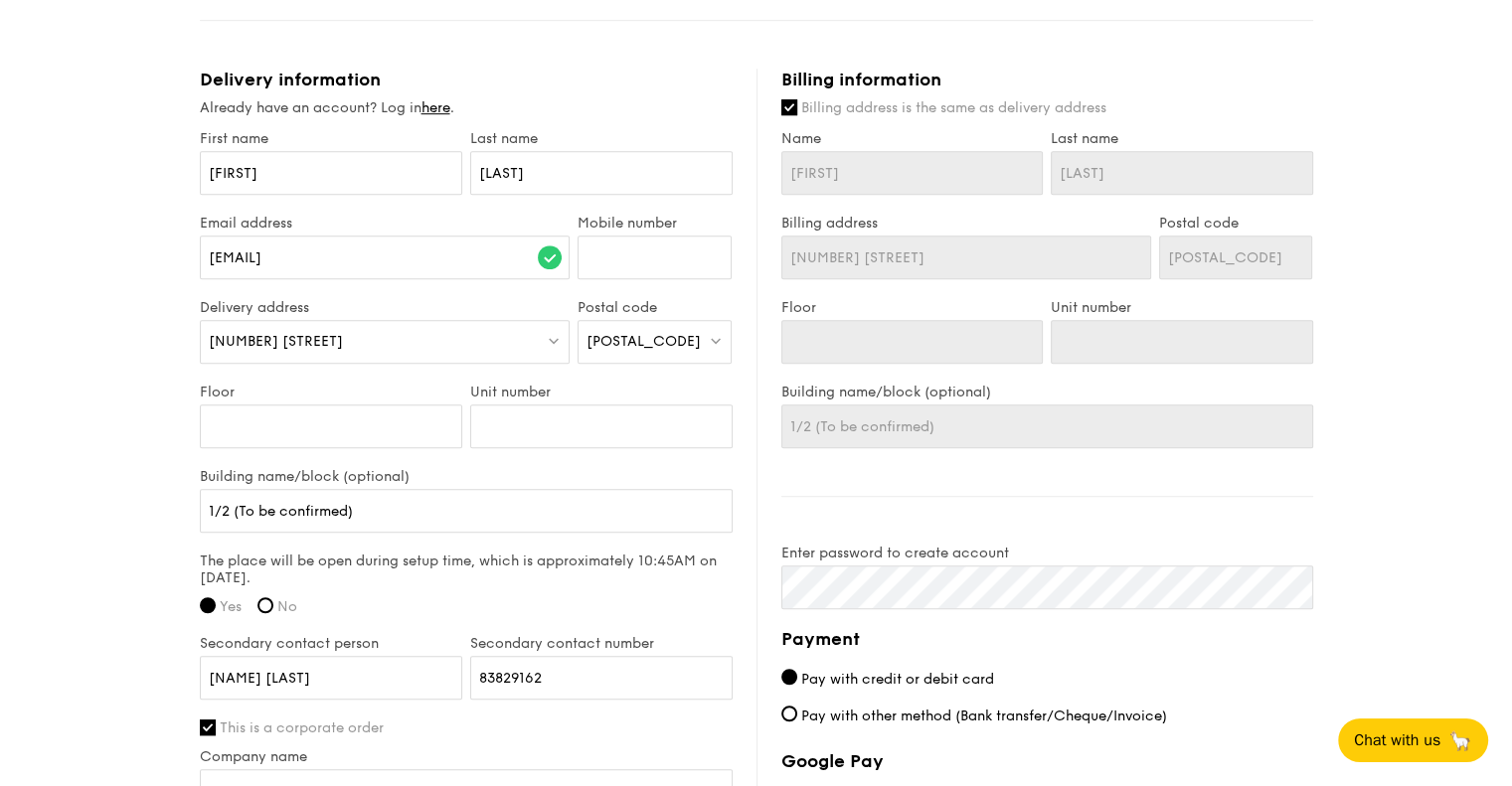 scroll, scrollTop: 1093, scrollLeft: 0, axis: vertical 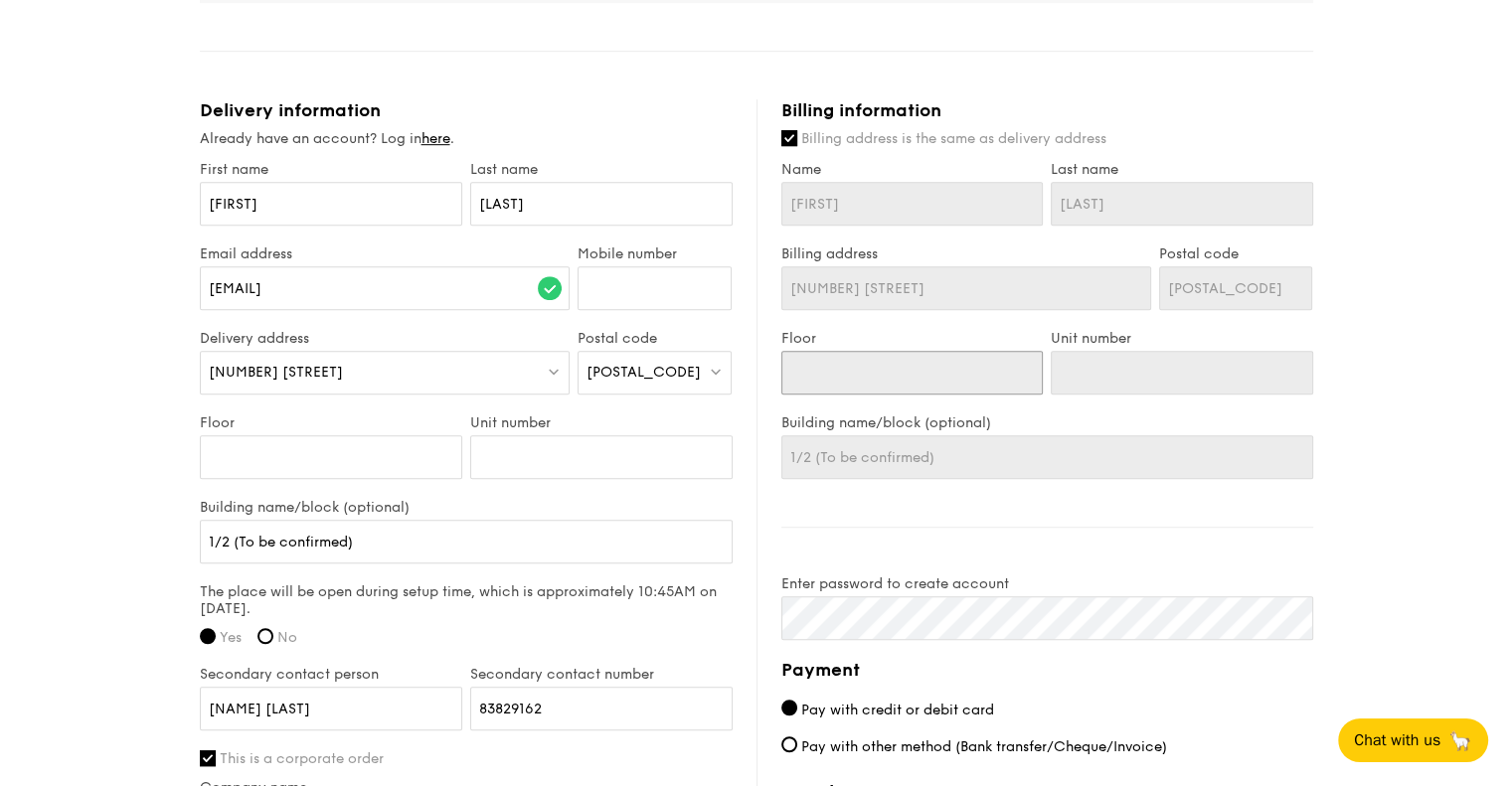 click on "Floor" at bounding box center [913, 373] 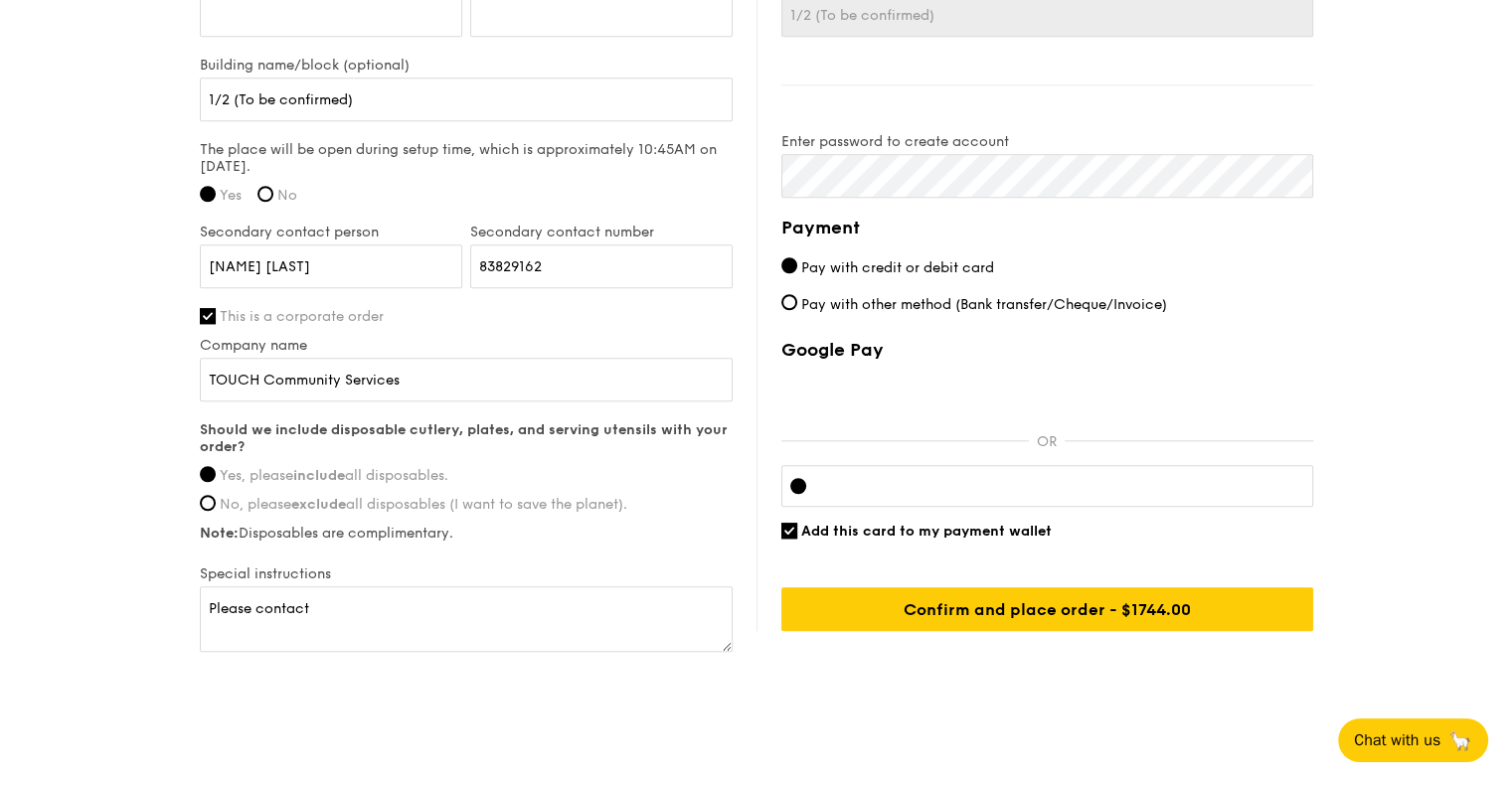 scroll, scrollTop: 1560, scrollLeft: 0, axis: vertical 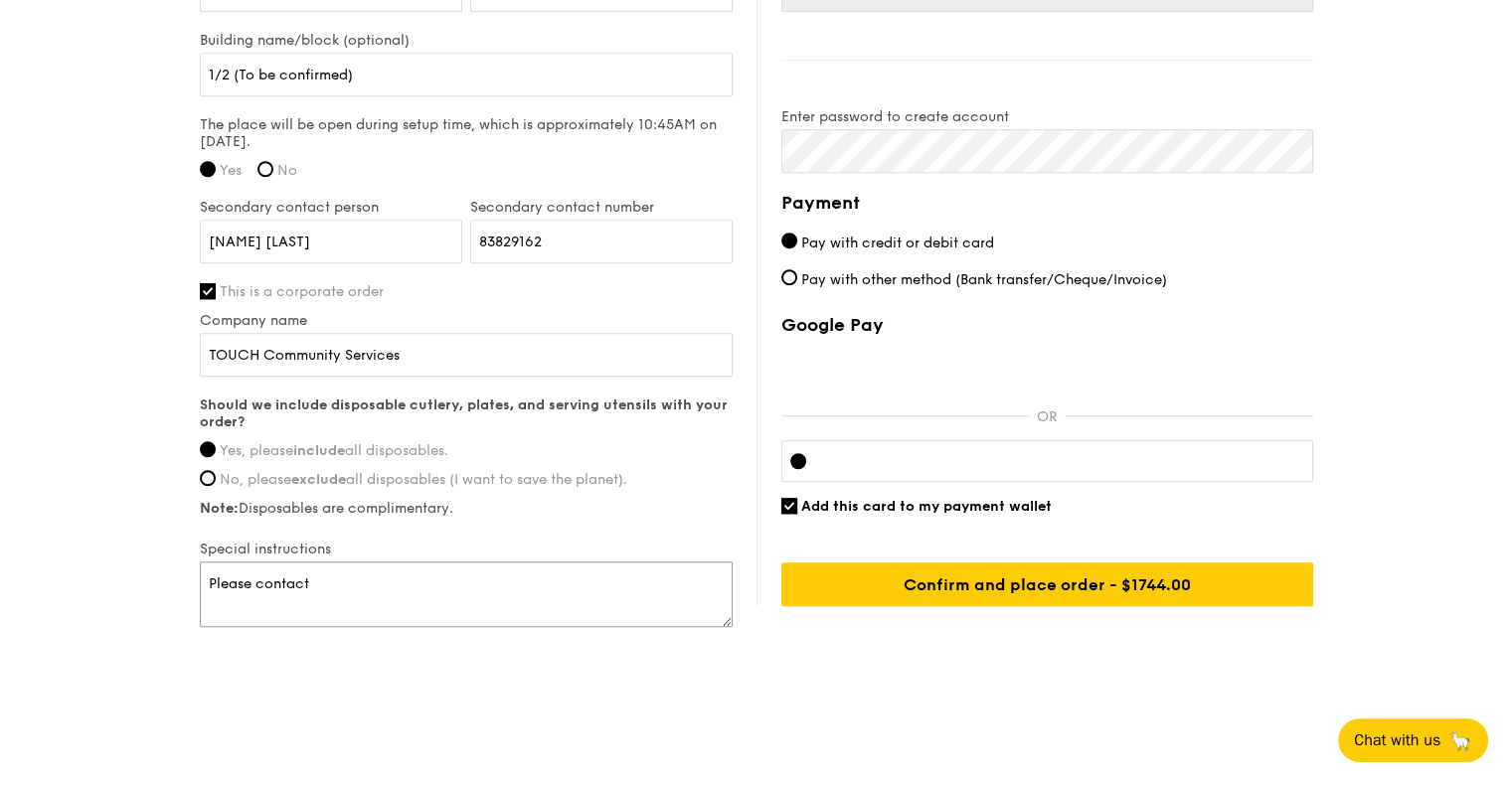 click on "Please contact" at bounding box center (466, 594) 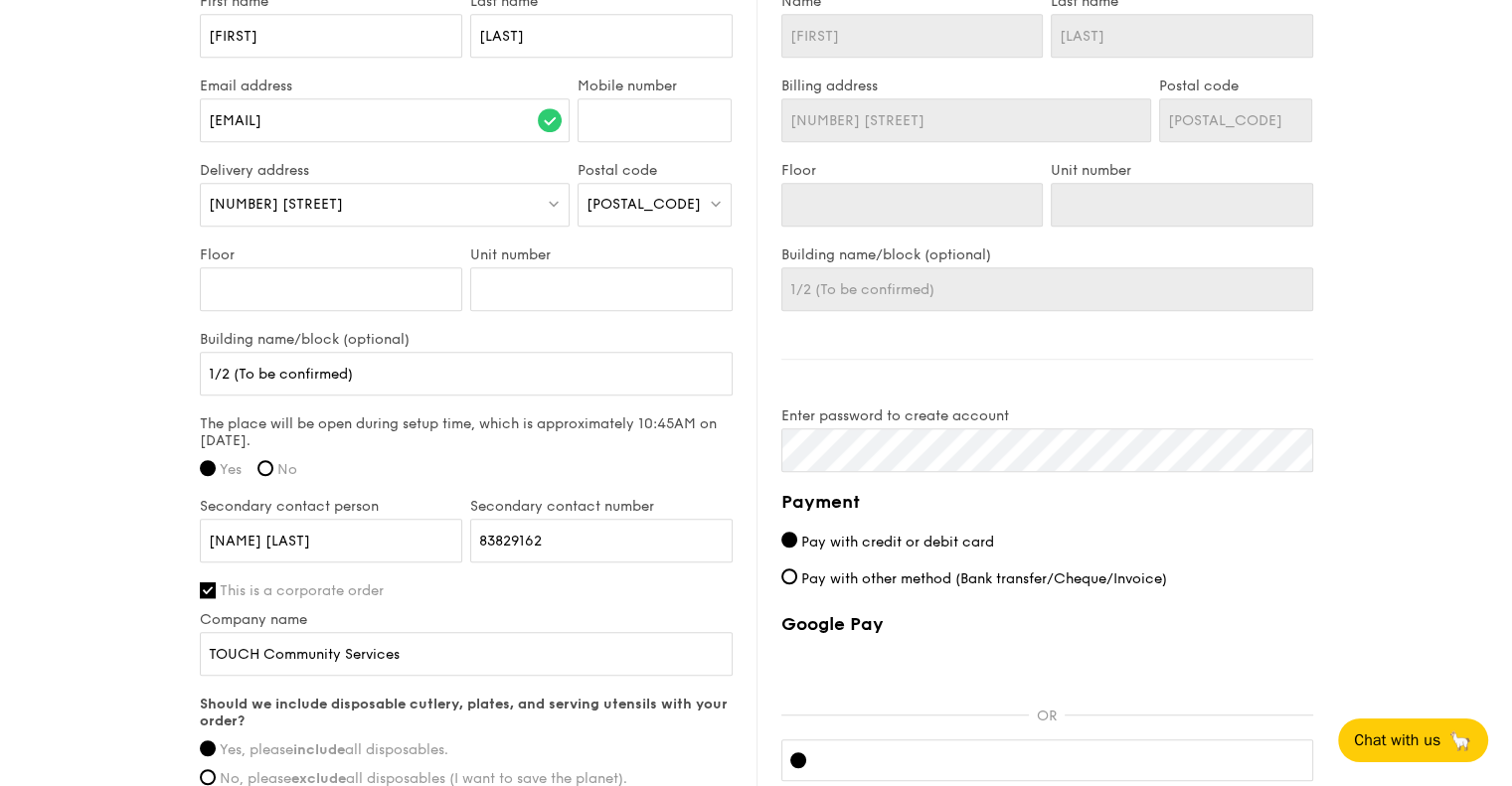 scroll, scrollTop: 1262, scrollLeft: 0, axis: vertical 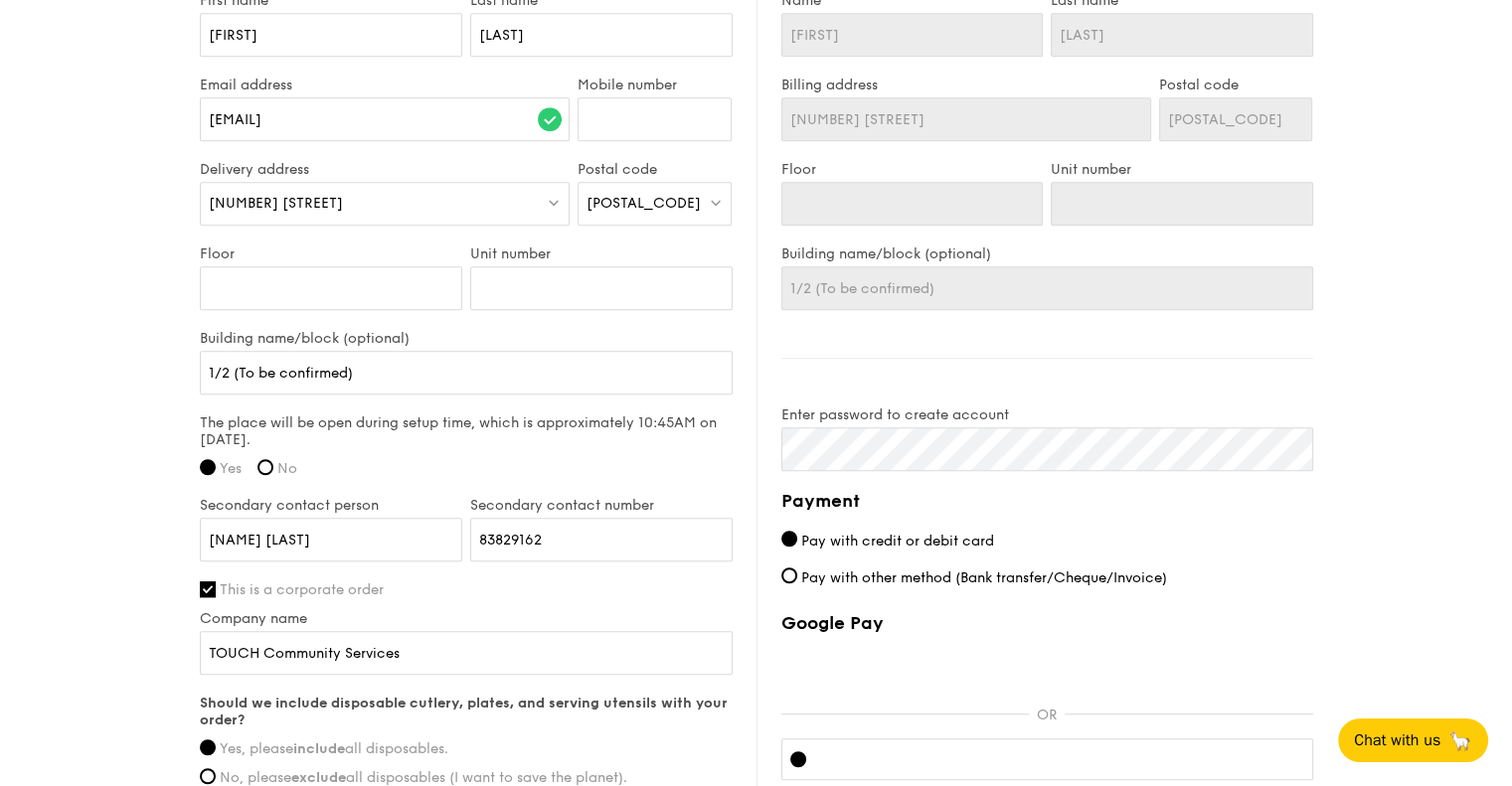 type on "Please contact [FIRST] [LAST] at [PHONE] upon arrival, to confirm Block and level number. Thank you." 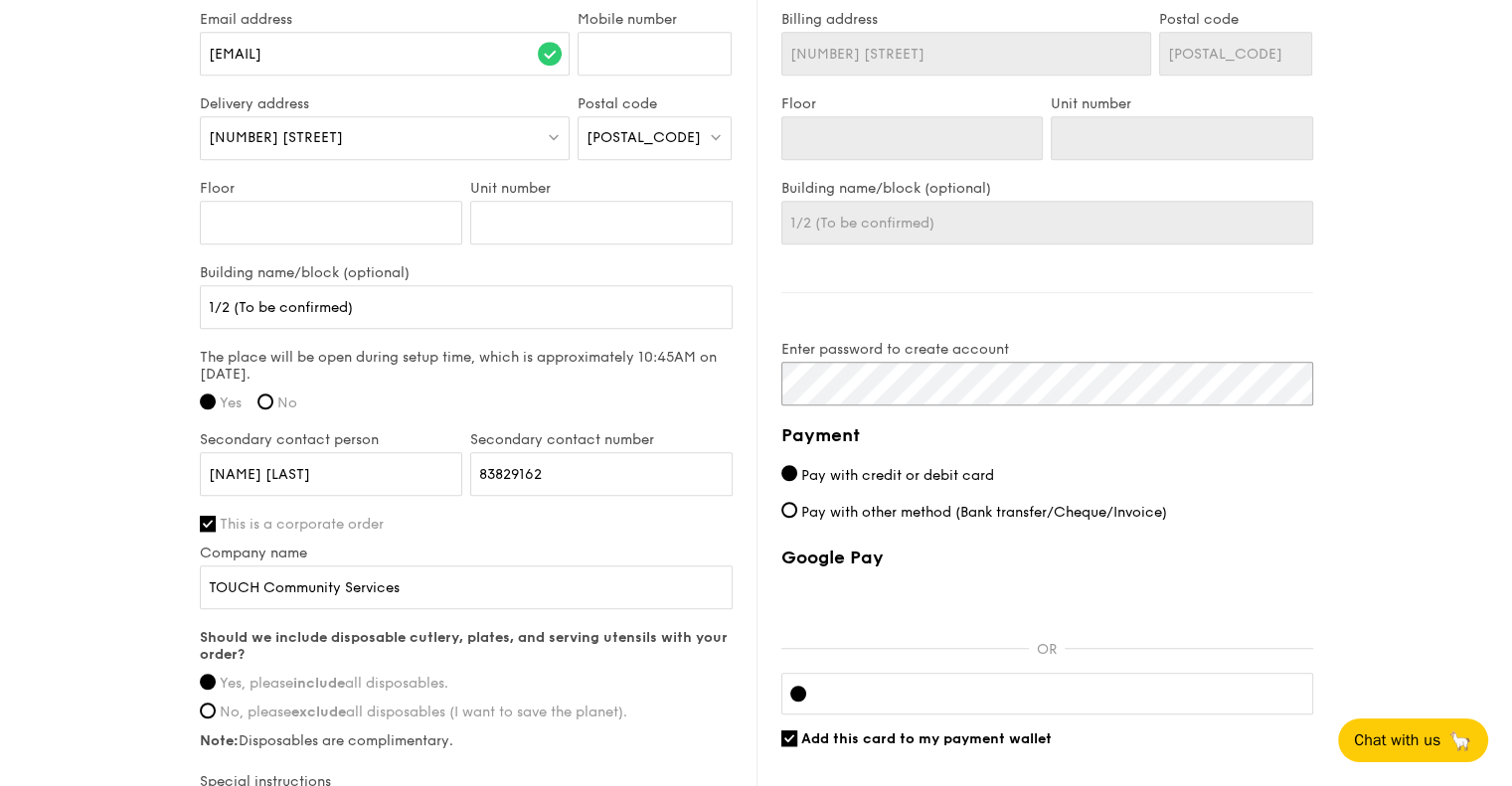 scroll, scrollTop: 1361, scrollLeft: 0, axis: vertical 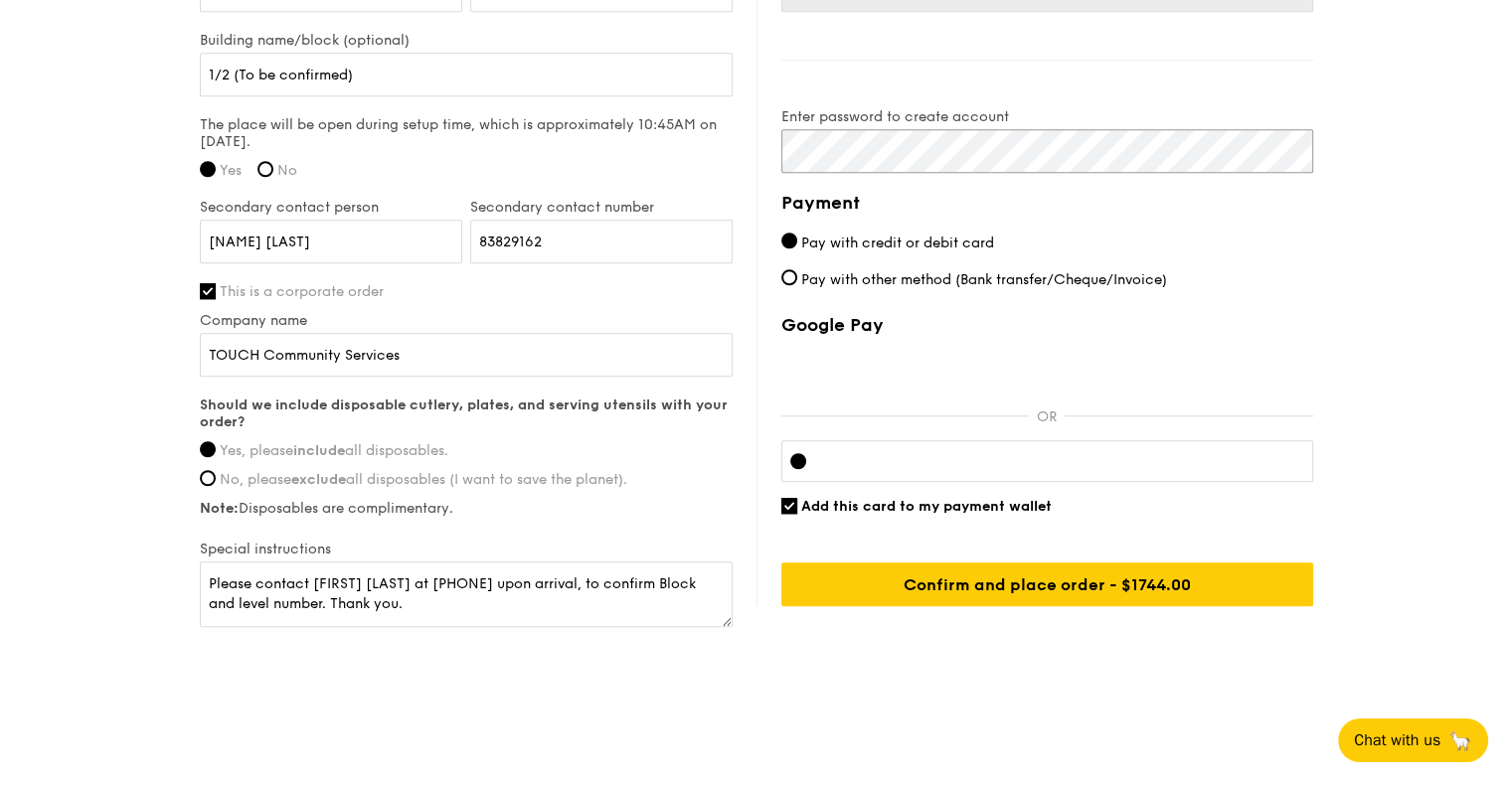 click on "Delivery information
Already have an account? Log in
here .
First name
[FIRST]
Last name
[LAST]
Email address
[EMAIL]
Mobile number
[PHONE]
Delivery address
[NUMBER] [STREET]
Postal code
[POSTAL_CODE]
Floor
Unit number
Building name/block (optional)
1/2 (To be confirmed)
The place will be open during setup time, which is approximately 10:45AM on Aug 08.
Yes
No
[NAME] [LAST] [PHONE] [ORG_NAME]" at bounding box center [756, 131] 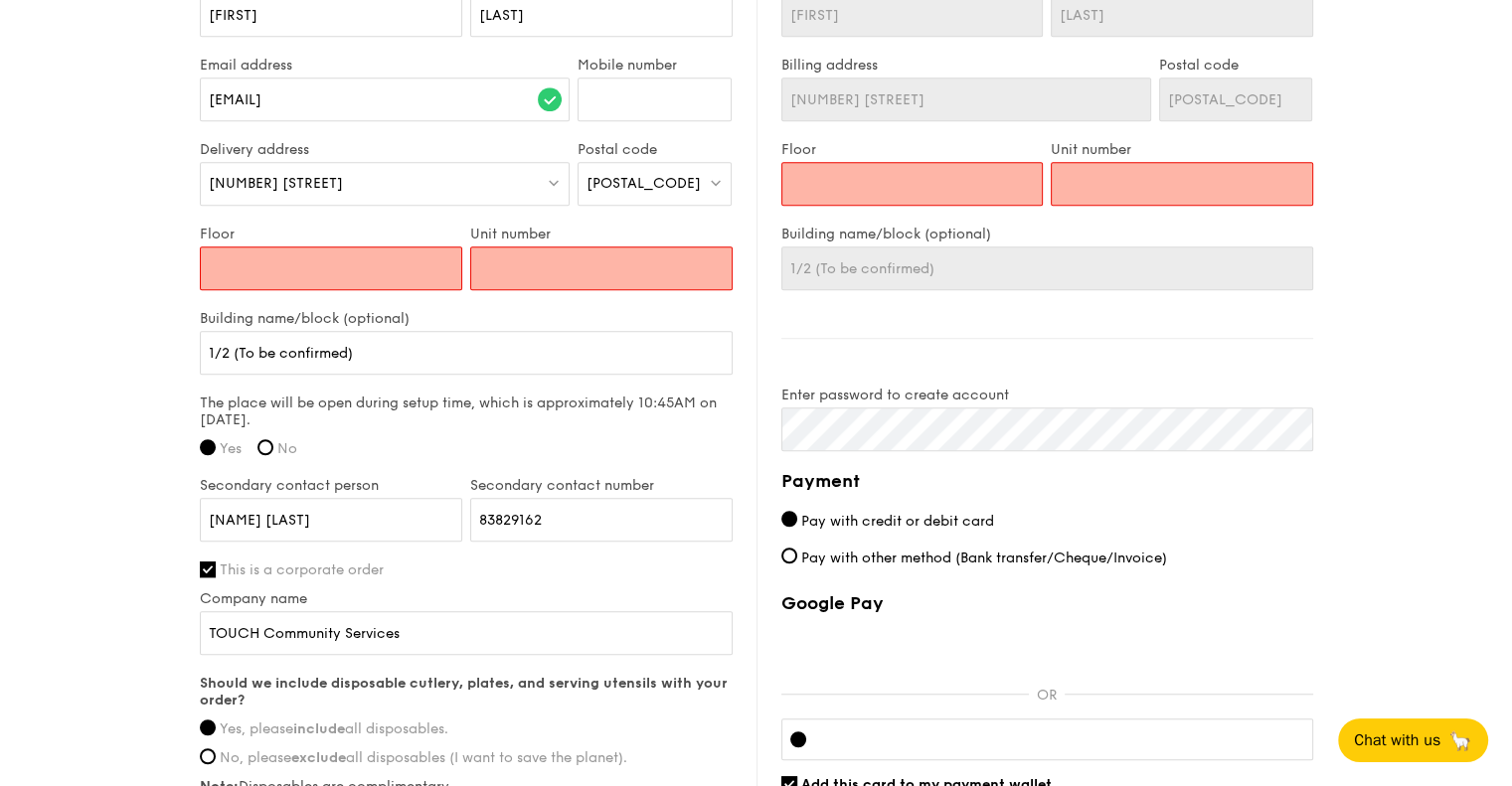 scroll, scrollTop: 1129, scrollLeft: 0, axis: vertical 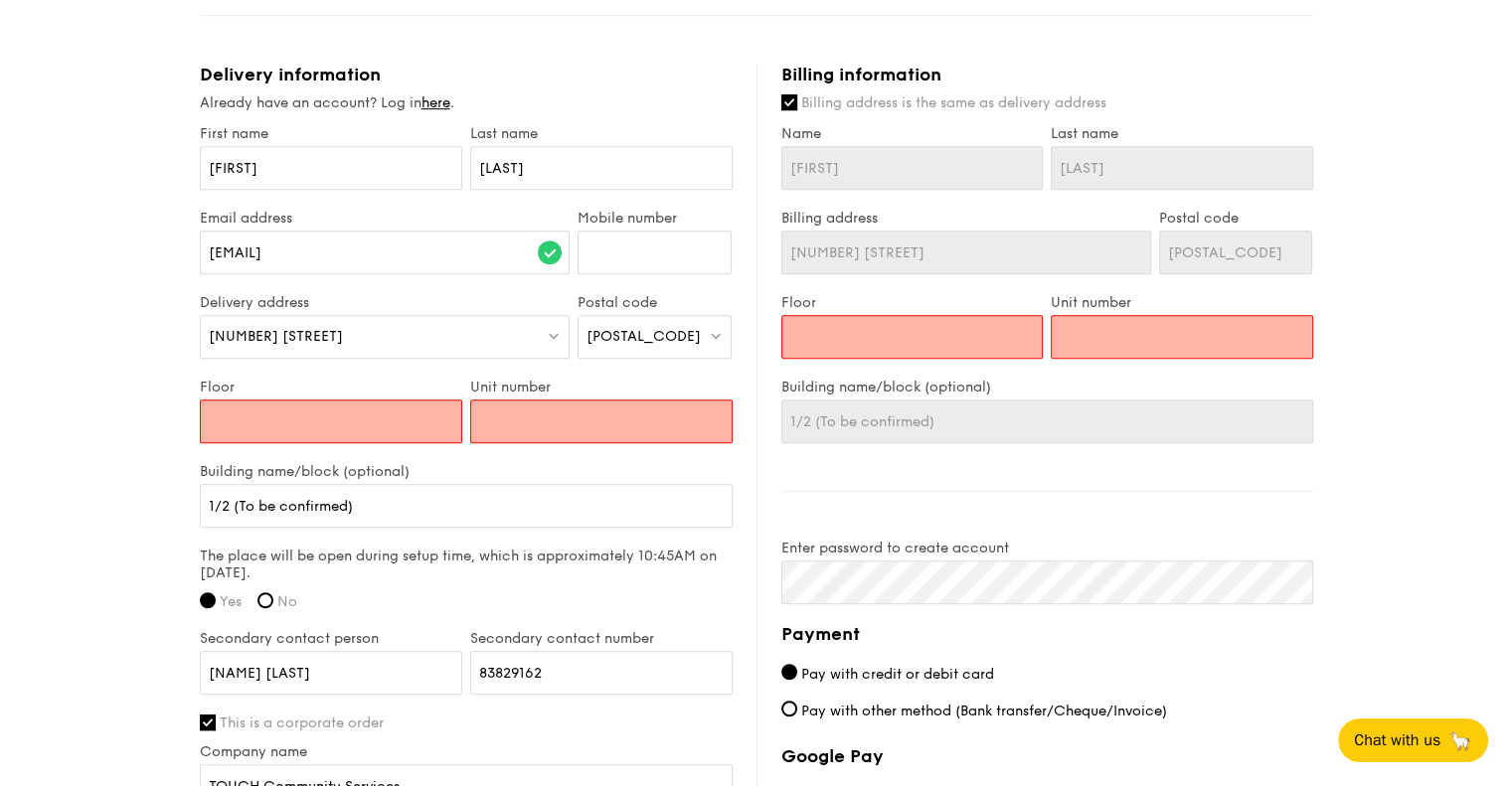 click on "Floor" at bounding box center [331, 421] 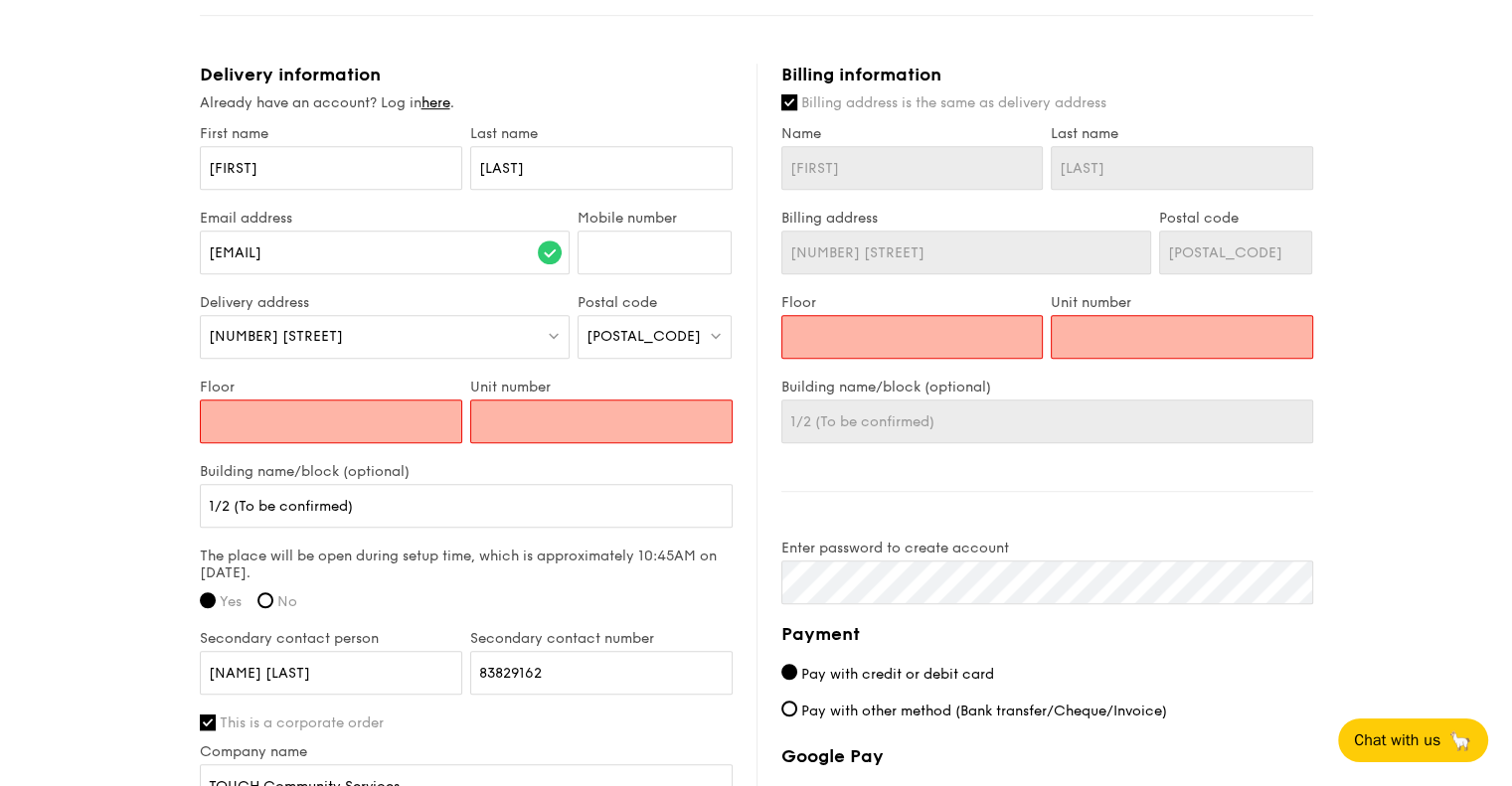 type on "1" 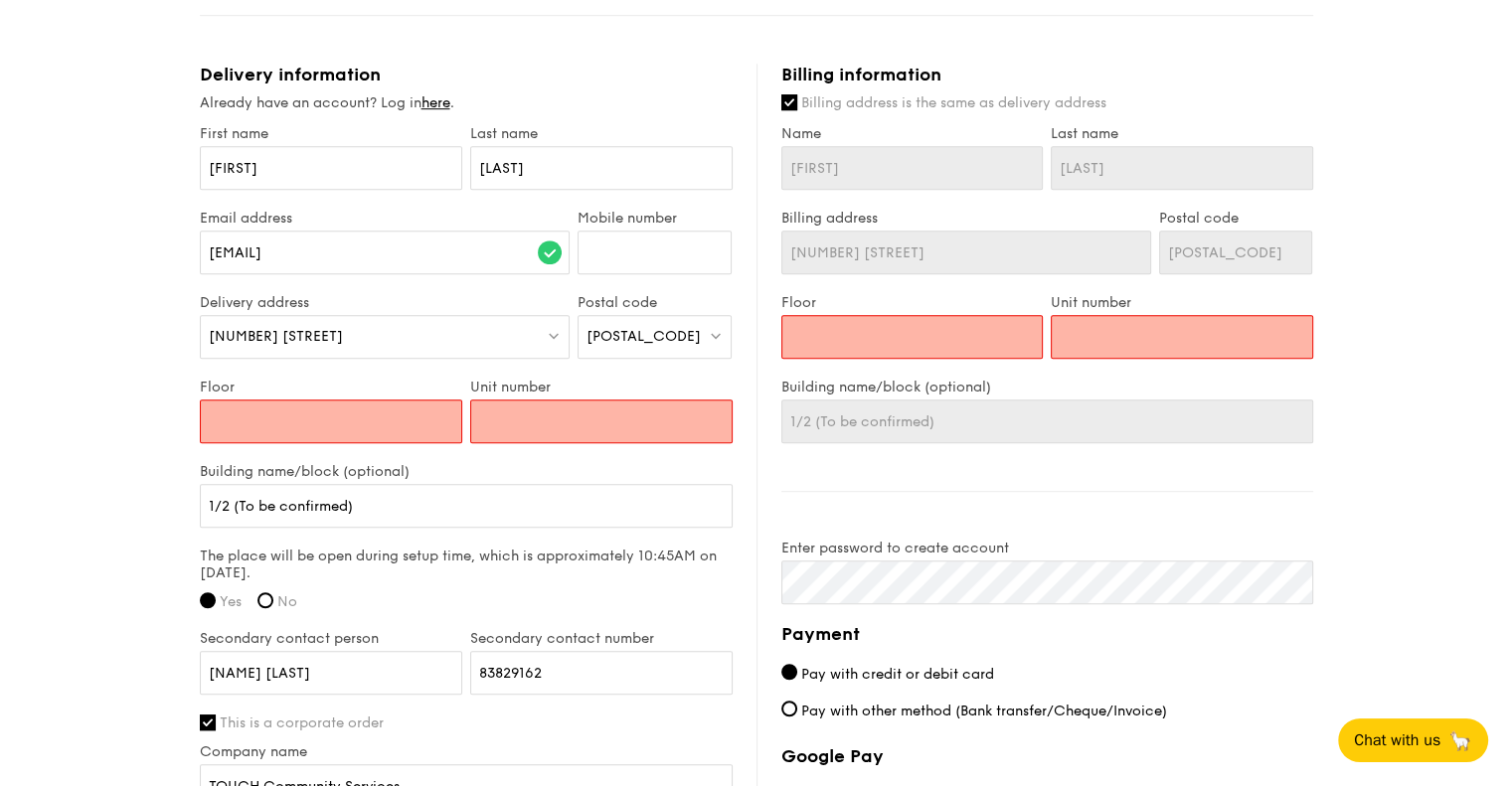 type on "1" 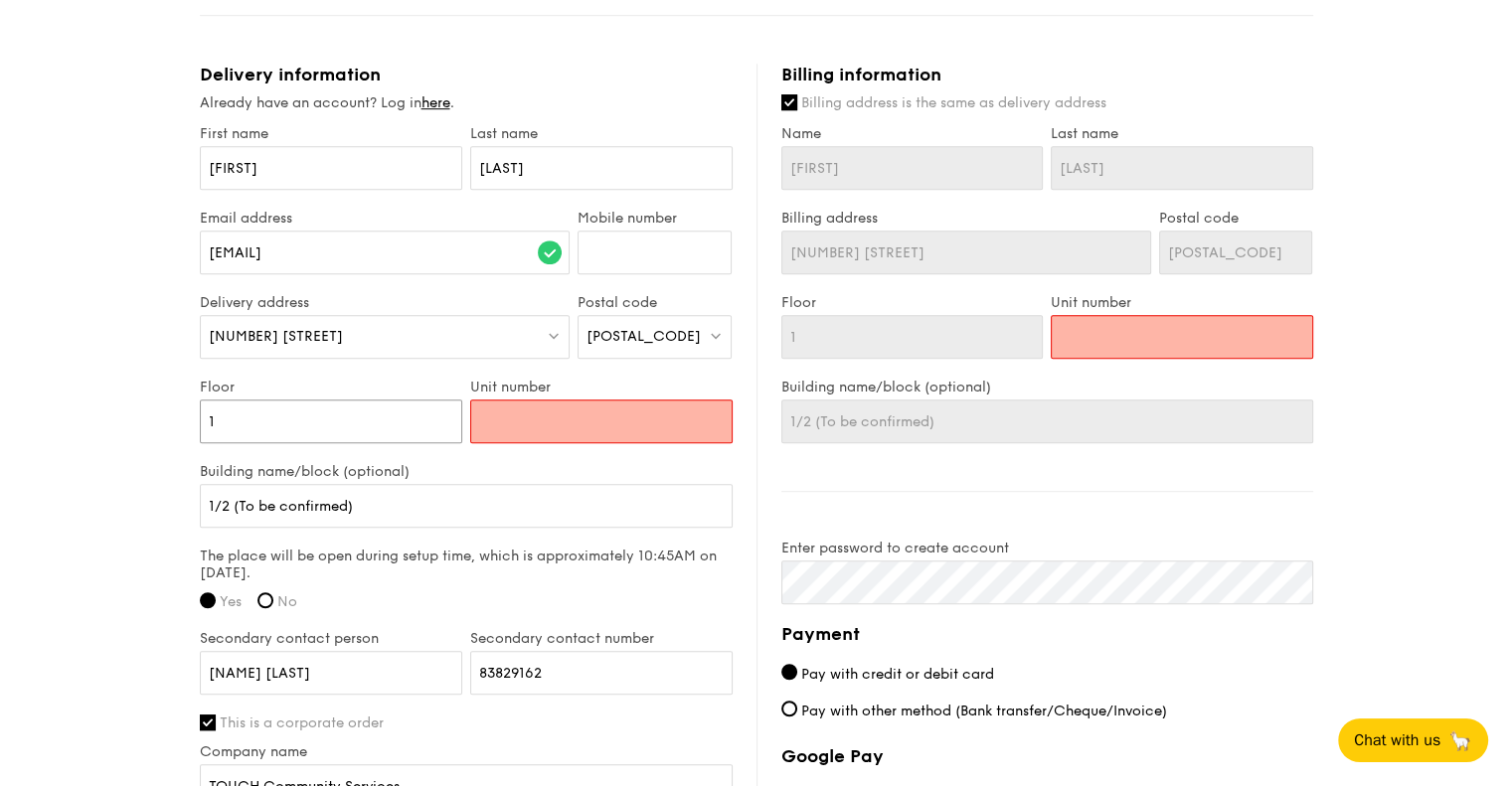 type on "1" 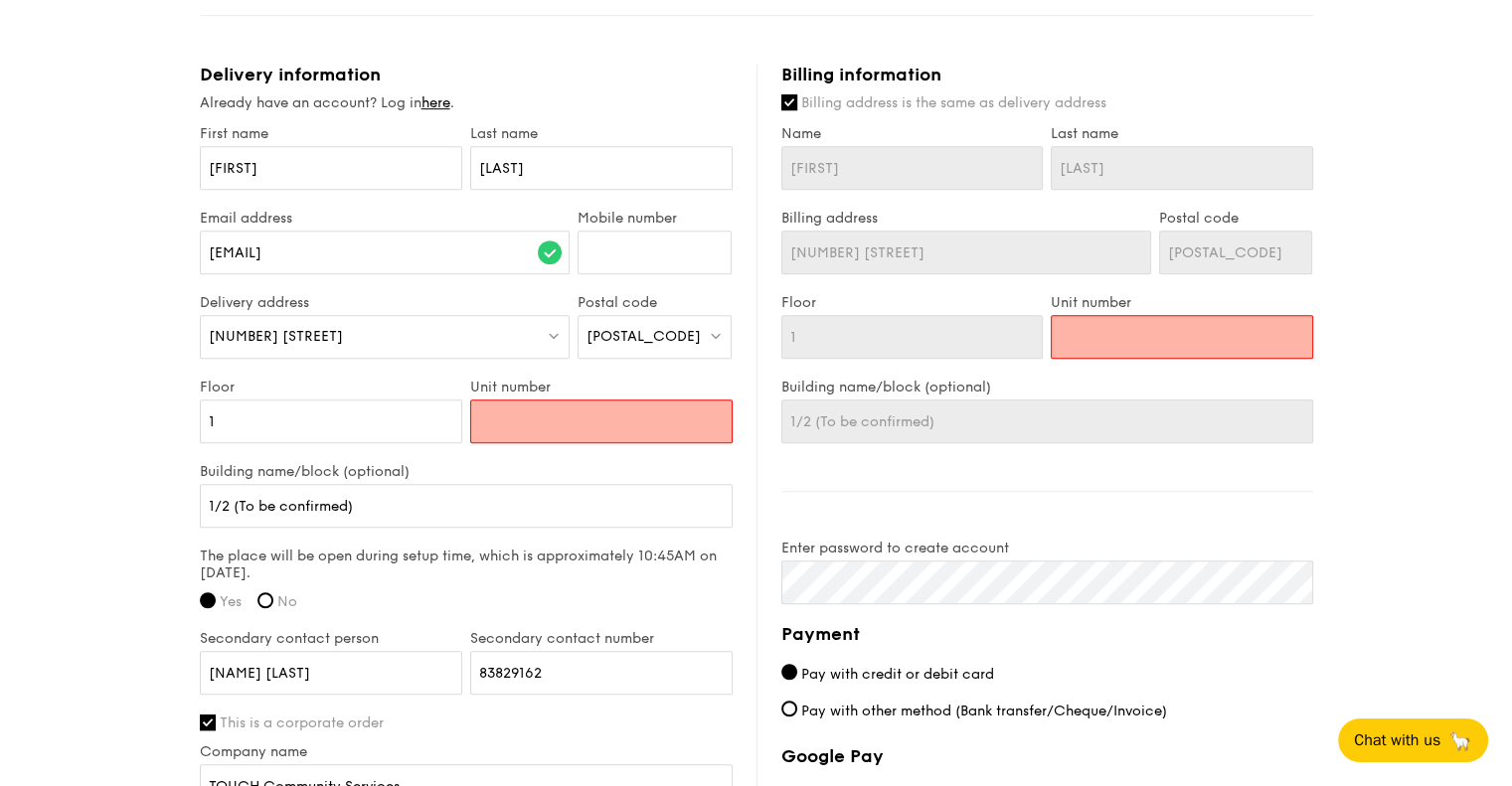 click on "Unit number" at bounding box center (601, 421) 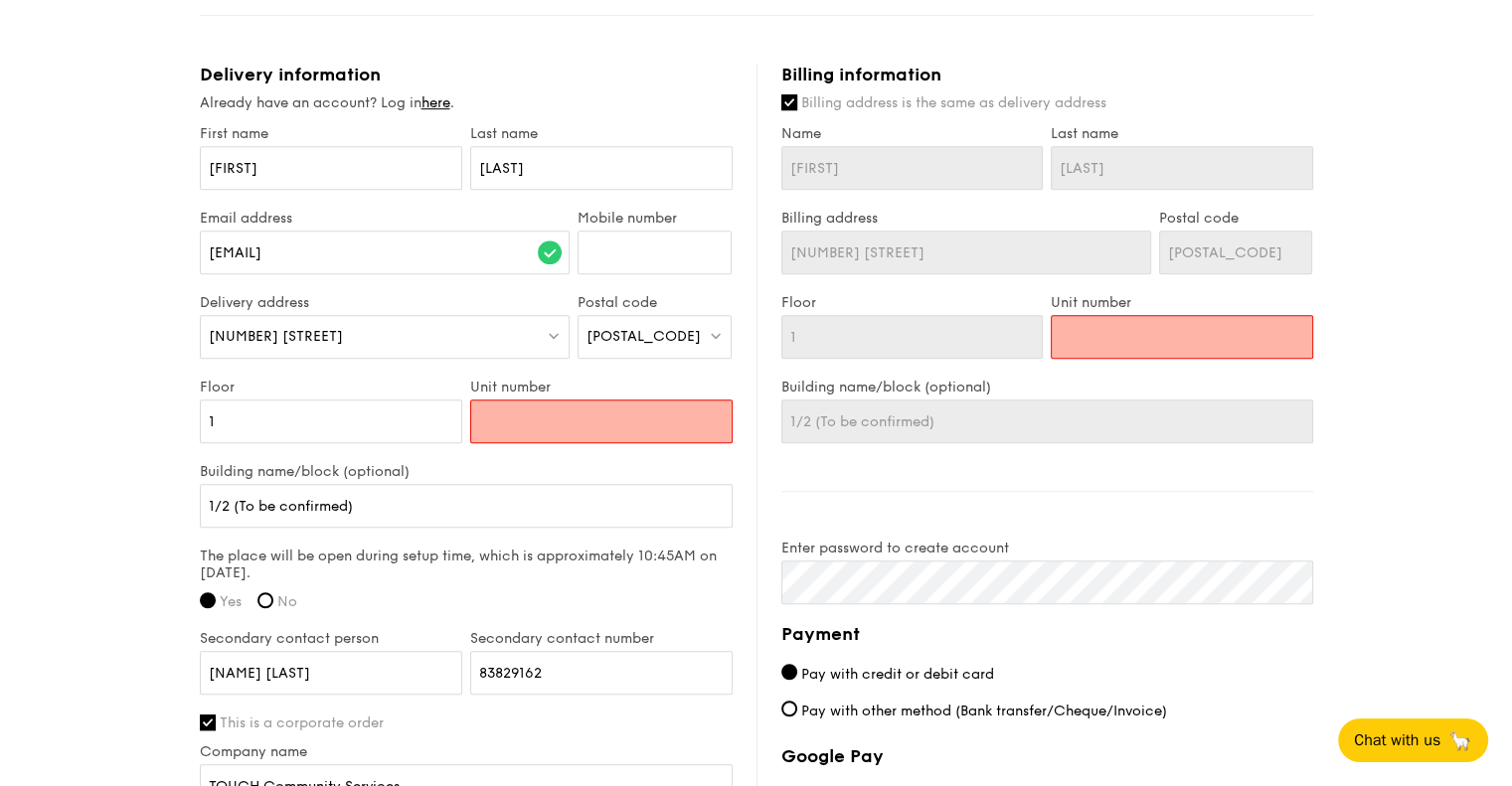 type on "0" 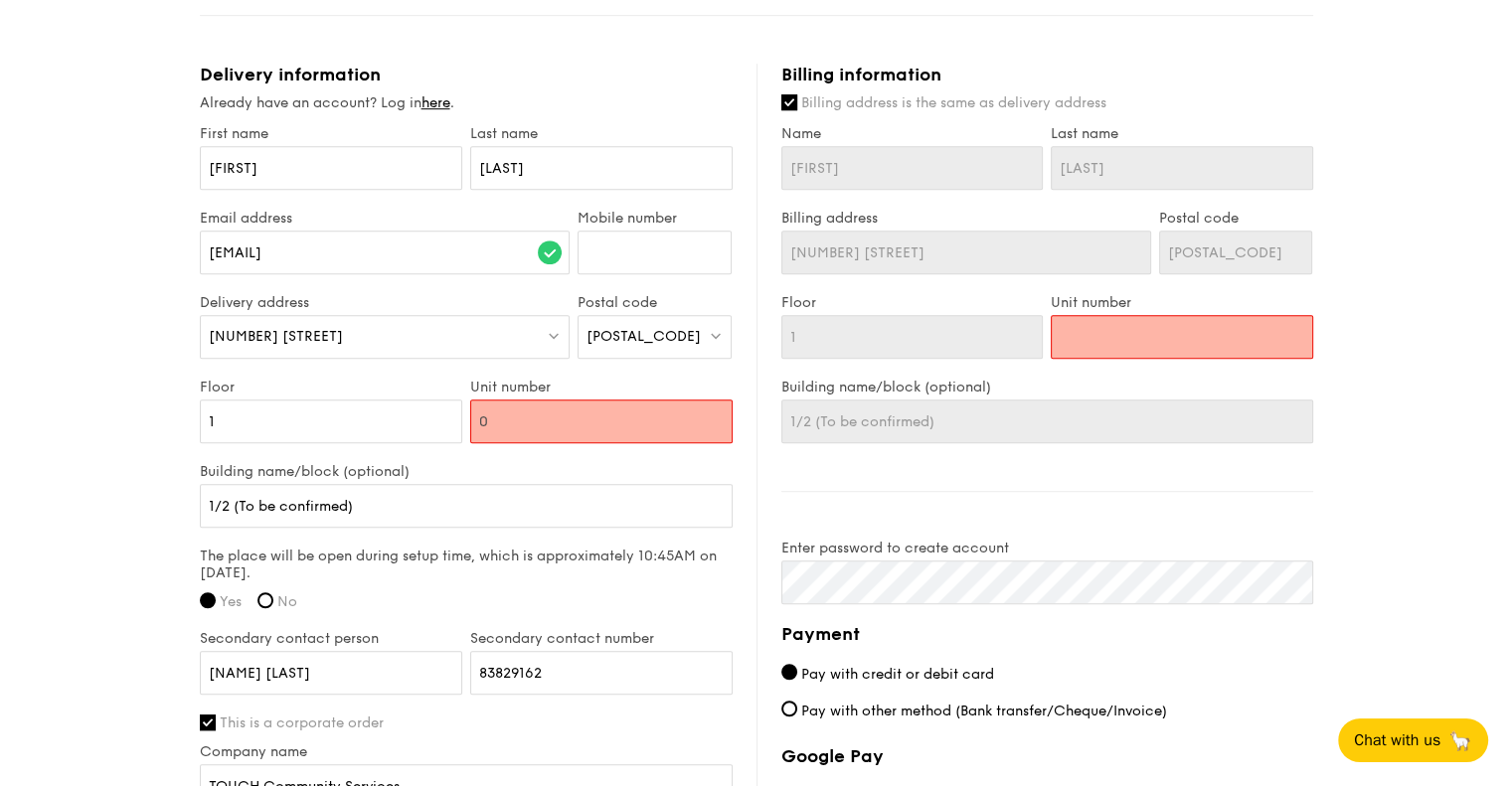 type on "0" 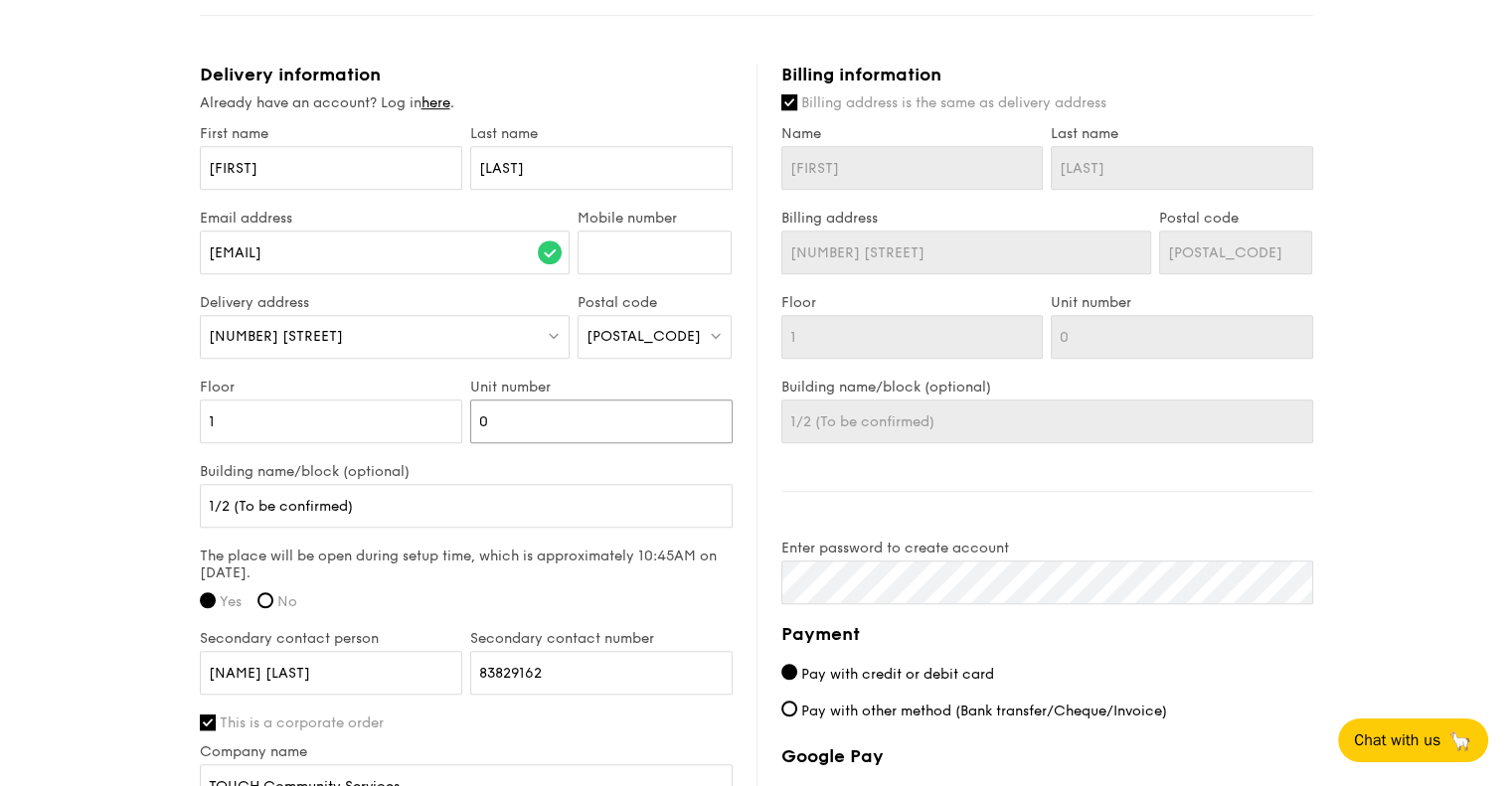 type on "00" 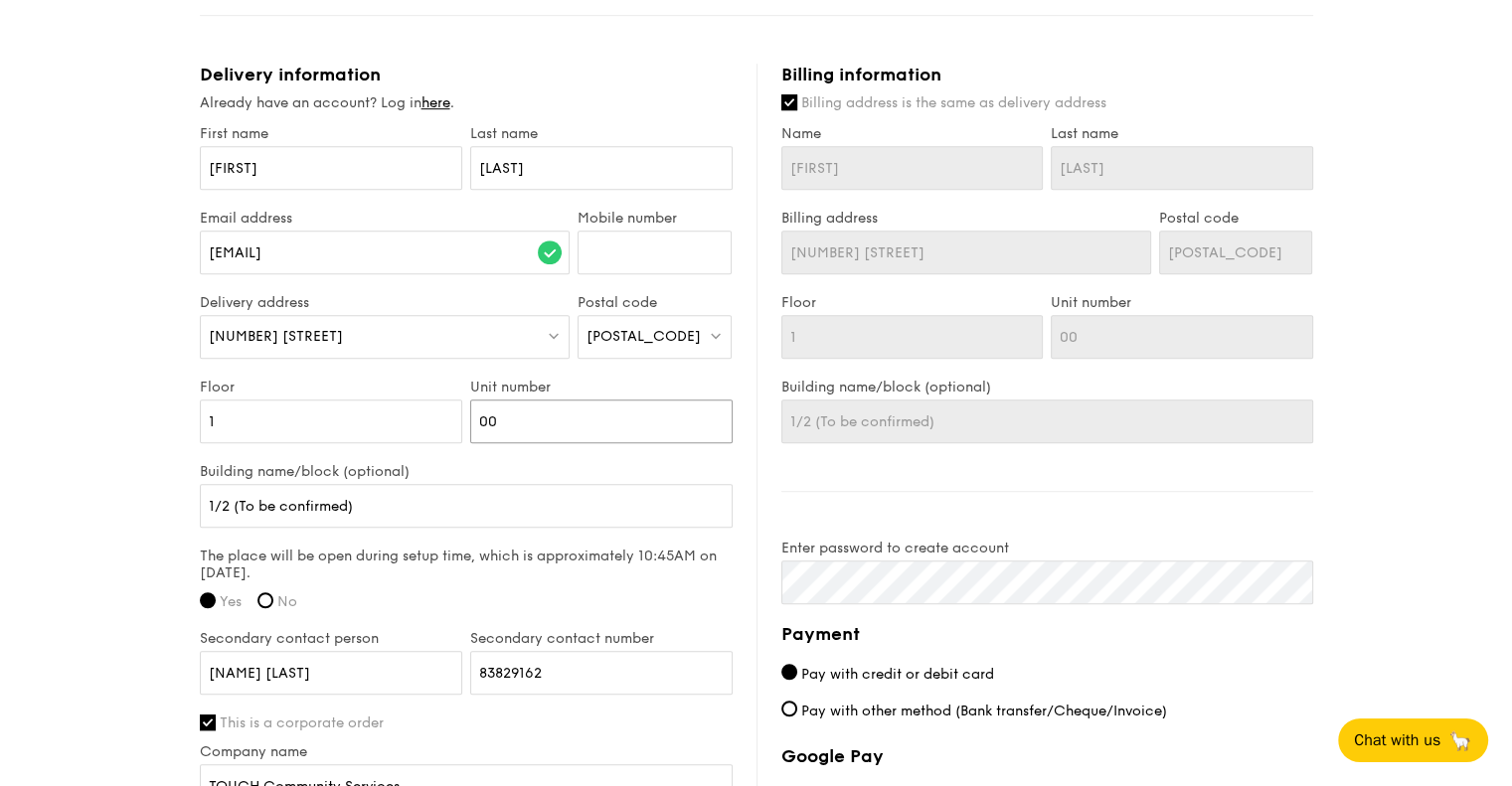type on "00" 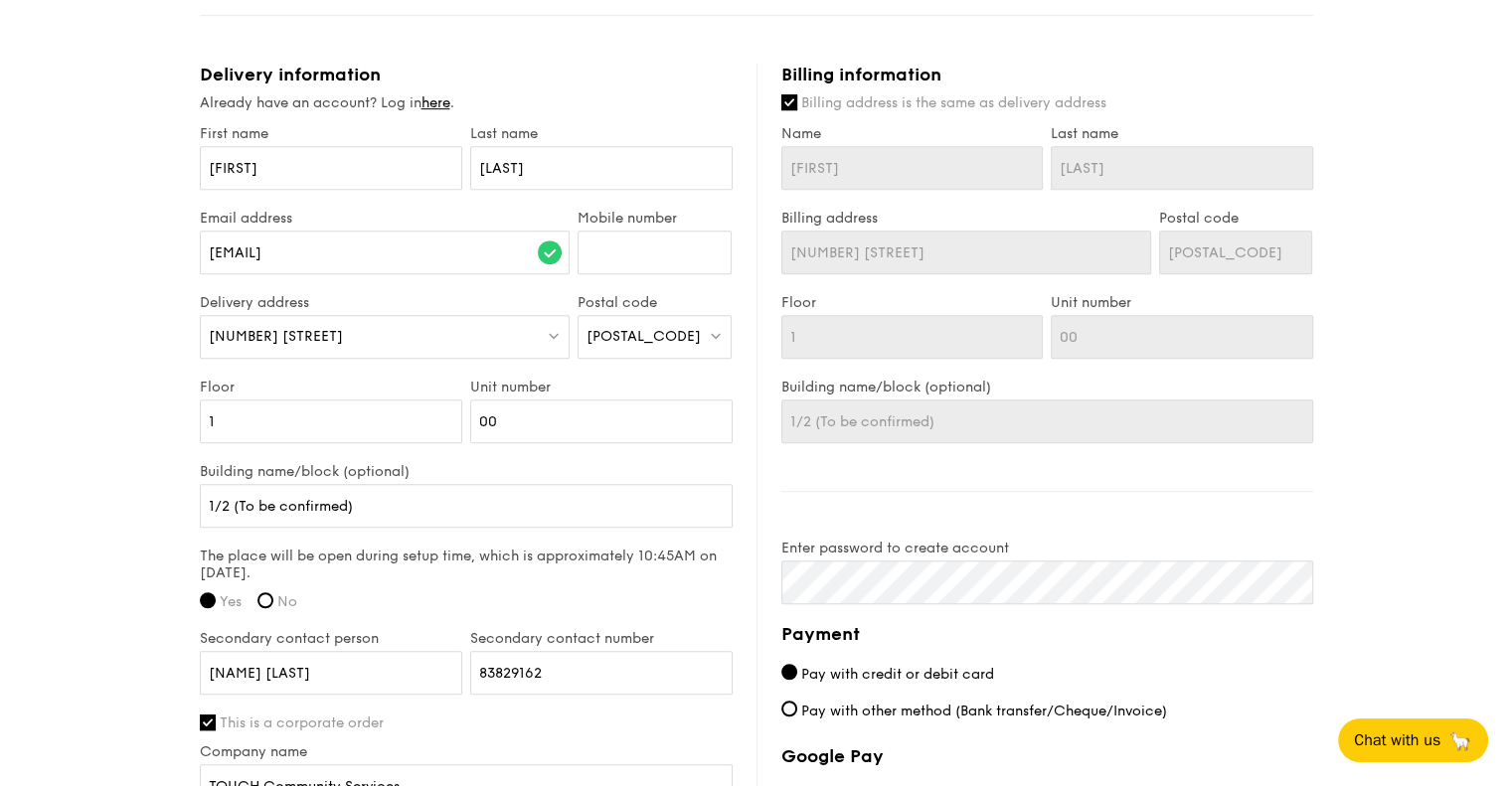 click on "1 - Select menu
2 - Select items
3 - Check out
Classic Buffet Menu
$20
/guest
($21.80 w/ GST)
80 guests
Serving time:
Aug 08, 2025,
11:45AM
Teardown time:
Aug 08, 2025,
2:00PM
Main
Fragrant Basil Tea Rice - thai basil, european basil, shallot scented sesame oil, barley multigrain rice
Meat
Grain's Curry Chicken - nyonya curry, masala powder, lemongrass
Fish
Ispahan Sweet and Sour Fish - rose essence, honey pineapple, lychee
Vegetable
Wok Braised Celtuce and Tofu - black fungus, diced carrot, goji berry, superior ginger sauce
Savoury Side
Golden Chili Crab Mantou - mini golden mantou, chilli crab sauce, poached crab meat
Sweet Side
Ondeh Ondeh Pandan Cake [FIRST] 1" at bounding box center (756, 26) 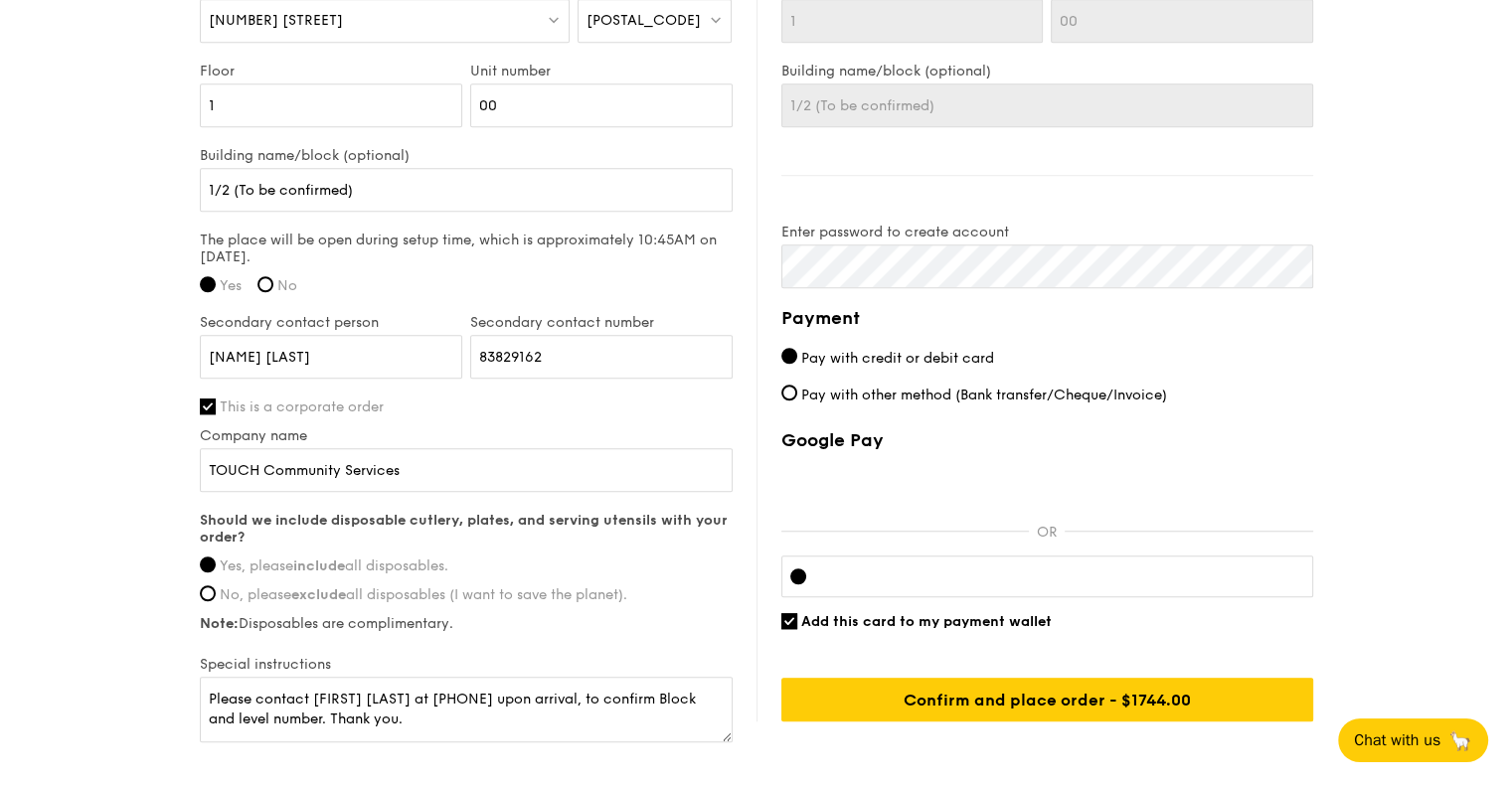scroll, scrollTop: 1461, scrollLeft: 0, axis: vertical 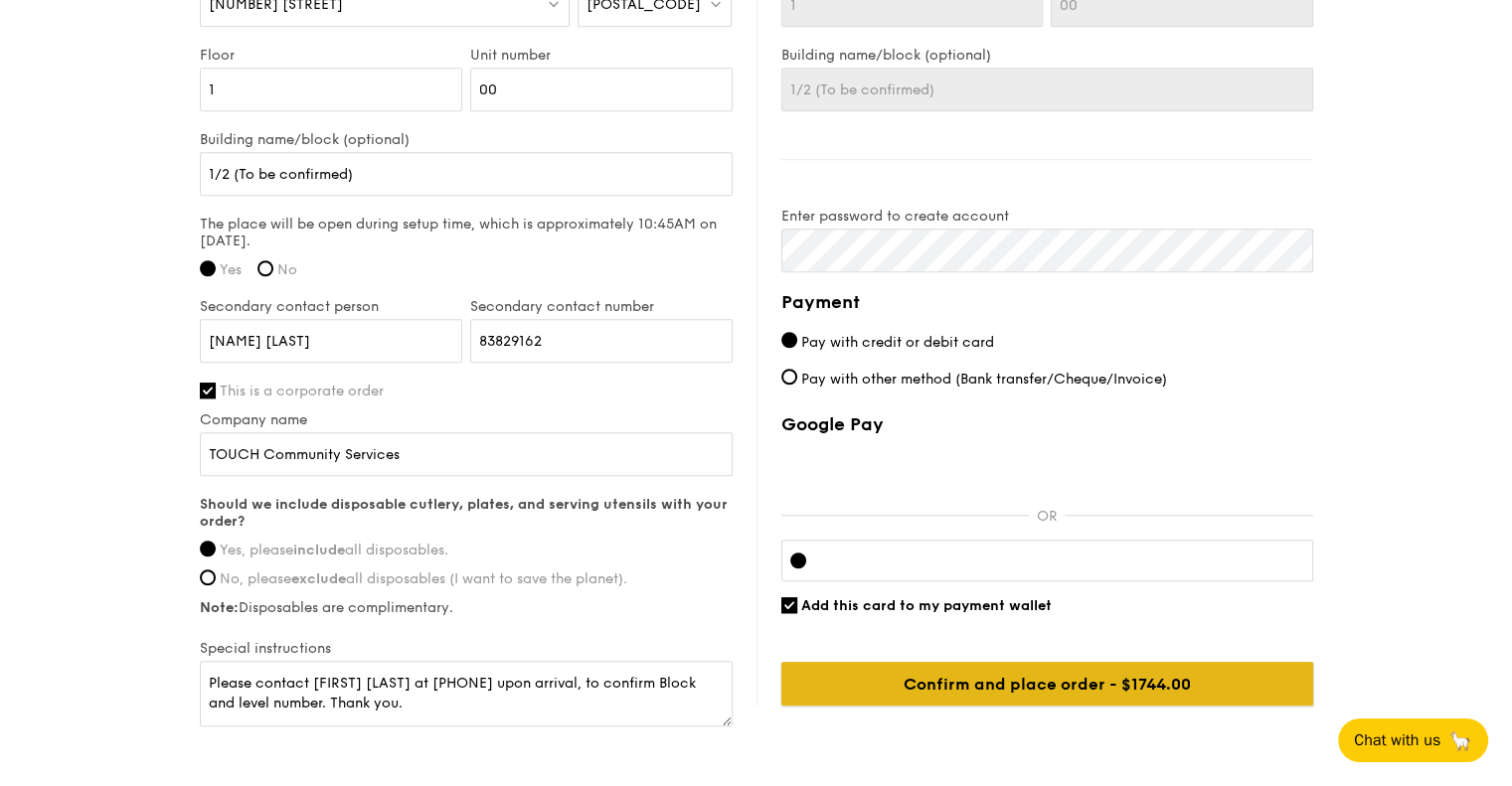 click on "Confirm and place order - $1744.00" at bounding box center (1047, 684) 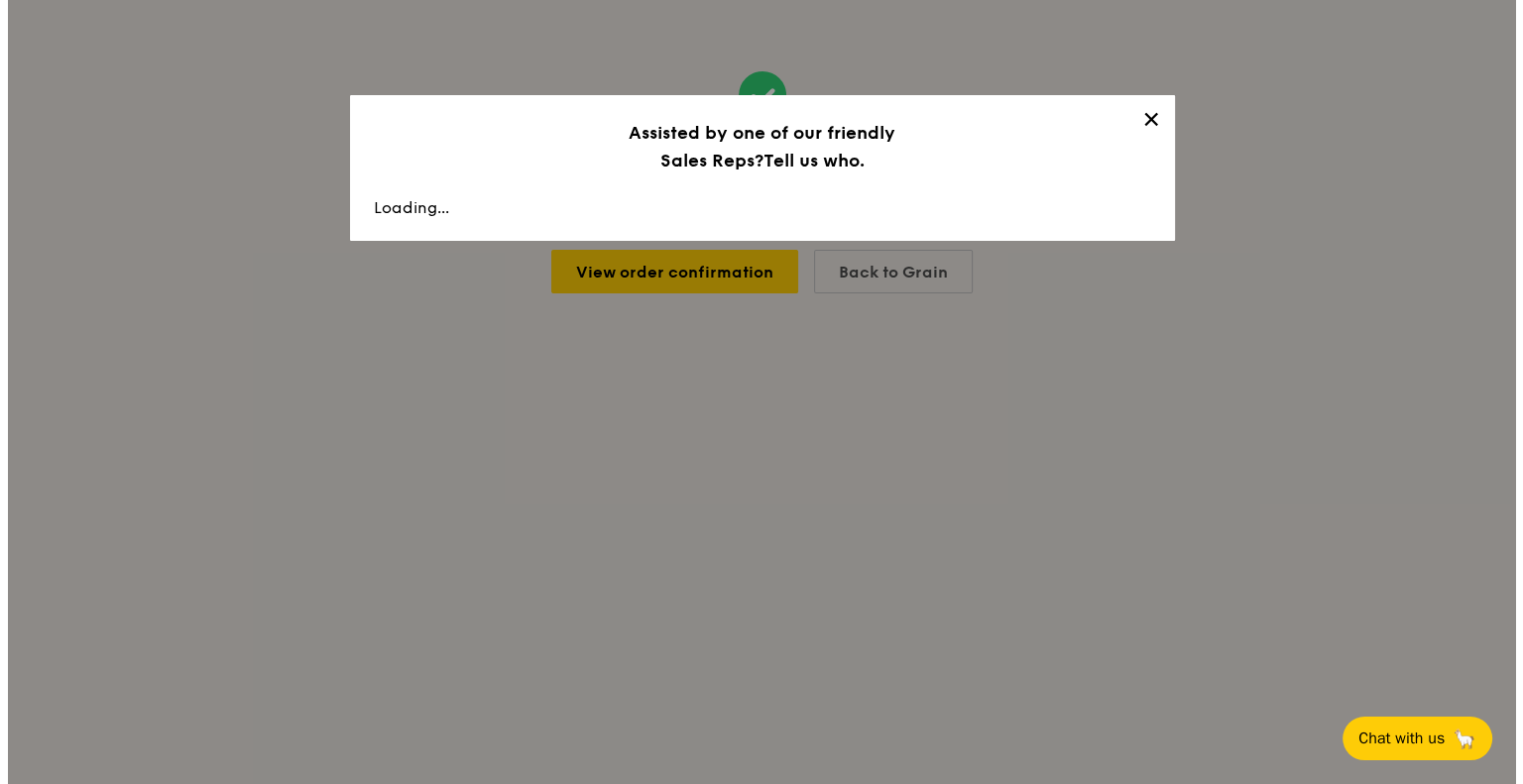 scroll, scrollTop: 0, scrollLeft: 0, axis: both 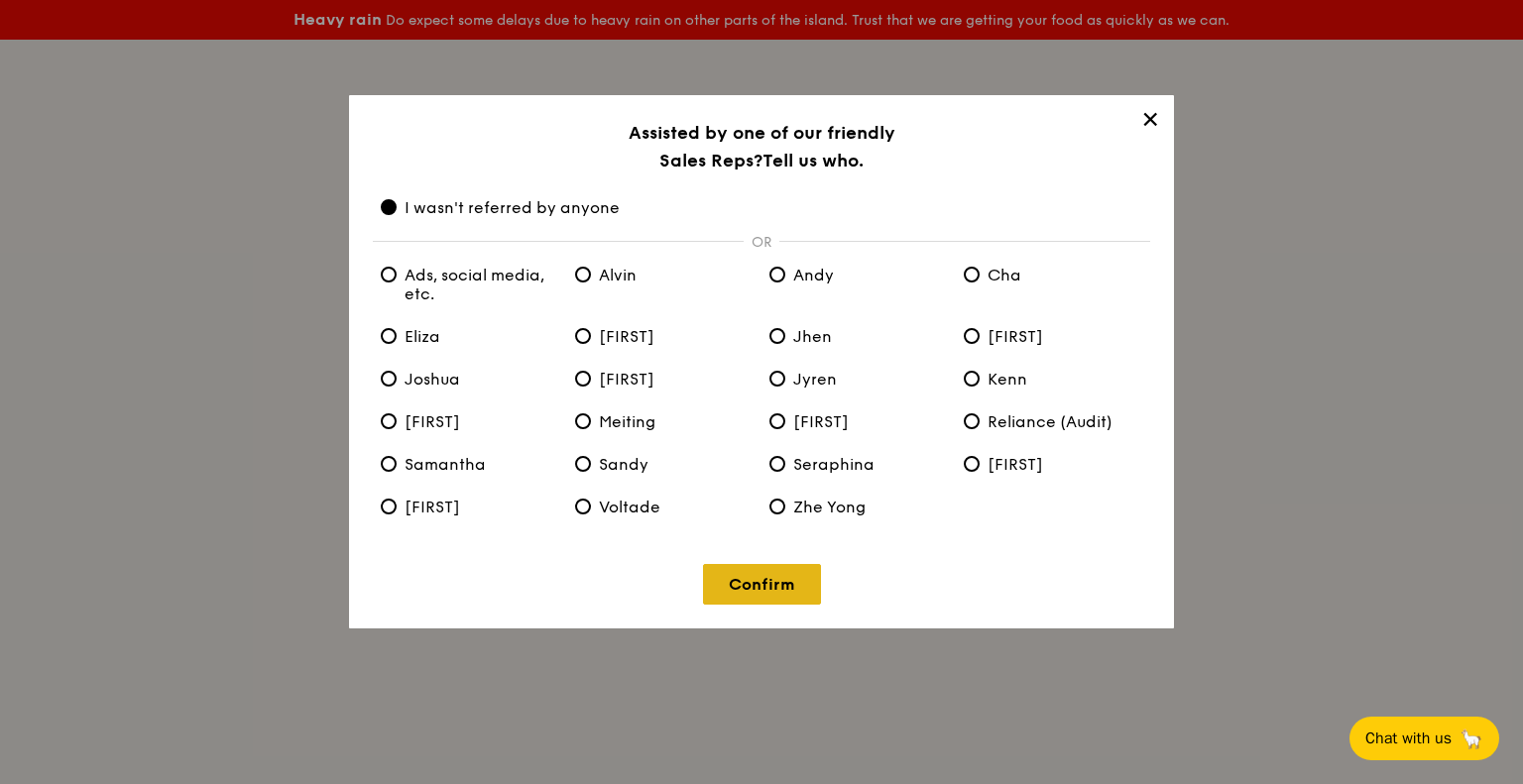 drag, startPoint x: 752, startPoint y: 584, endPoint x: 744, endPoint y: 575, distance: 12.0415946 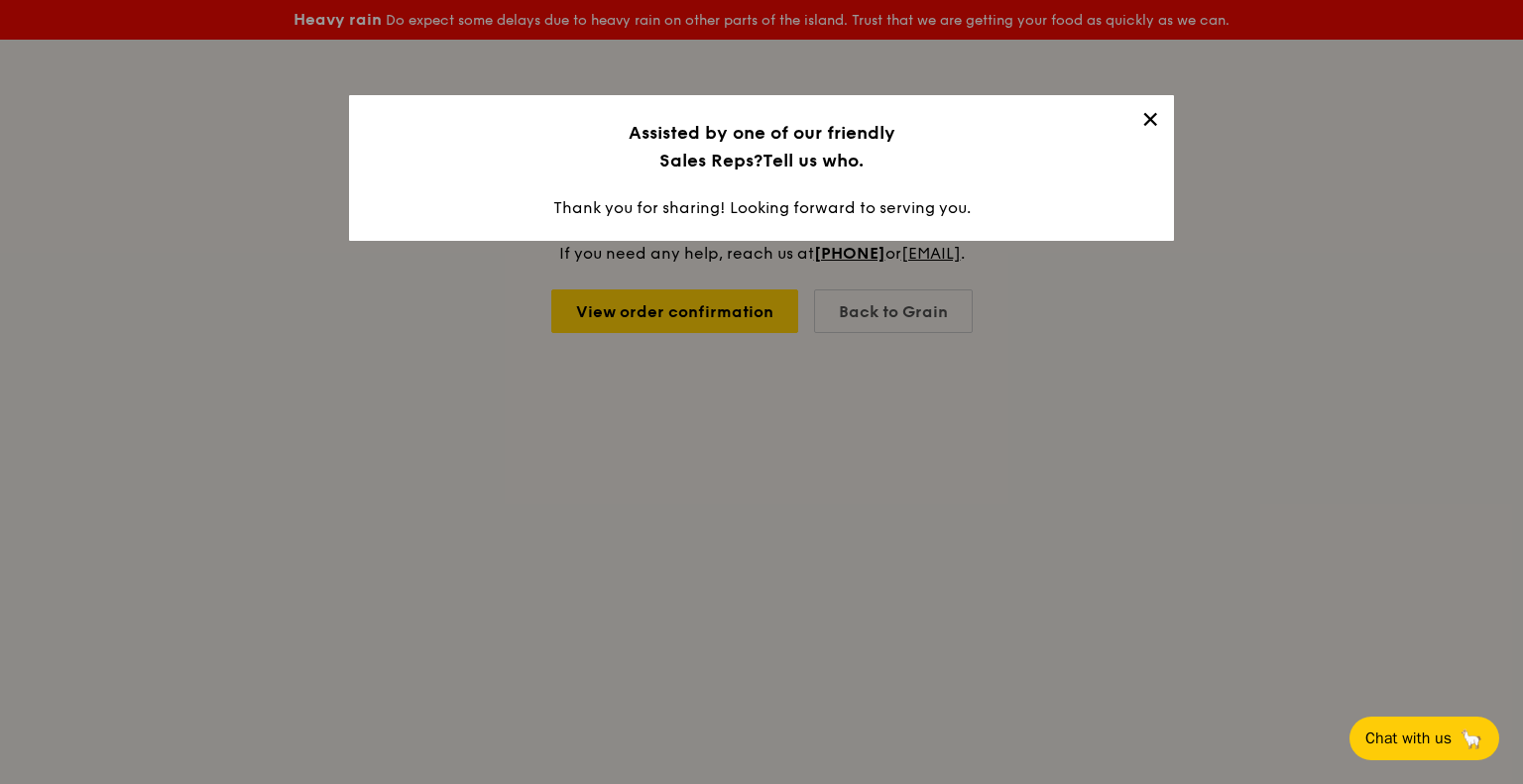 click on "✕" at bounding box center (1150, 123) 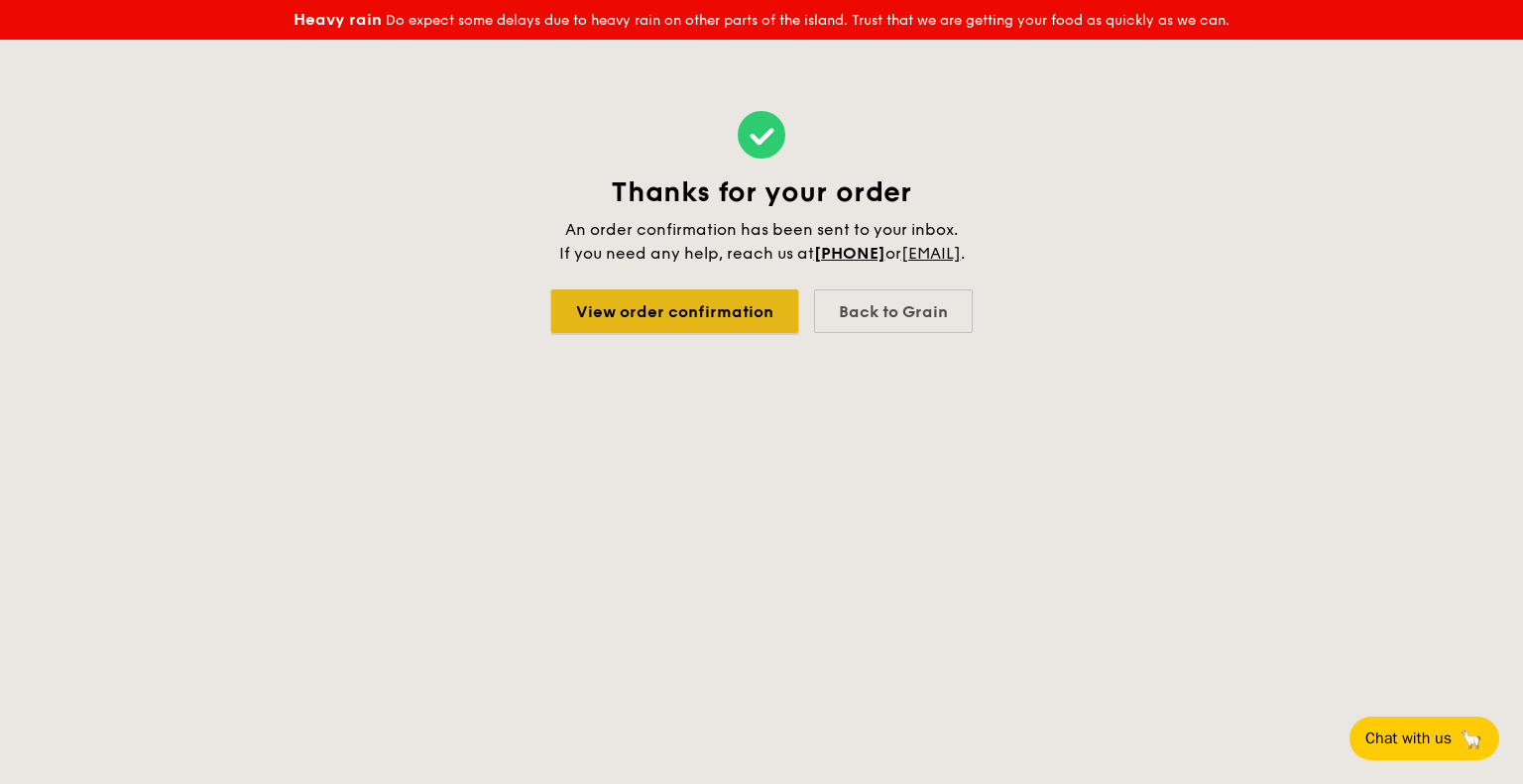 click on "View order confirmation" at bounding box center (674, 311) 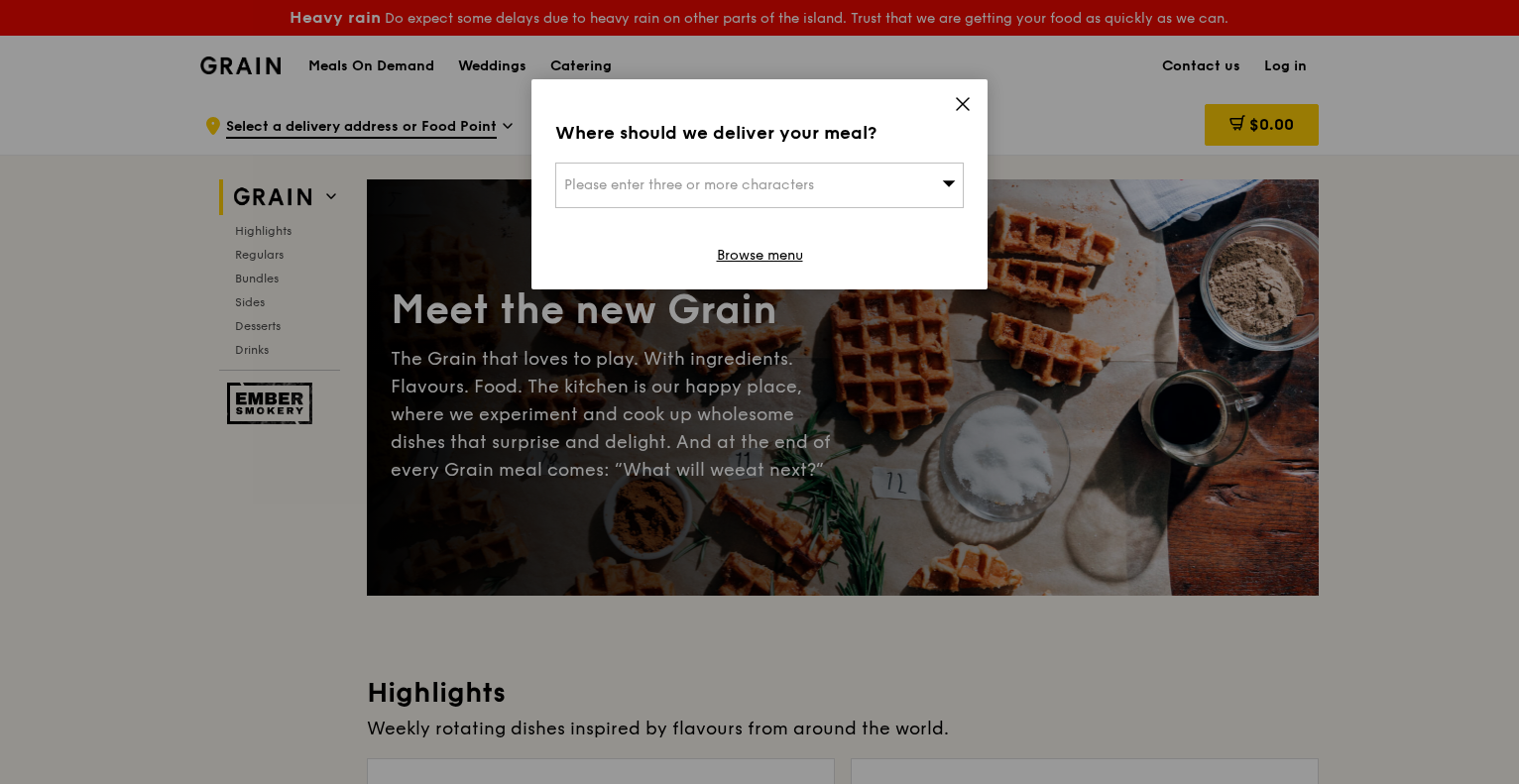 scroll, scrollTop: 0, scrollLeft: 0, axis: both 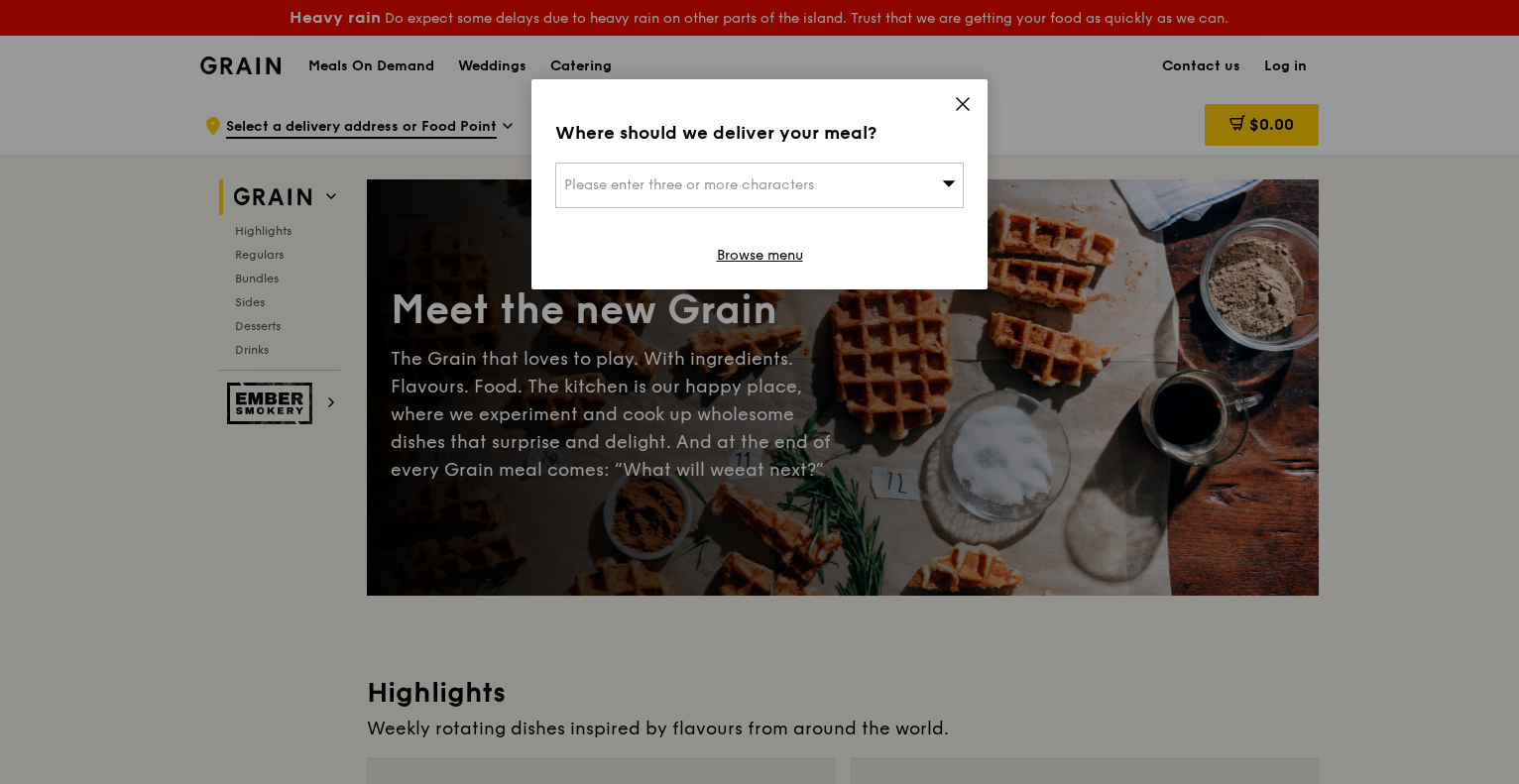 click on "Please enter three or more characters" at bounding box center [760, 185] 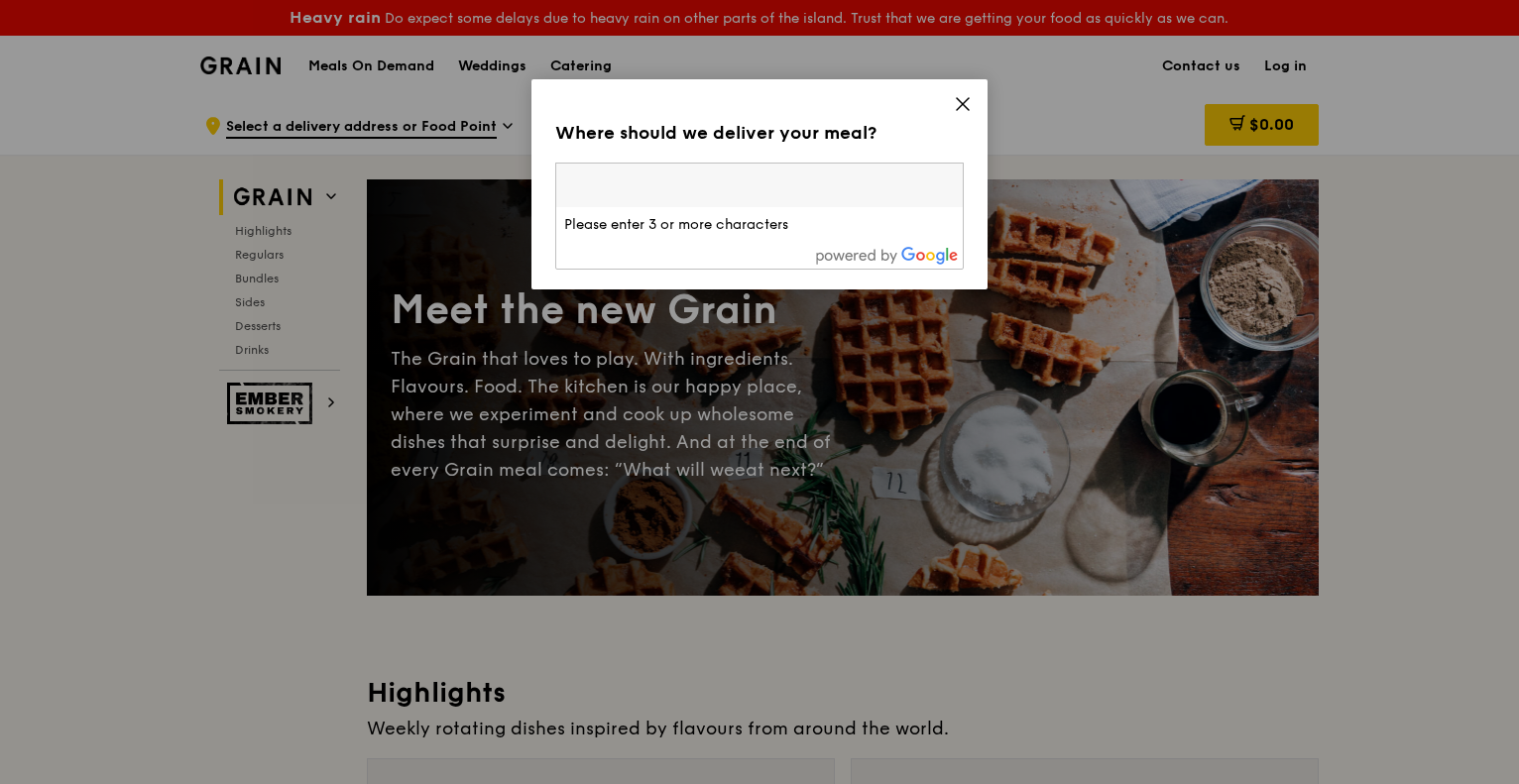 click 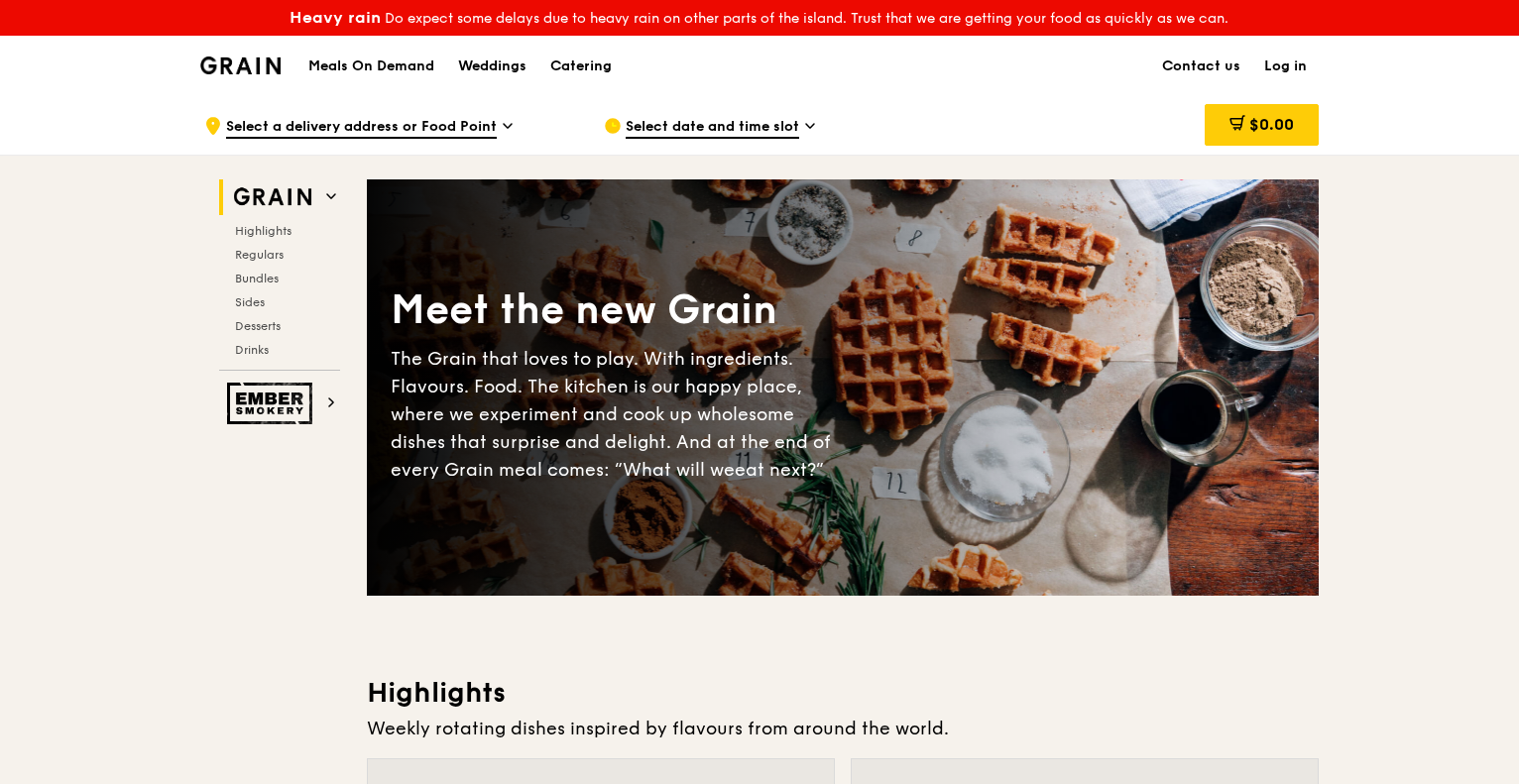 click on "Select date and time slot" at bounding box center [712, 128] 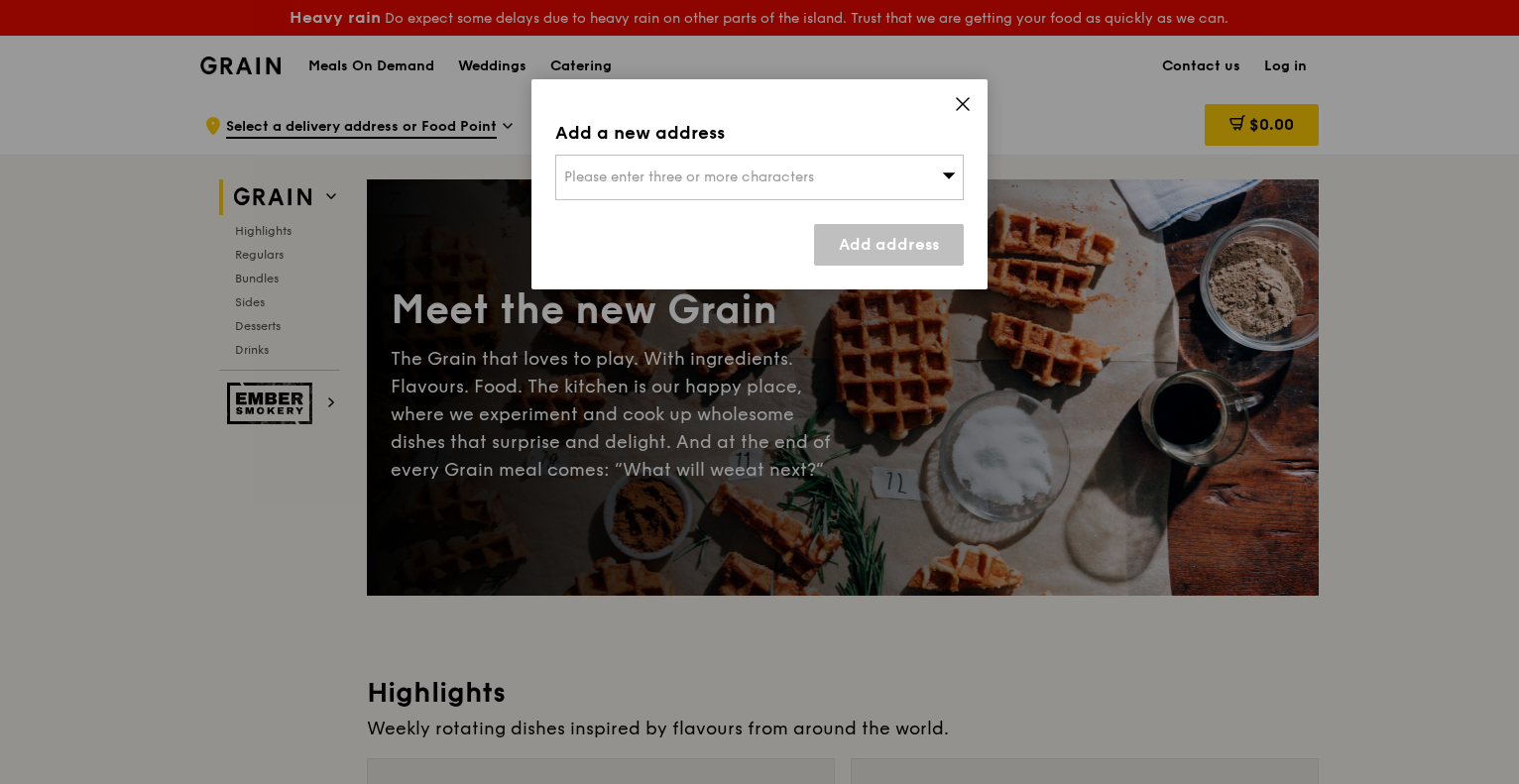 click on "Please enter three or more characters" at bounding box center (689, 176) 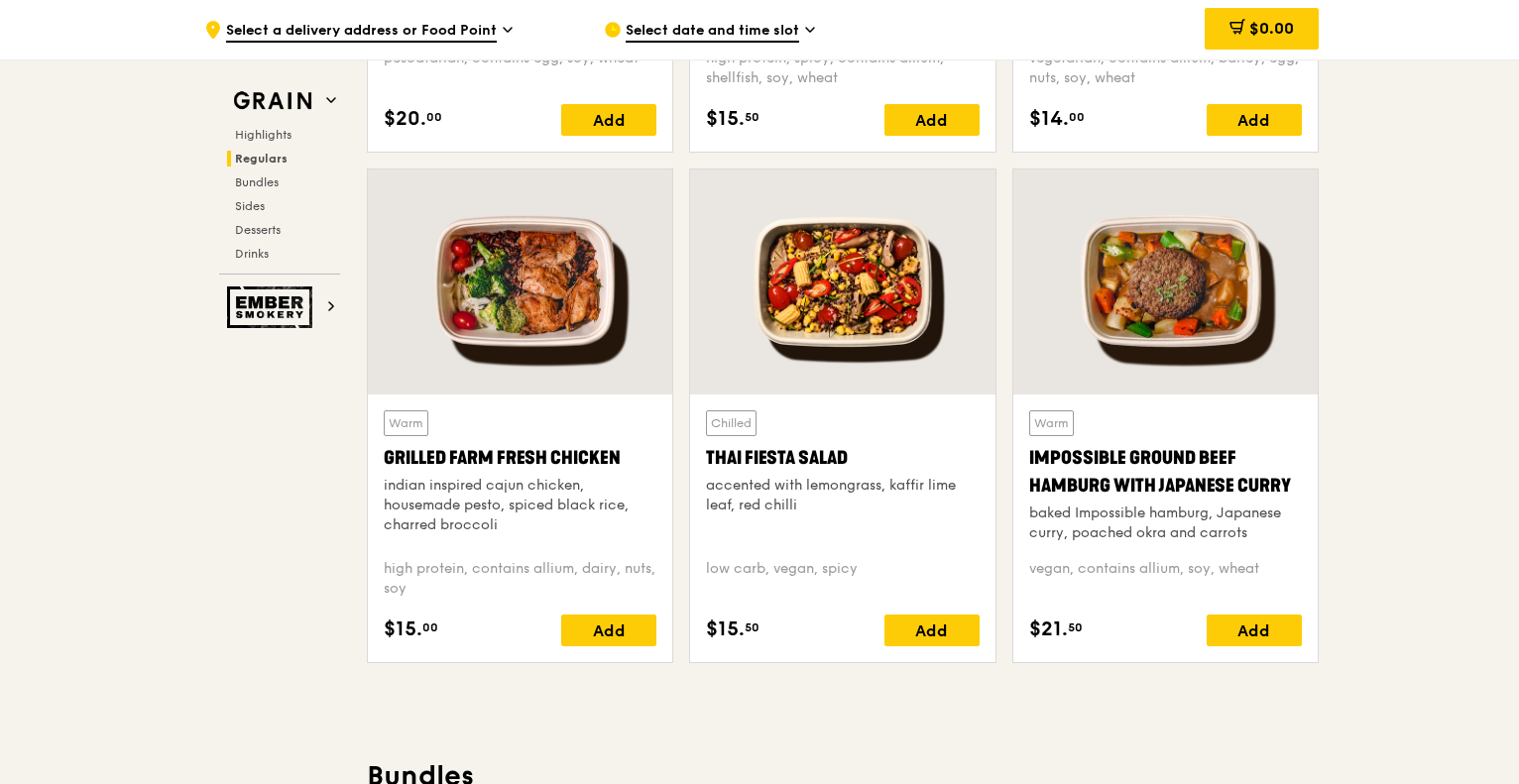 scroll, scrollTop: 2212, scrollLeft: 0, axis: vertical 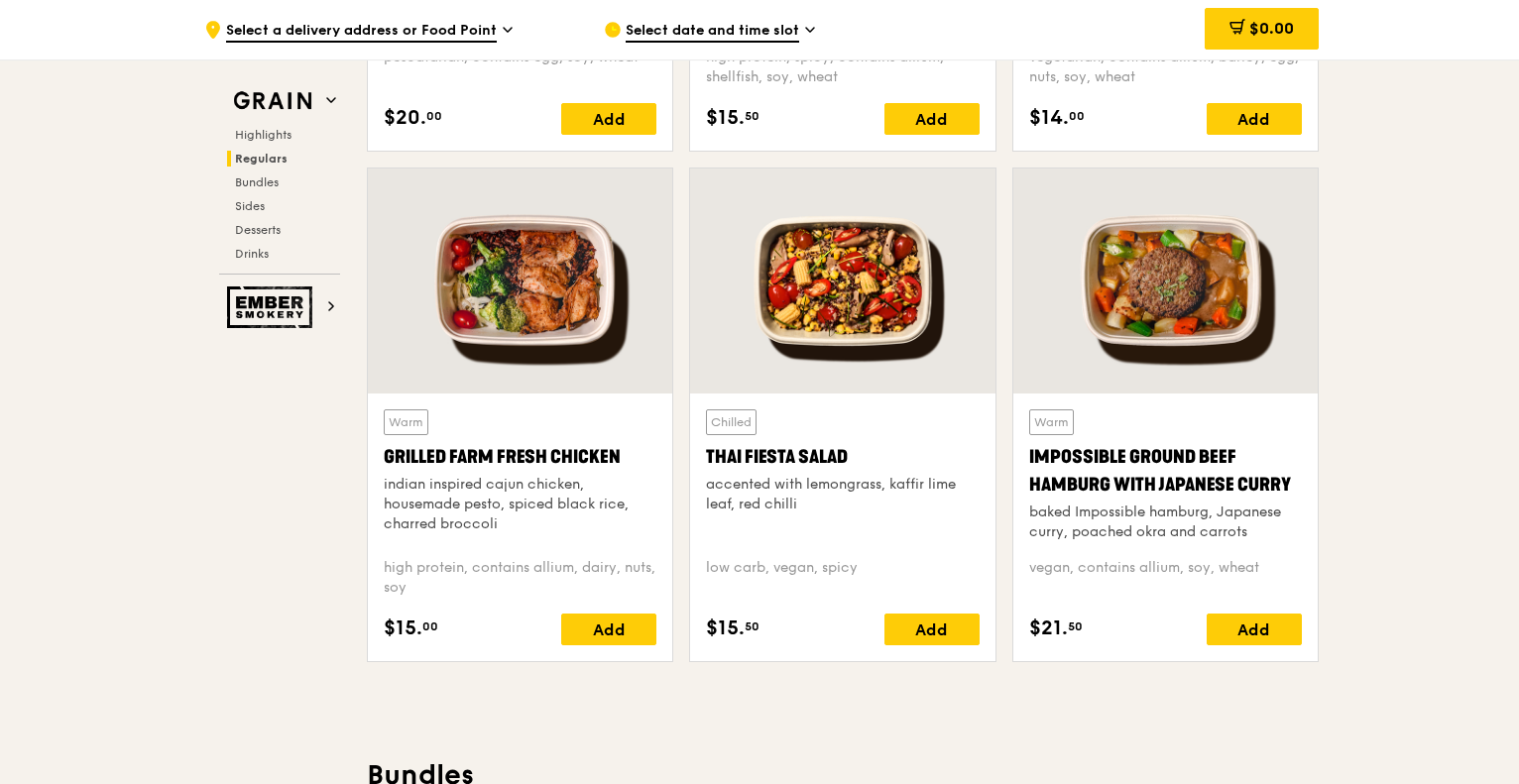 click on "Grain
Highlights
Regulars
Bundles
Sides
Desserts
Drinks
Ember Smokery
Meet the new Grain The Grain that loves to play. With ingredients. Flavours. Food. The kitchen is our happy place, where we experiment and cook up wholesome dishes that surprise and delight. And at the end of every Grain meal comes: “What will we  eat next?”
Highlights
Weekly rotating dishes inspired by flavours from around the world.
Warm
Grain's Curry Chicken Stew (and buns)
nyonya curry paste, mini bread roll, roasted potato
spicy, contains allium, dairy, egg, soy, wheat
$15.
00
Add
Warm
Assam Spiced Fish Curry
assam spiced broth, baked white fish, butterfly blue pea rice
pescatarian, spicy, contains allium, egg, nuts, shellfish, soy, wheat
$14.
50
Add
$6." at bounding box center [760, 2097] 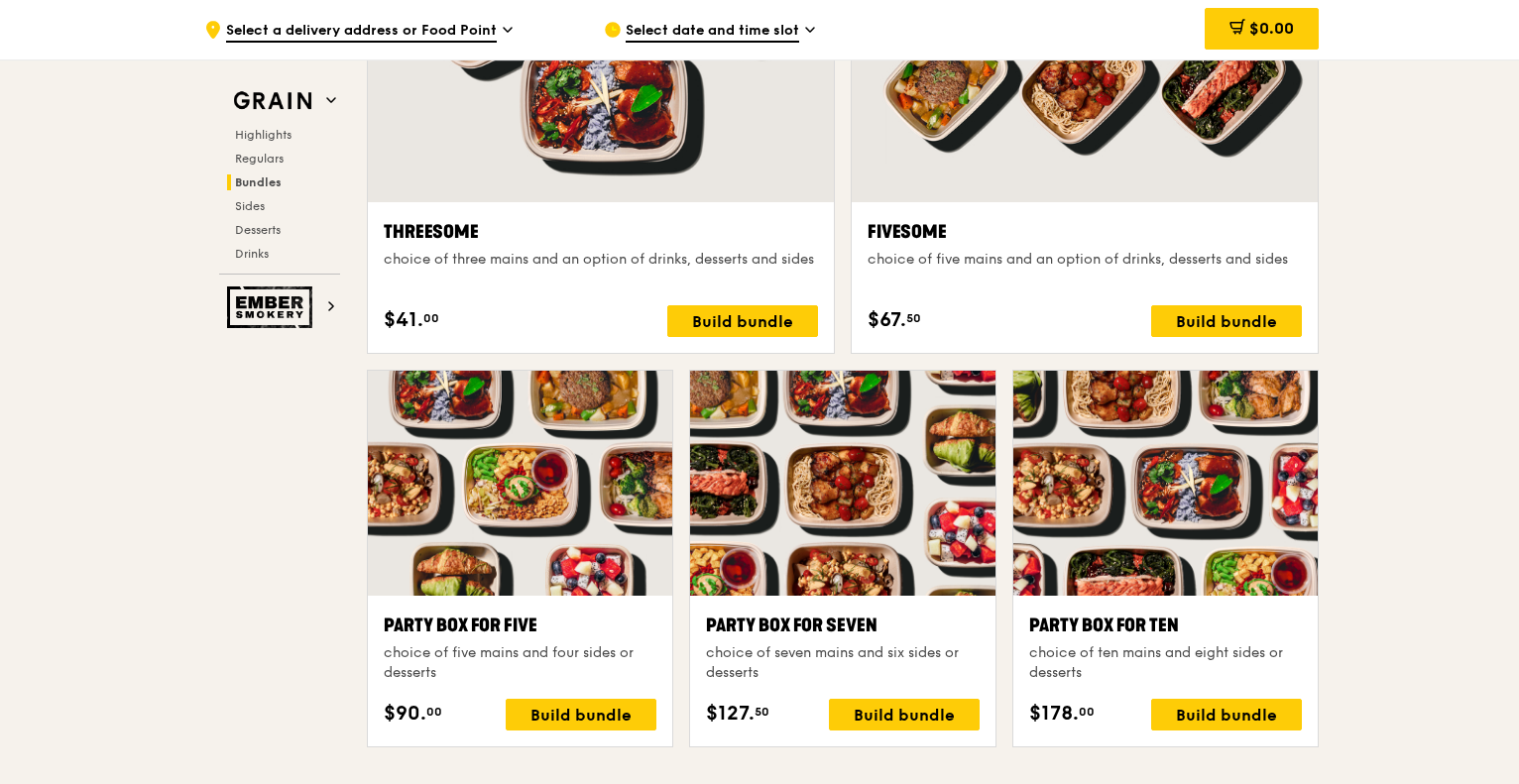 scroll, scrollTop: 3689, scrollLeft: 0, axis: vertical 